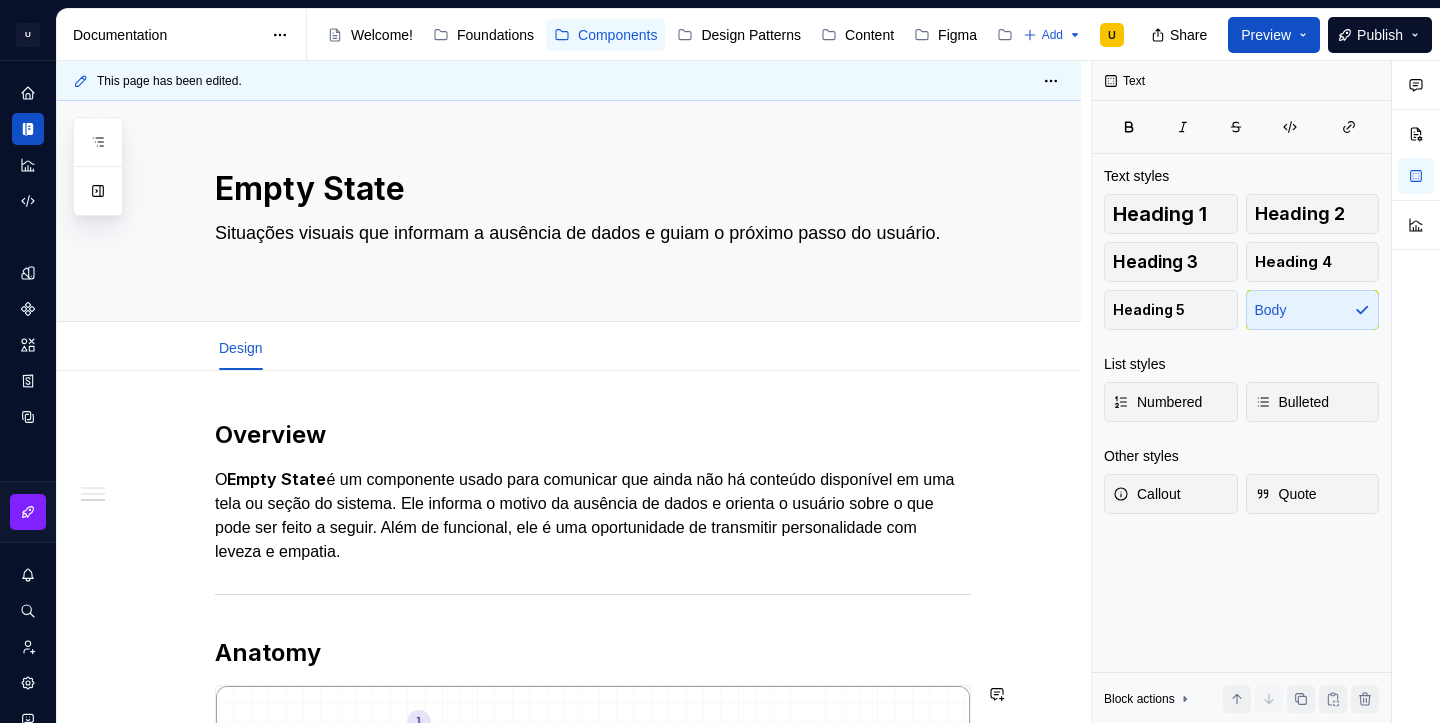 scroll, scrollTop: 0, scrollLeft: 0, axis: both 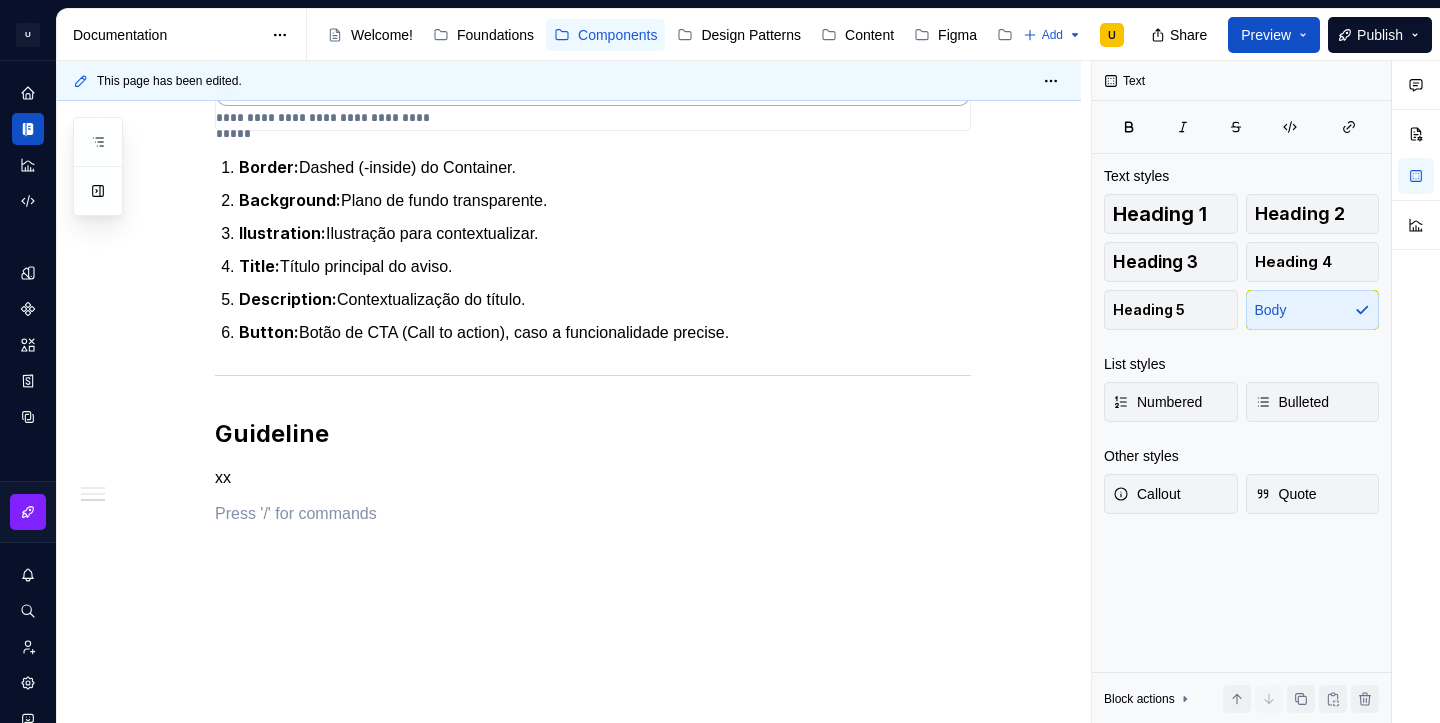 type on "*" 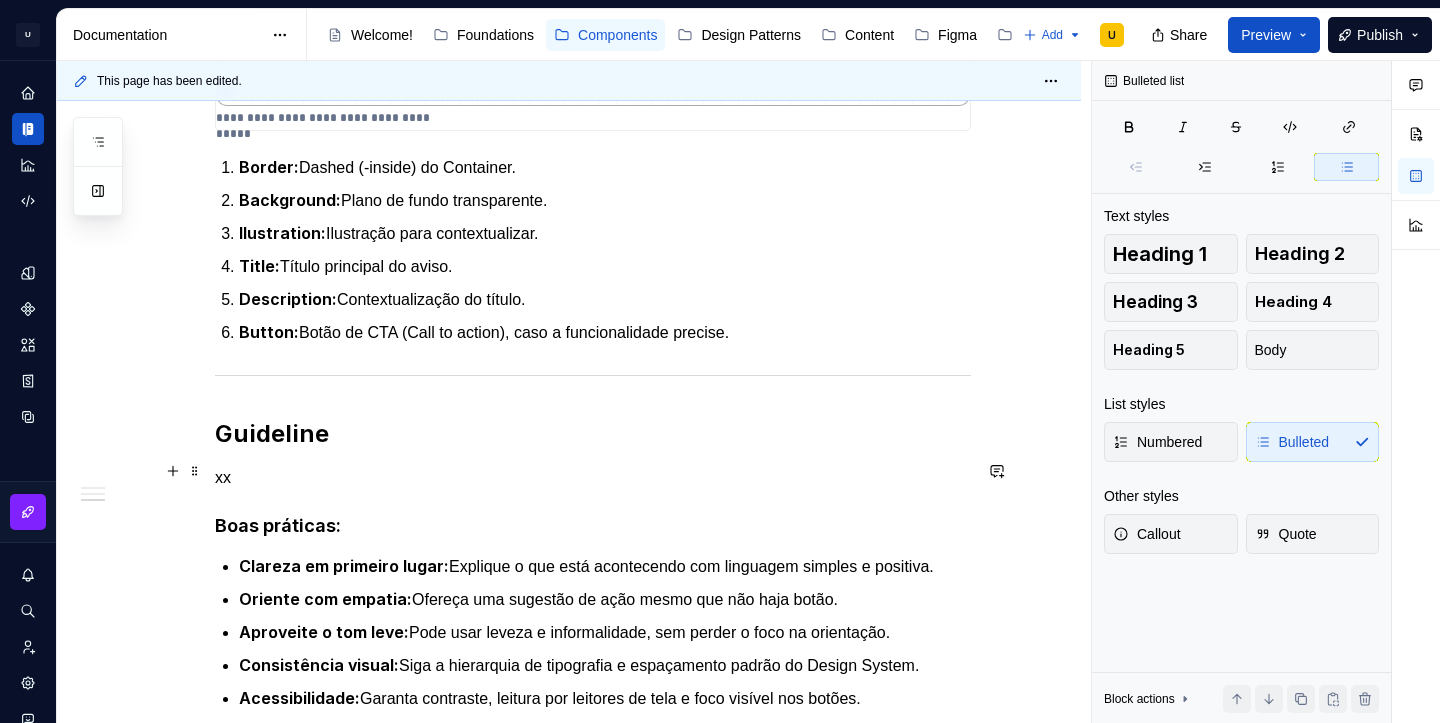 click on "xx" at bounding box center [593, 478] 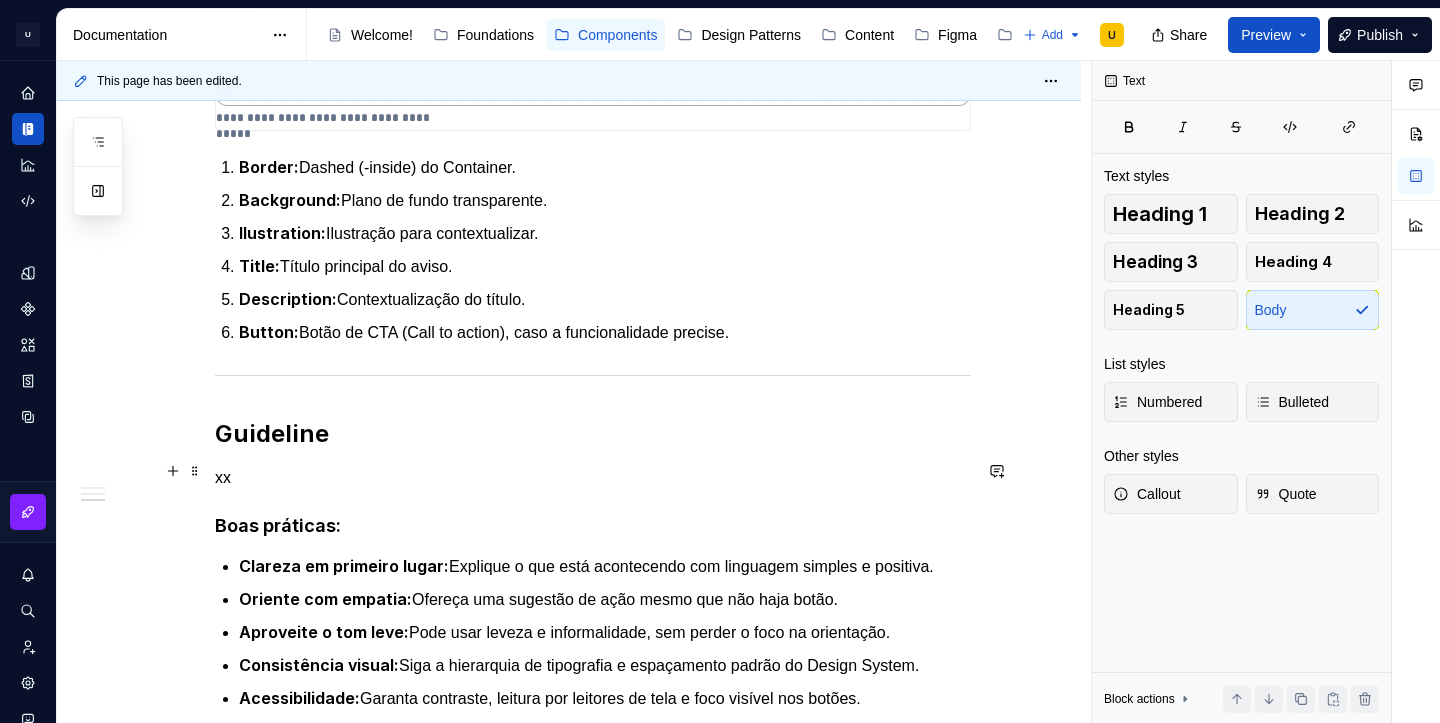 click on "xx" at bounding box center (593, 478) 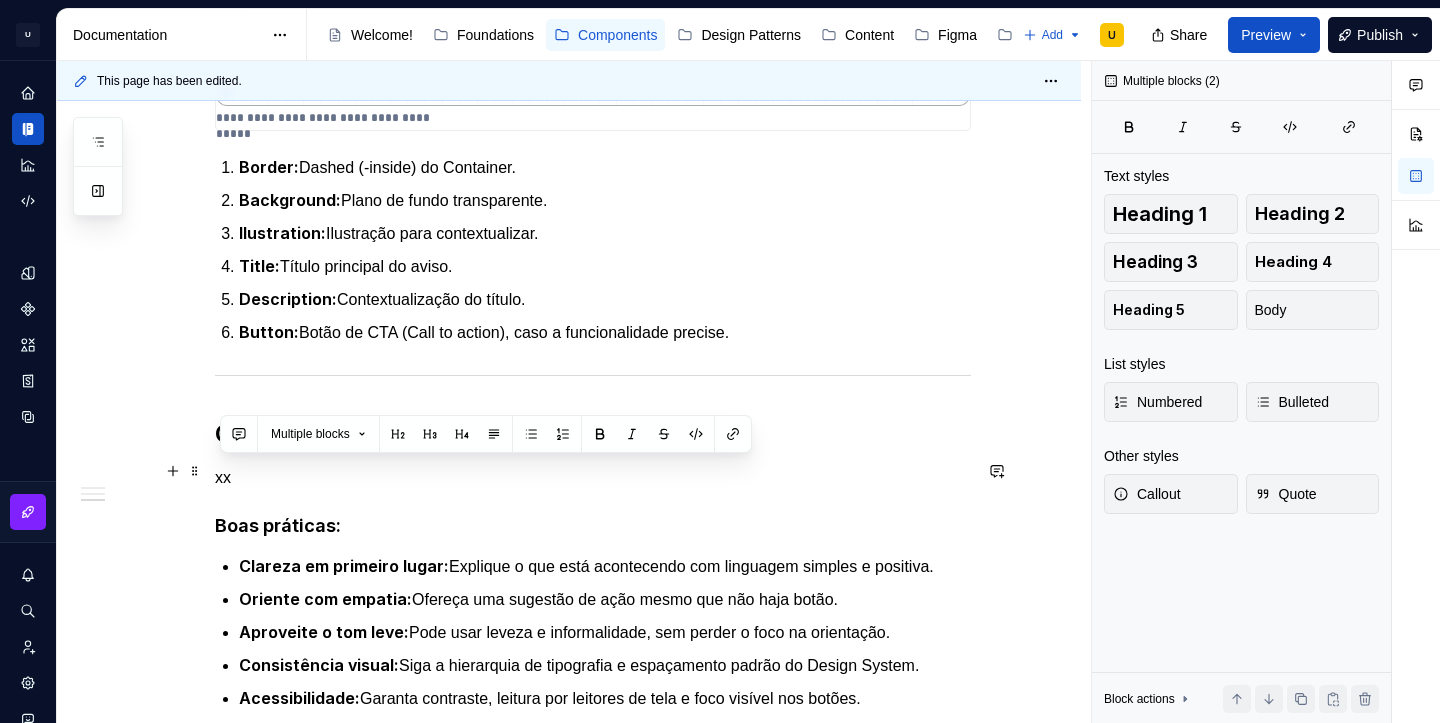 click on "xx" at bounding box center (593, 478) 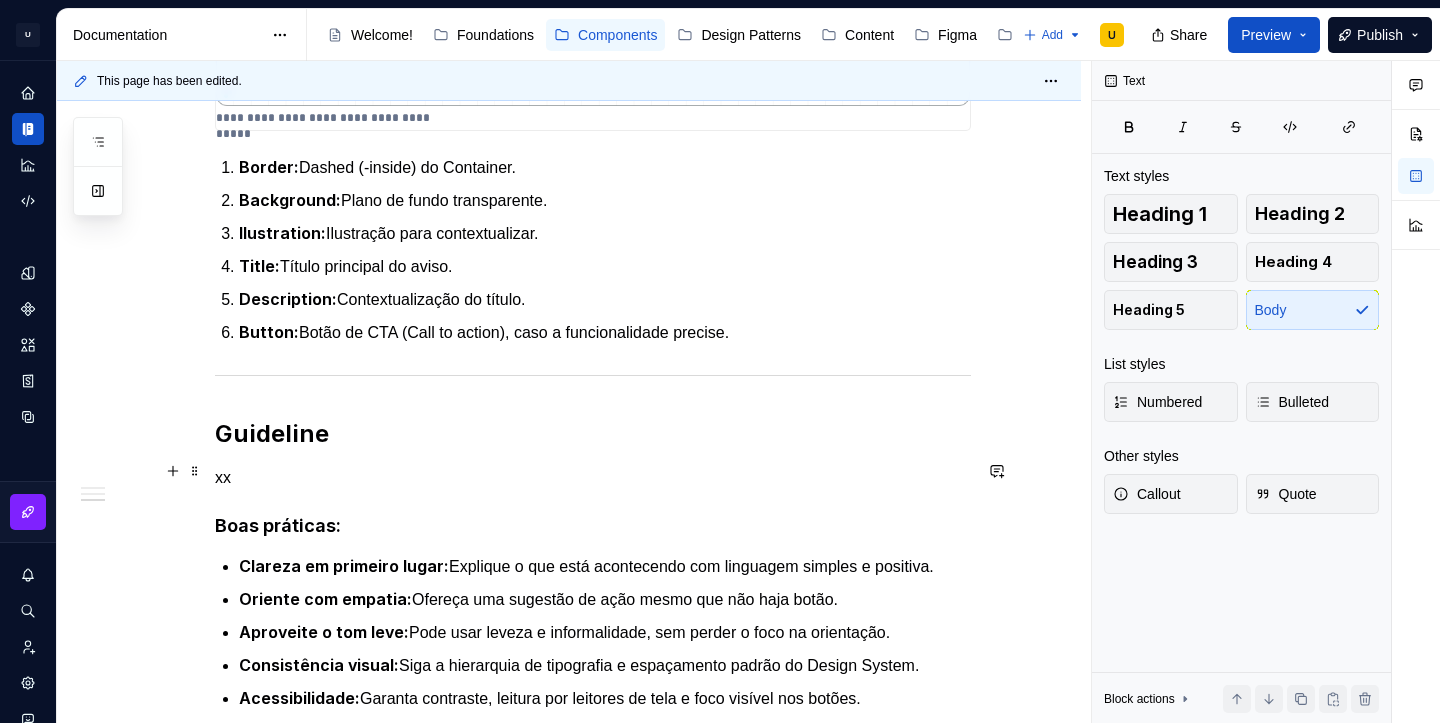 click on "xx" at bounding box center (593, 478) 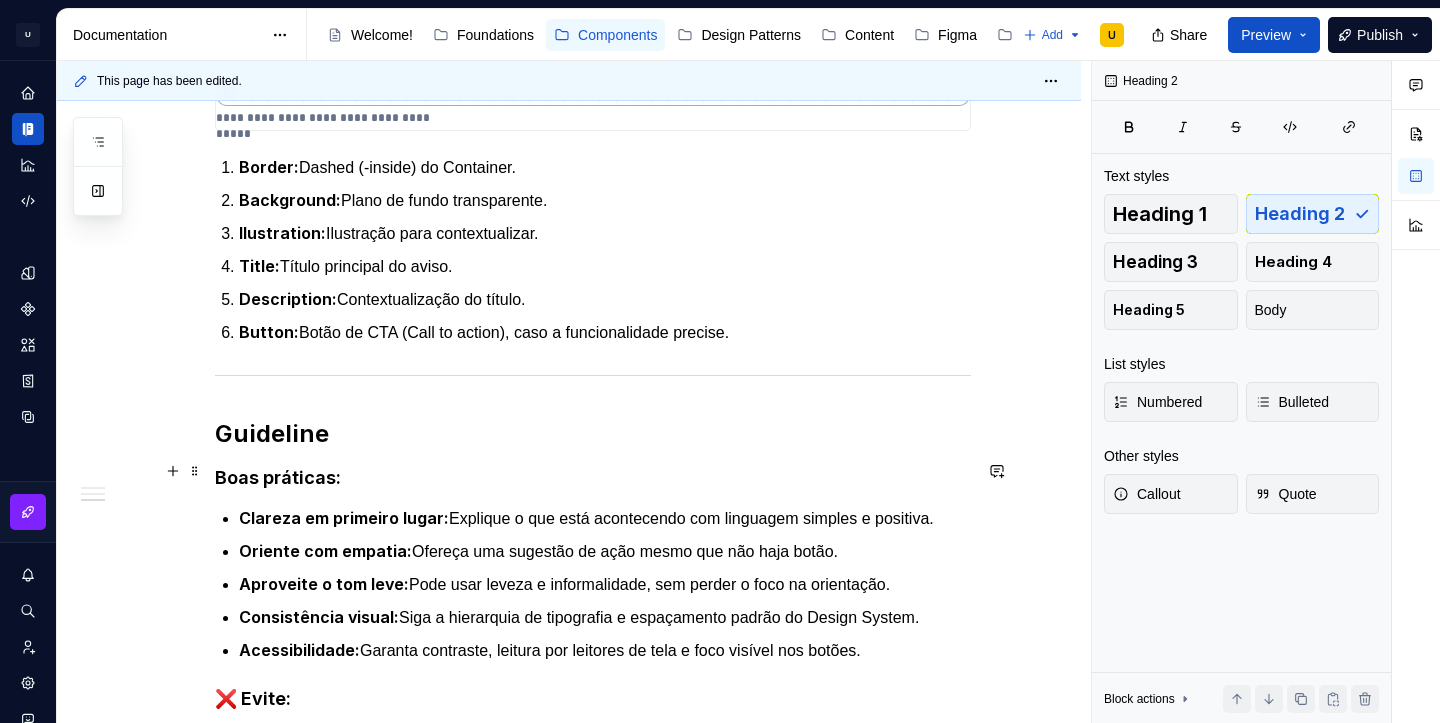 click on "Boas práticas:" at bounding box center [593, 478] 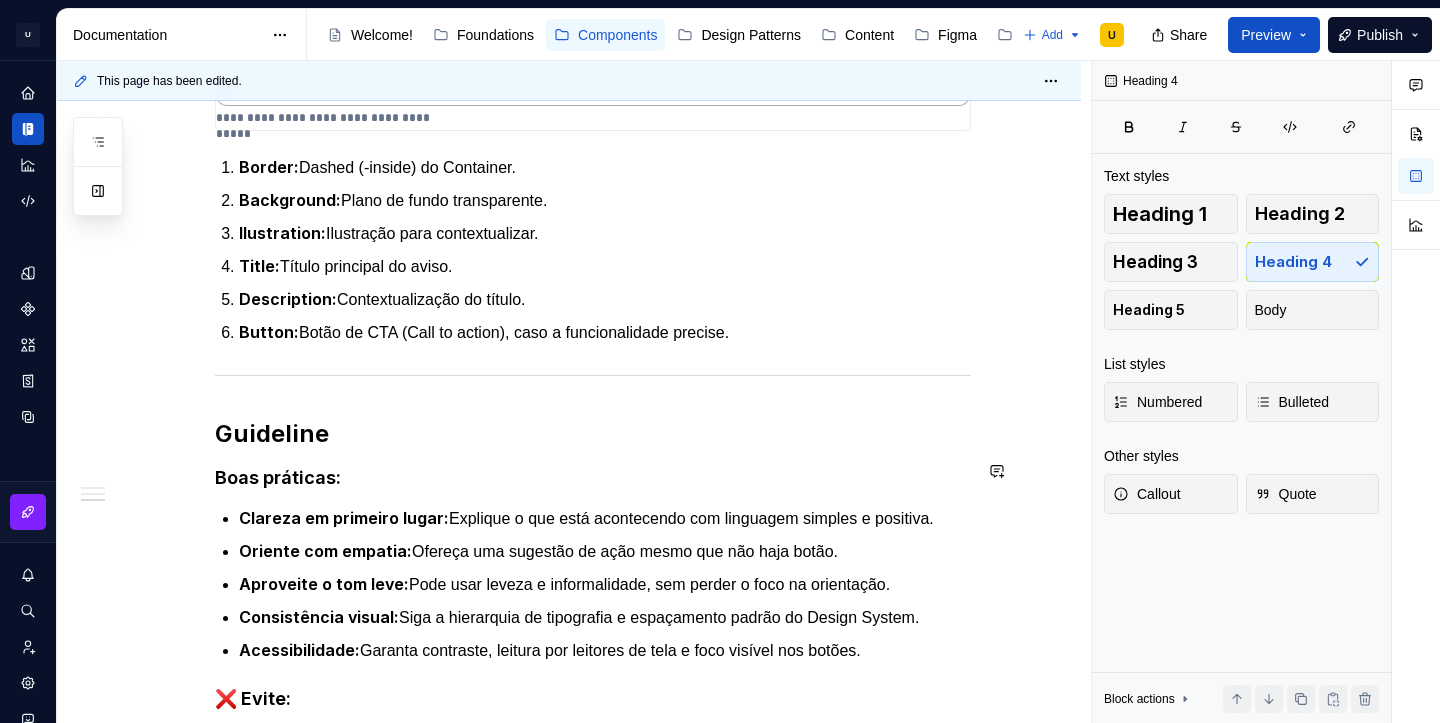 type 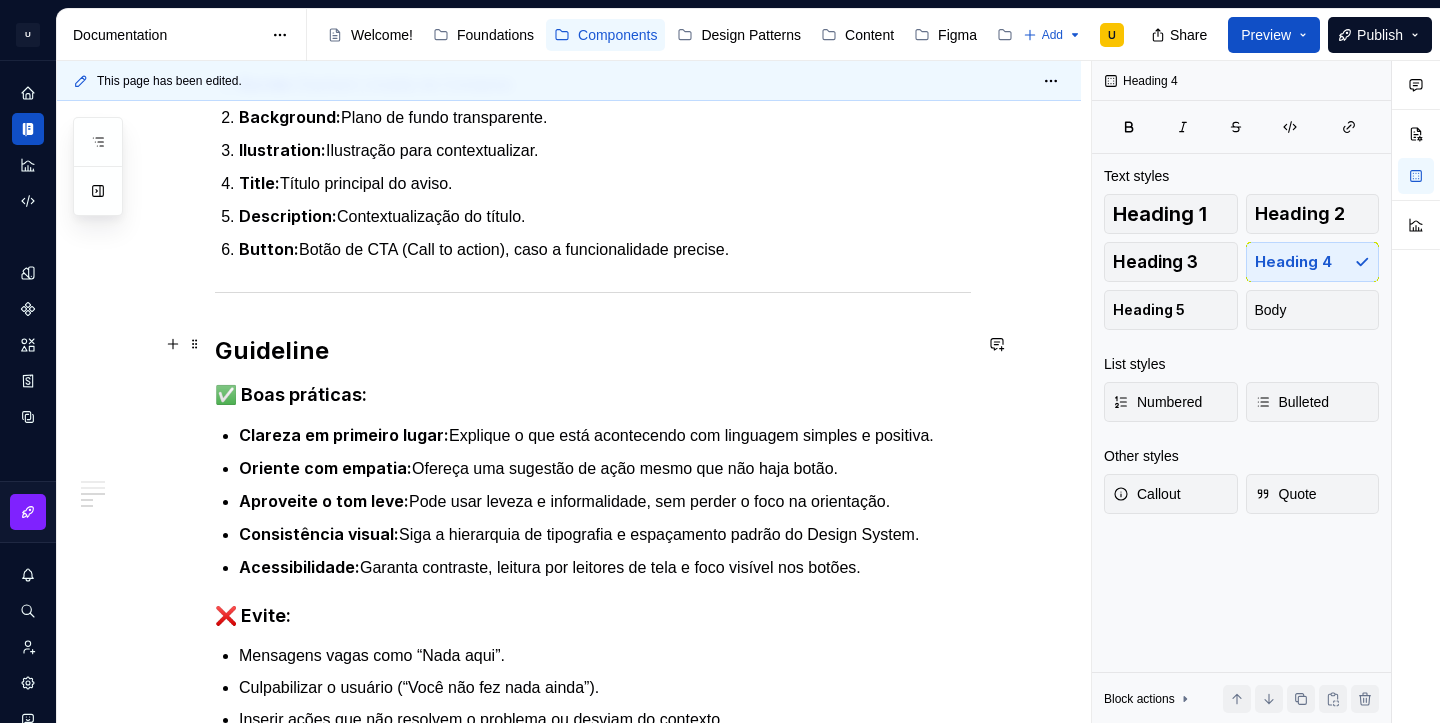 scroll, scrollTop: 1021, scrollLeft: 0, axis: vertical 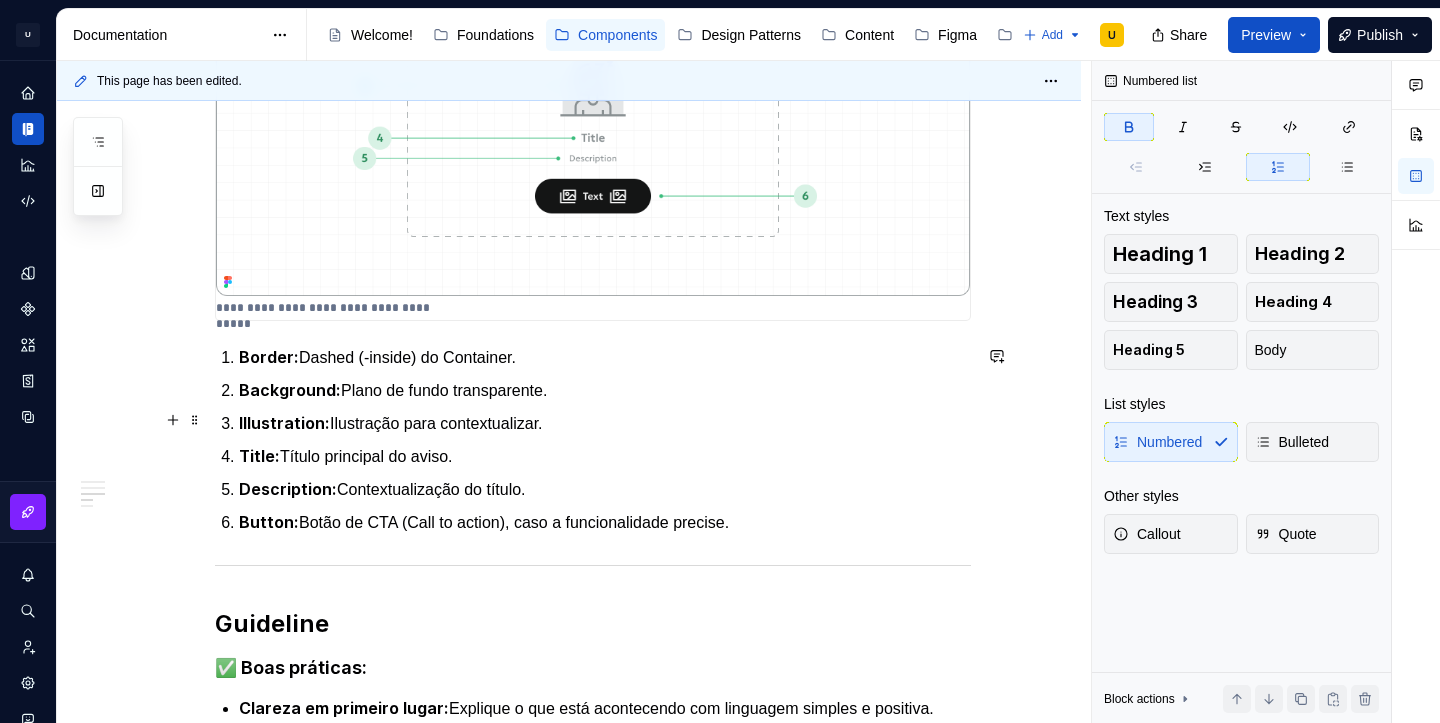 click on "Illustration:  Ilustração para contextualizar." at bounding box center [605, 423] 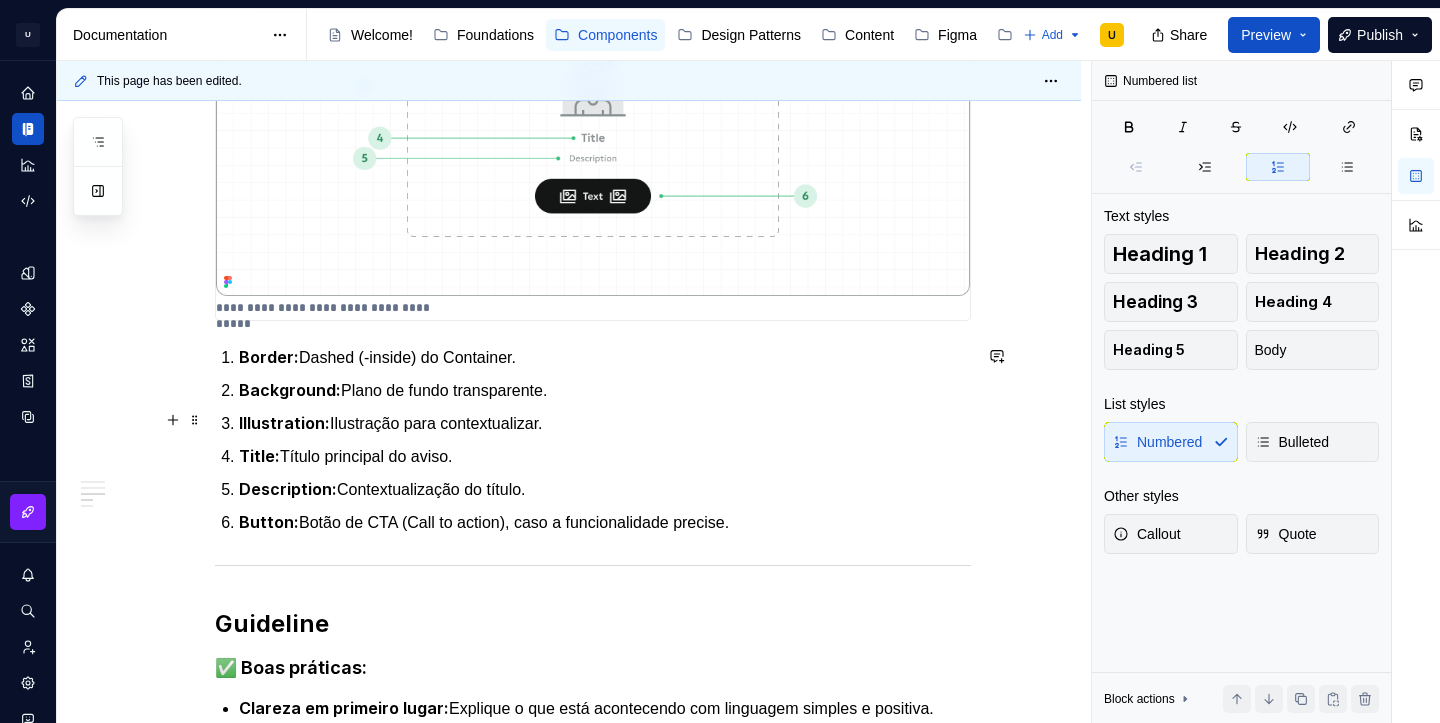 click on "Illustration:  Ilustração para contextualizar." at bounding box center [605, 423] 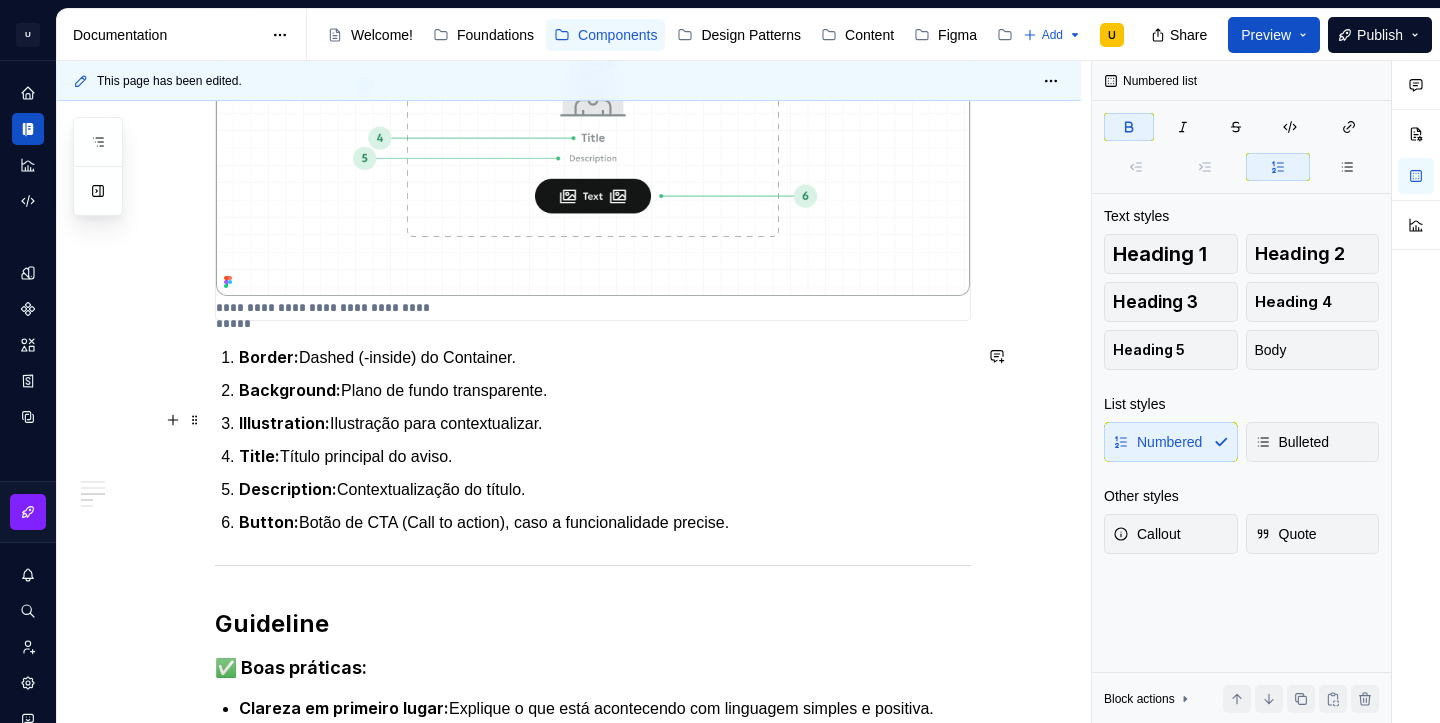 click on "Illustration:  Ilustração para contextualizar." at bounding box center [605, 423] 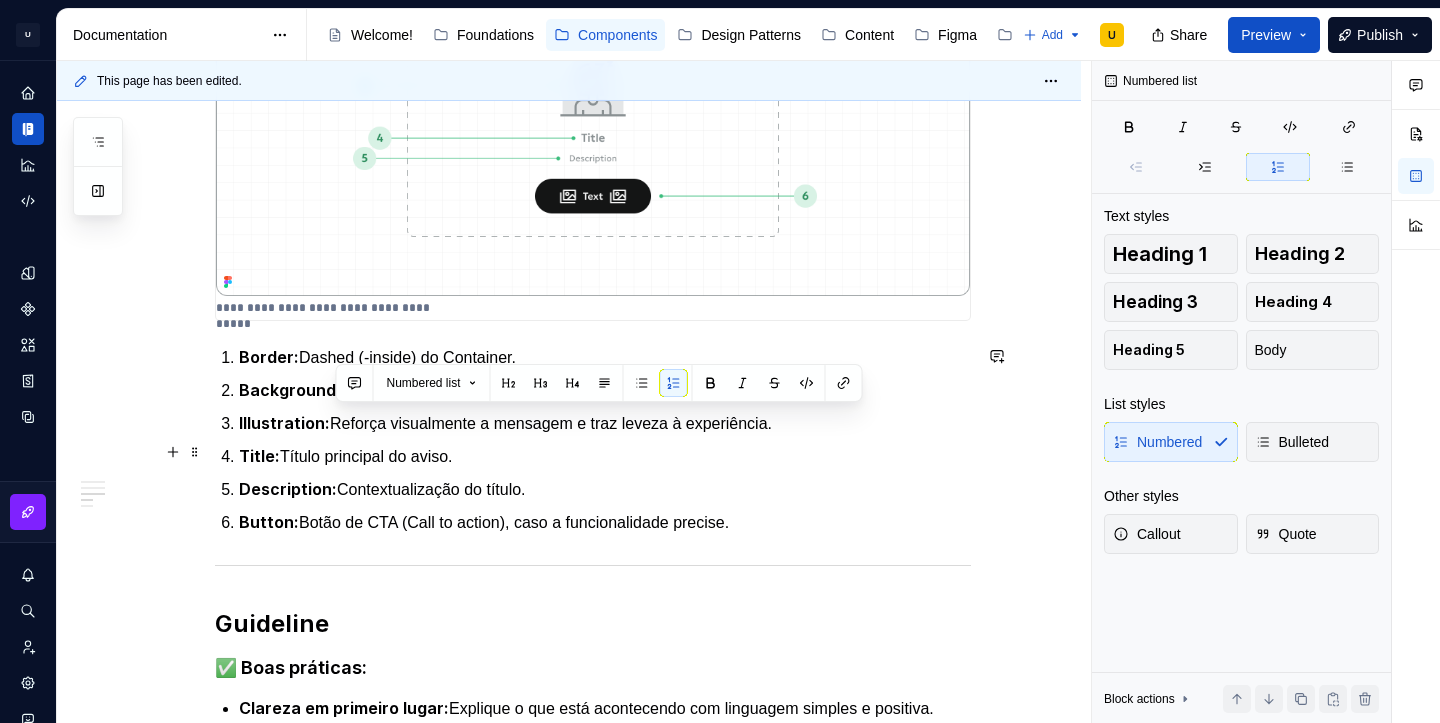 click on "Title:  Título principal do aviso." at bounding box center [605, 456] 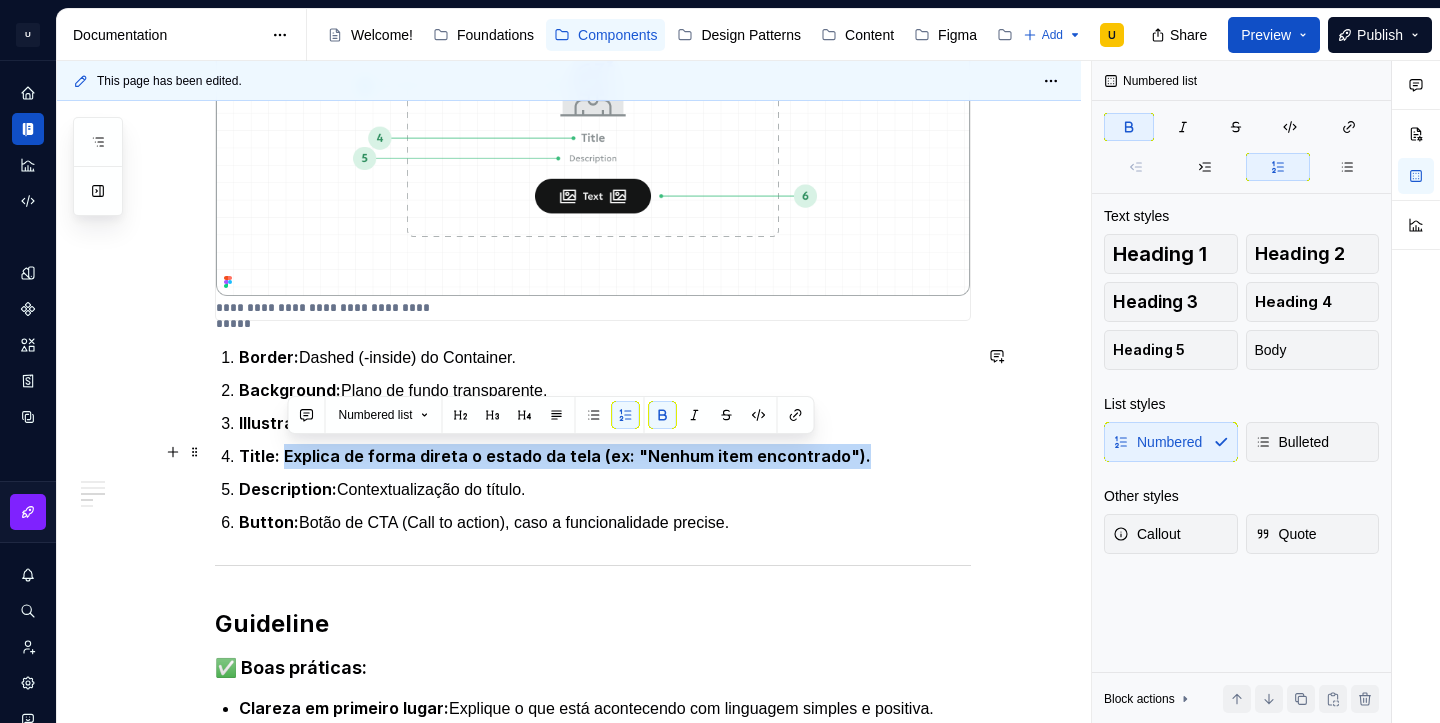 drag, startPoint x: 857, startPoint y: 454, endPoint x: 286, endPoint y: 457, distance: 571.0079 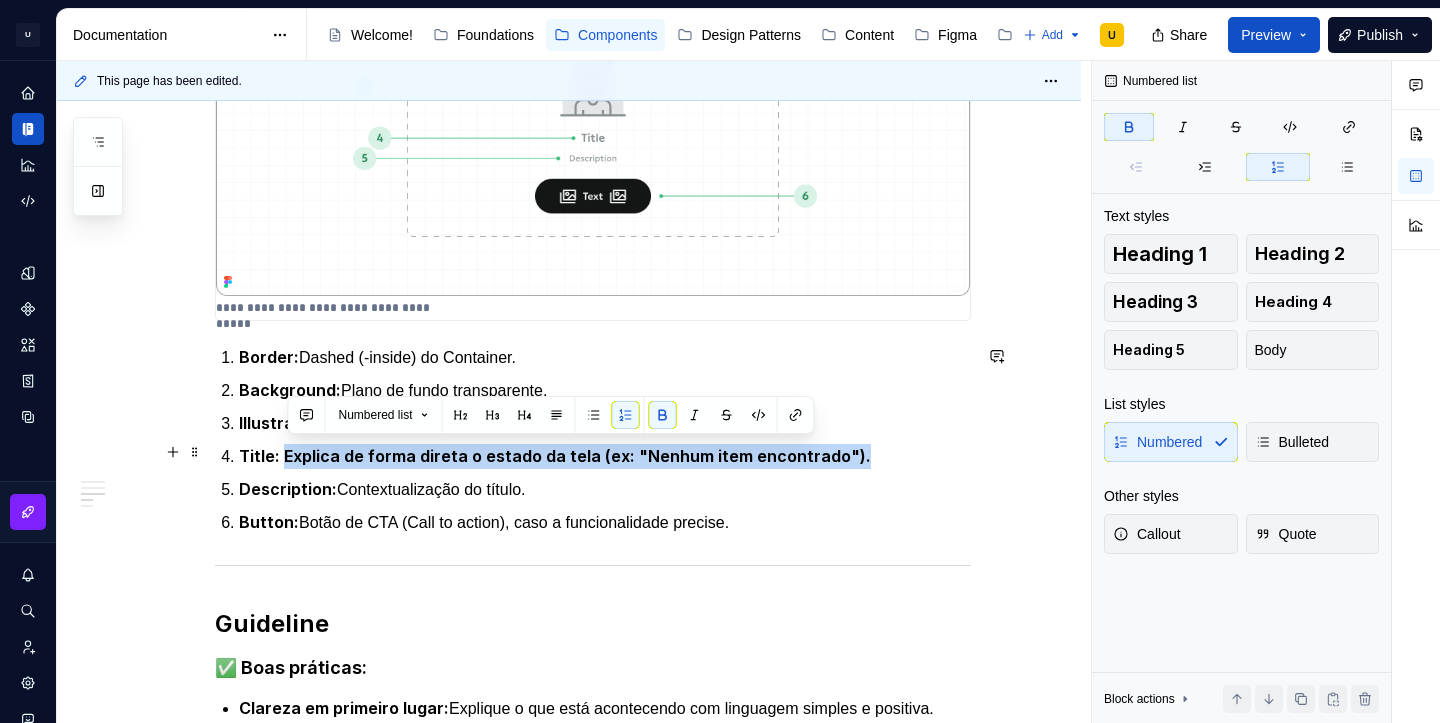 click on "Title: Explica de forma direta o estado da tela (ex: "Nenhum item encontrado")." at bounding box center (605, 456) 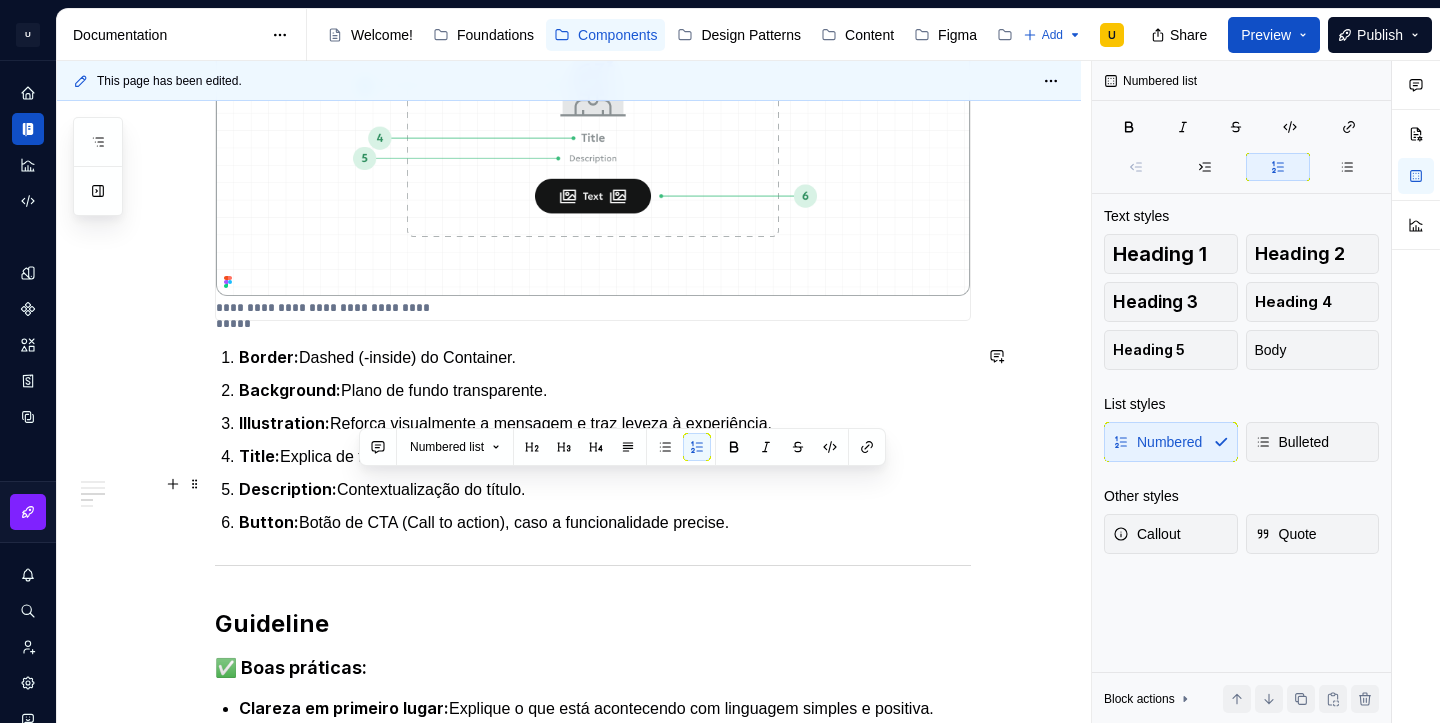 drag, startPoint x: 555, startPoint y: 485, endPoint x: 358, endPoint y: 492, distance: 197.12433 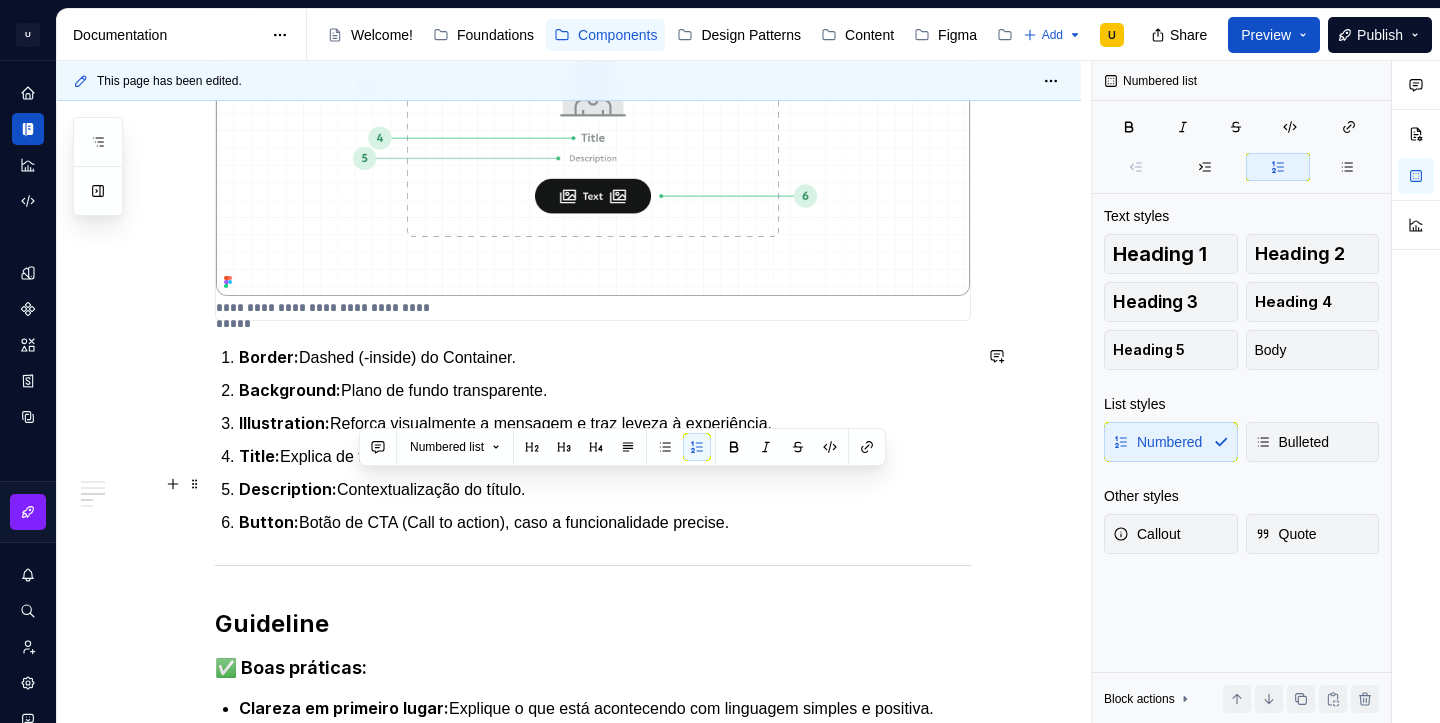 click on "Description:  Contextualização do título." at bounding box center (605, 489) 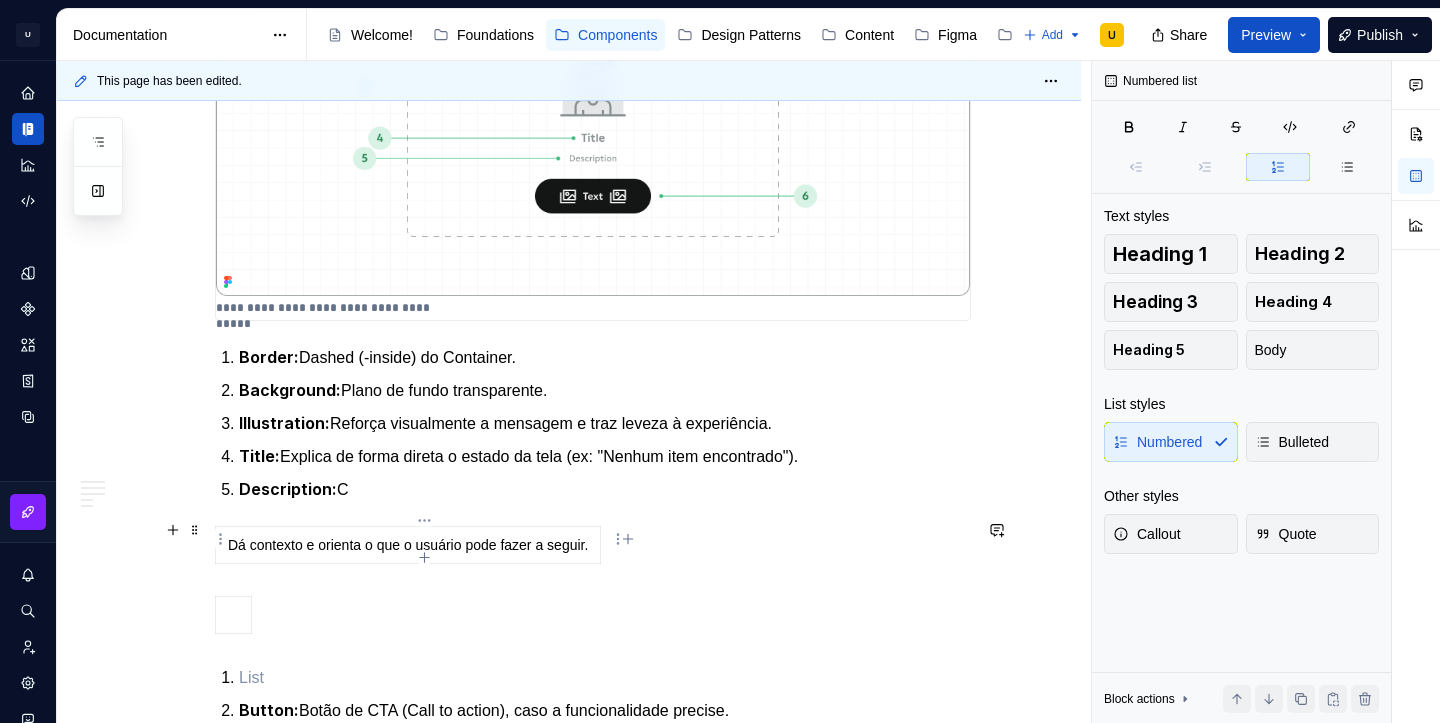 click on "Dá contexto e orienta o que o usuário pode fazer a seguir." at bounding box center [408, 545] 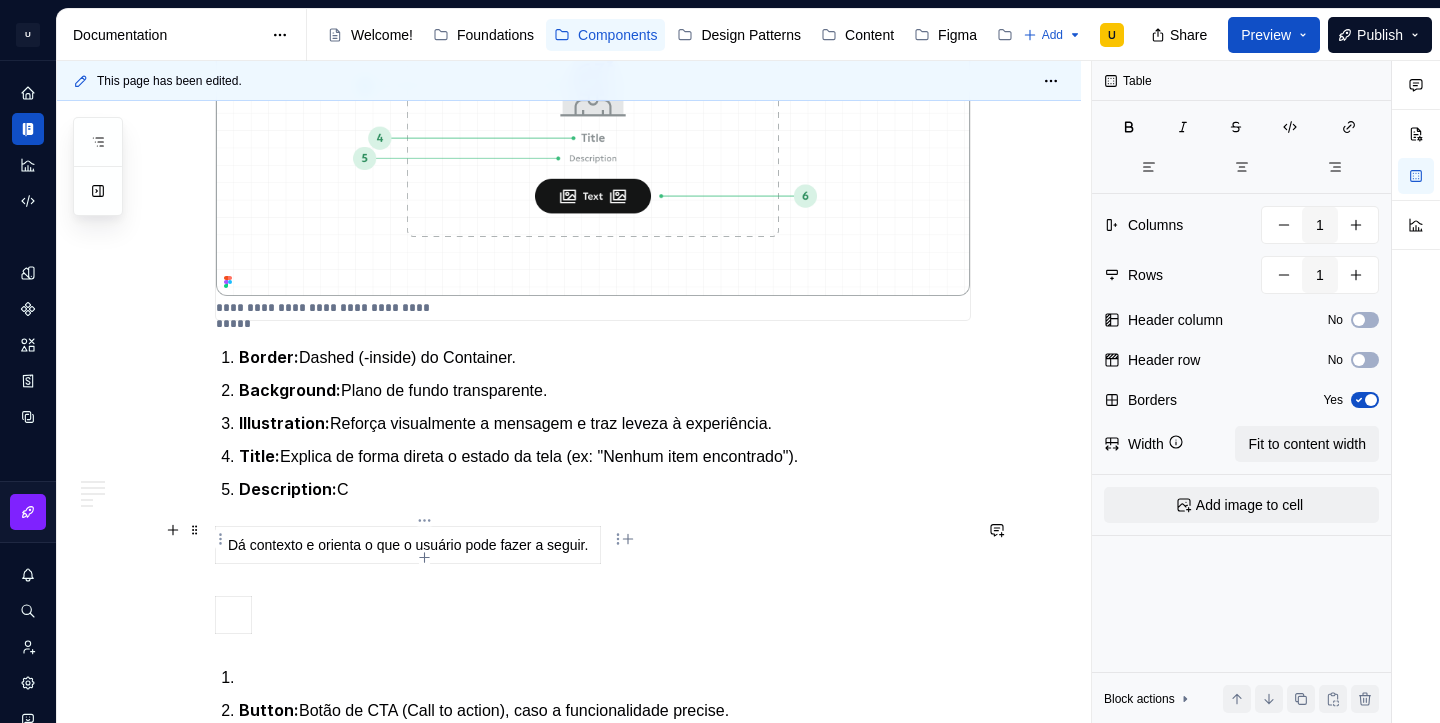 click on "Dá contexto e orienta o que o usuário pode fazer a seguir." at bounding box center [408, 545] 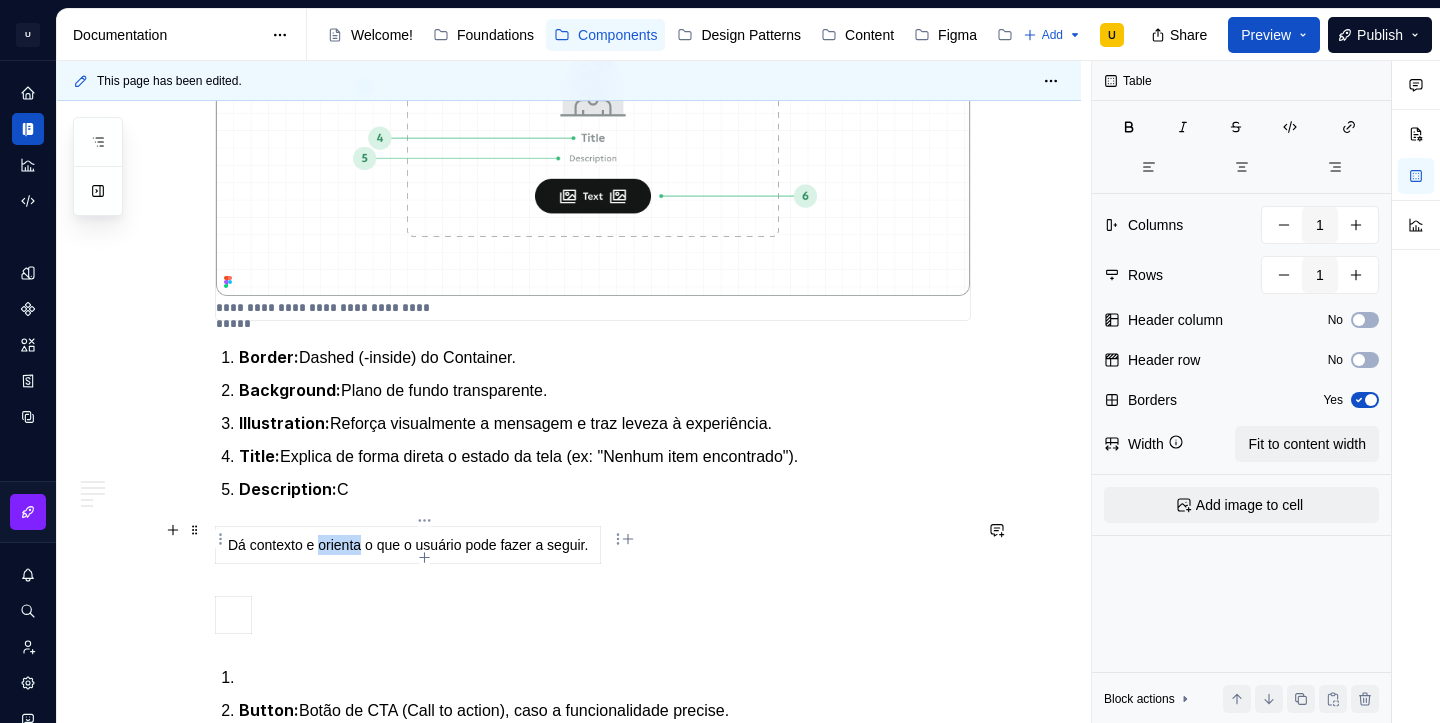 click on "Dá contexto e orienta o que o usuário pode fazer a seguir." at bounding box center (408, 545) 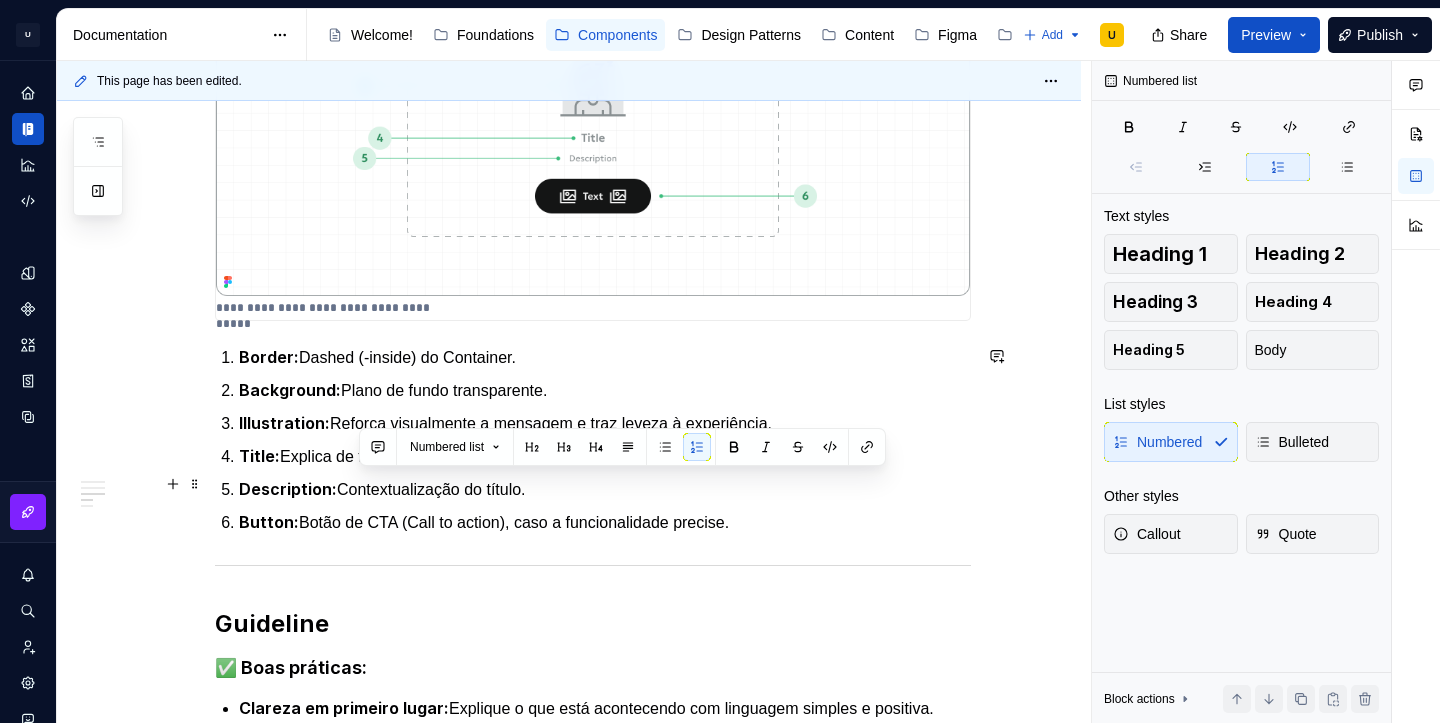 drag, startPoint x: 558, startPoint y: 483, endPoint x: 360, endPoint y: 490, distance: 198.1237 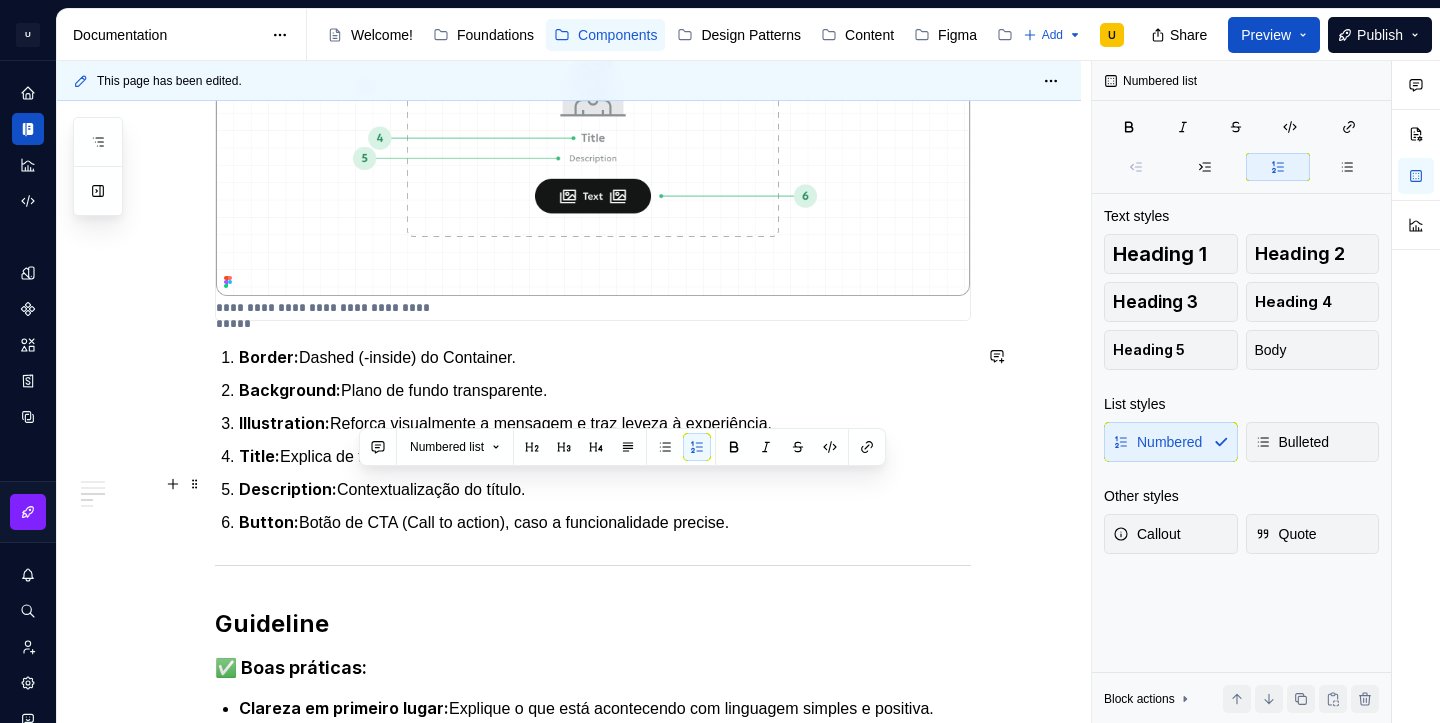 click on "Description:  Contextualização do título." at bounding box center [605, 489] 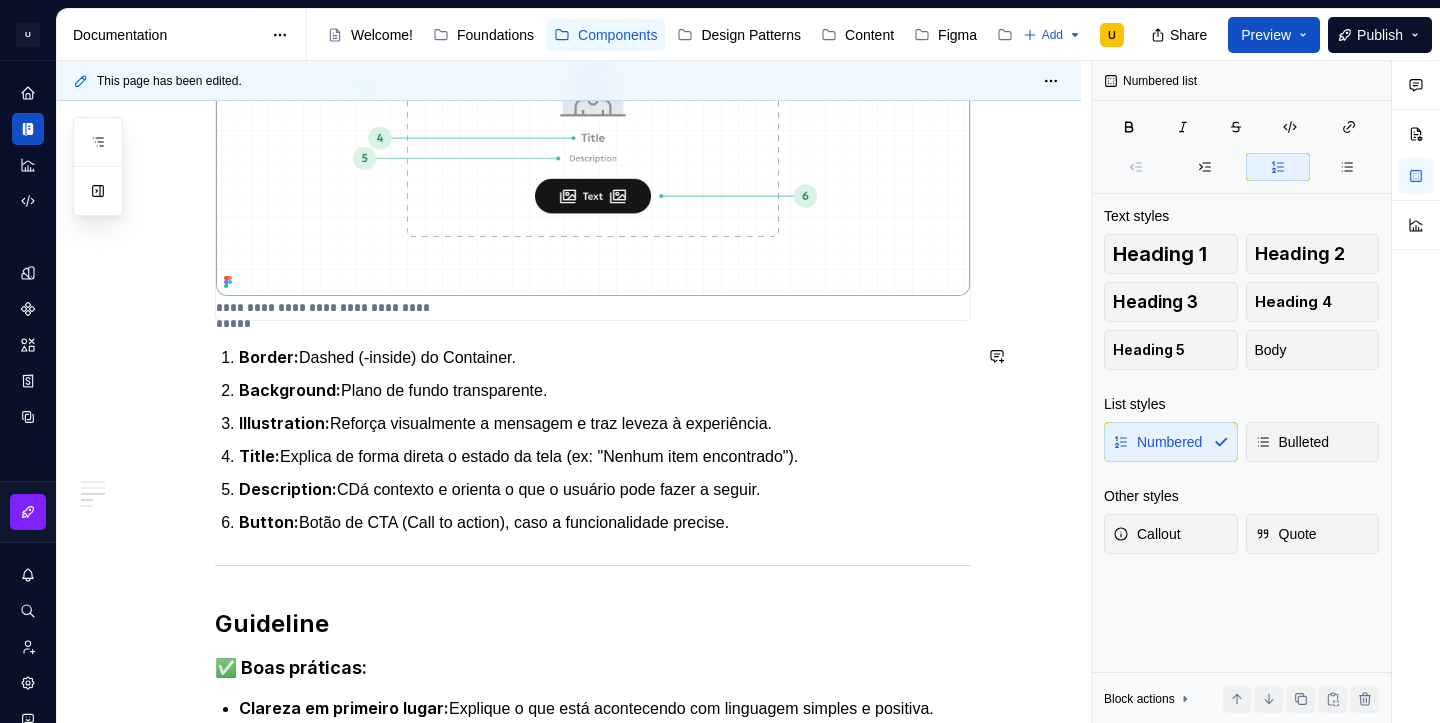 click on "Description:  CDá contexto e orienta o que o usuário pode fazer a seguir." at bounding box center (605, 489) 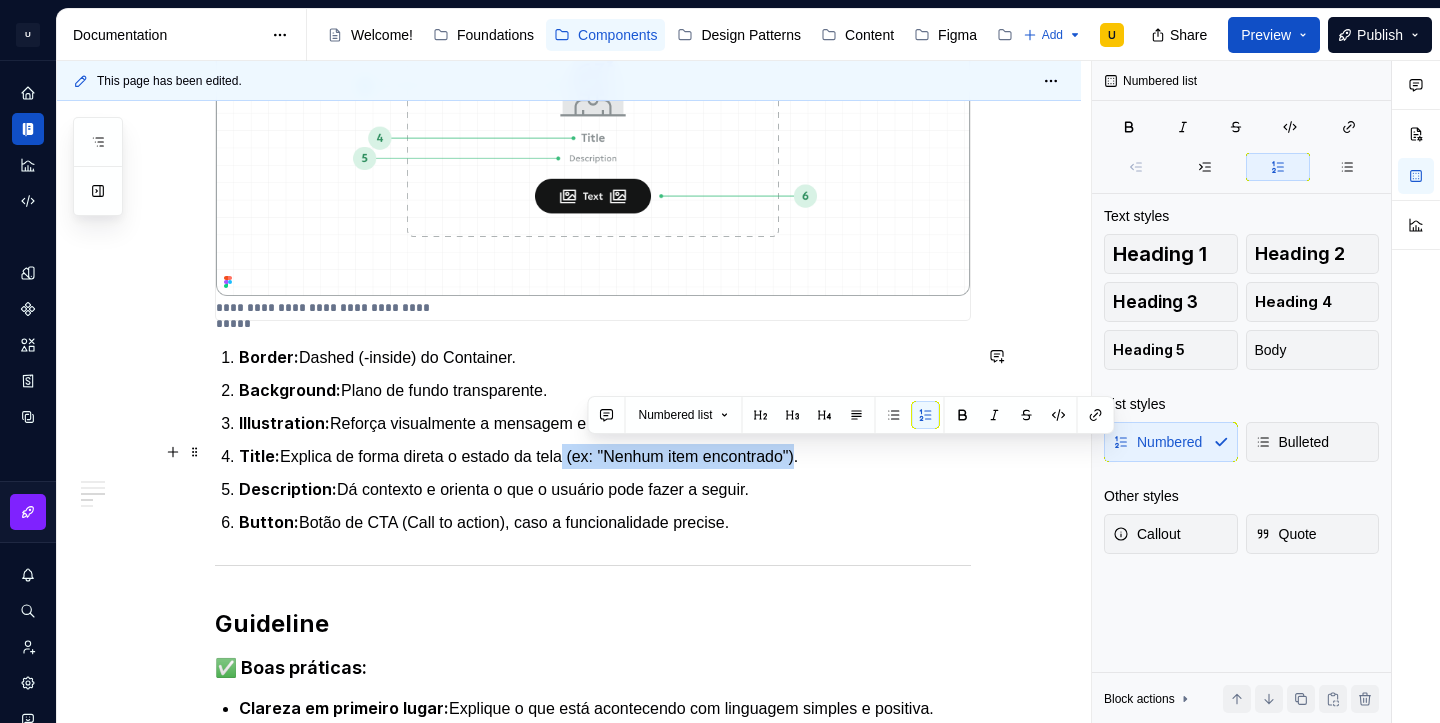 drag, startPoint x: 834, startPoint y: 451, endPoint x: 587, endPoint y: 459, distance: 247.12952 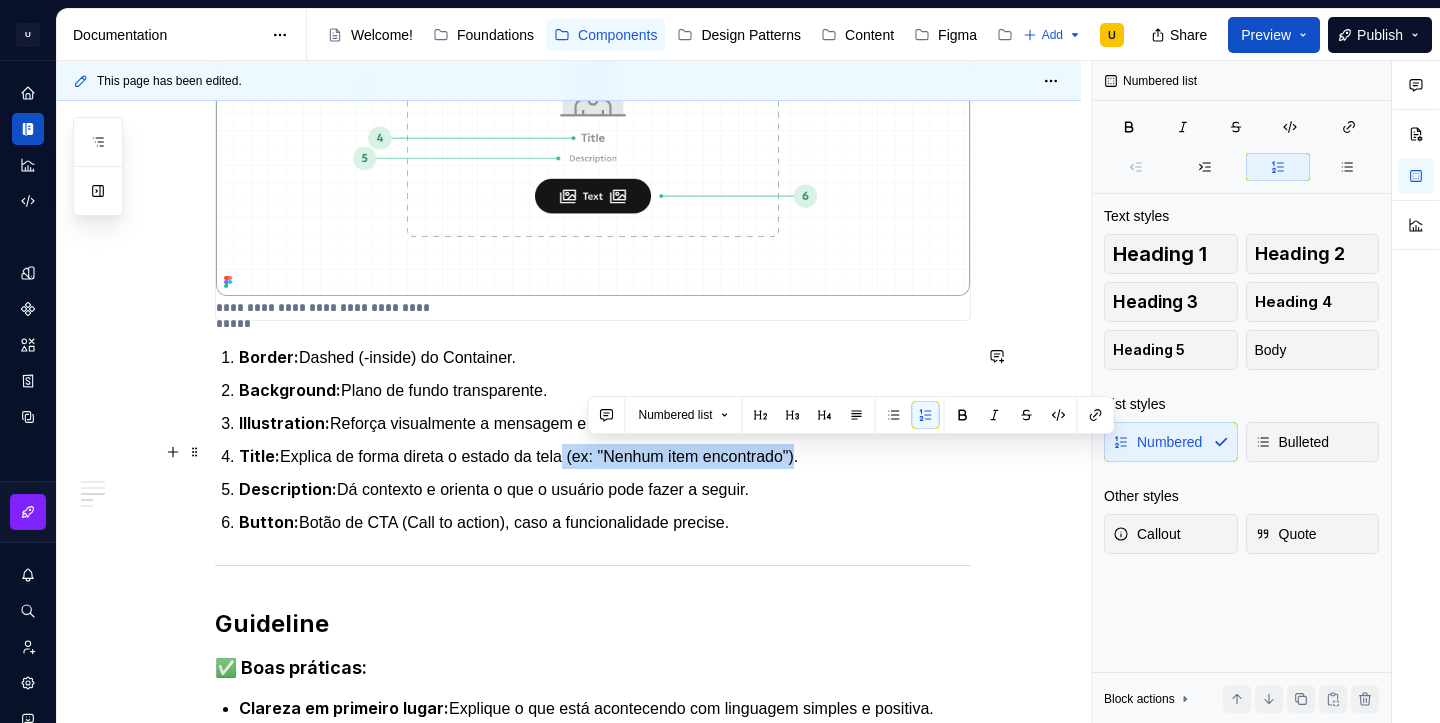 click on "Title:  Explica de forma direta o estado da tela (ex: "Nenhum item encontrado")." at bounding box center [605, 456] 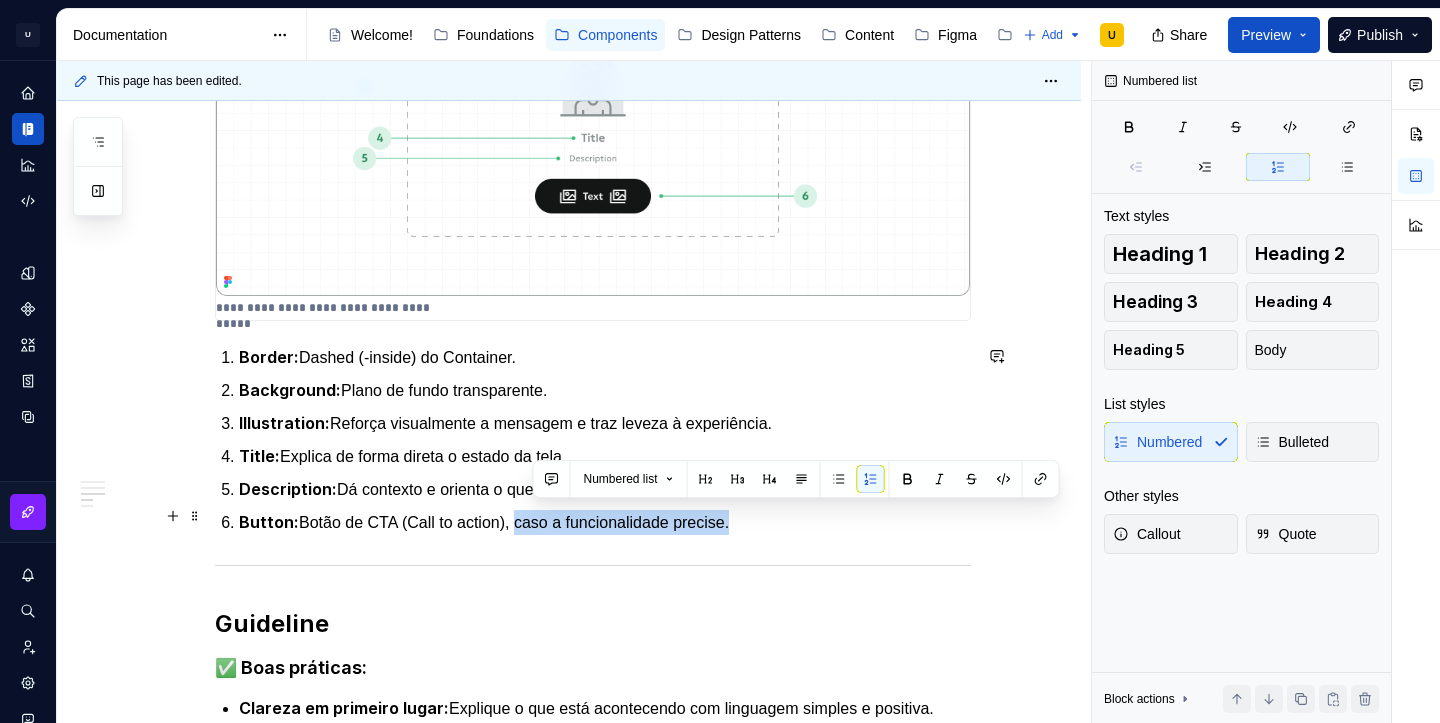 drag, startPoint x: 764, startPoint y: 514, endPoint x: 536, endPoint y: 524, distance: 228.2192 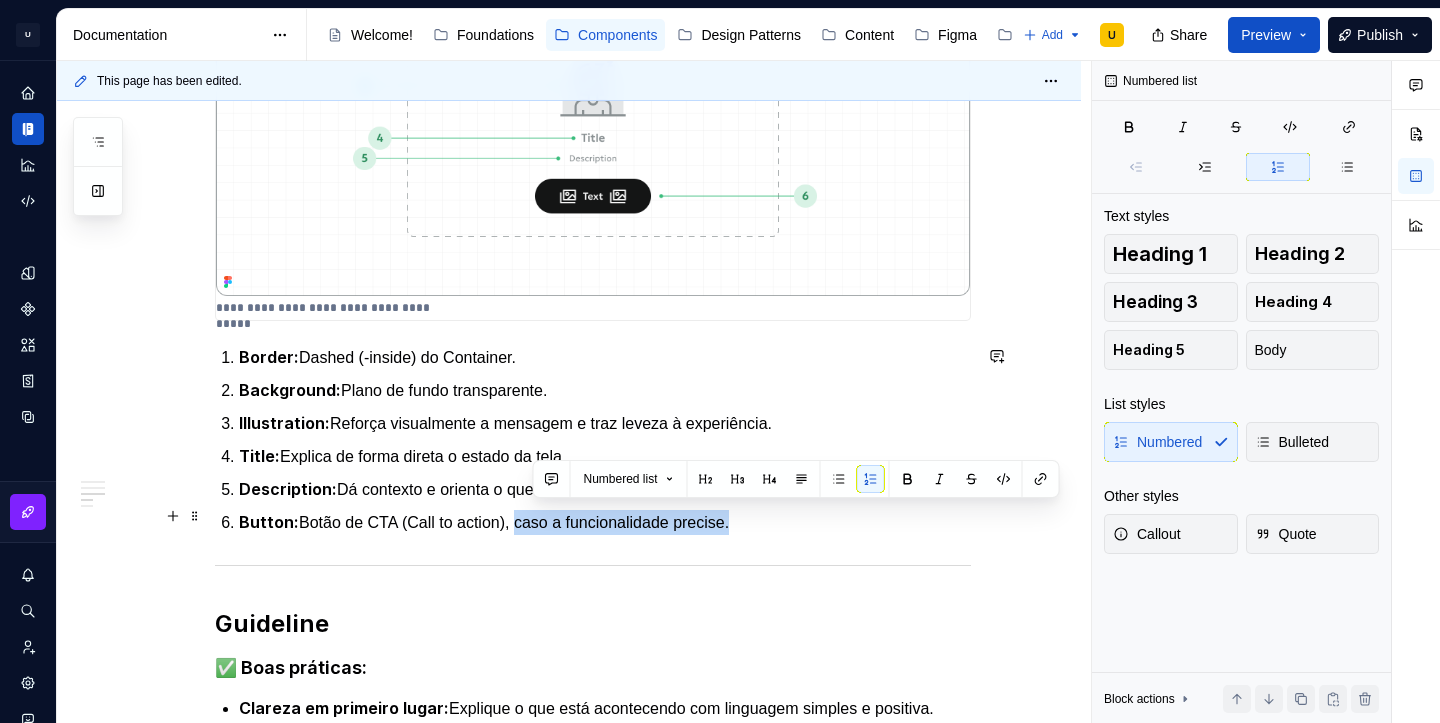 click on "Button:  Botão de CTA (Call to action), caso a funcionalidade precise." at bounding box center [605, 522] 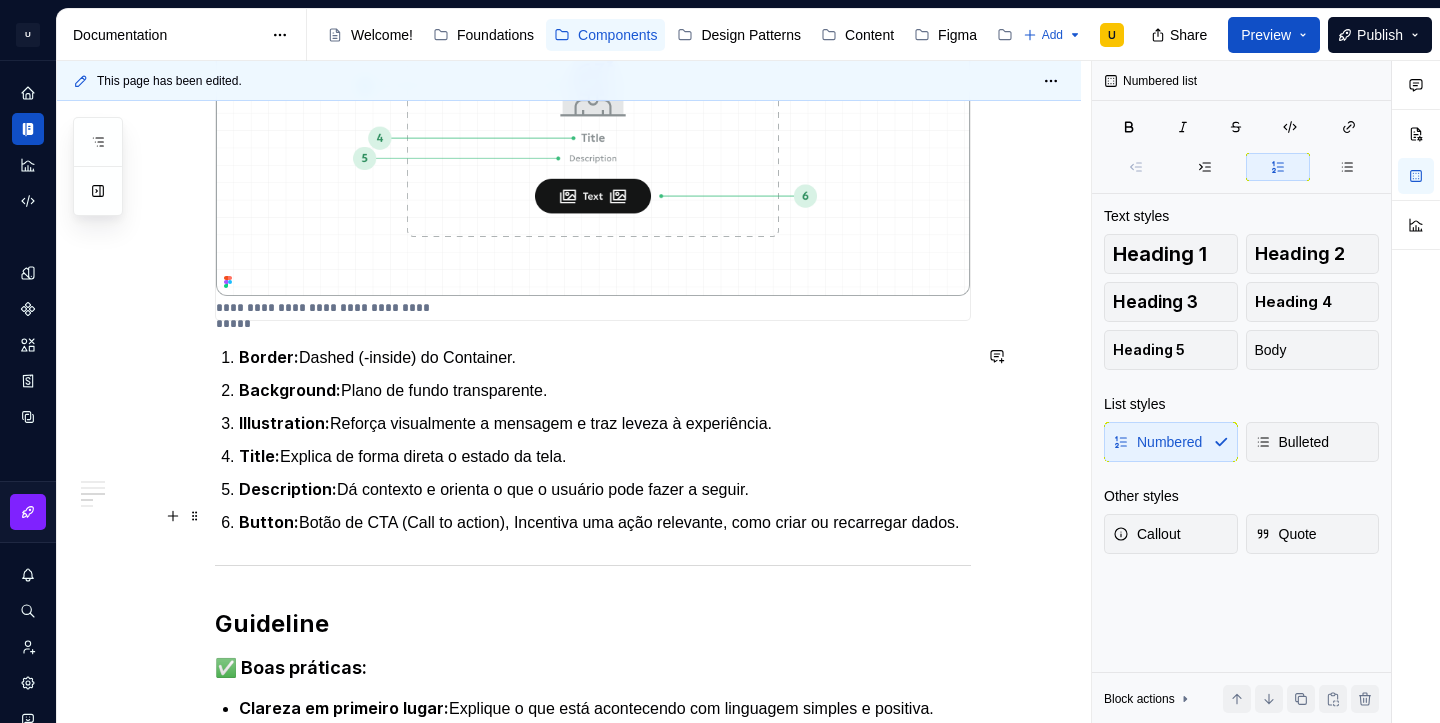 click on "Button:  Botão de CTA (Call to action), Incentiva uma ação relevante, como criar ou recarregar dados." at bounding box center (605, 522) 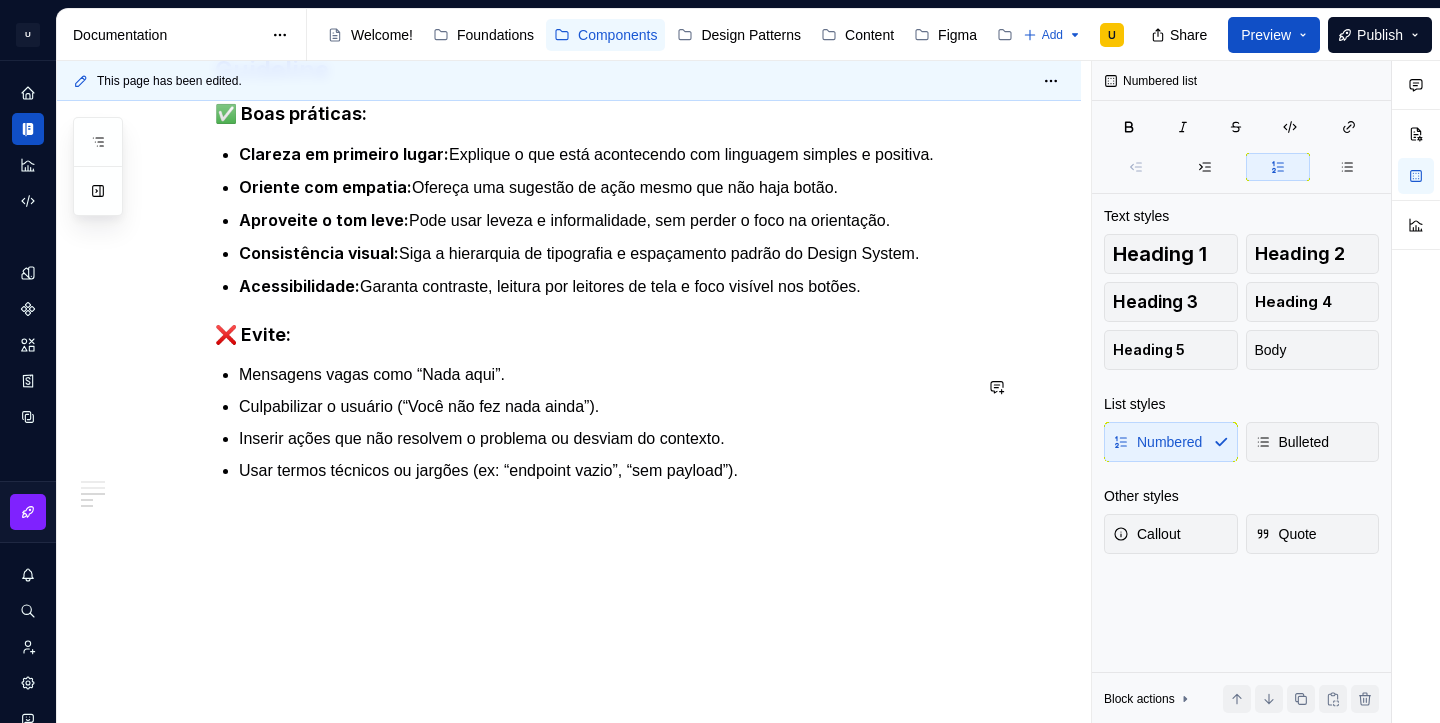 scroll, scrollTop: 1292, scrollLeft: 0, axis: vertical 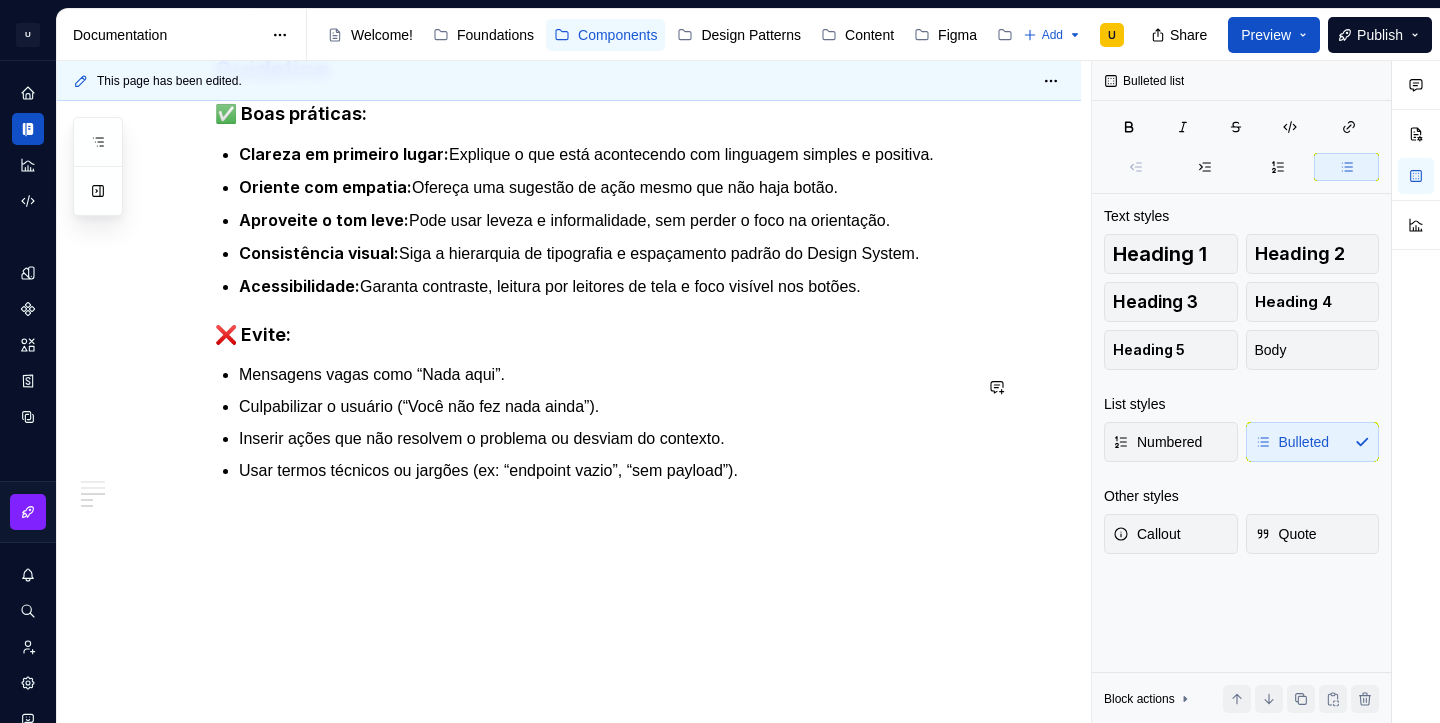 click on "**********" at bounding box center (569, -103) 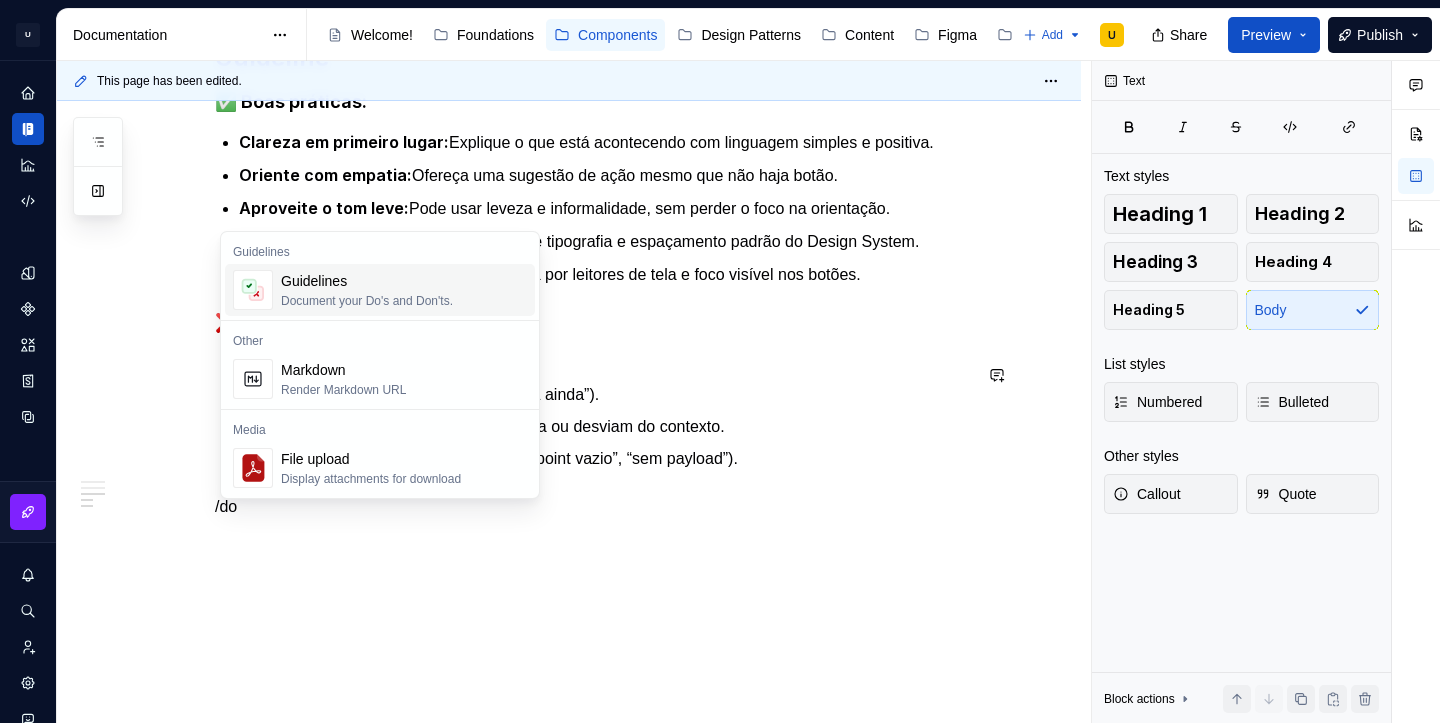 click on "Guidelines" at bounding box center (367, 281) 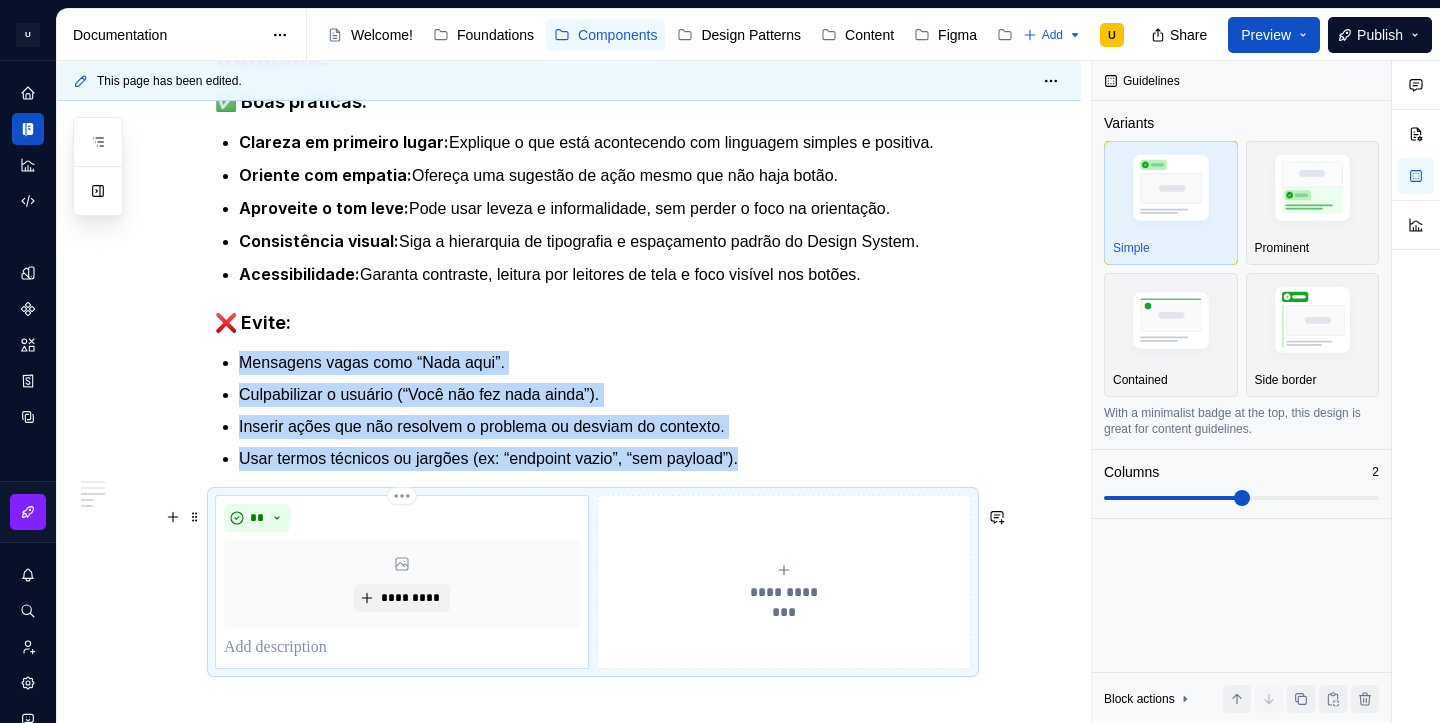 click on "** *********" at bounding box center (402, 582) 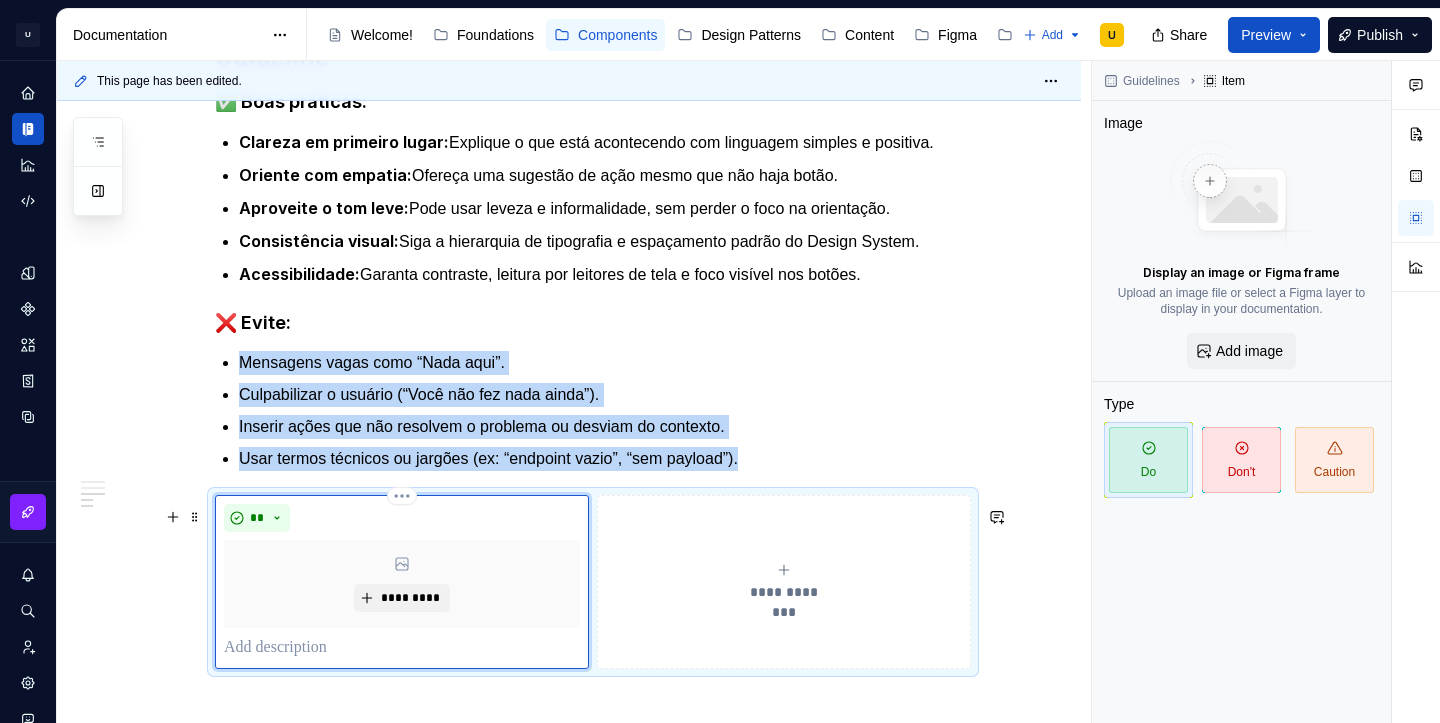 type on "*" 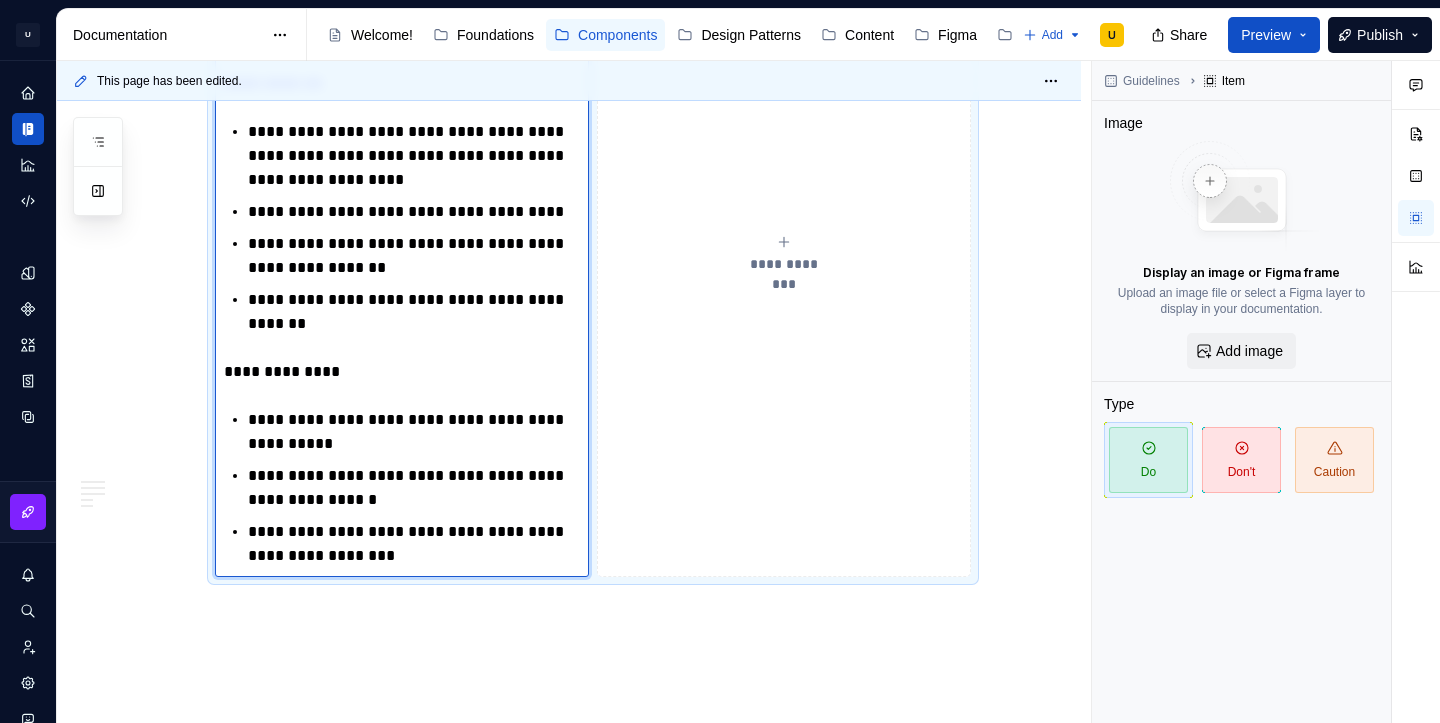 scroll, scrollTop: 1913, scrollLeft: 0, axis: vertical 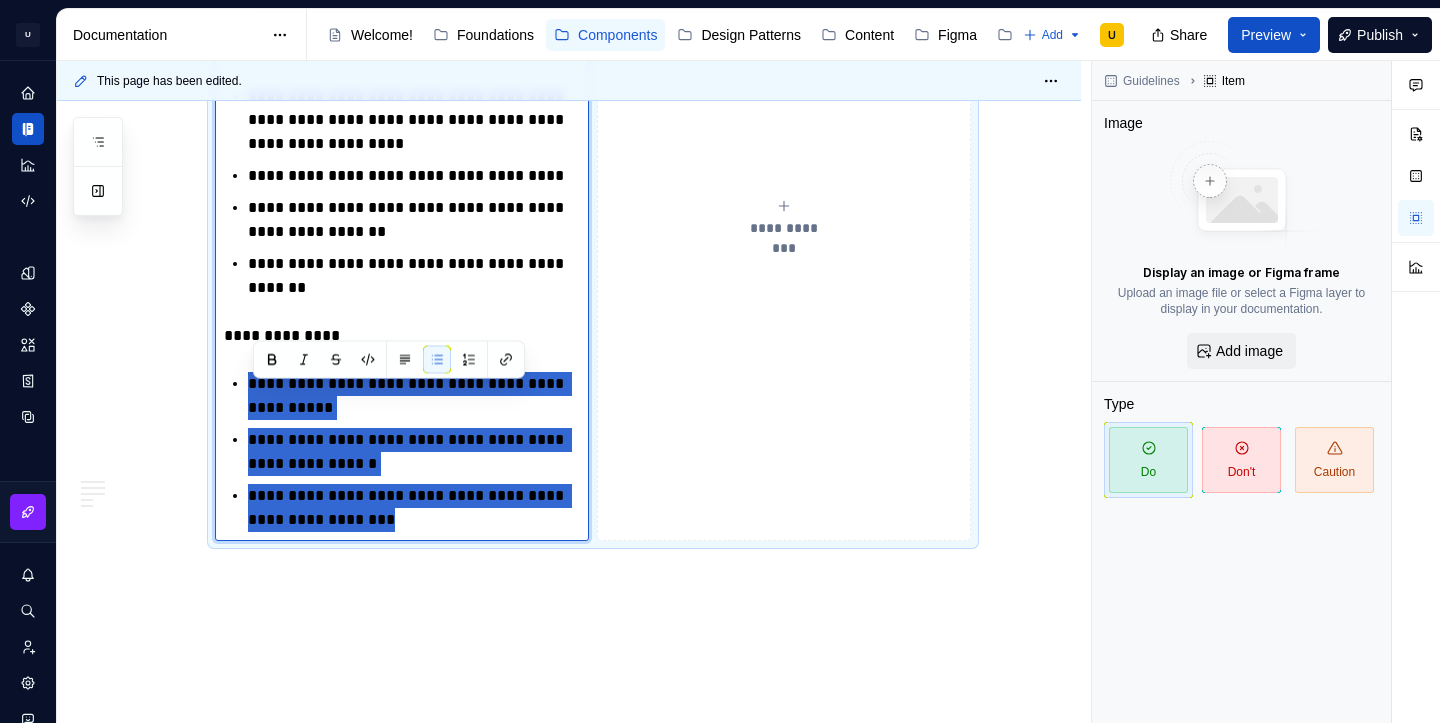 drag, startPoint x: 437, startPoint y: 538, endPoint x: 251, endPoint y: 404, distance: 229.24223 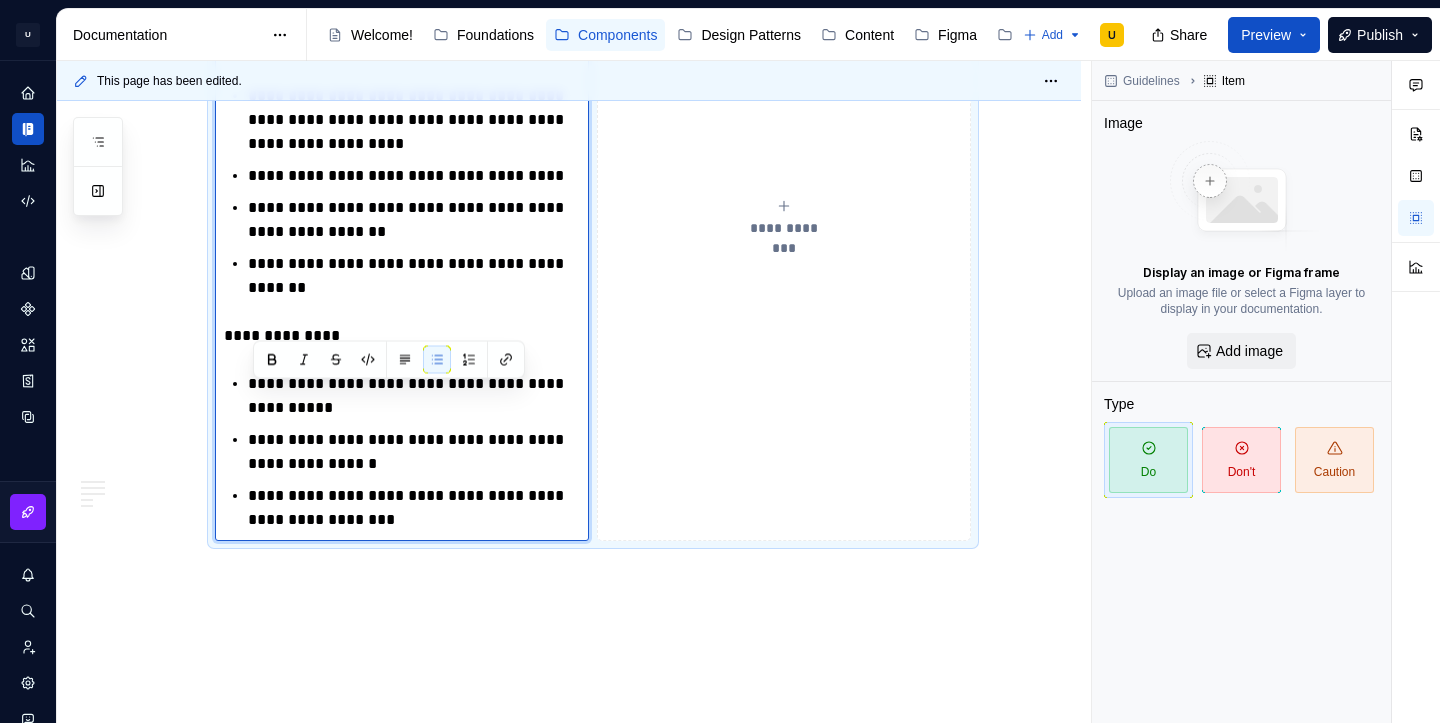 scroll, scrollTop: 1799, scrollLeft: 0, axis: vertical 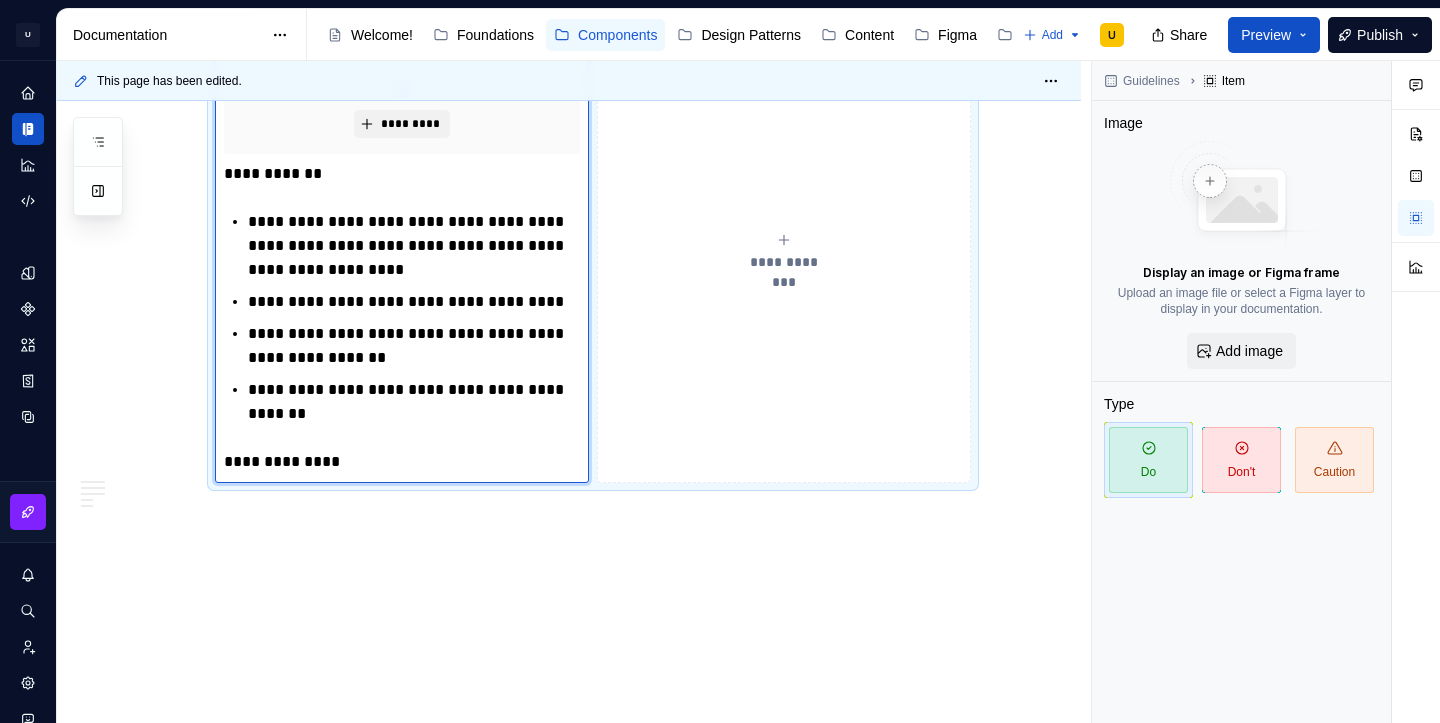 click on "**********" at bounding box center (784, 252) 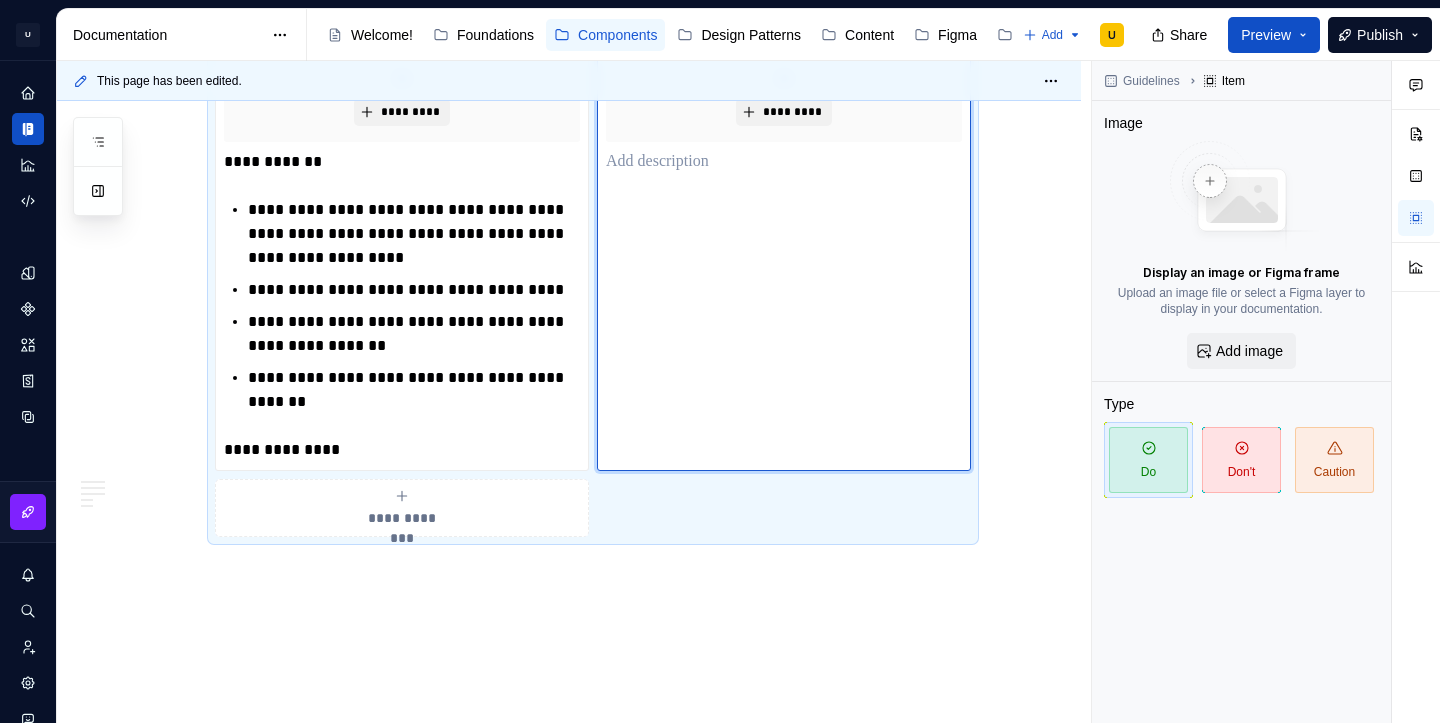 click on "** *********" at bounding box center [784, 240] 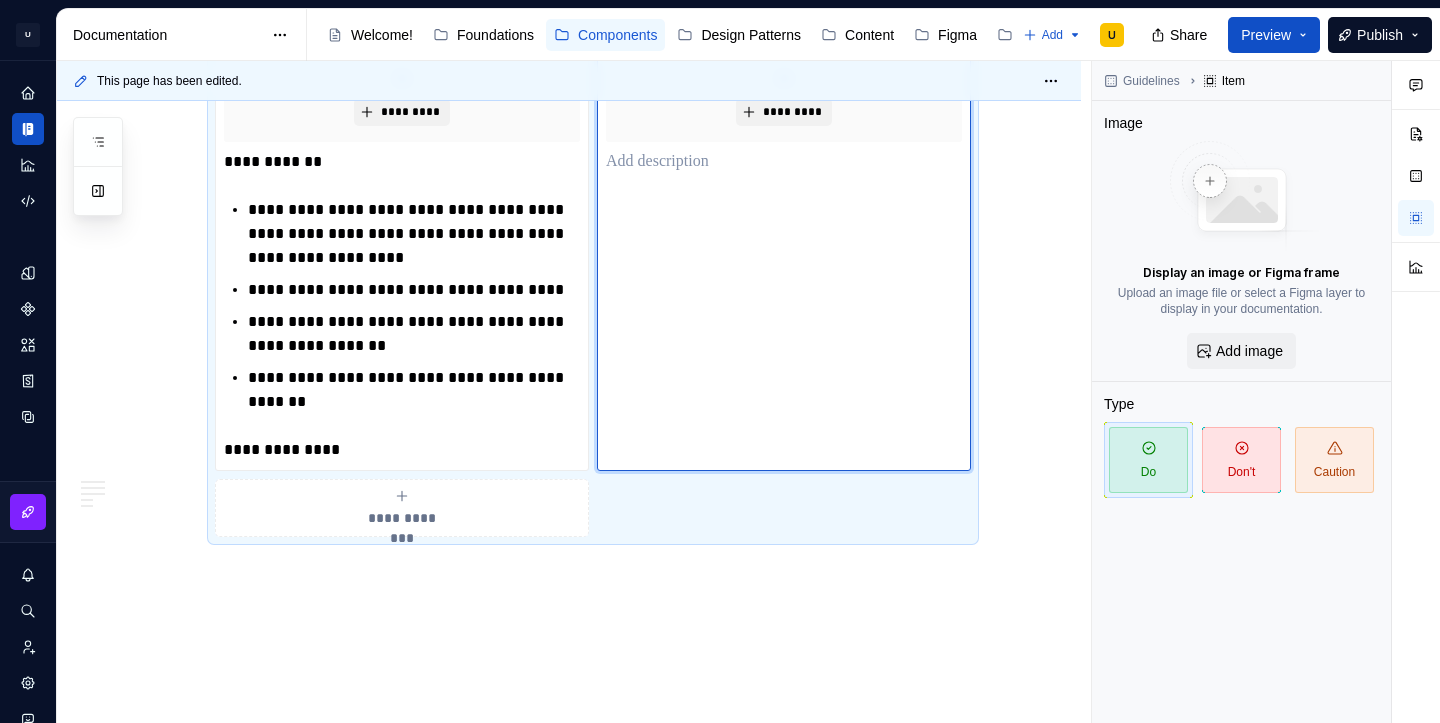 click at bounding box center (784, 162) 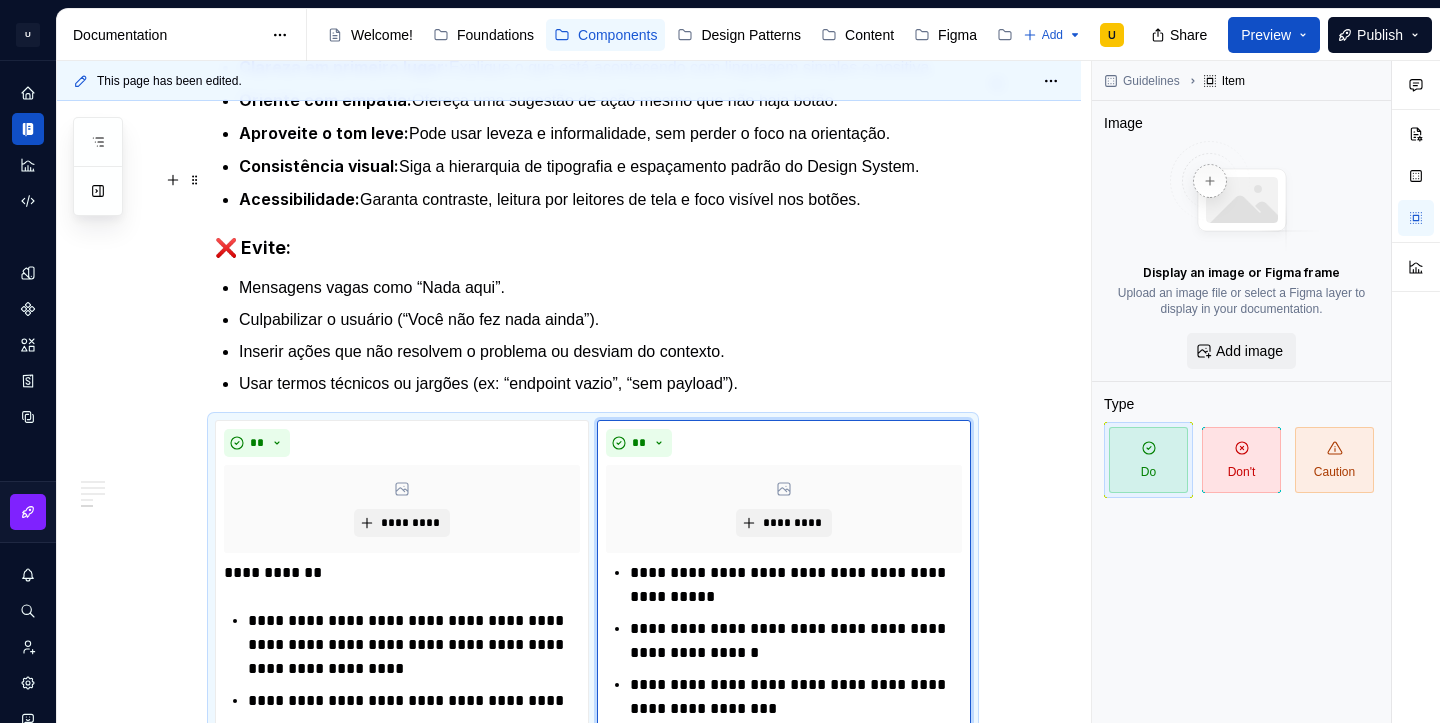 scroll, scrollTop: 1396, scrollLeft: 0, axis: vertical 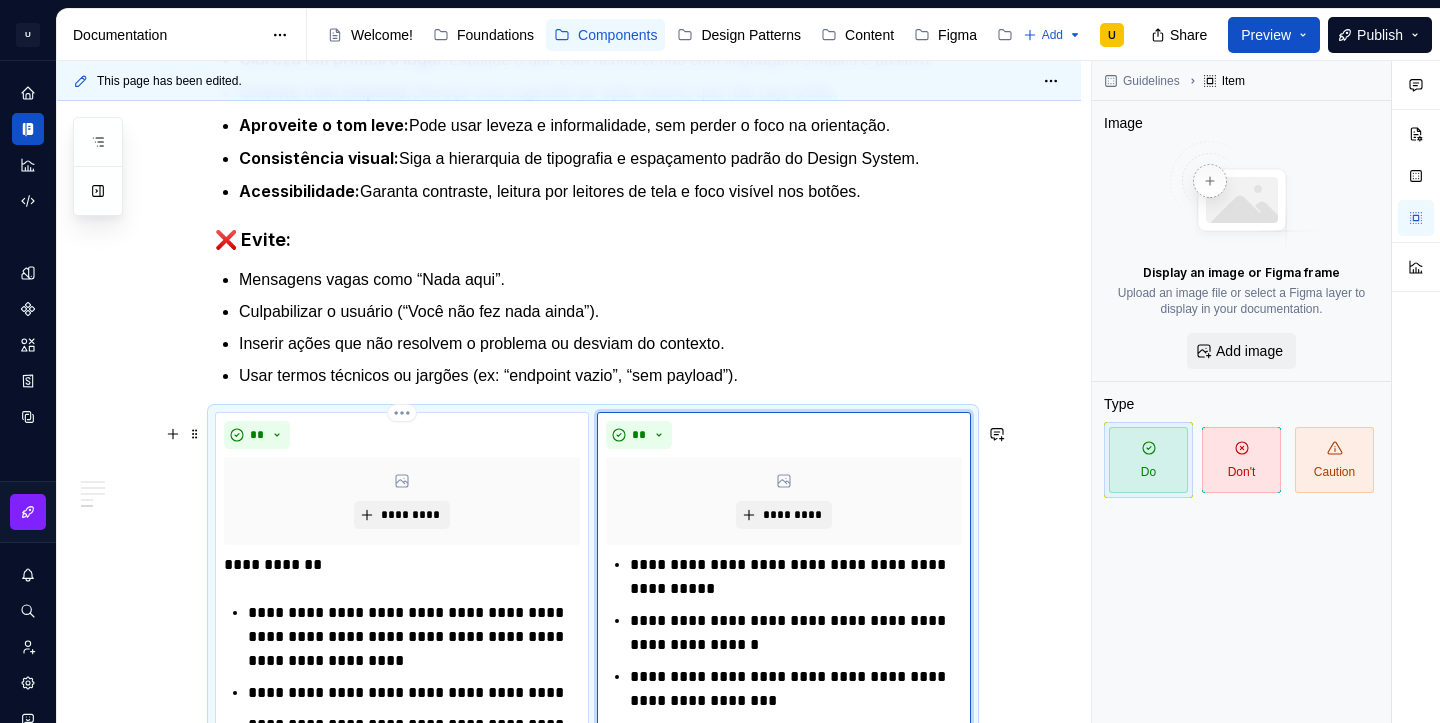 click on "**********" at bounding box center (402, 565) 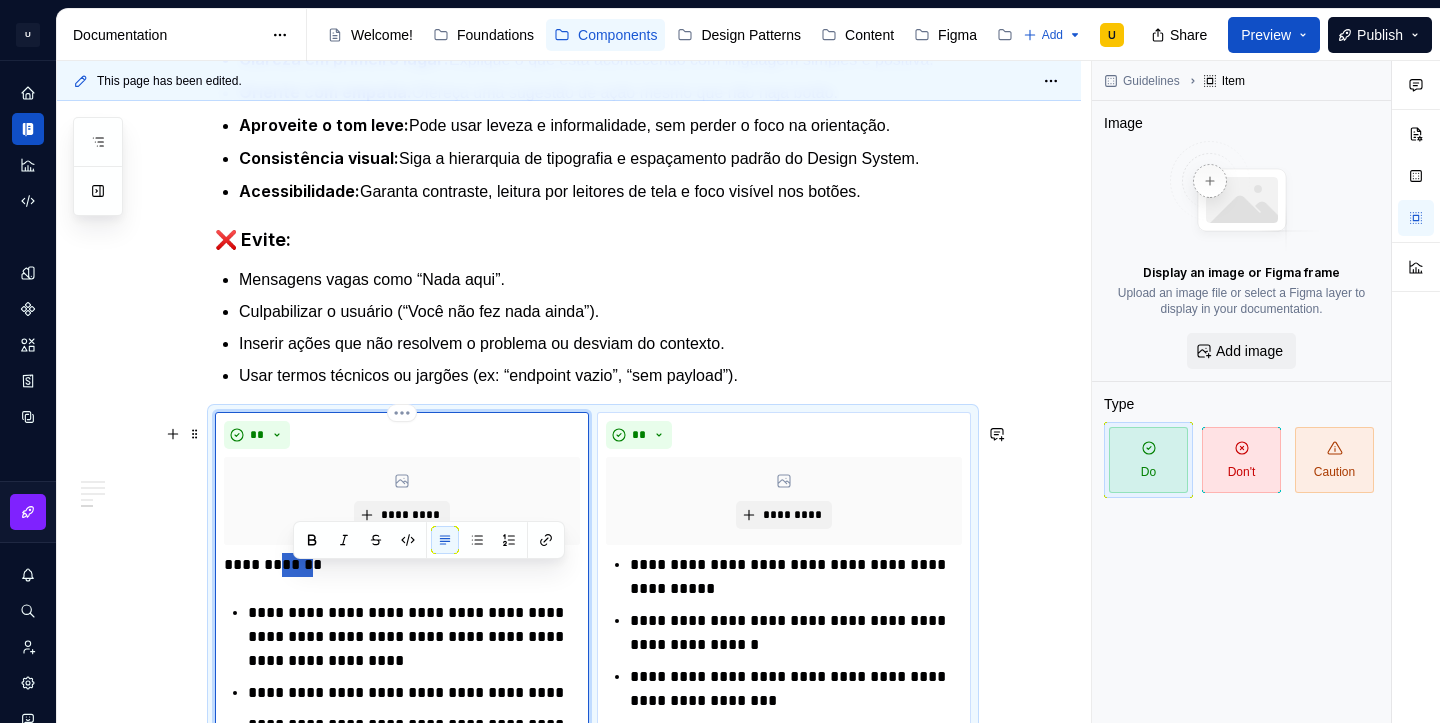 click on "**********" at bounding box center (402, 565) 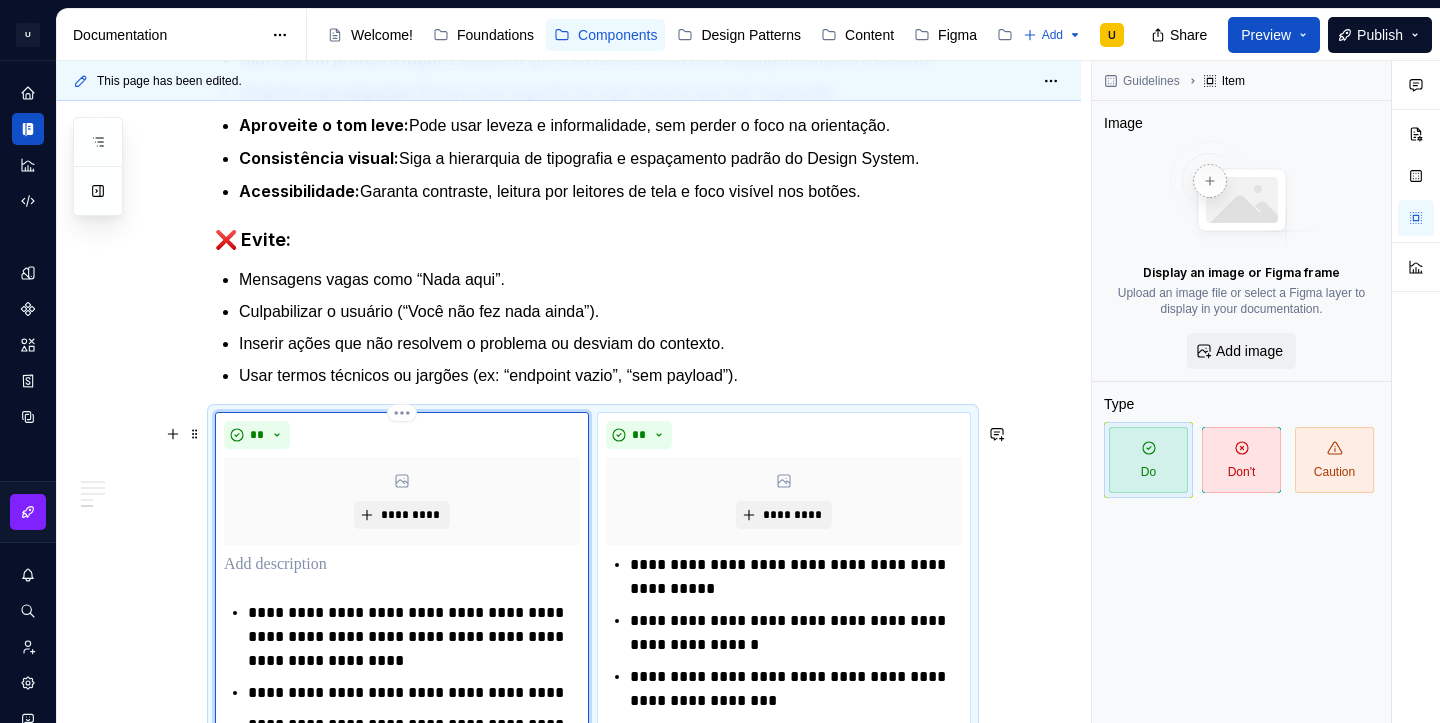 scroll, scrollTop: 1407, scrollLeft: 0, axis: vertical 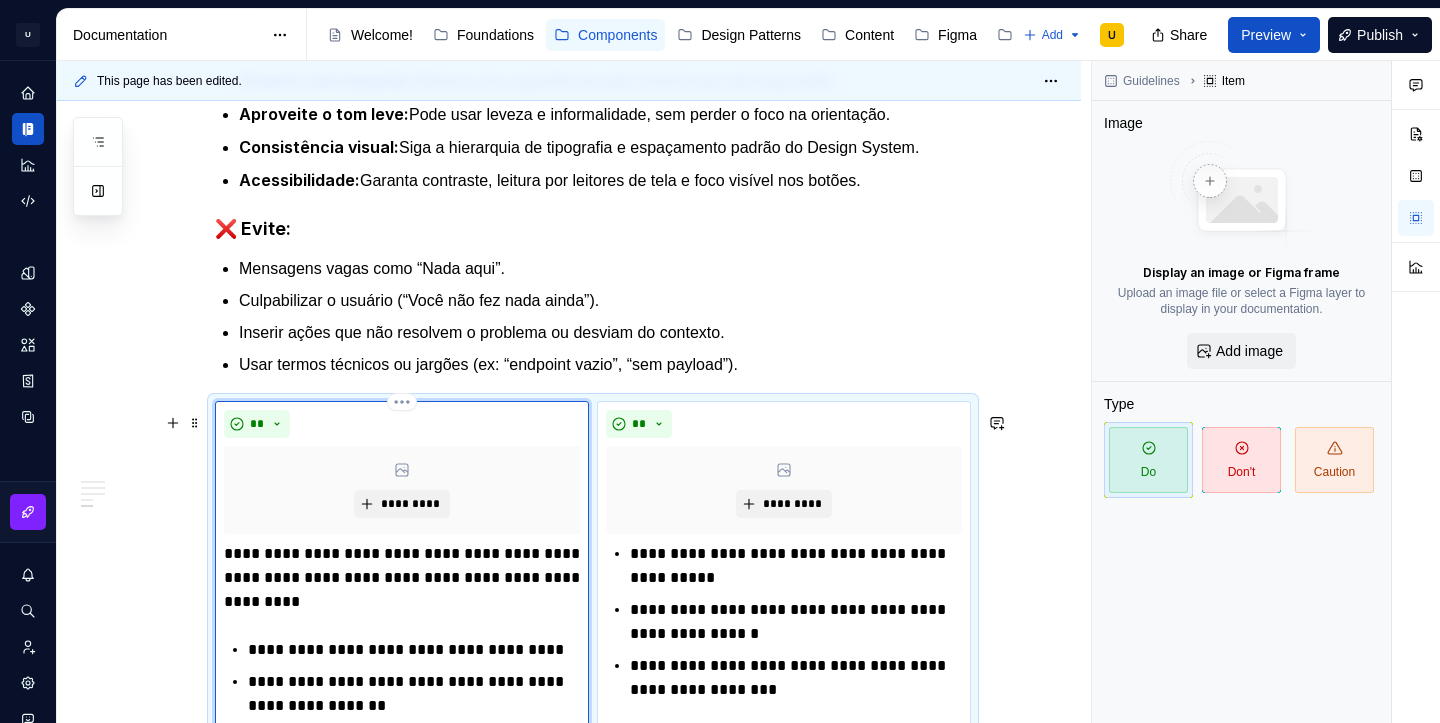 type 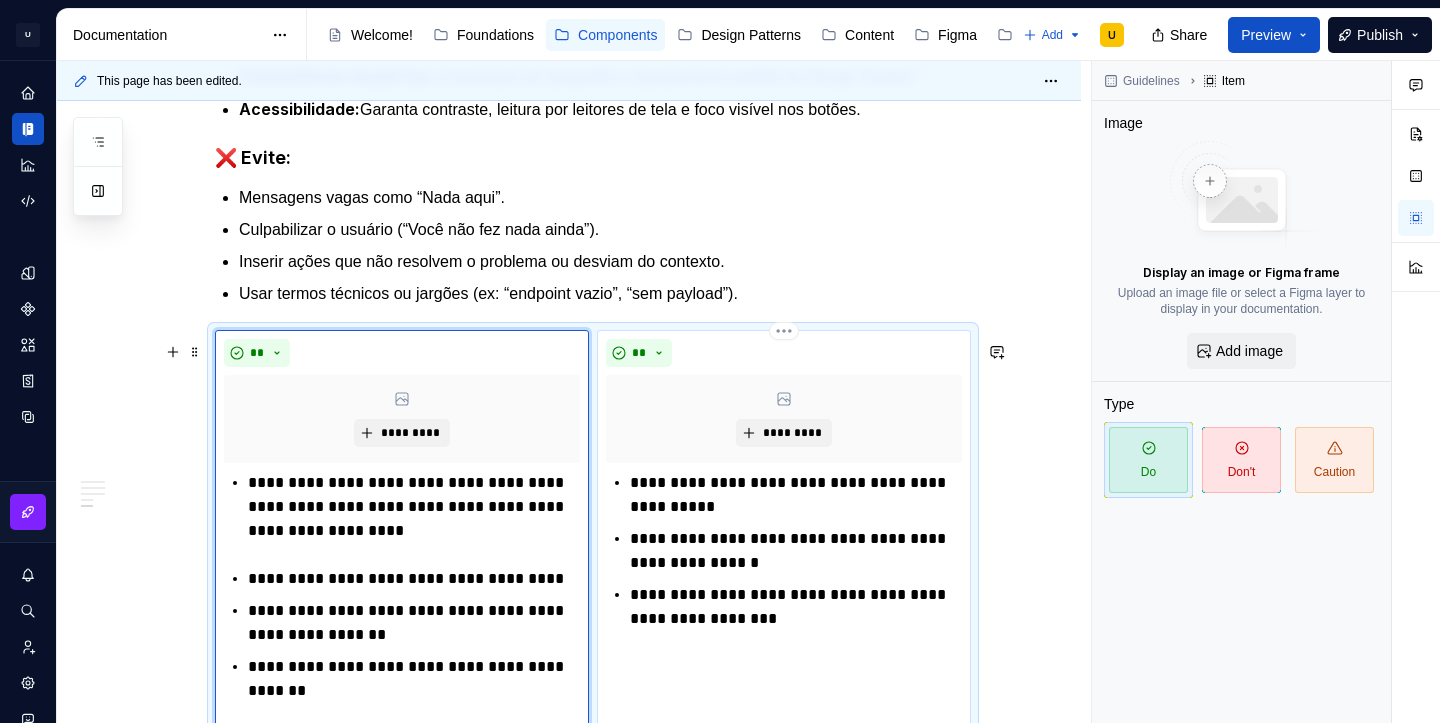 scroll, scrollTop: 1503, scrollLeft: 0, axis: vertical 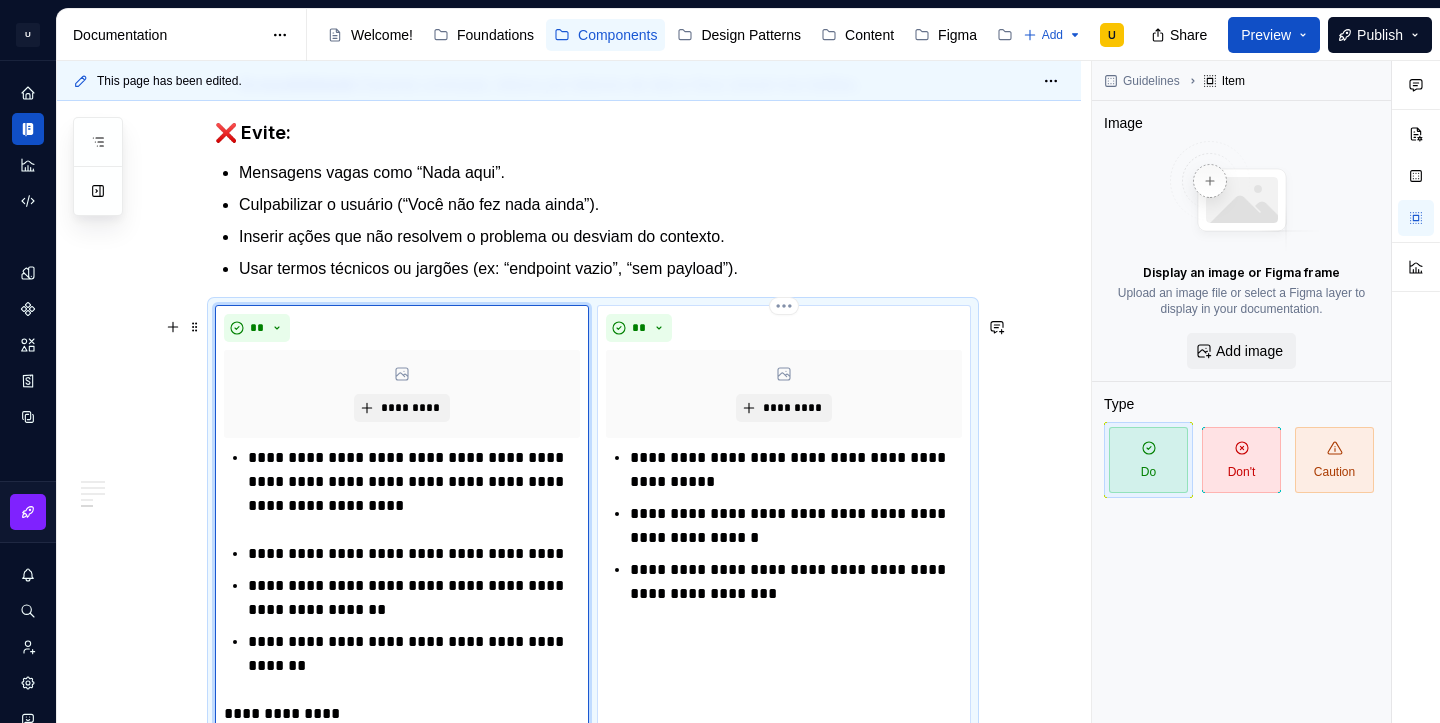 click on "*********" at bounding box center [784, 394] 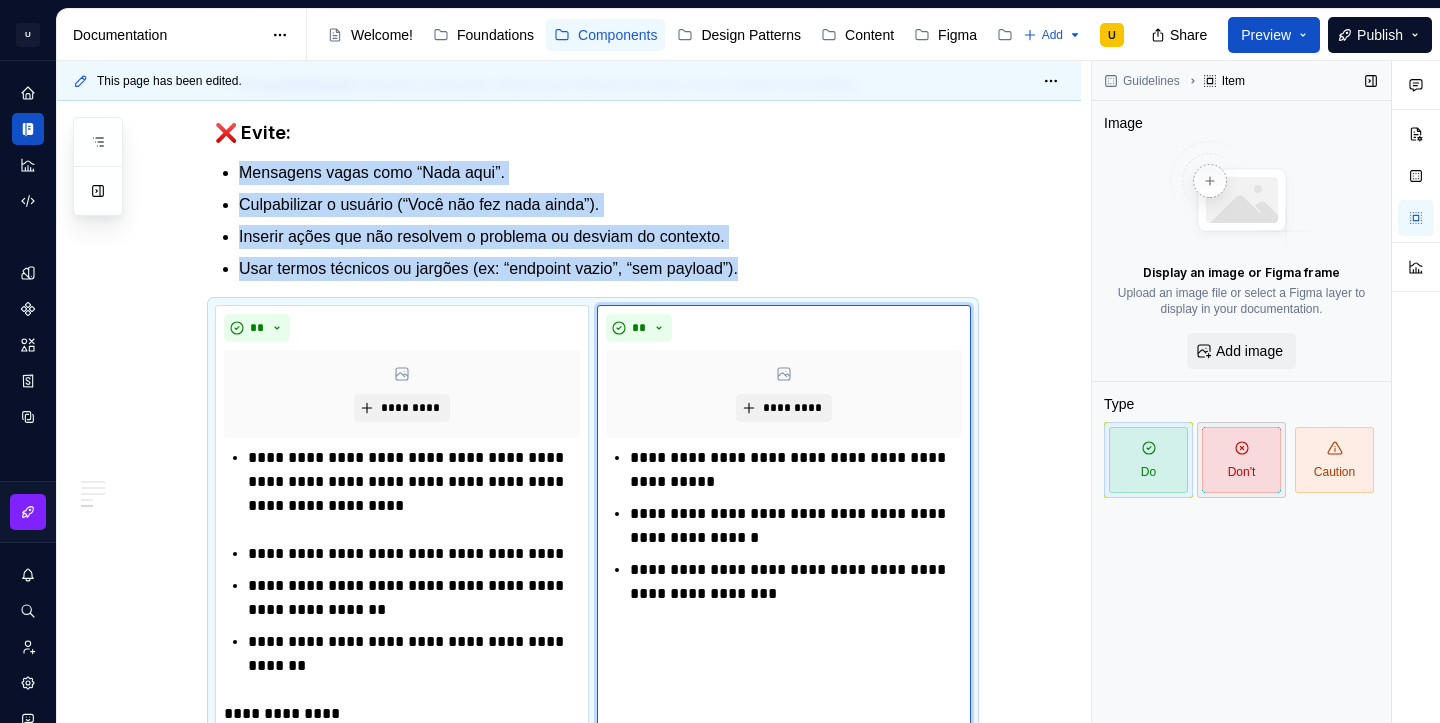 click on "Don't" at bounding box center (1241, 460) 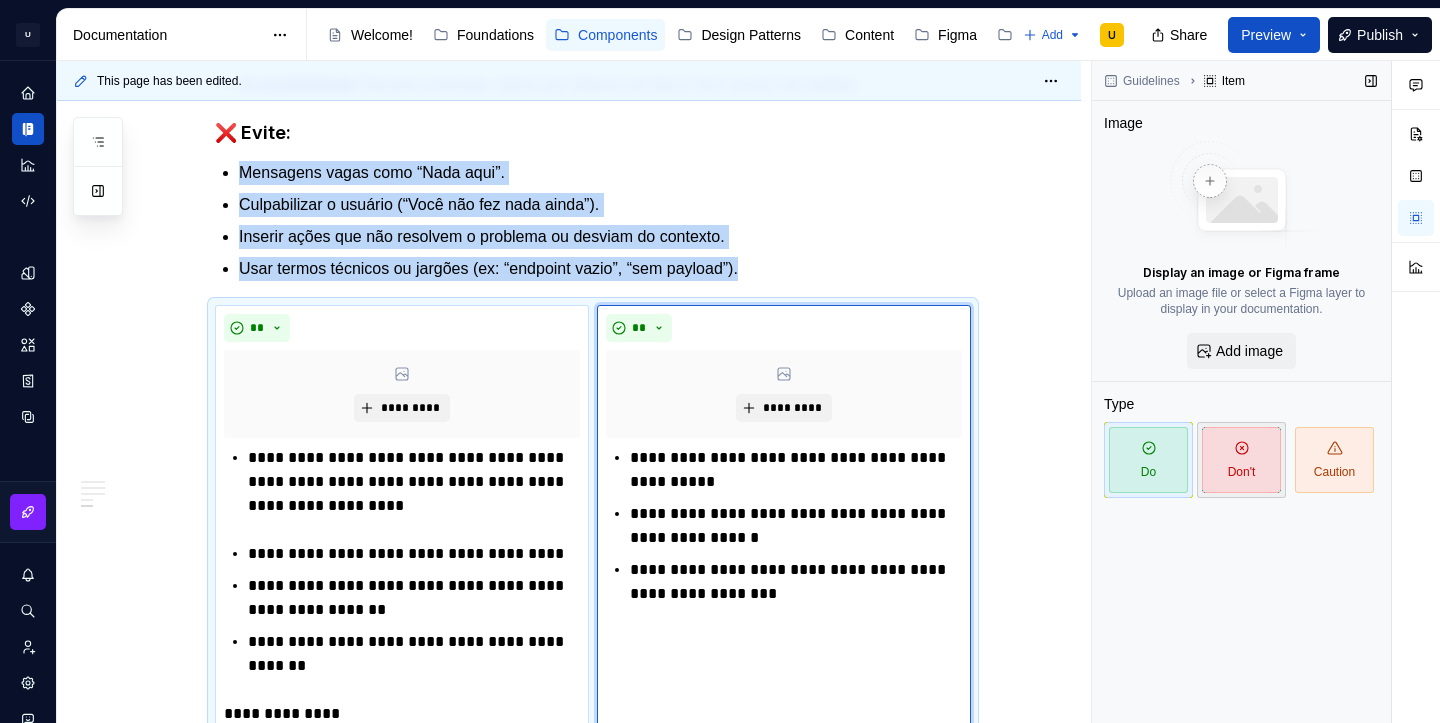 scroll, scrollTop: 1597, scrollLeft: 0, axis: vertical 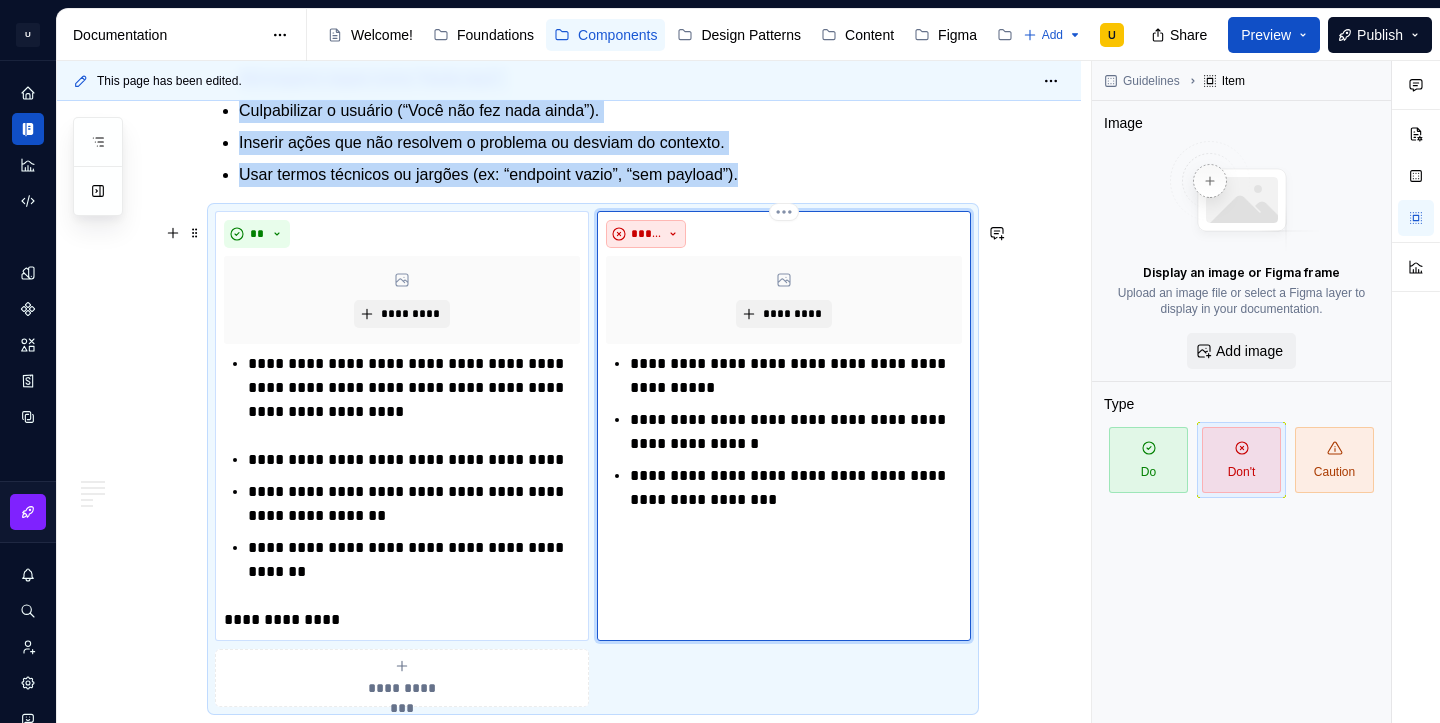 click on "*****" at bounding box center (646, 234) 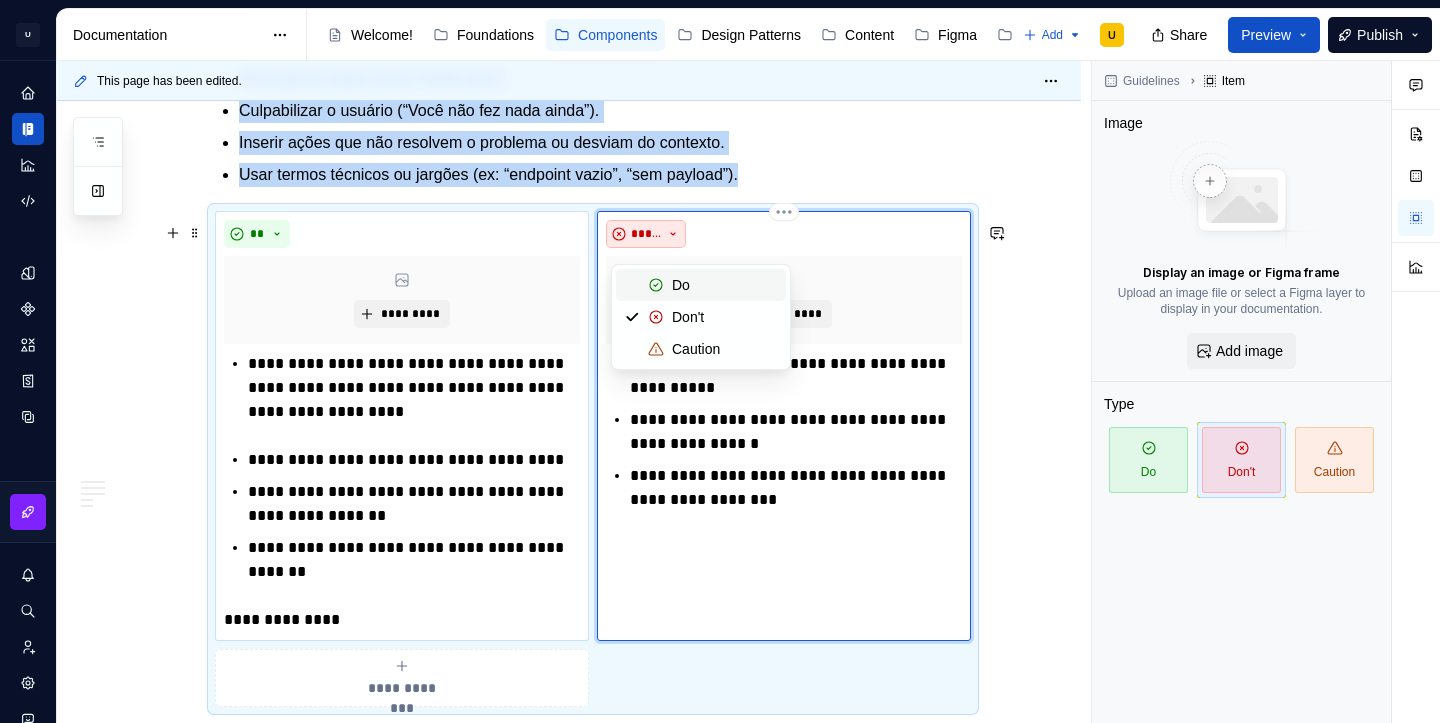 click on "*****" at bounding box center [646, 234] 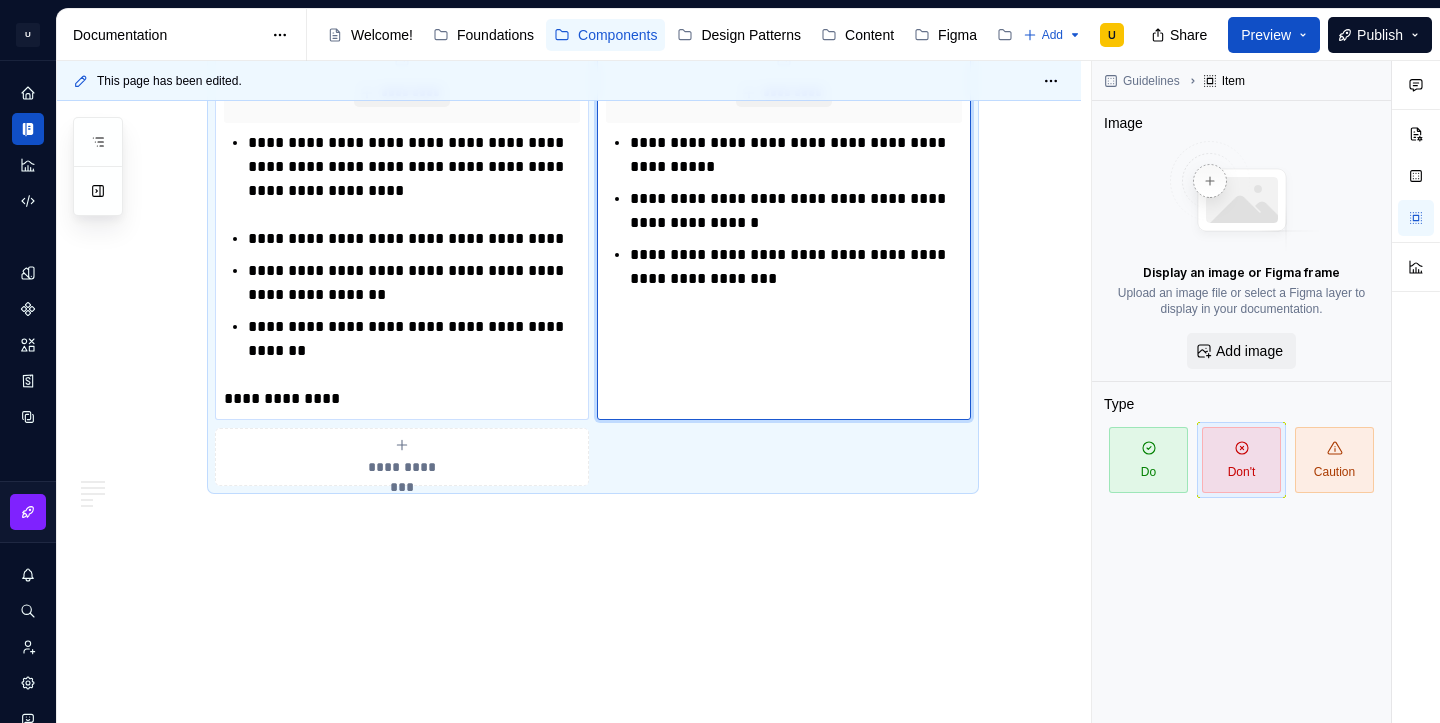 scroll, scrollTop: 1833, scrollLeft: 0, axis: vertical 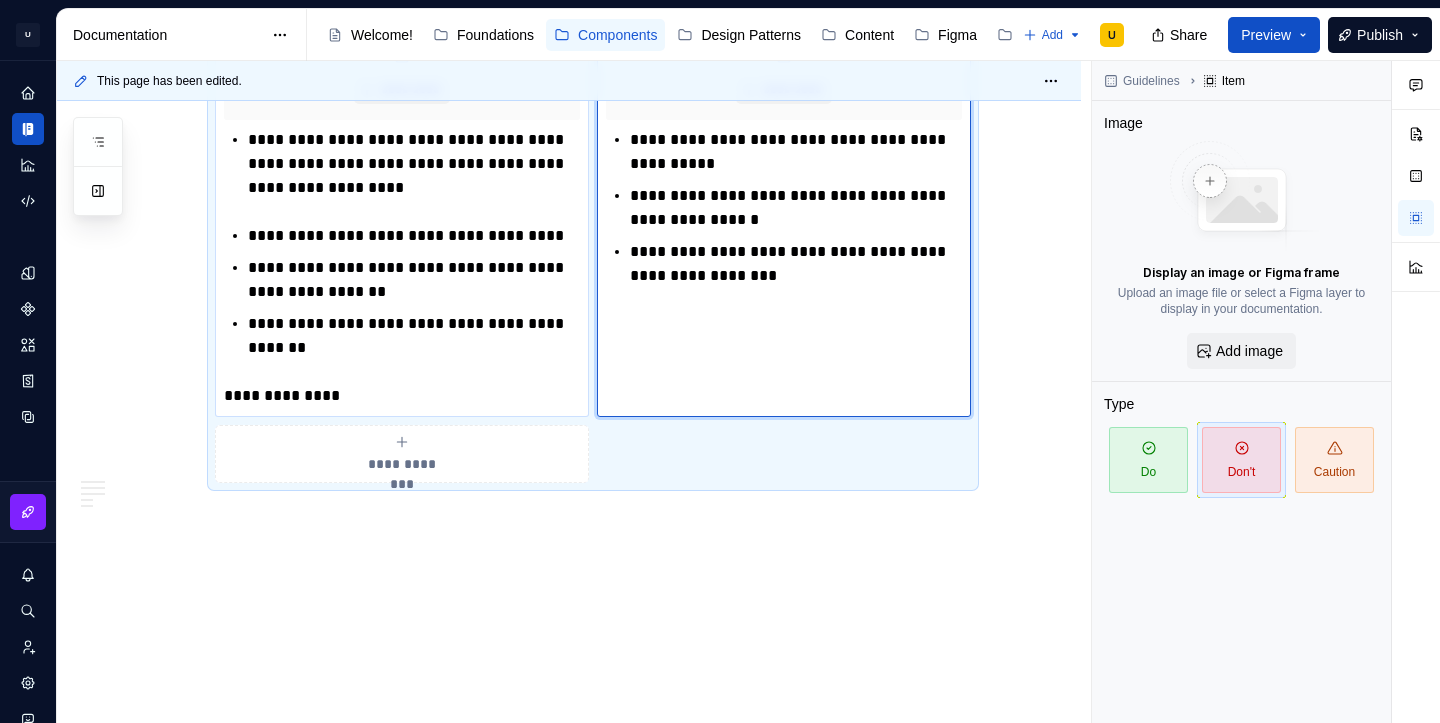 click on "**********" at bounding box center [402, 396] 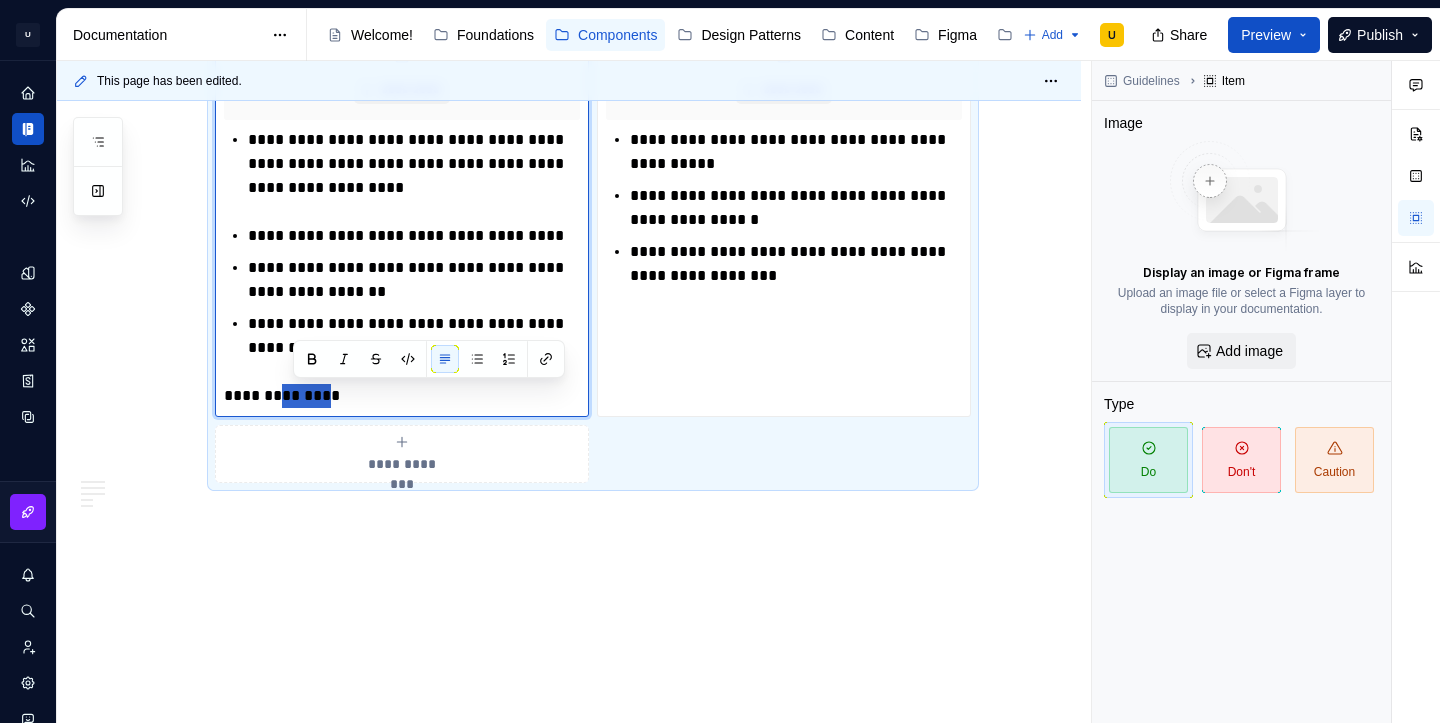 click on "**********" at bounding box center (402, 396) 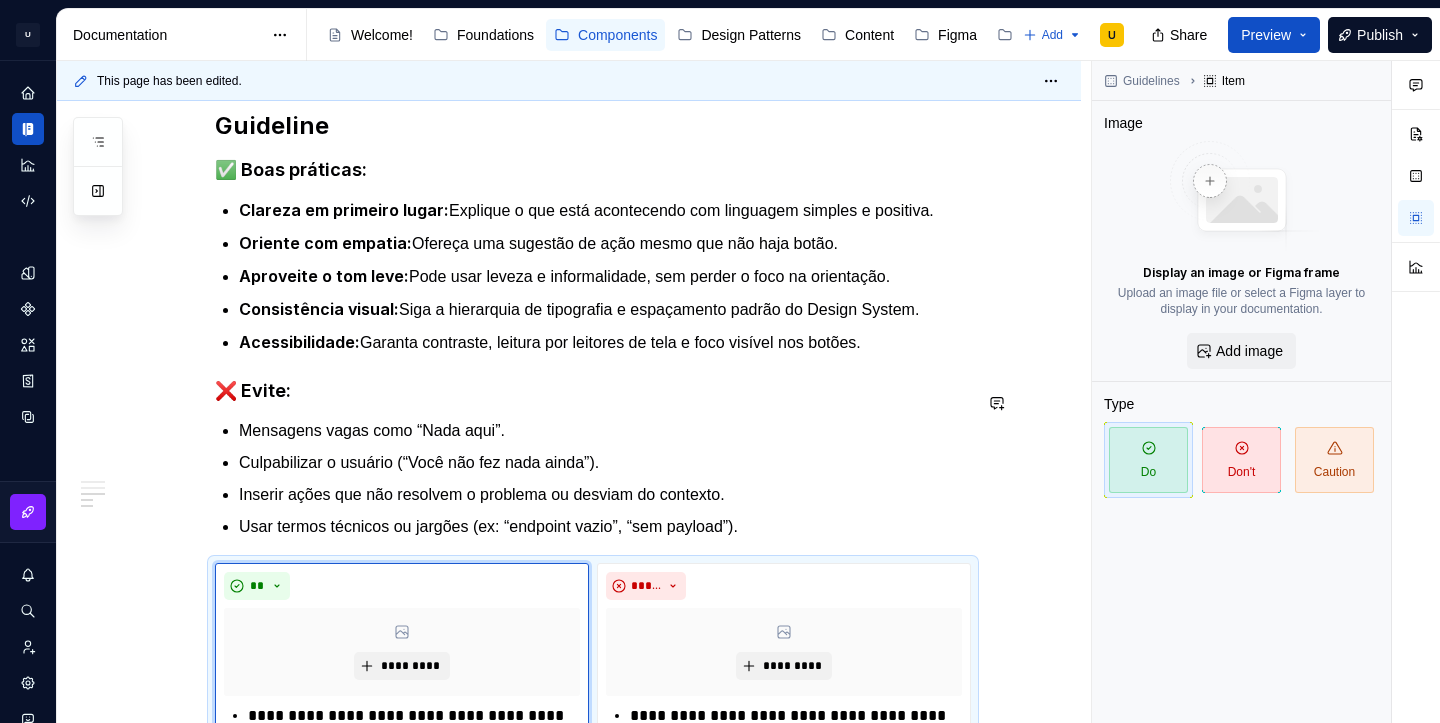 scroll, scrollTop: 1239, scrollLeft: 0, axis: vertical 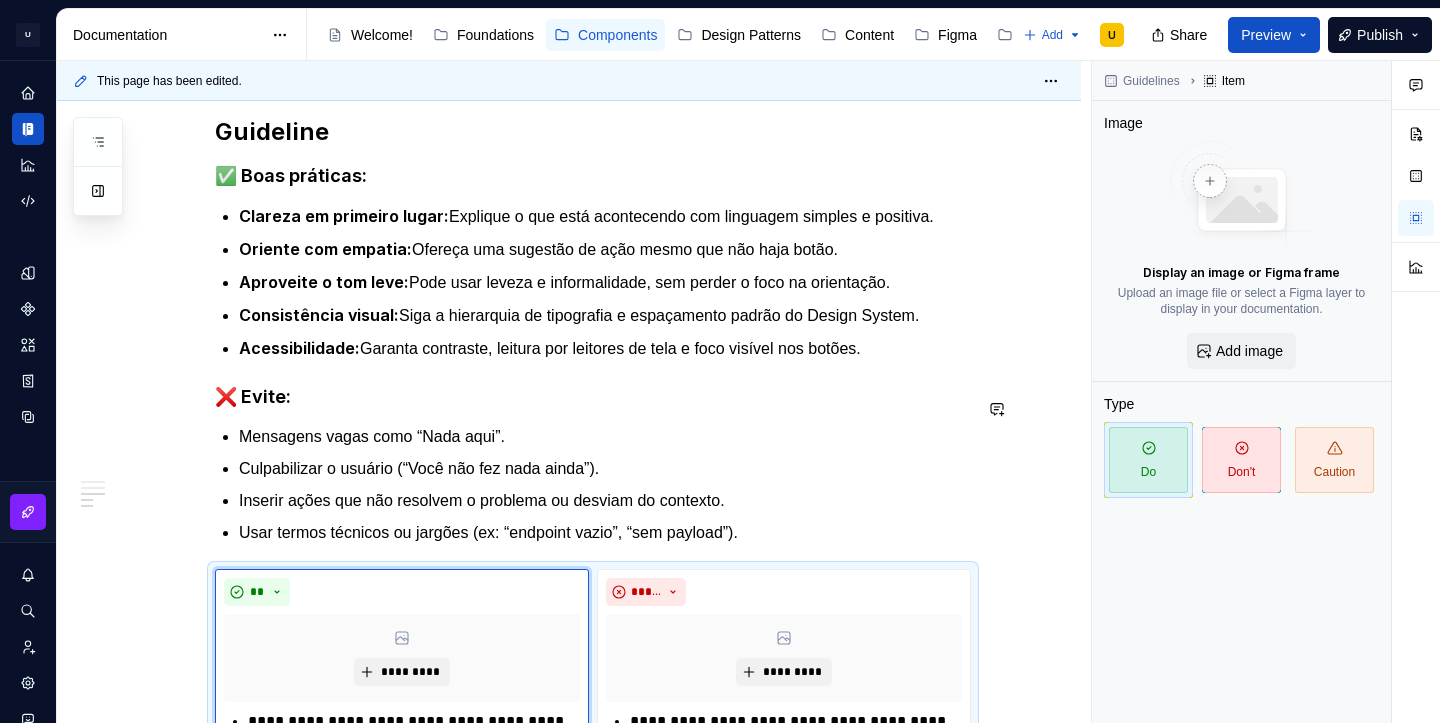 click on "**********" at bounding box center [593, 98] 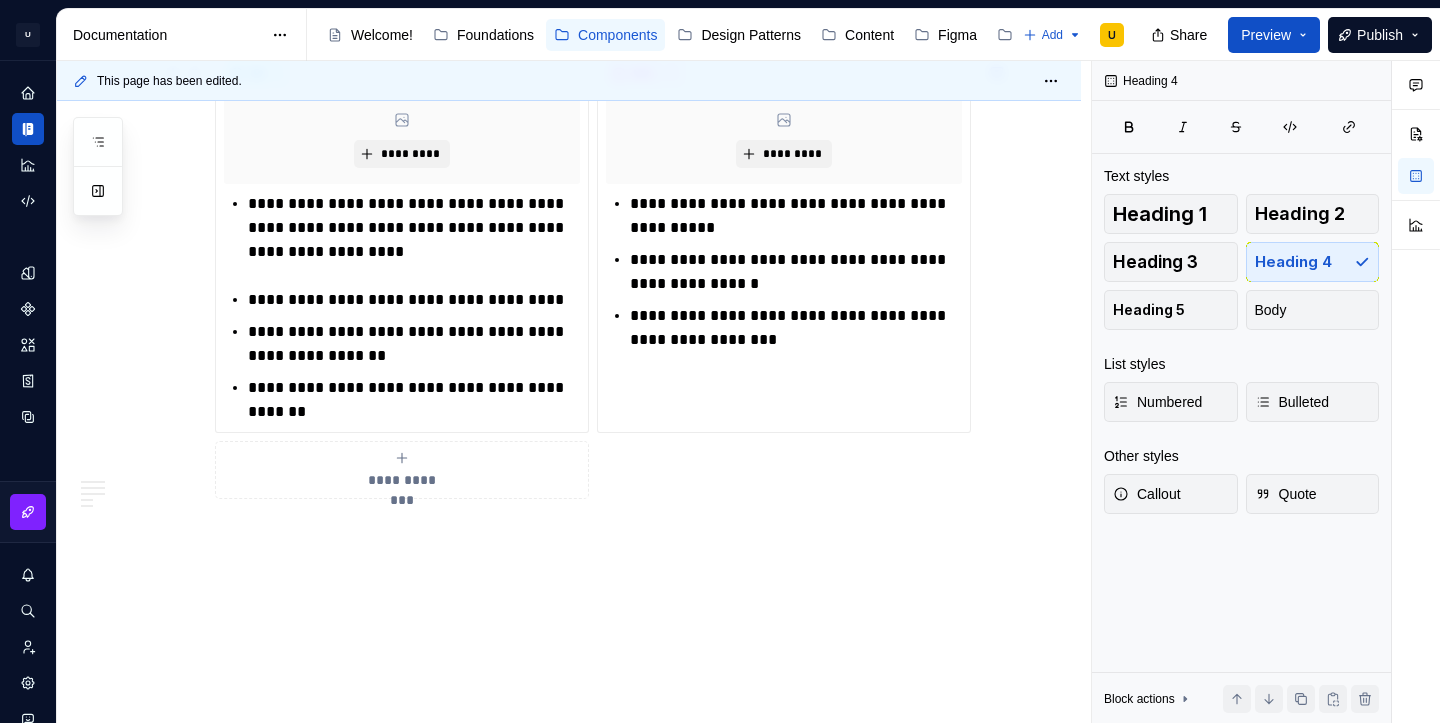 scroll, scrollTop: 1773, scrollLeft: 0, axis: vertical 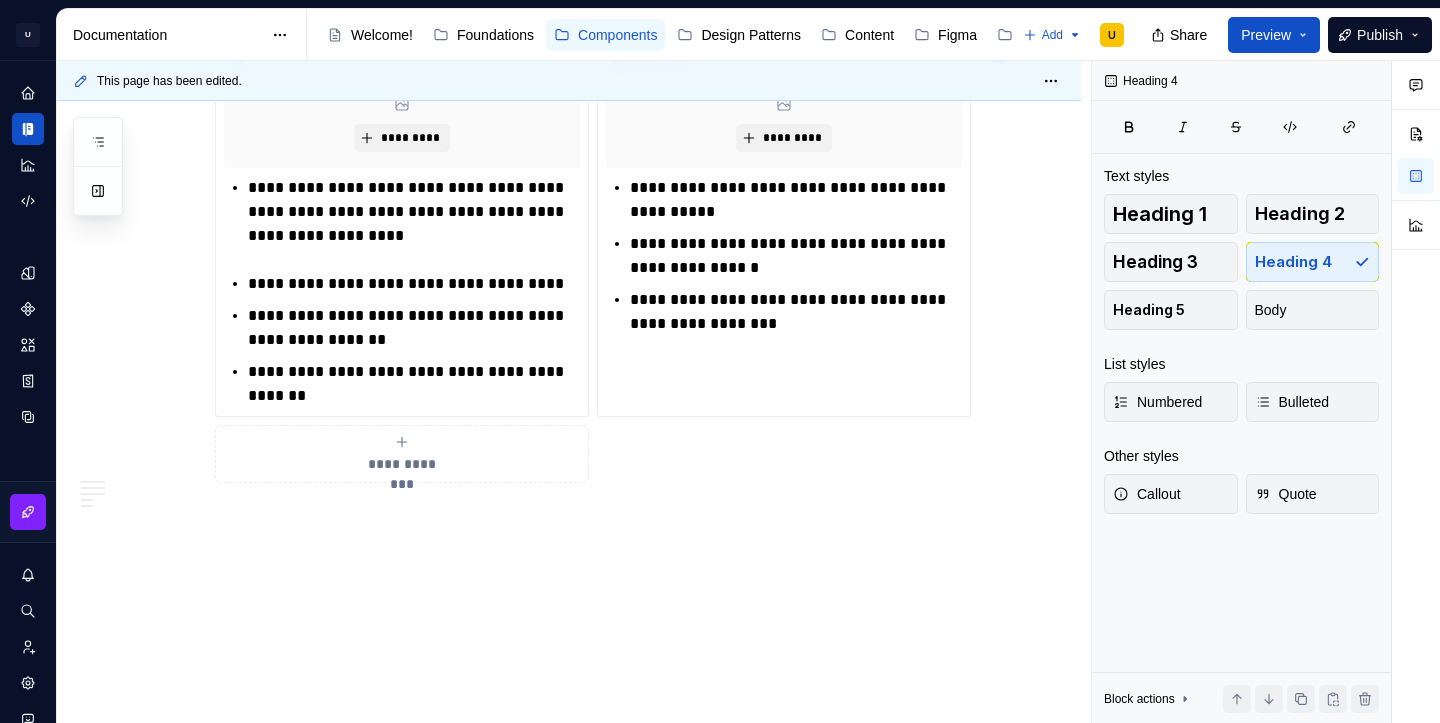 click on "**********" at bounding box center (569, -339) 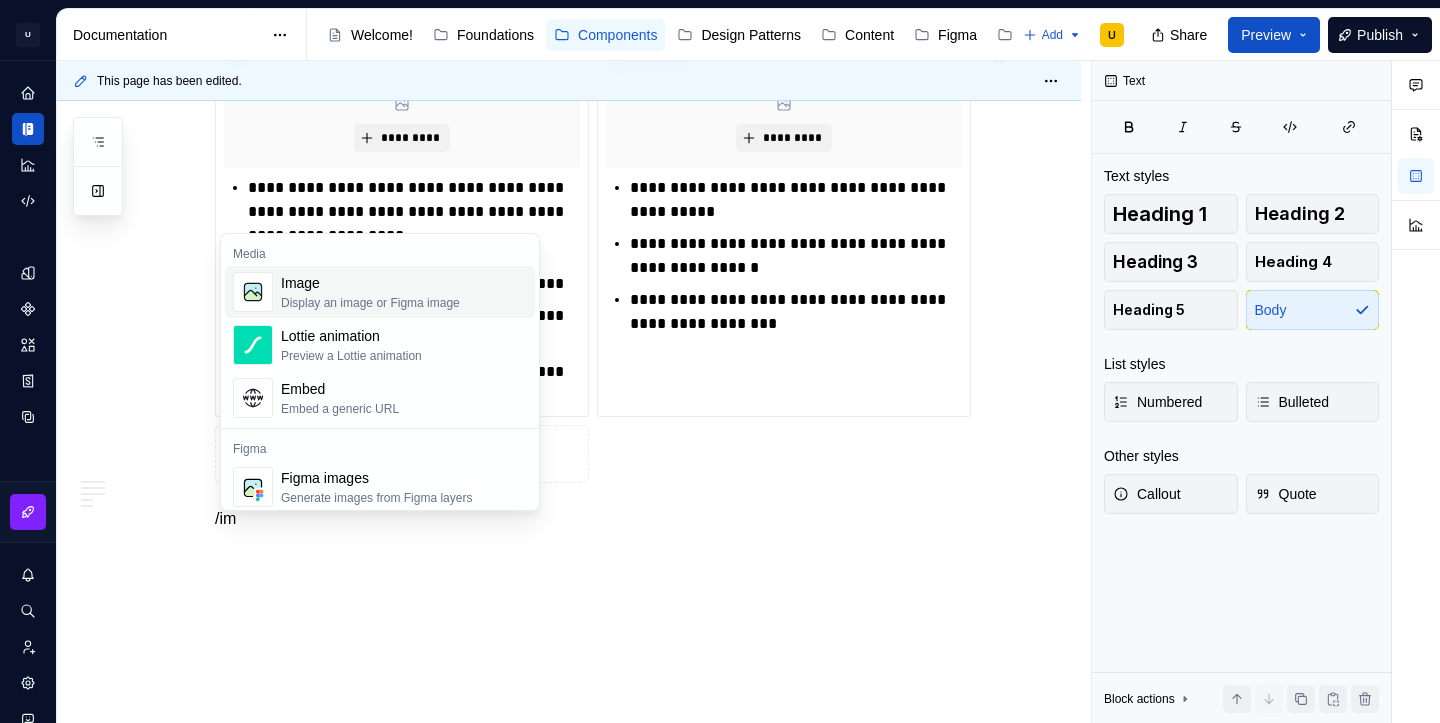 click on "Display an image or Figma image" at bounding box center [370, 303] 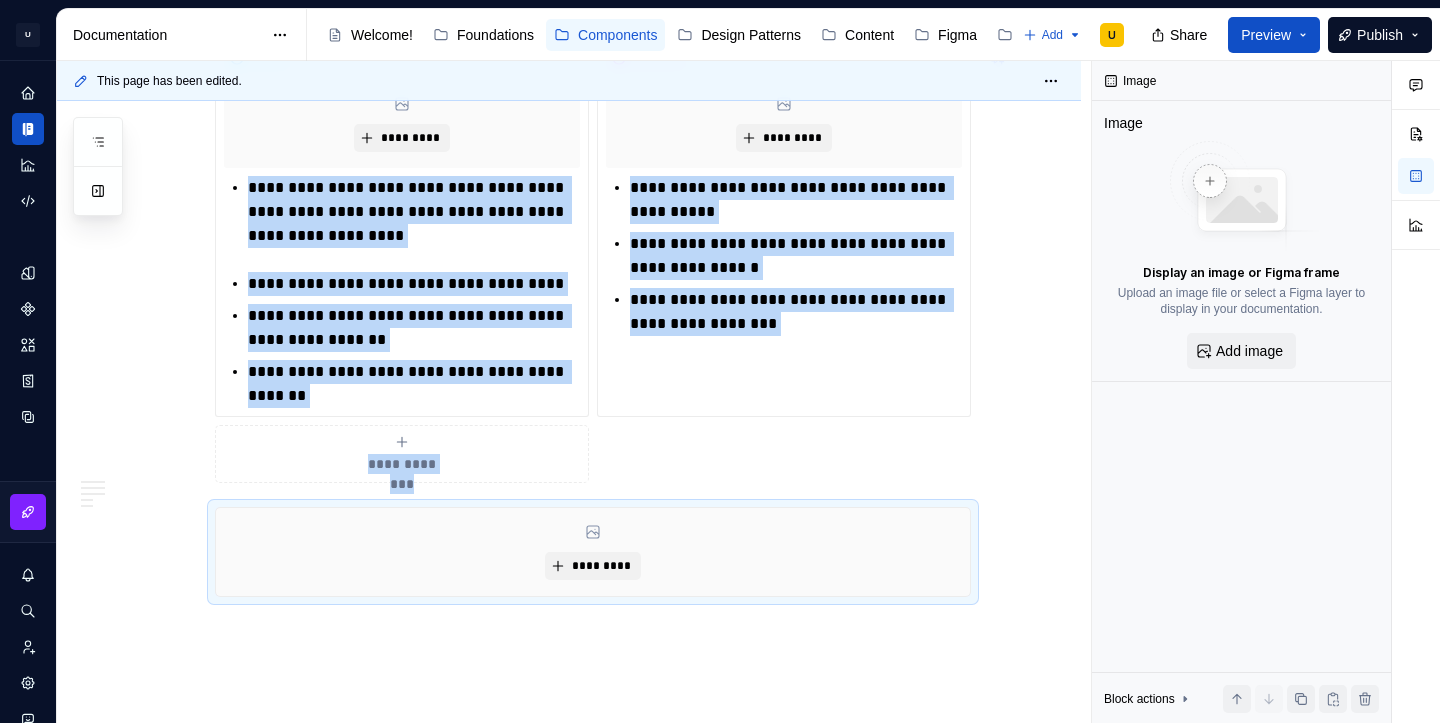 type on "*" 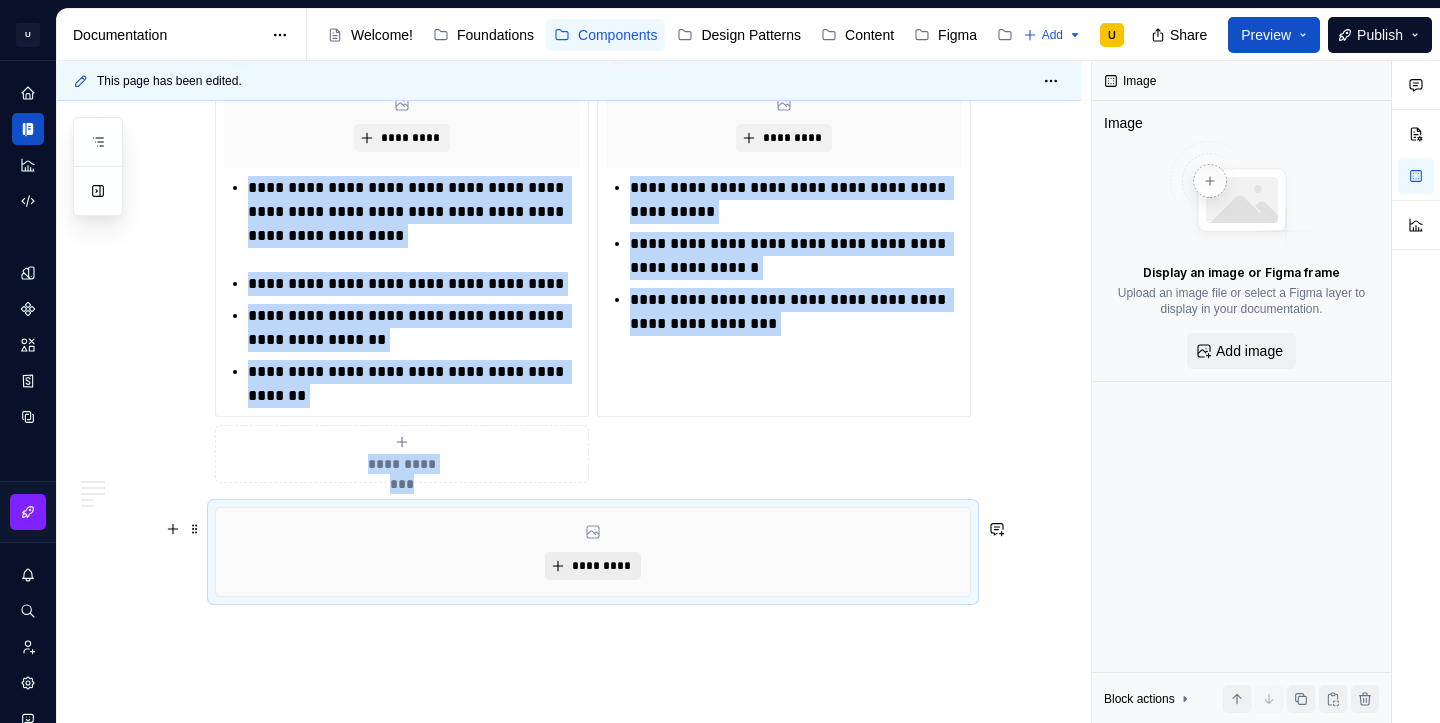 click on "*********" at bounding box center (592, 566) 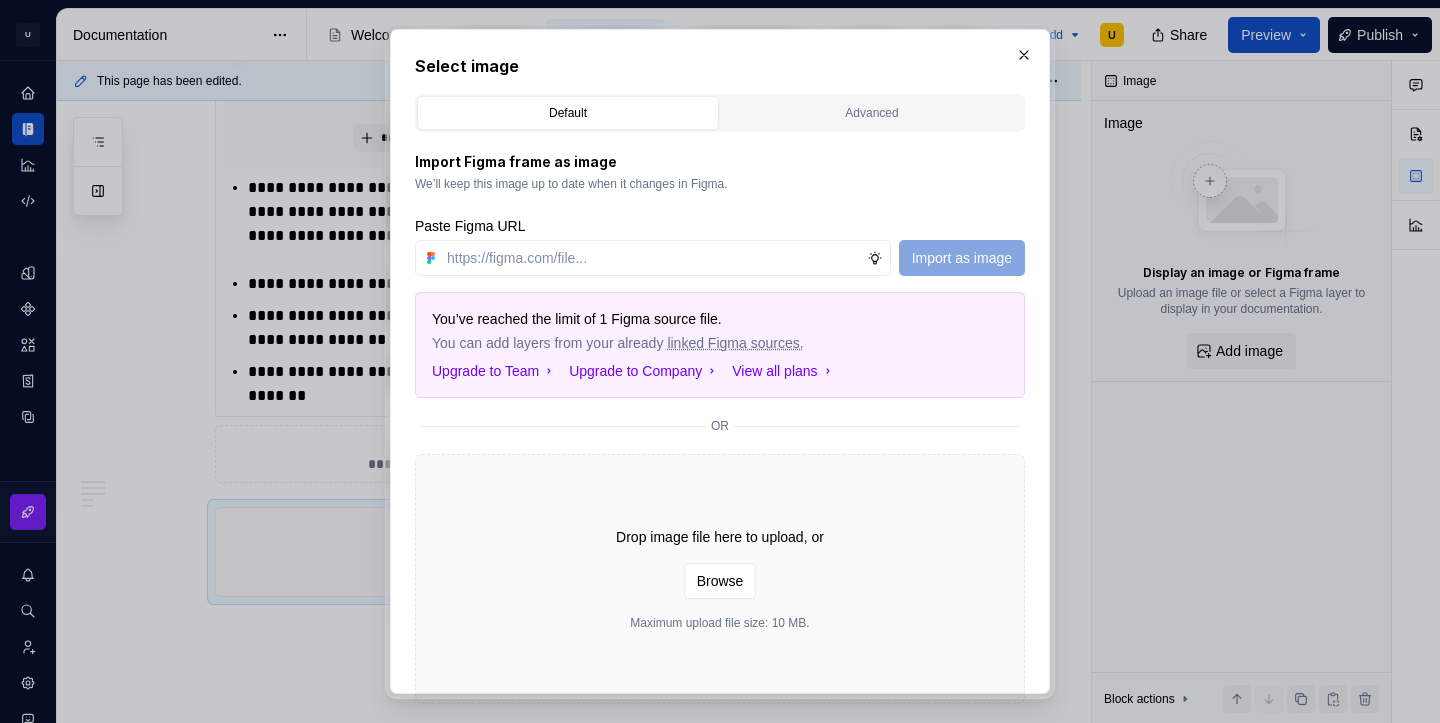 type on "https://www.figma.com/design/RDvZUTXY7plQd3eKW82LFA/CDS-v2.1.3---uCondo®?node-id=19999-2550&t=CRF3GbrfYXDsh4g3-4" 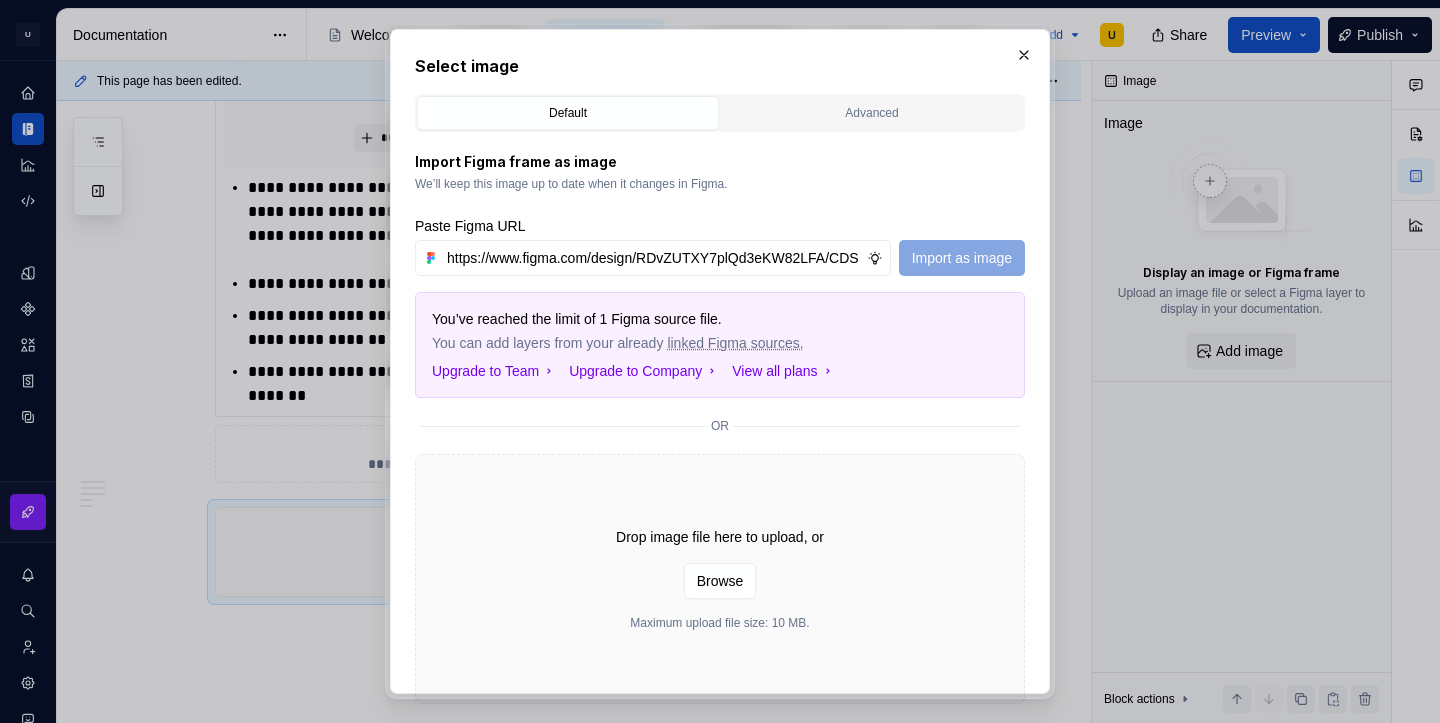 scroll, scrollTop: 0, scrollLeft: 531, axis: horizontal 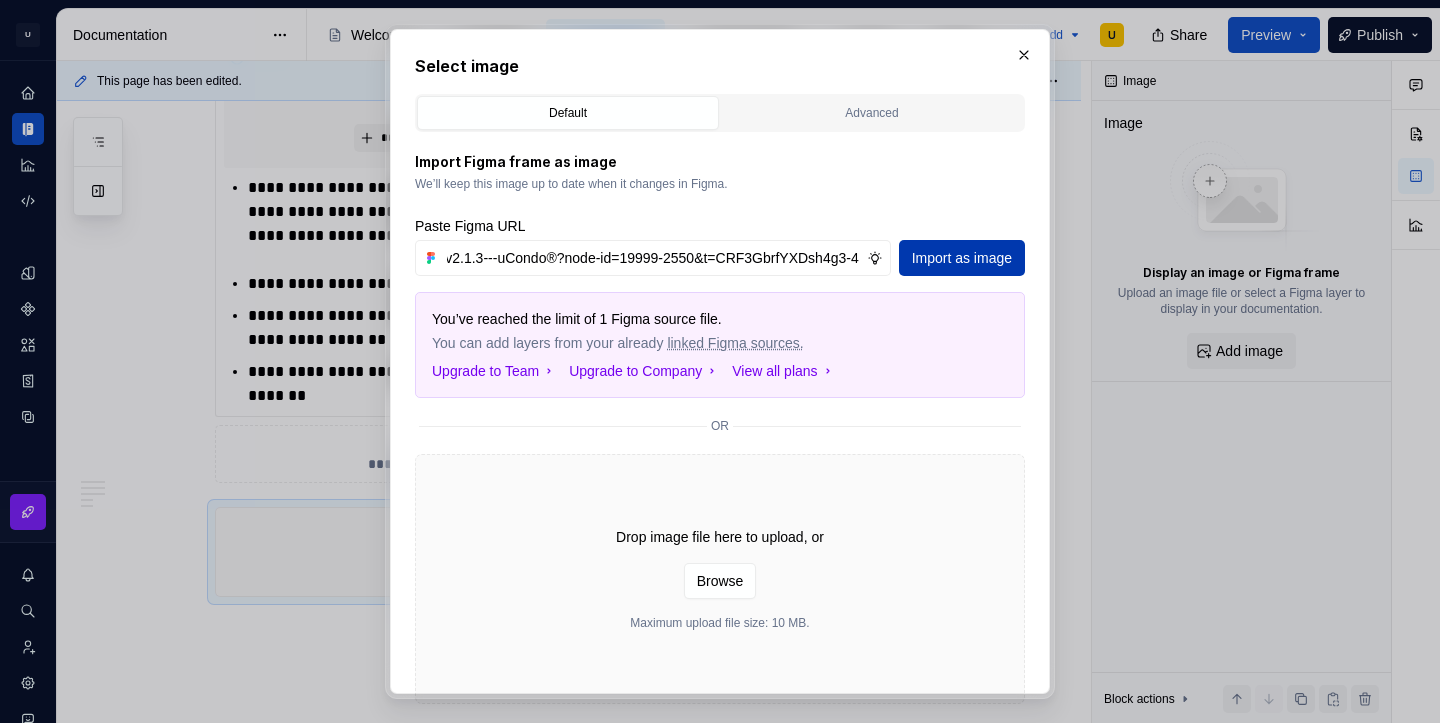 click on "Import as image" at bounding box center (962, 258) 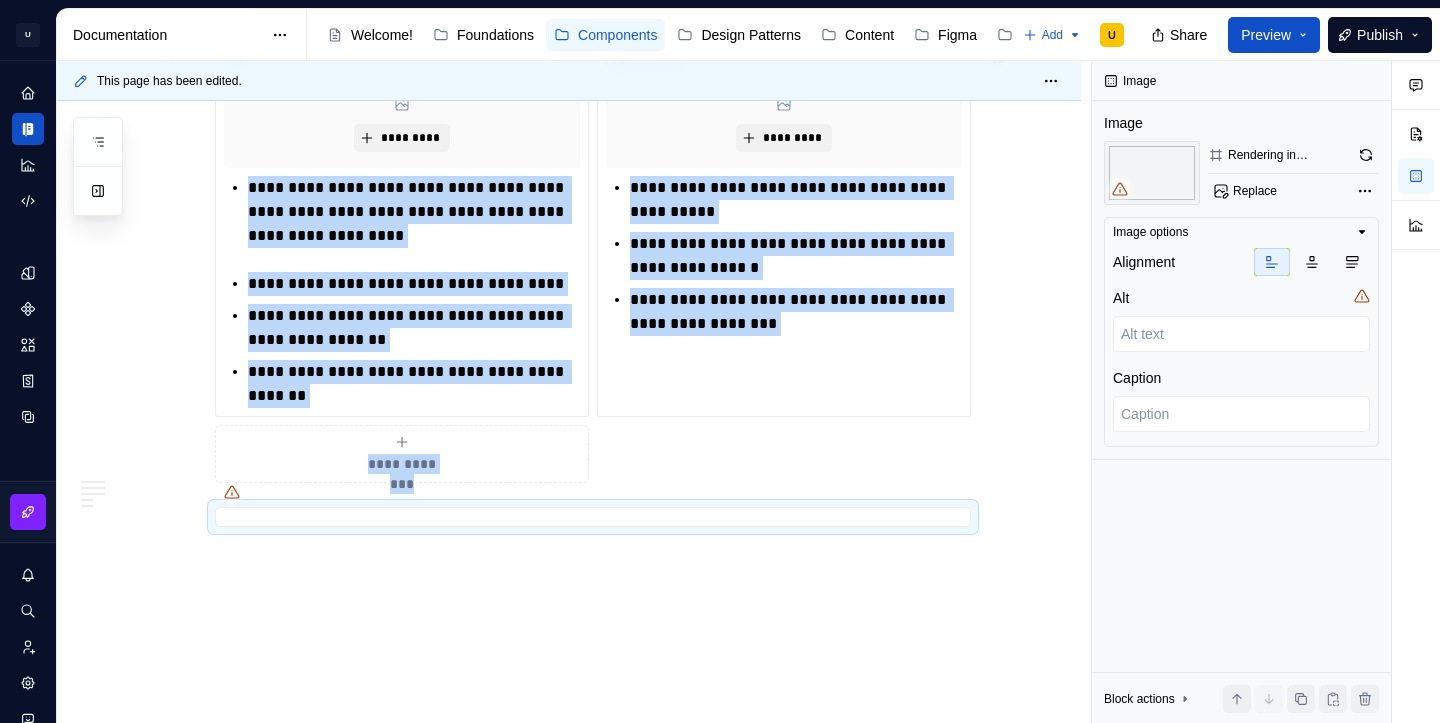 scroll, scrollTop: 1829, scrollLeft: 0, axis: vertical 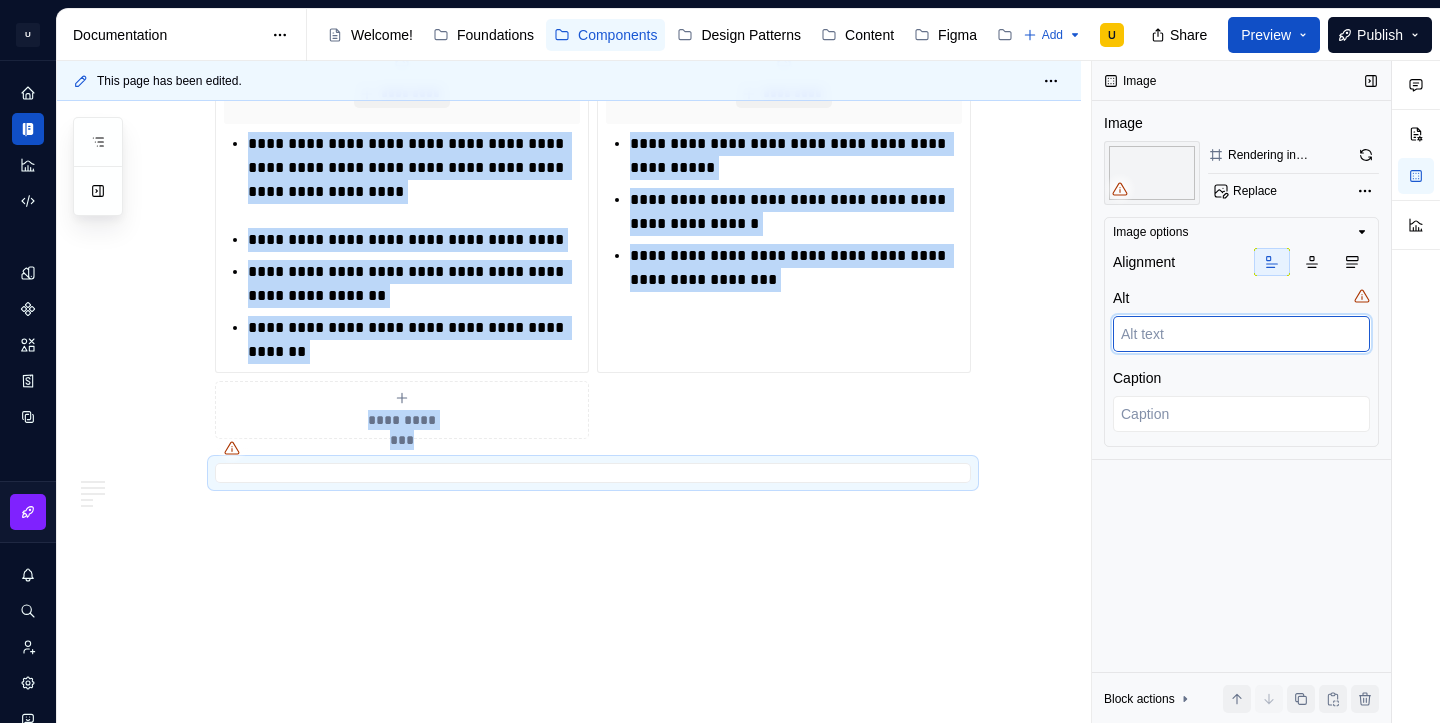 click at bounding box center [1241, 334] 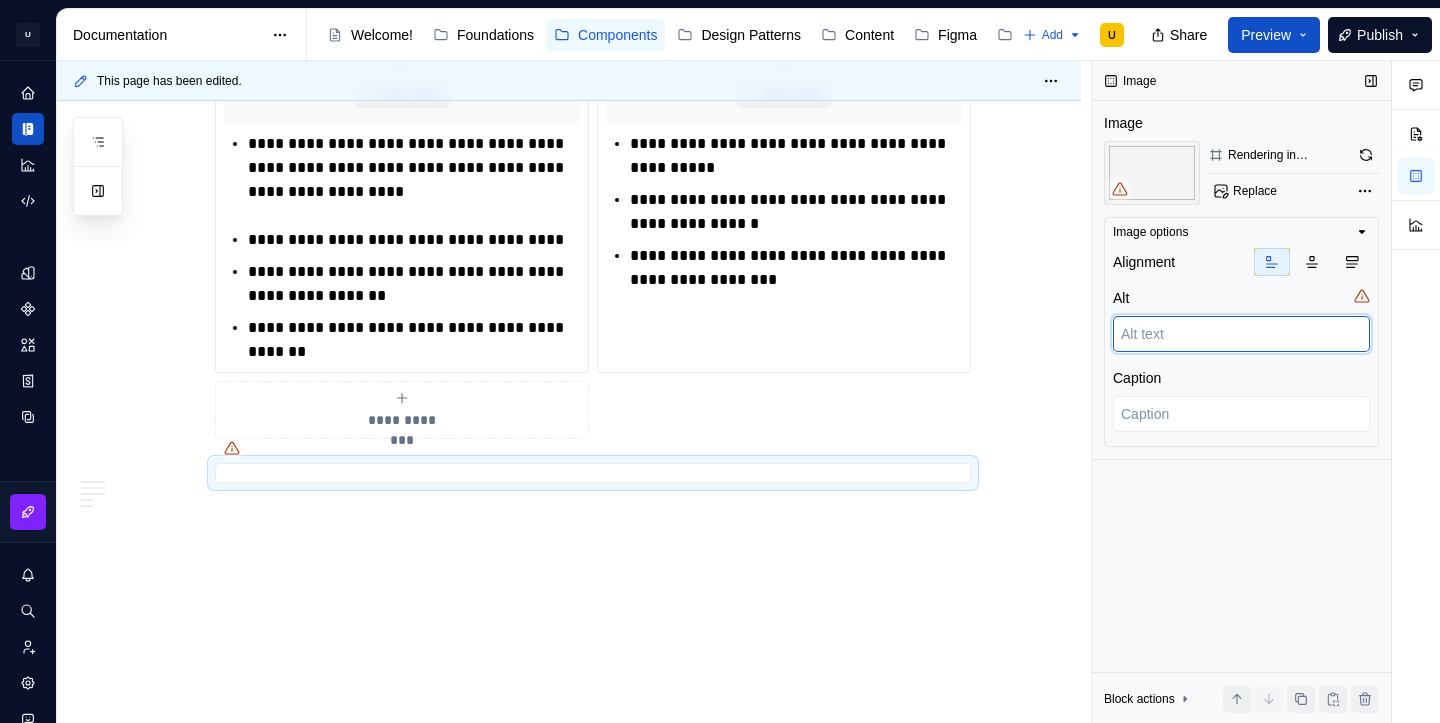 type on "*" 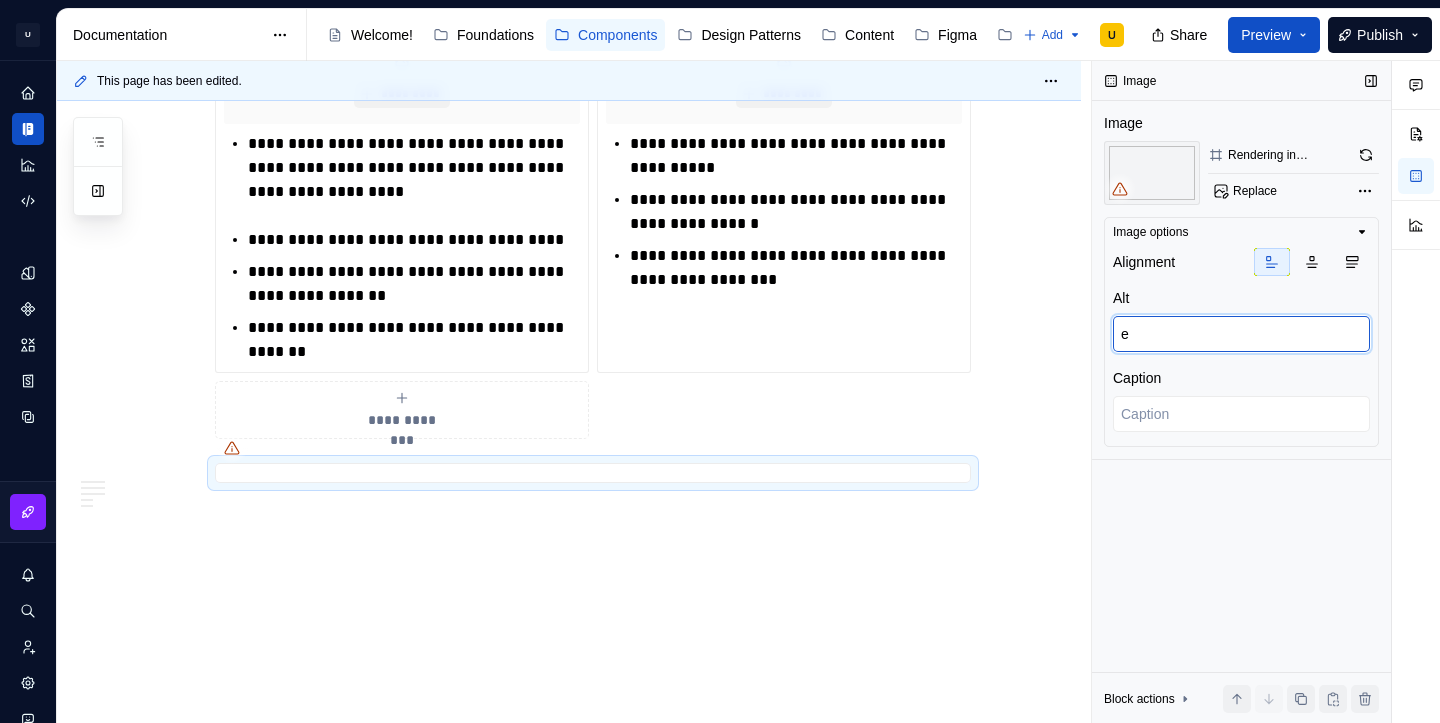 type on "*" 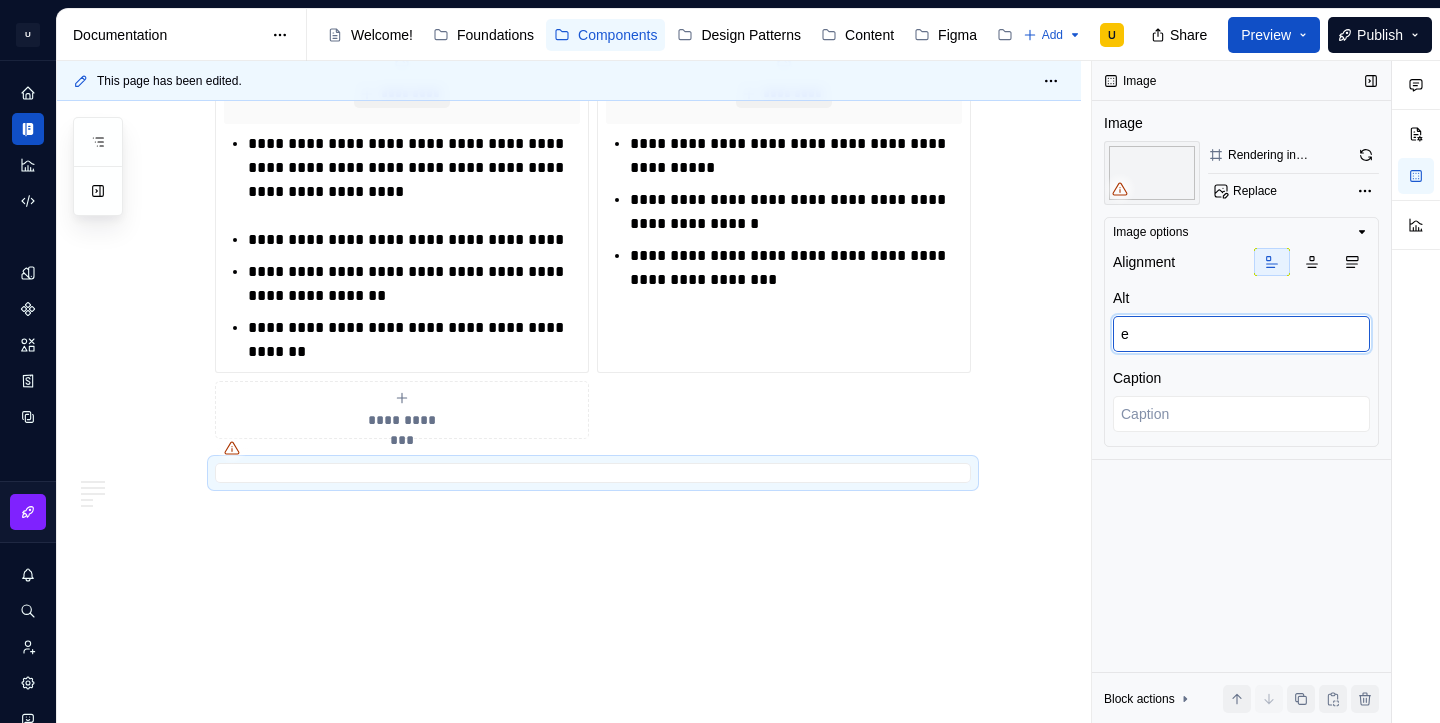 type on "em" 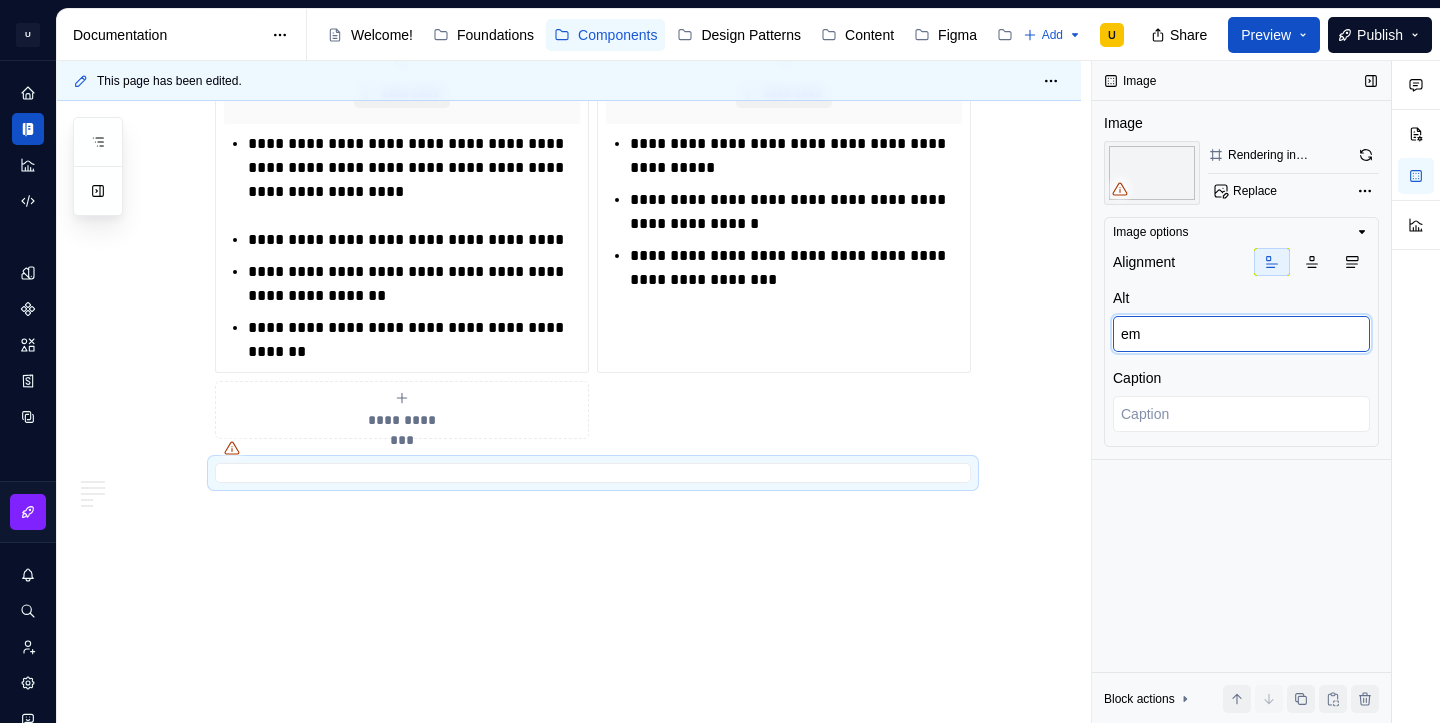 type on "*" 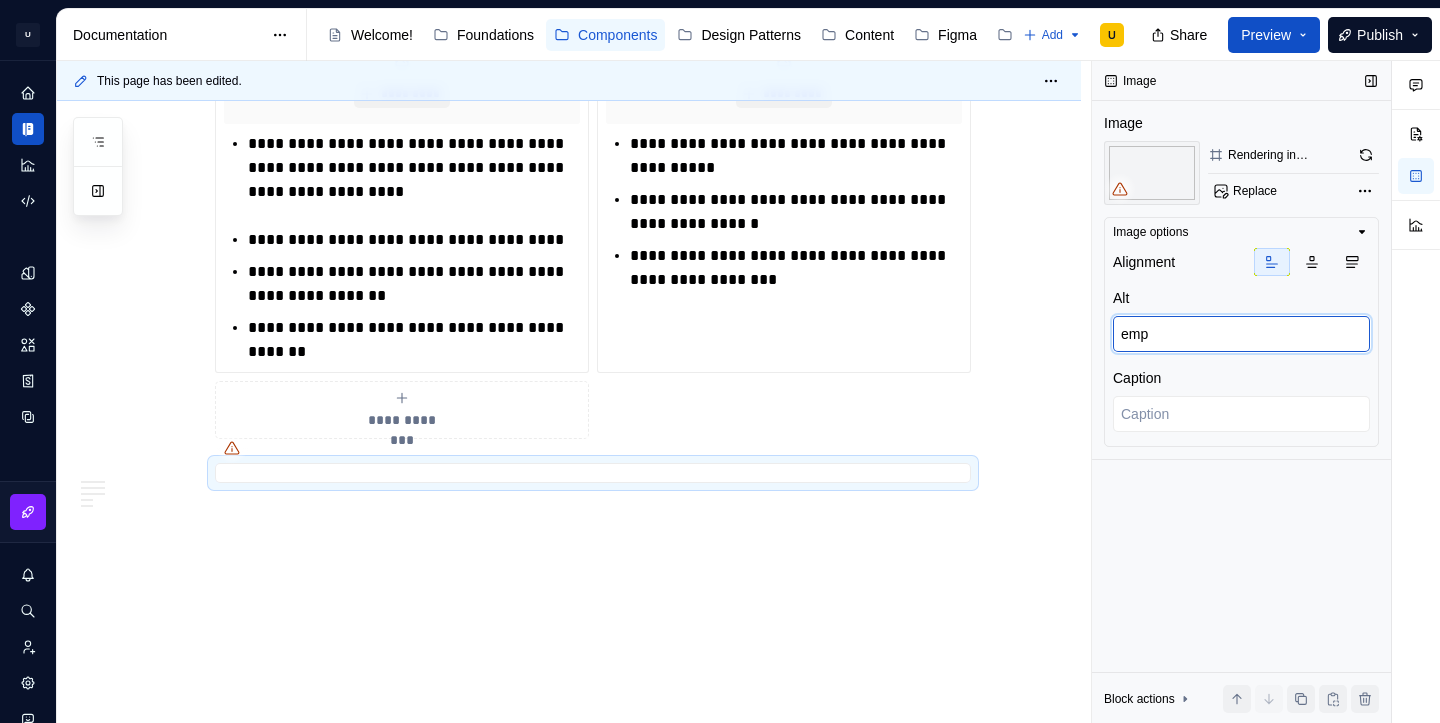 type on "*" 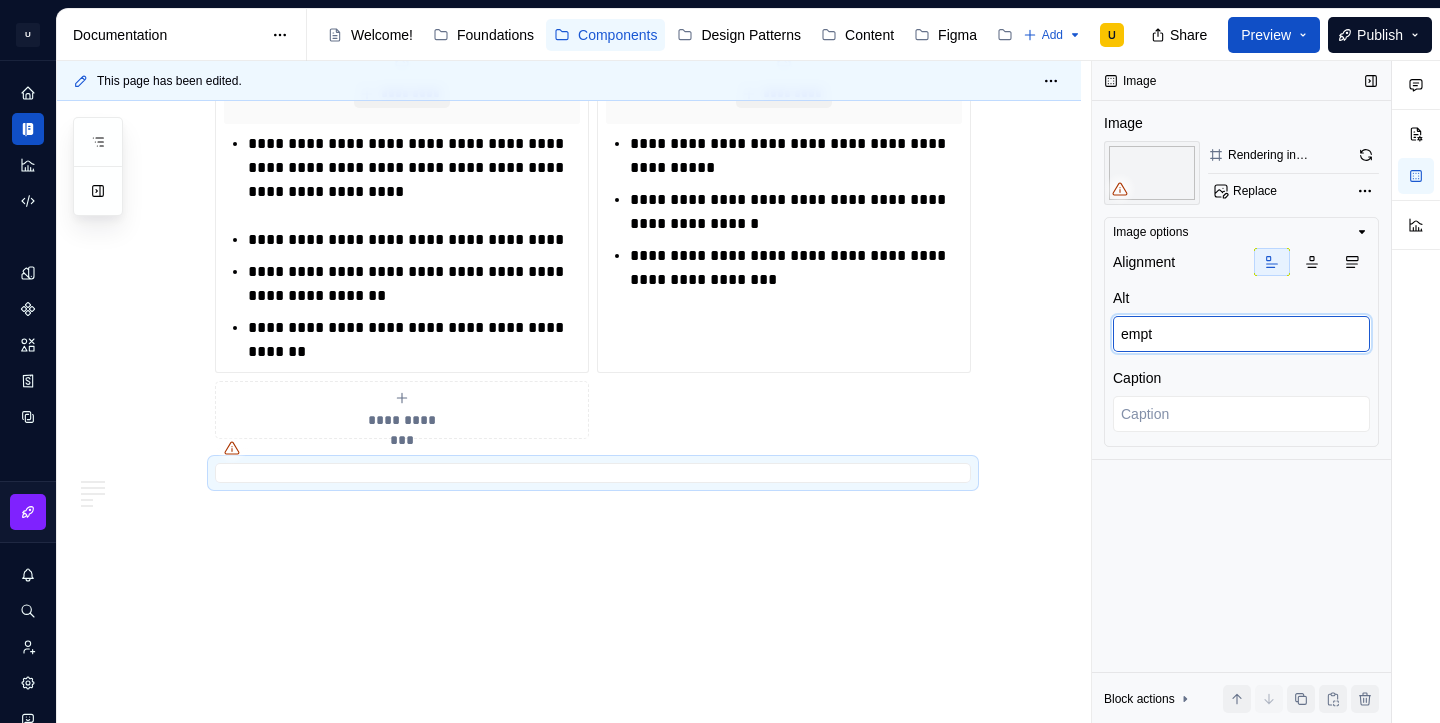 type on "*" 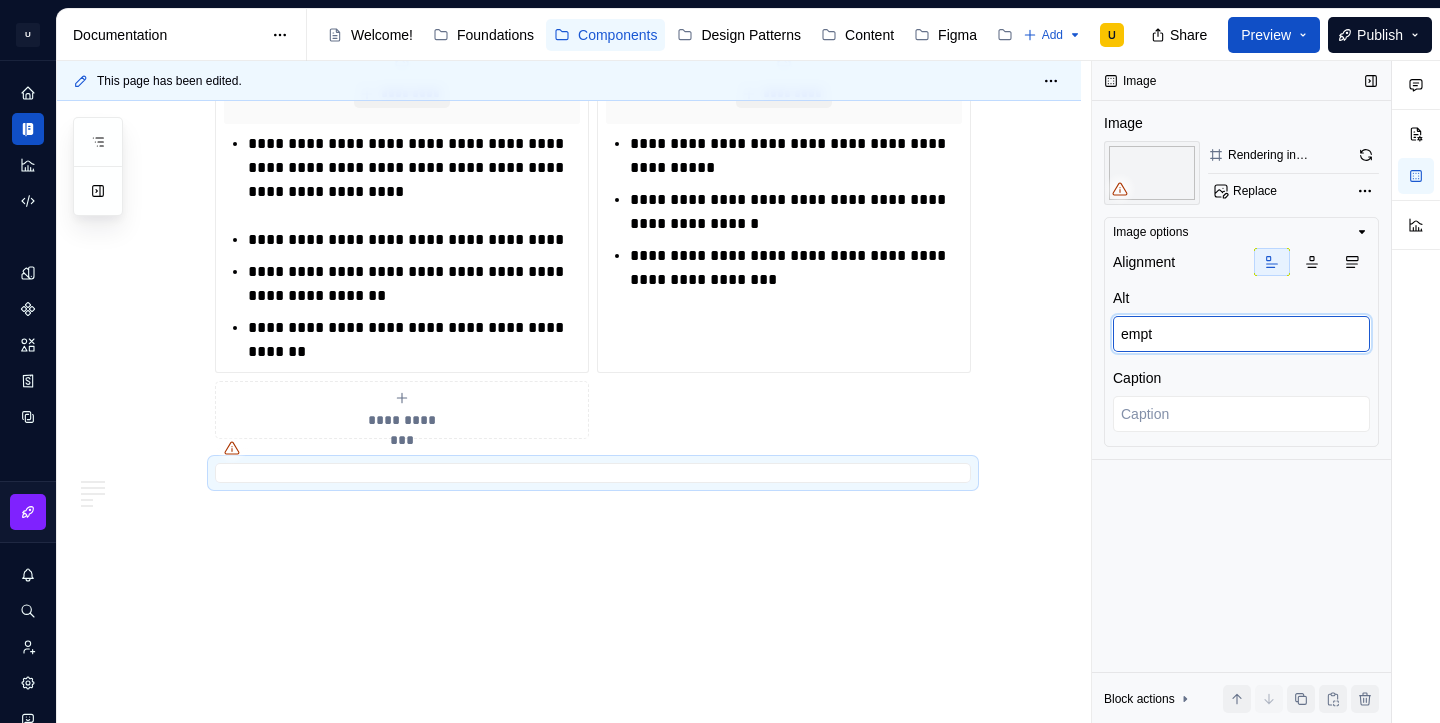 type on "E" 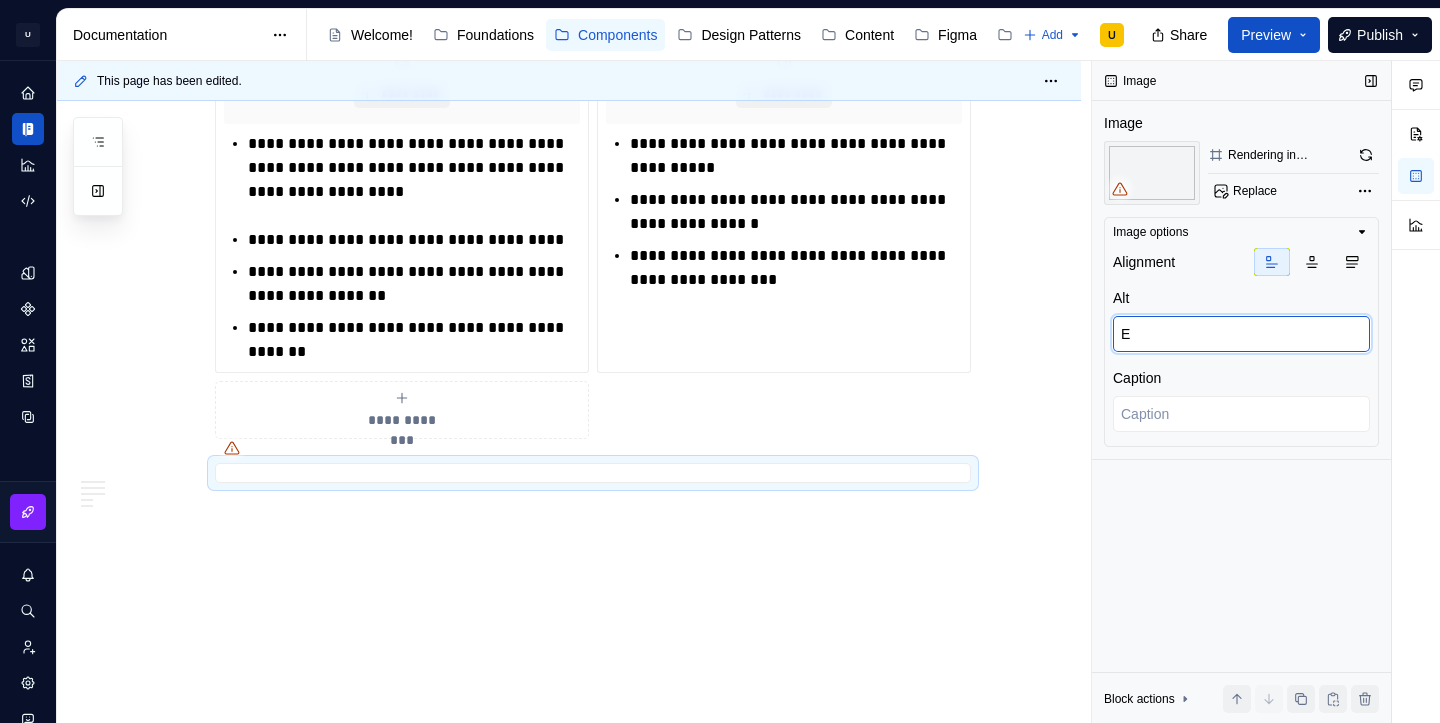 type on "*" 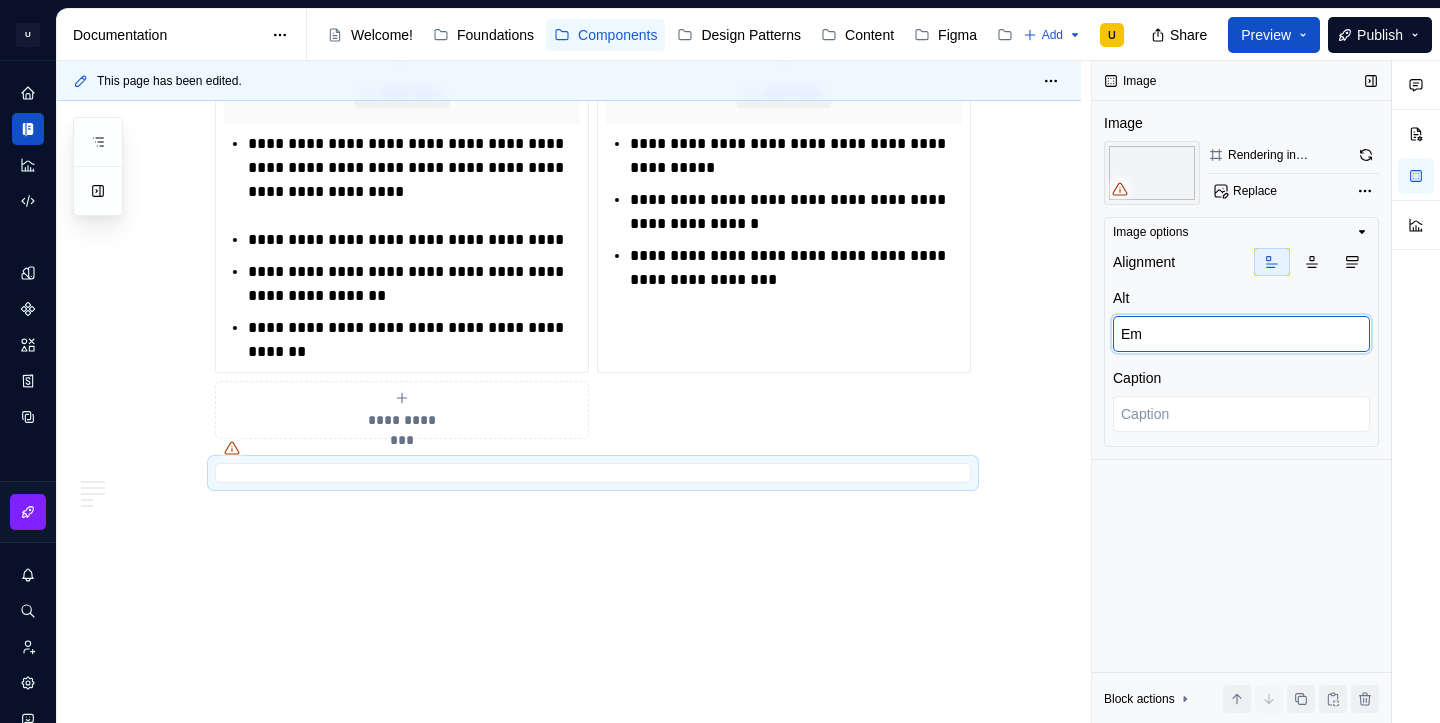 type on "*" 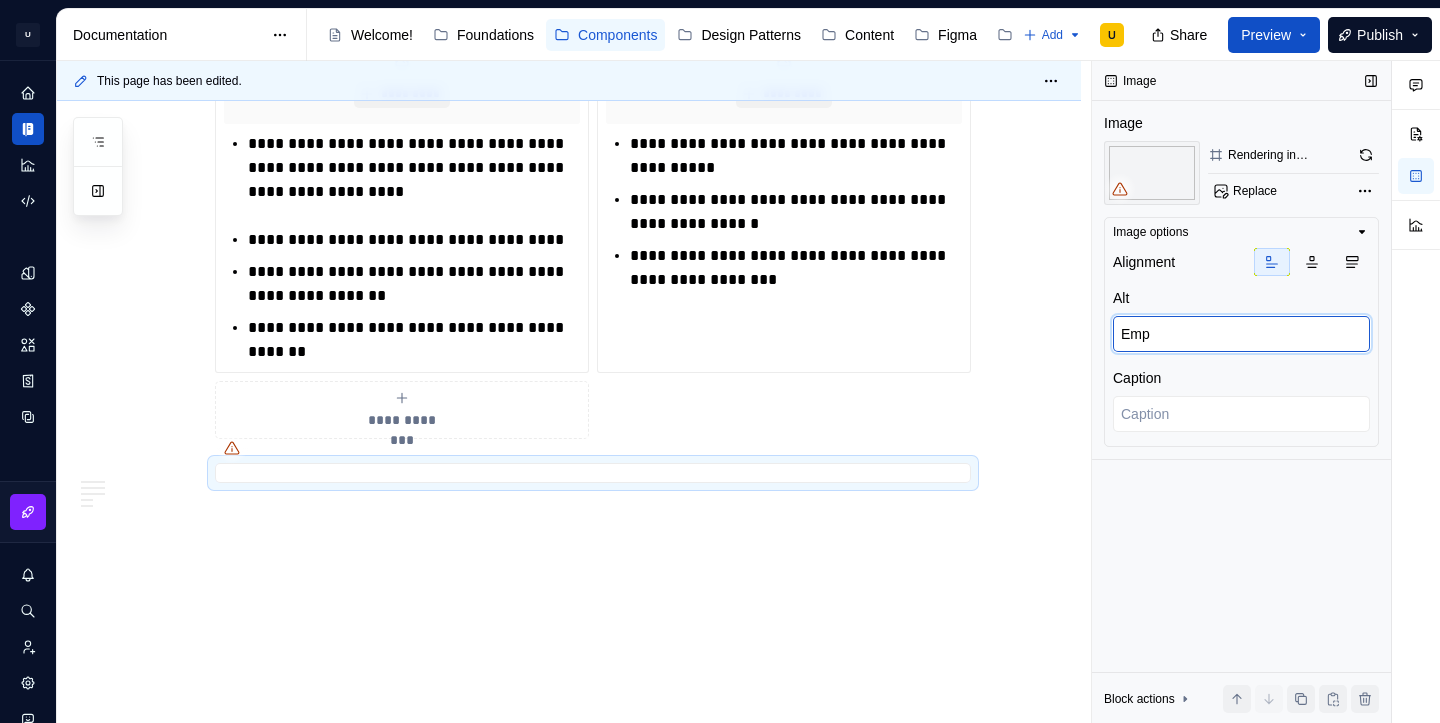 type on "*" 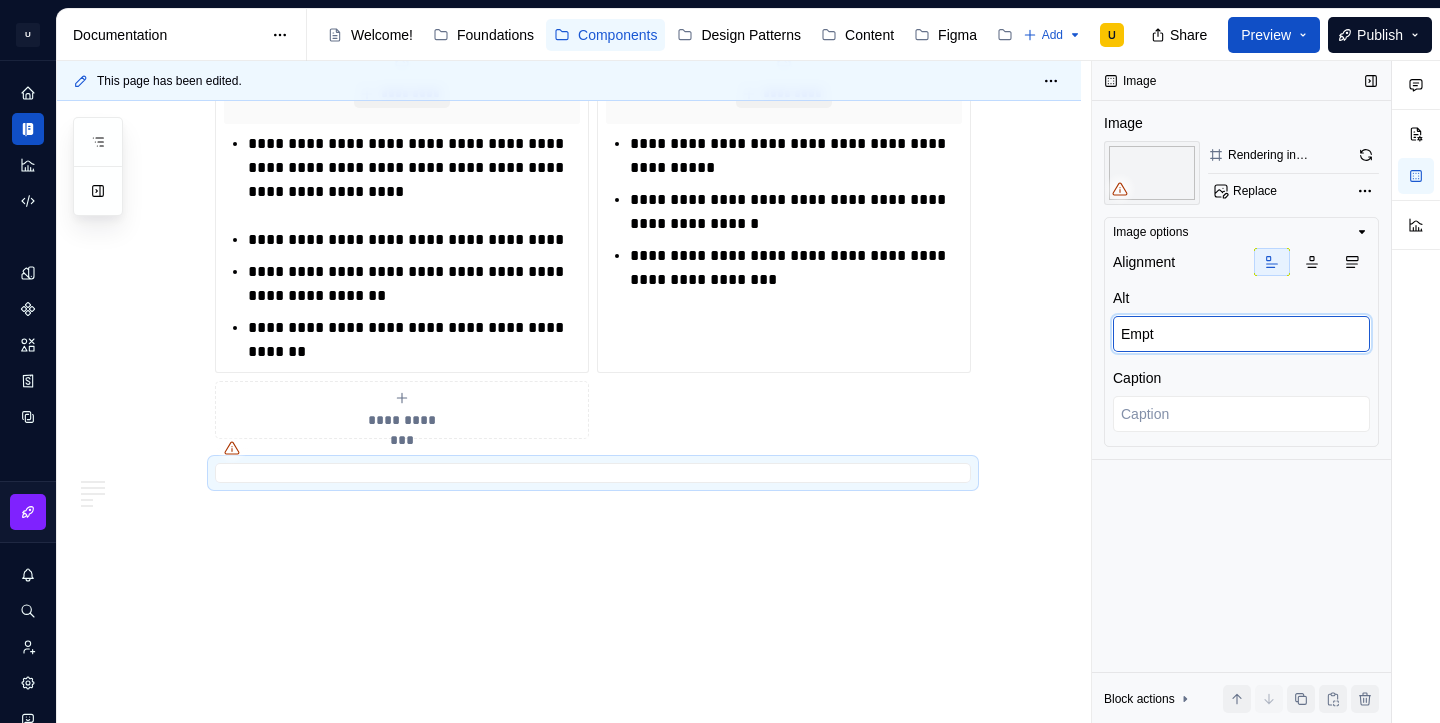 type on "*" 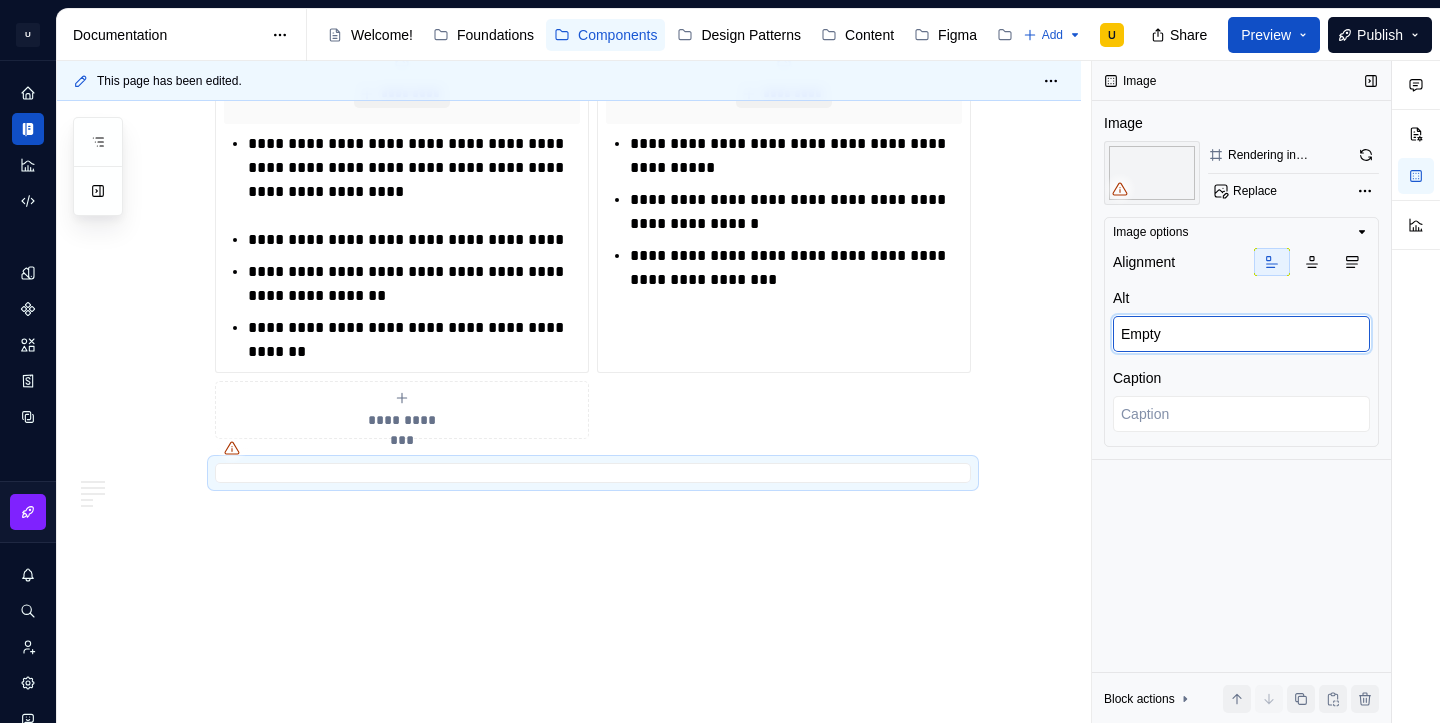 type on "*" 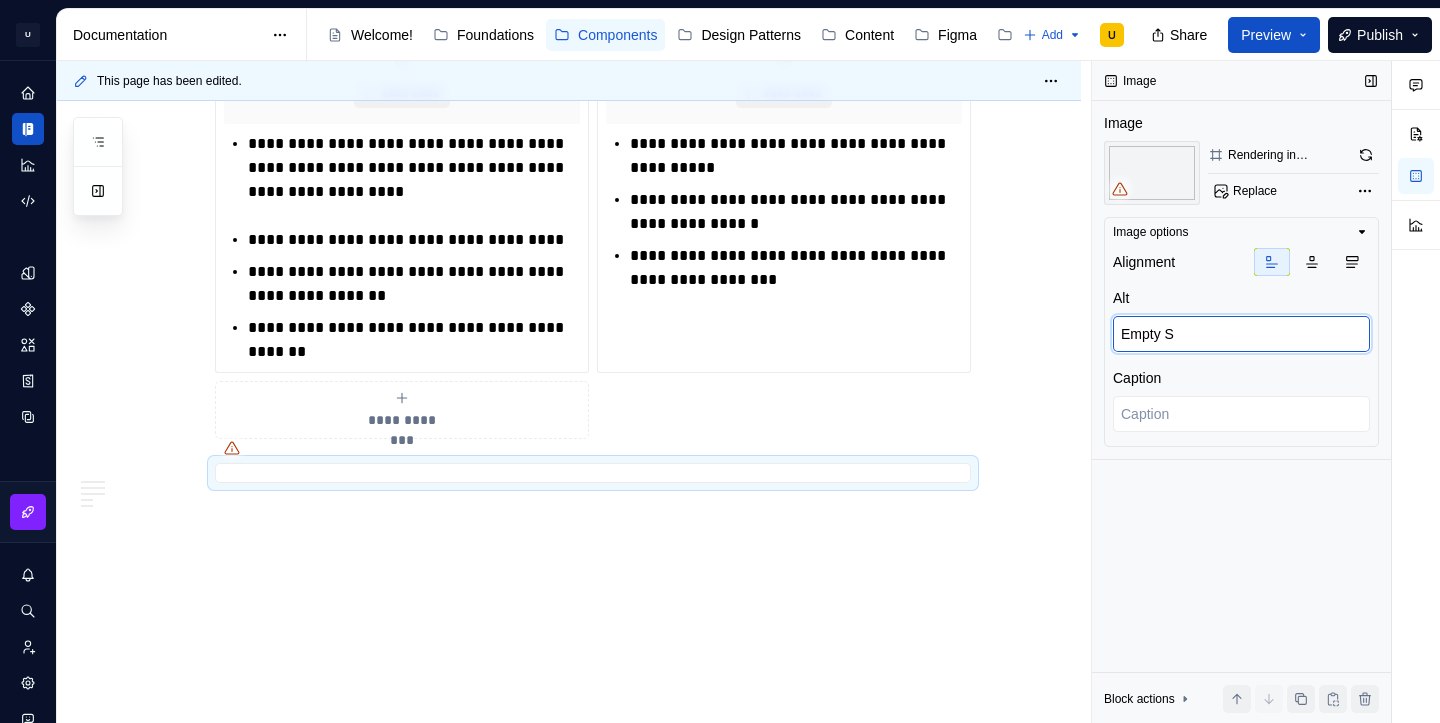 type on "*" 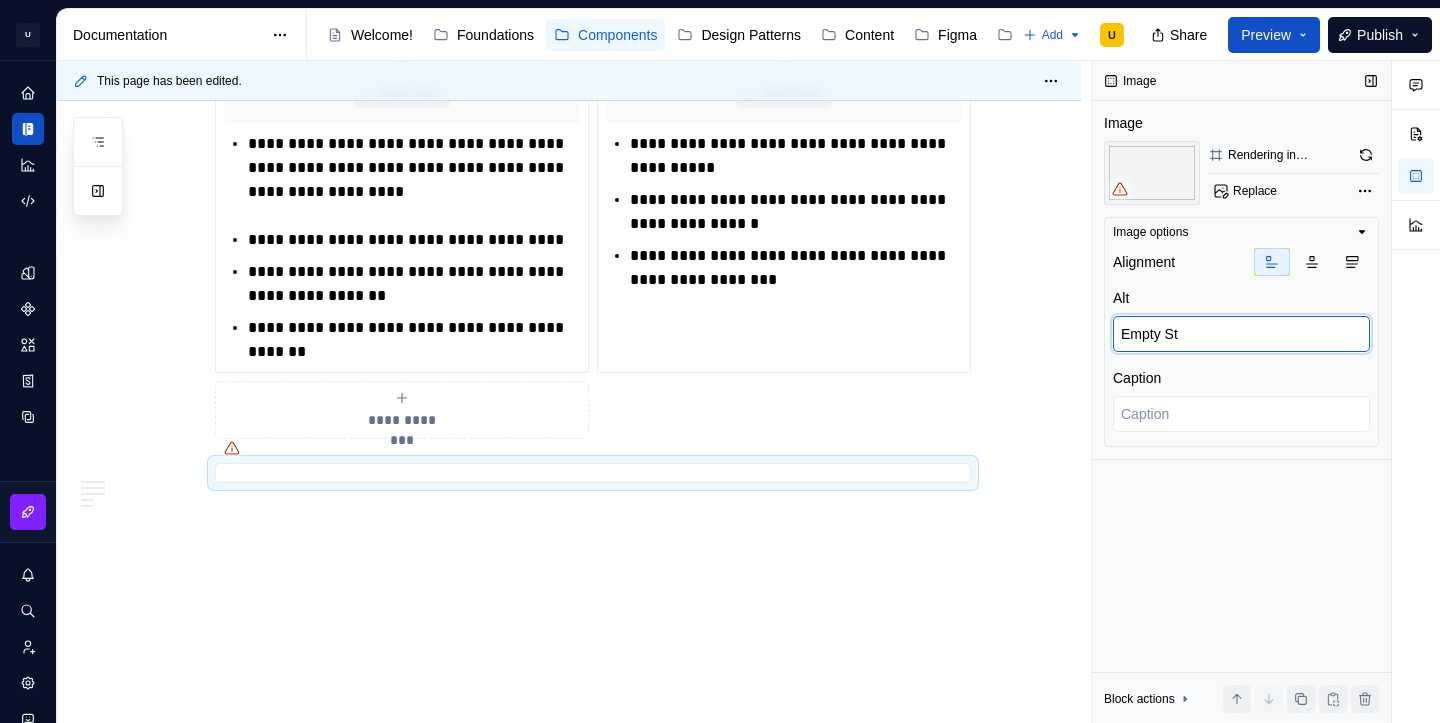 type on "*" 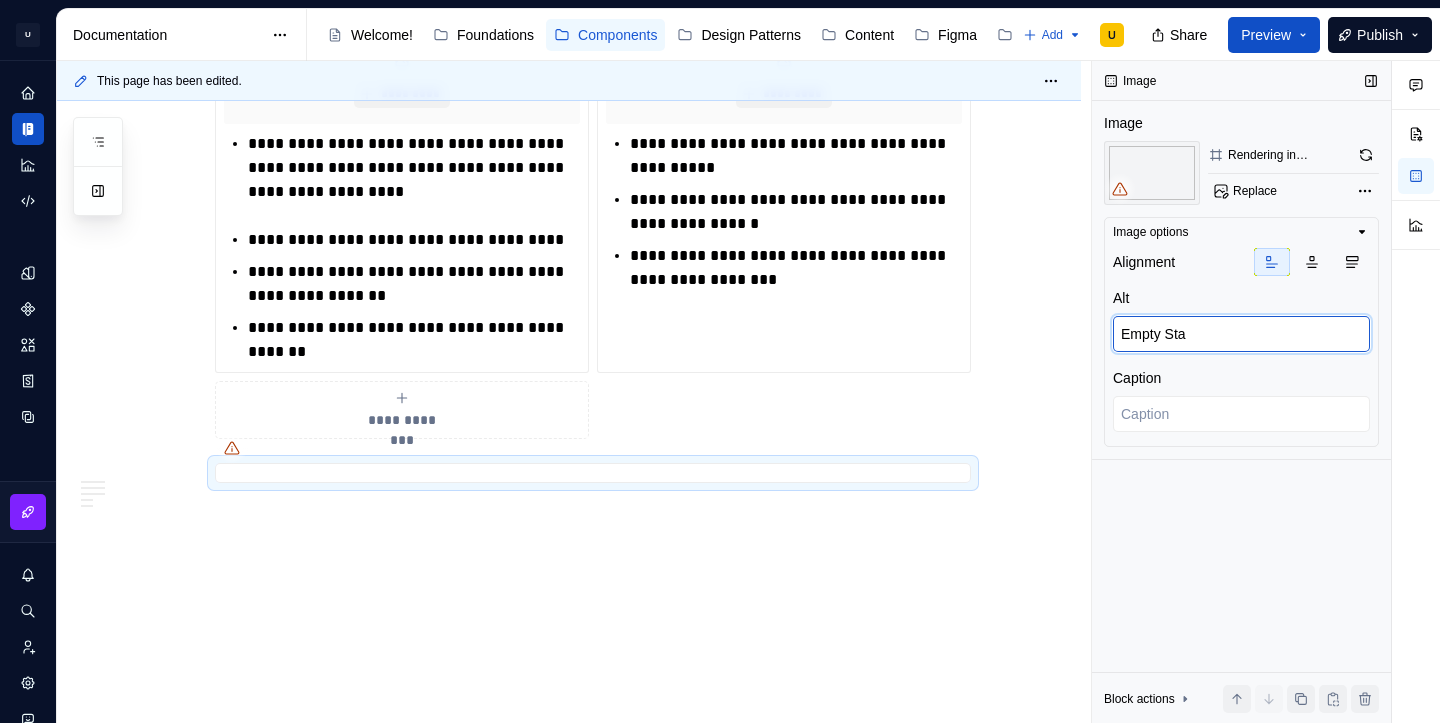 type on "*" 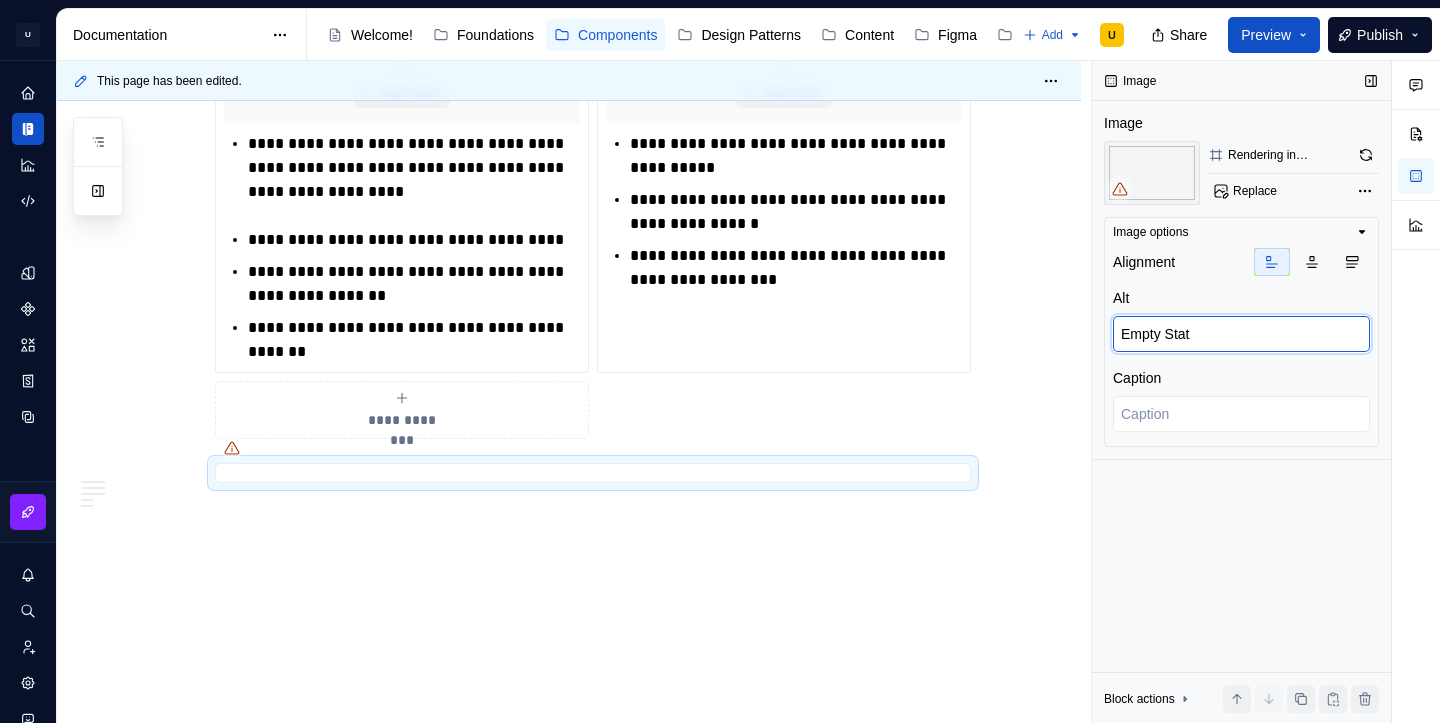 type on "*" 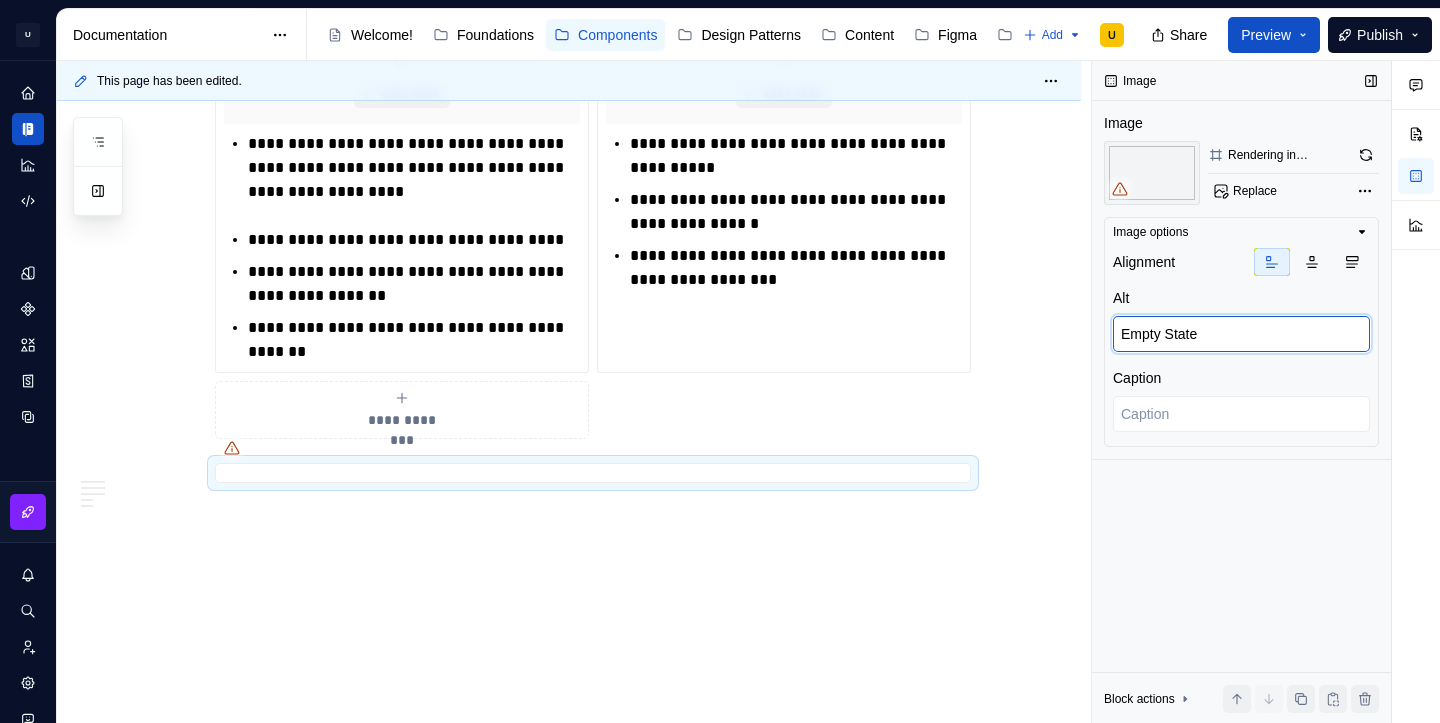 type on "*" 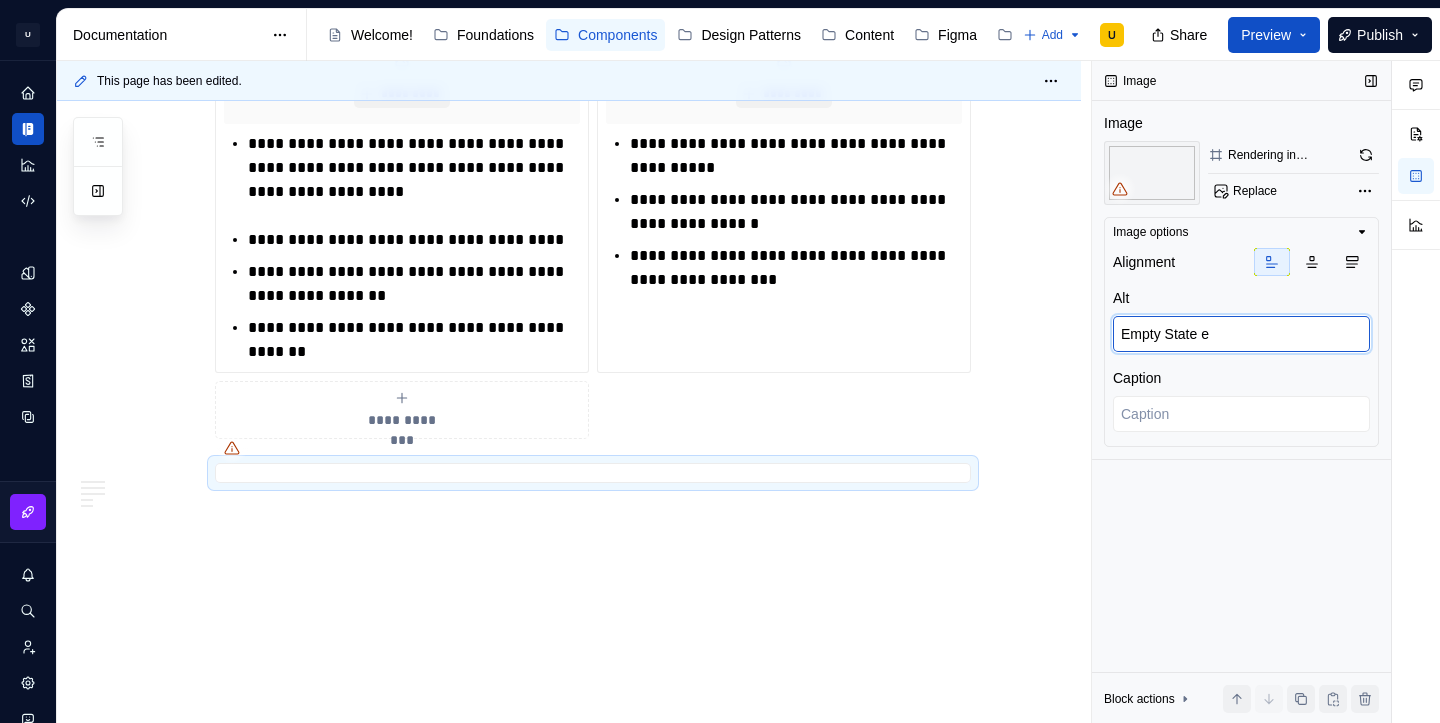 type on "*" 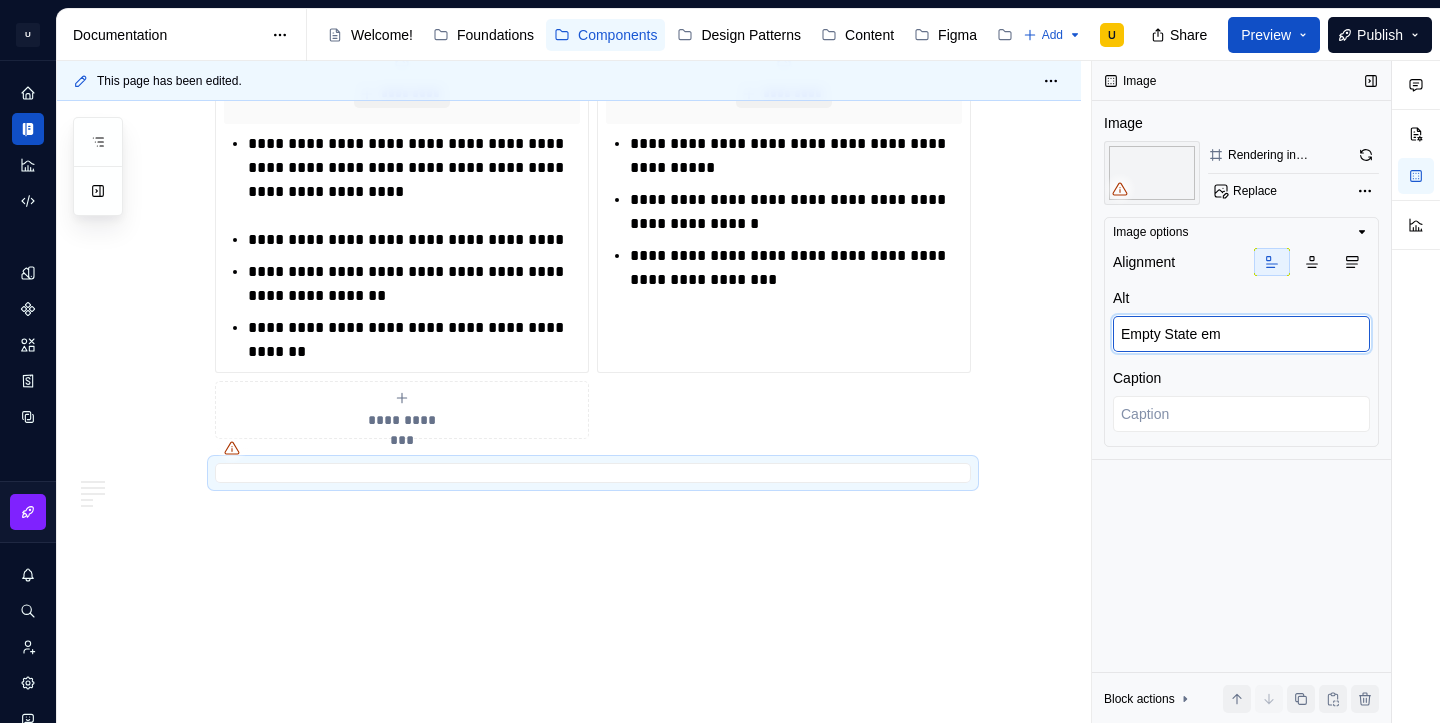 type on "*" 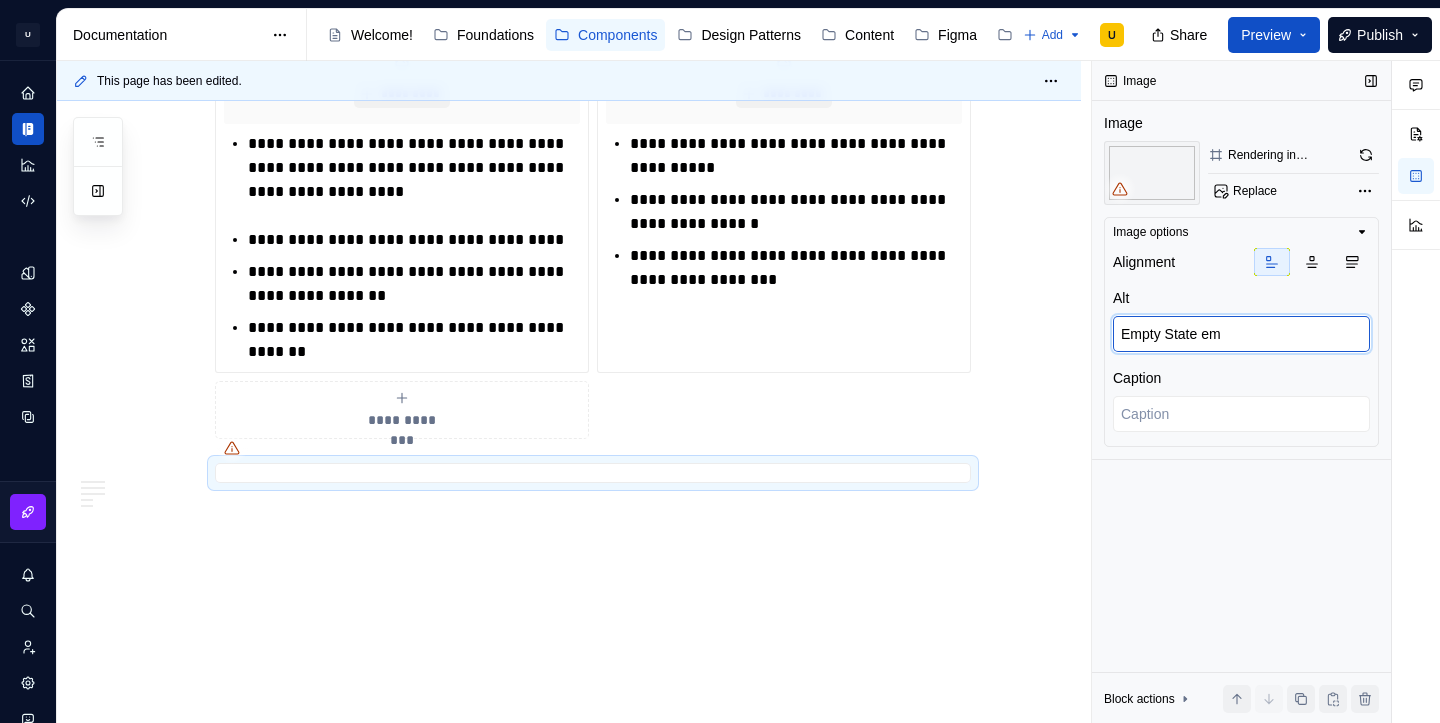type on "Empty State em" 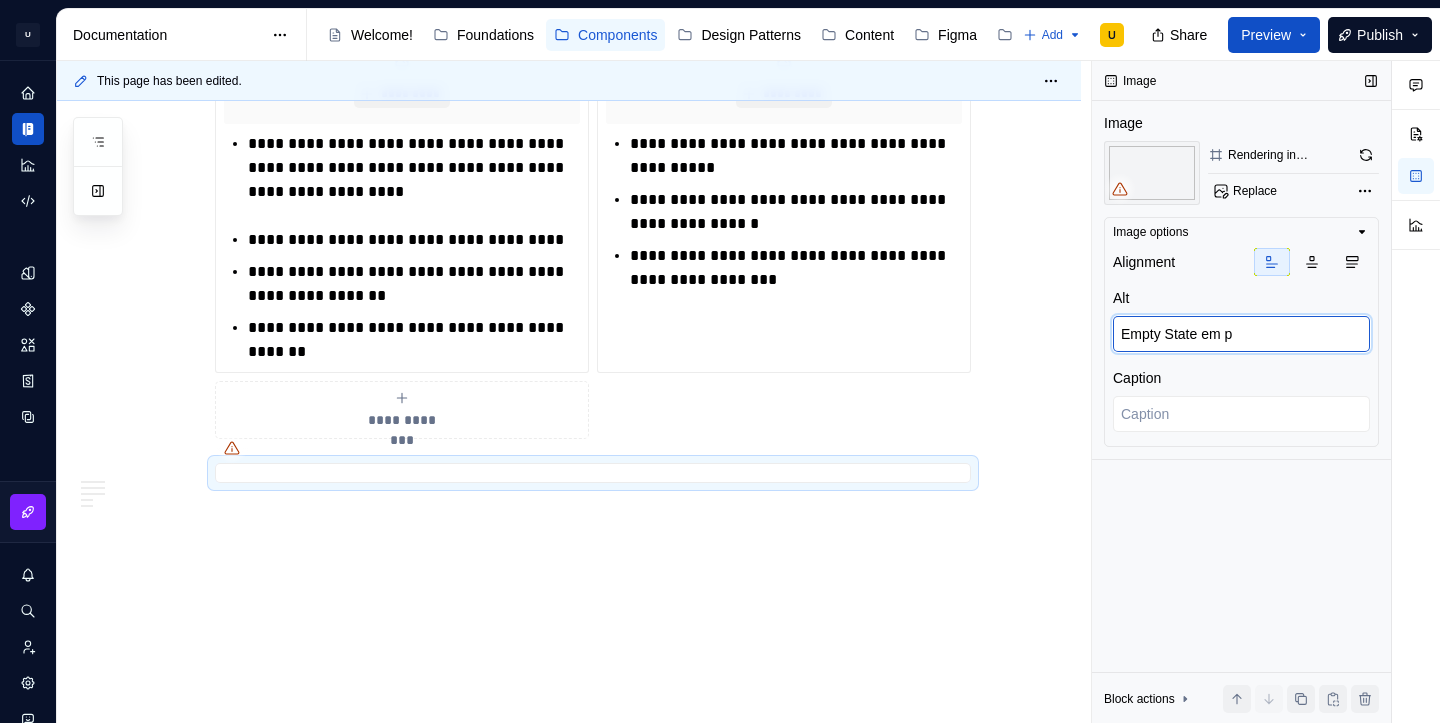 type on "*" 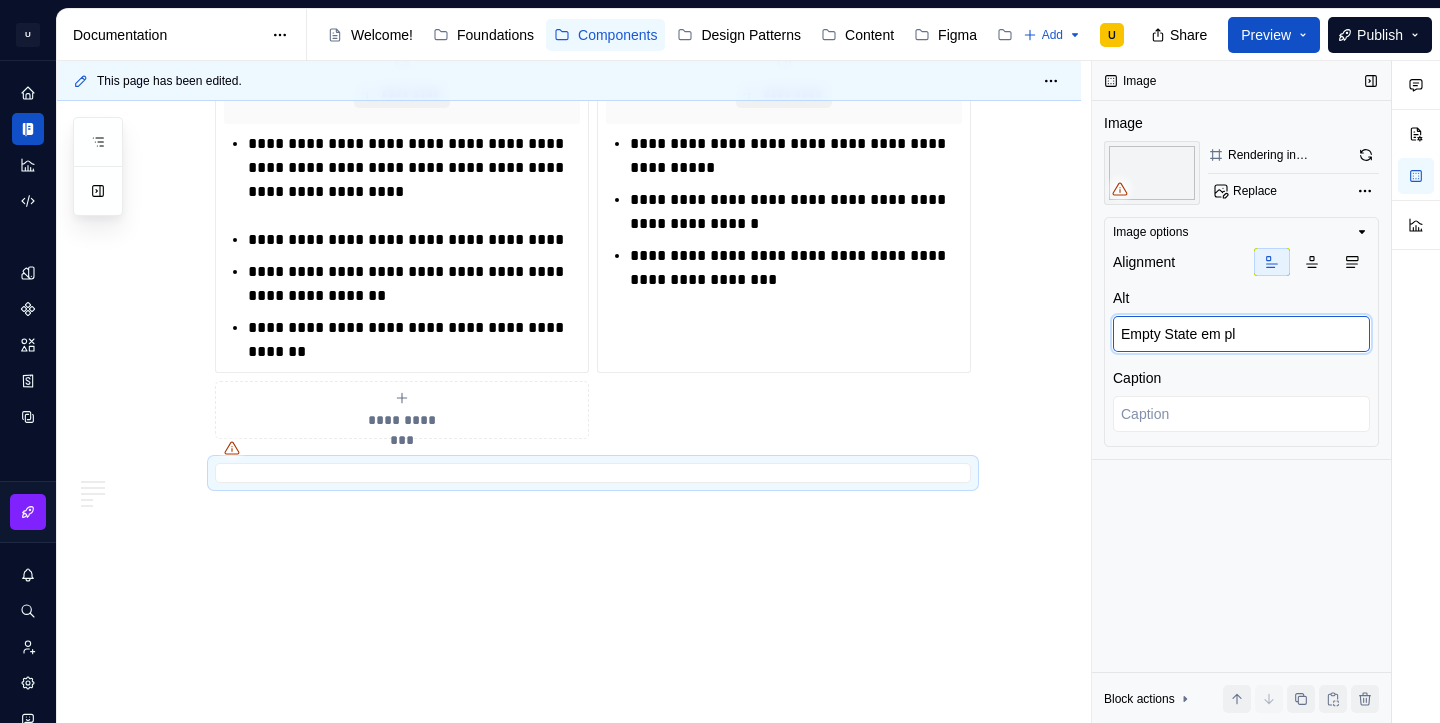 type on "Empty State em pla" 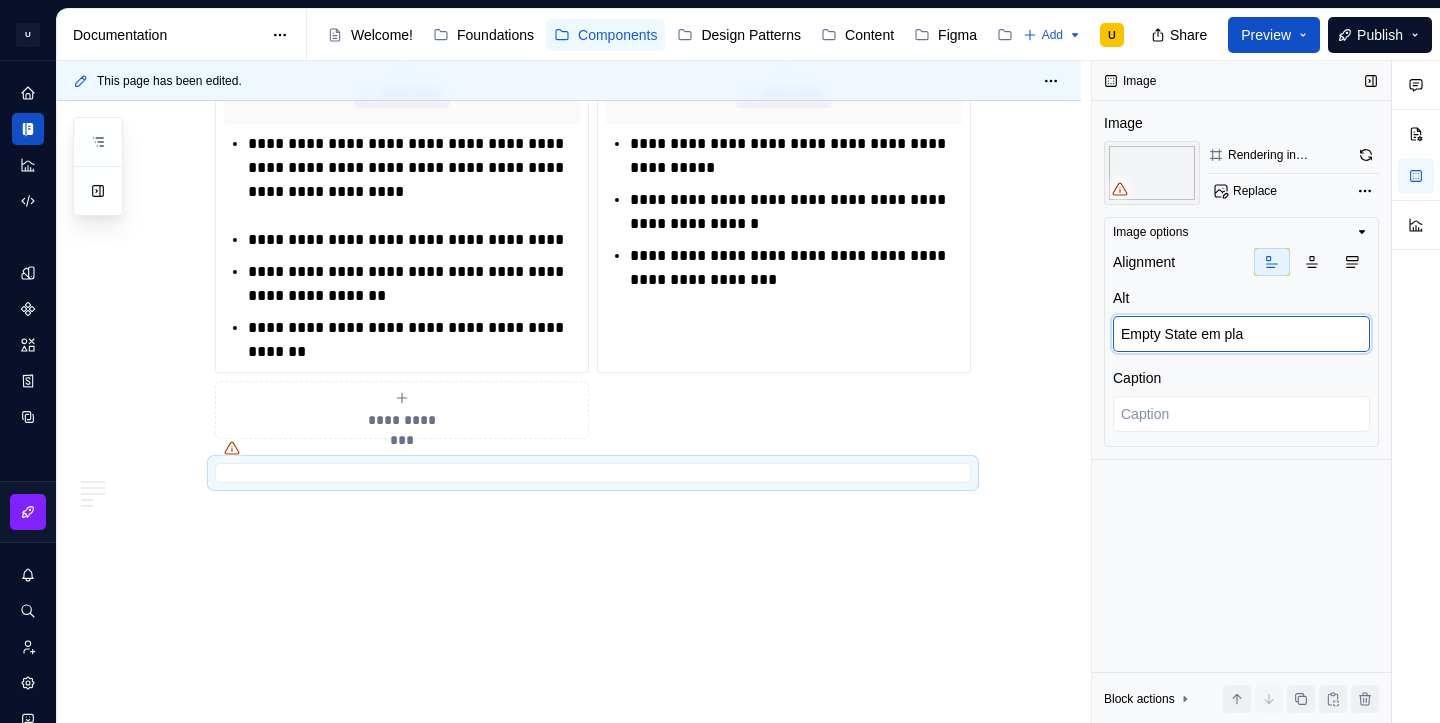 type on "*" 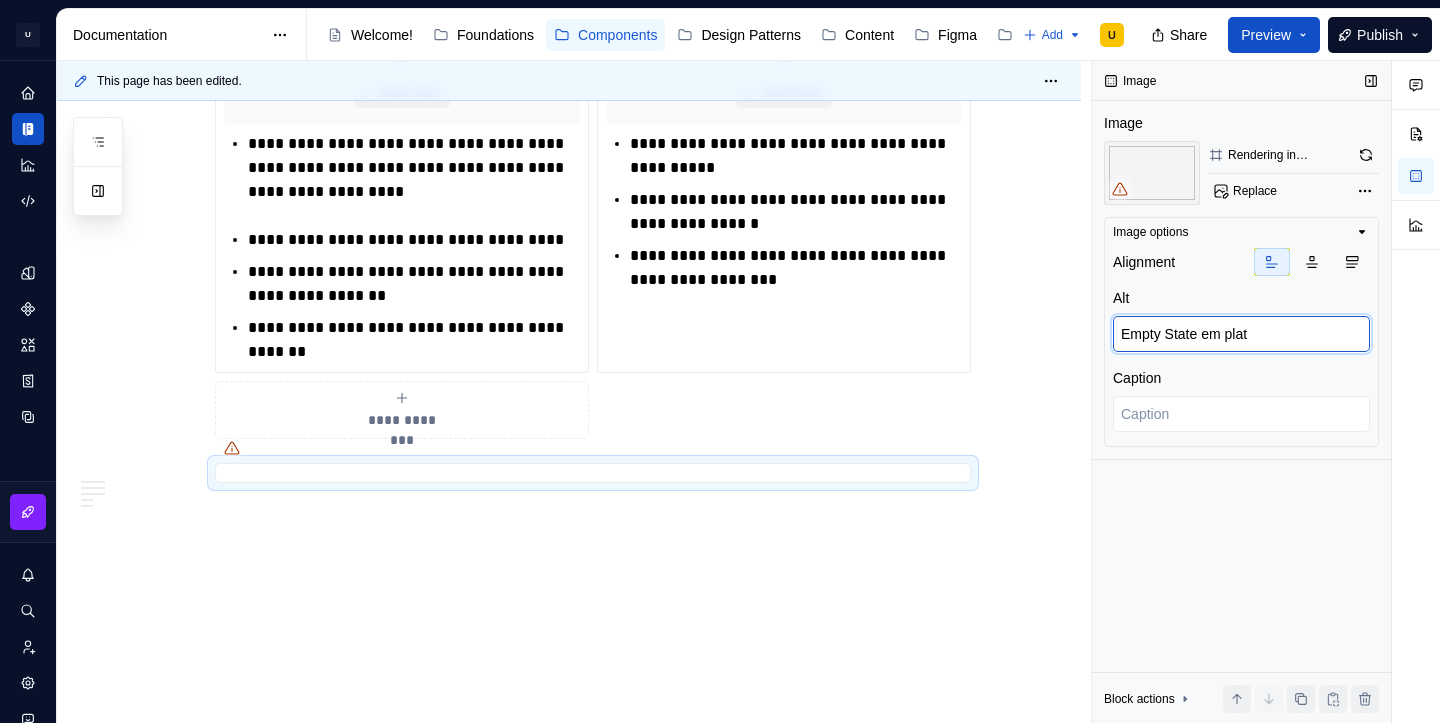 type on "*" 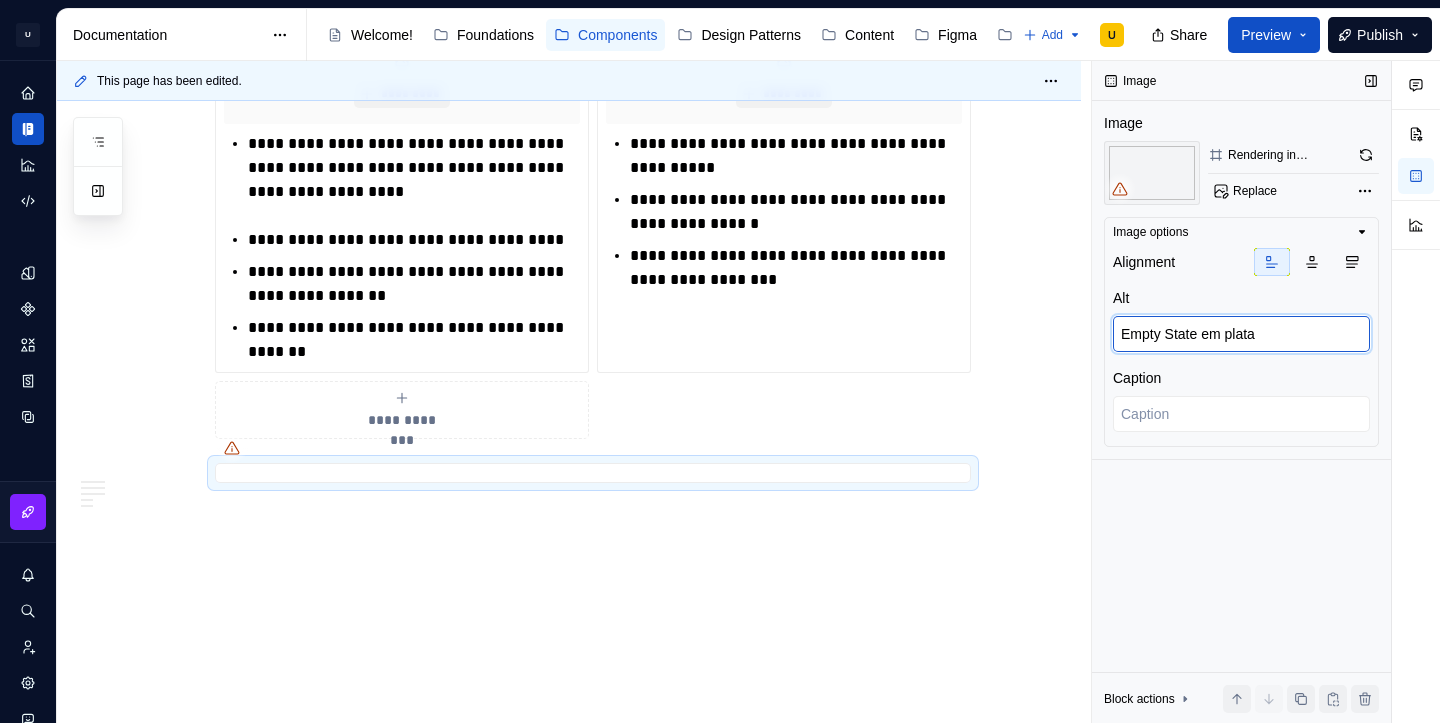 type on "*" 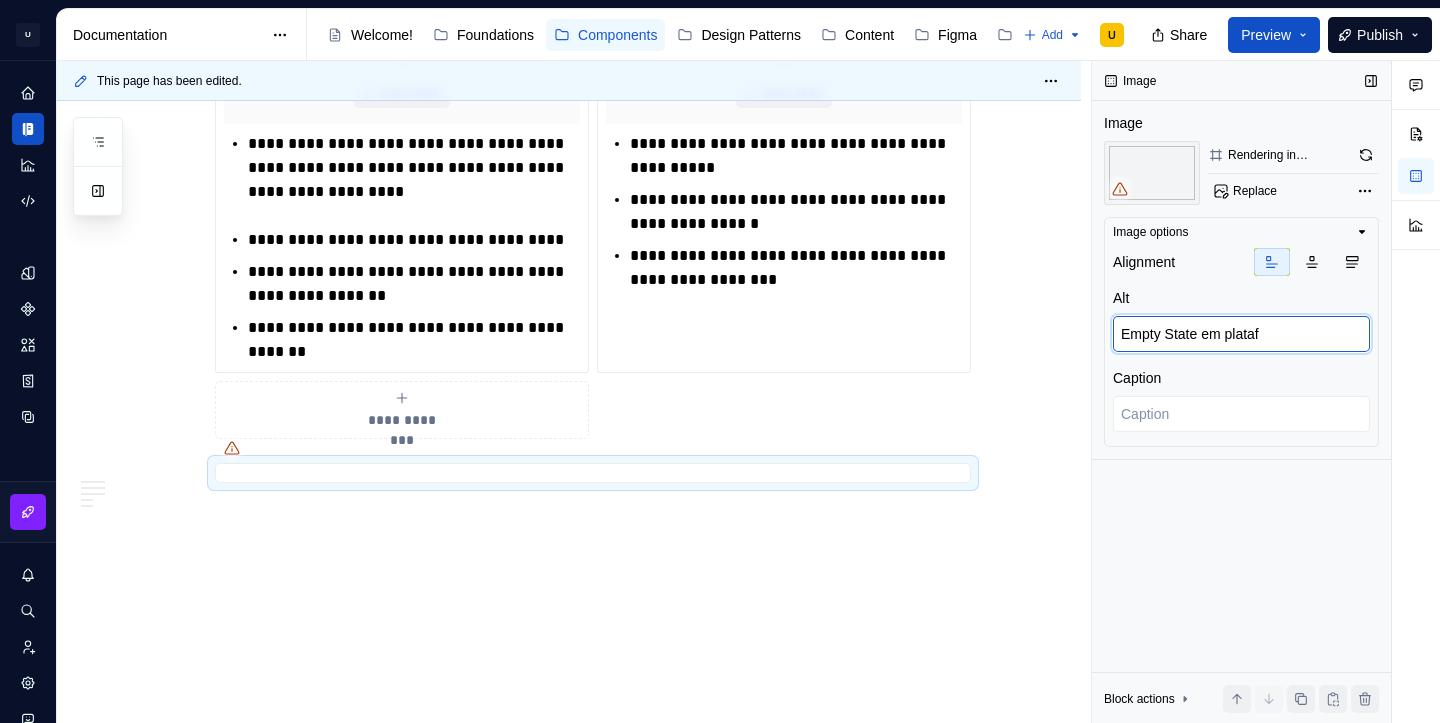 type on "*" 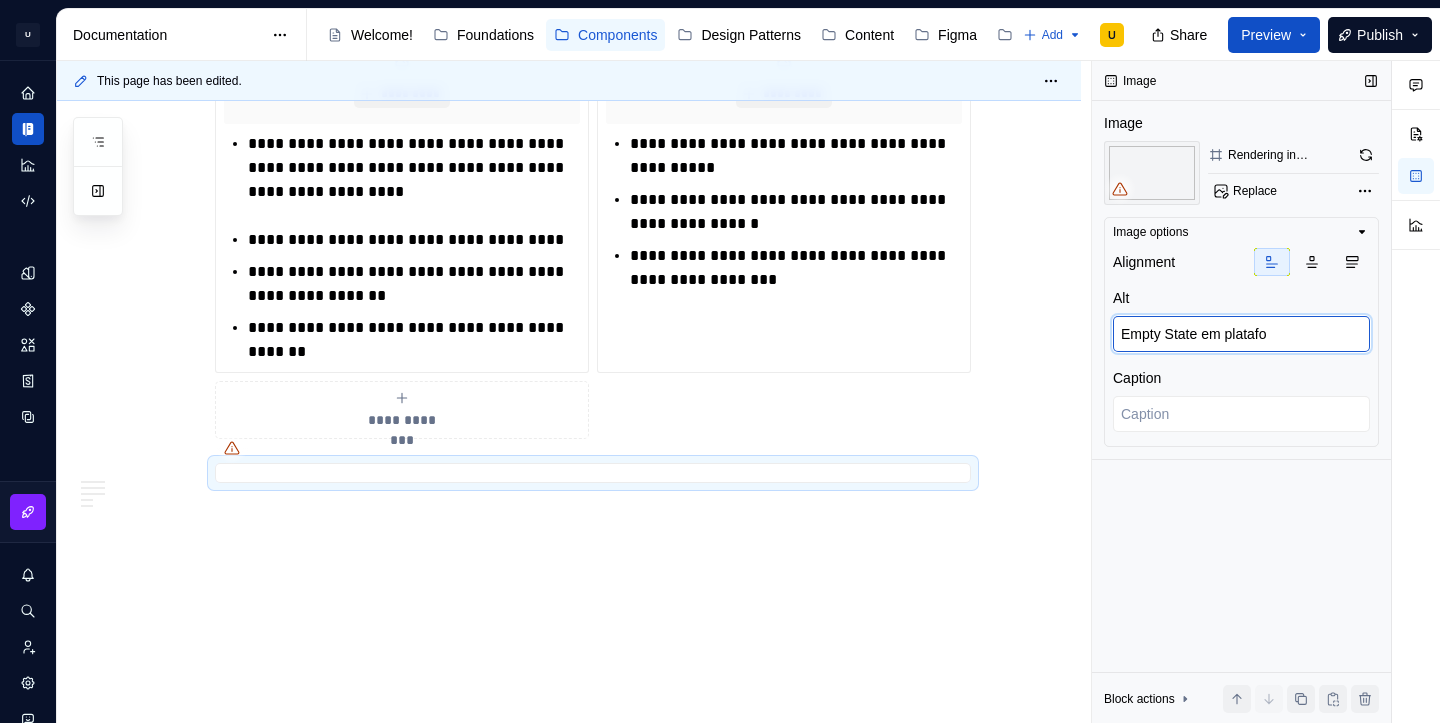 type on "Empty State em platafor" 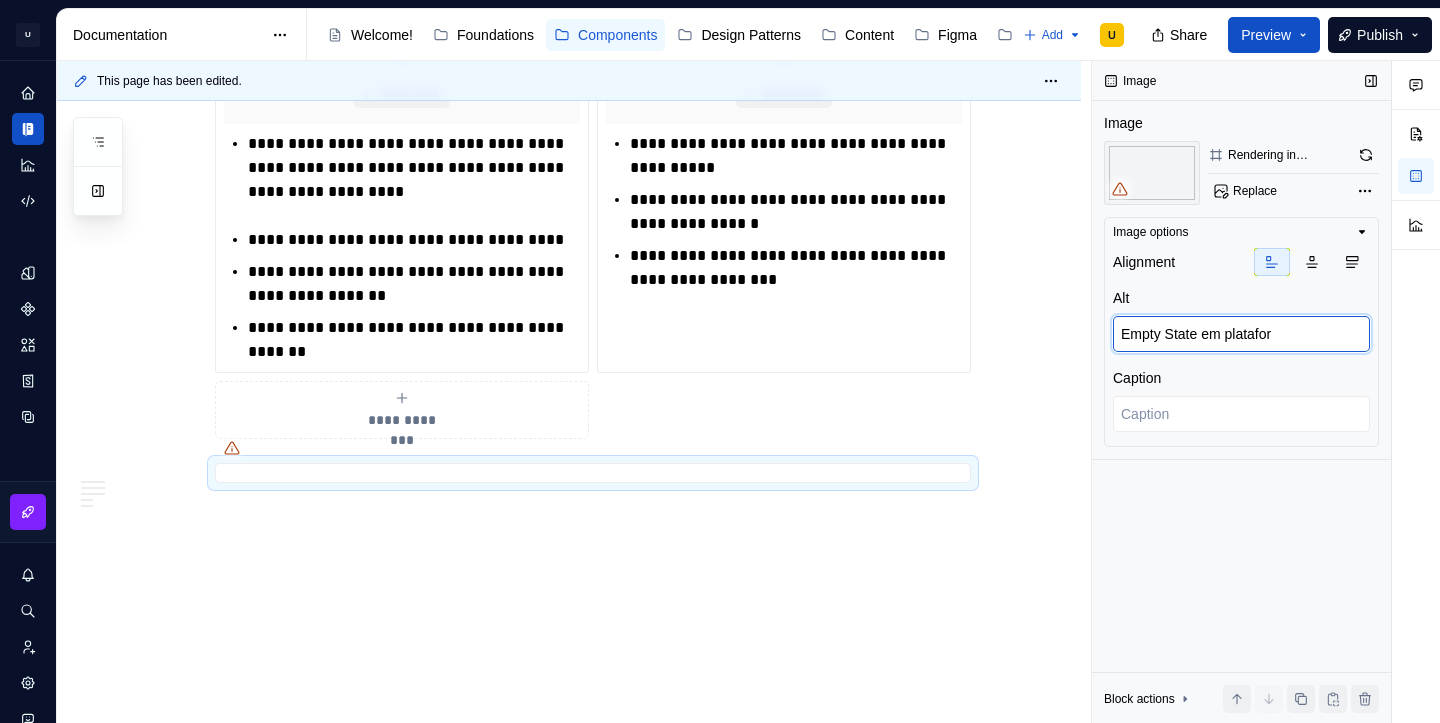 type on "*" 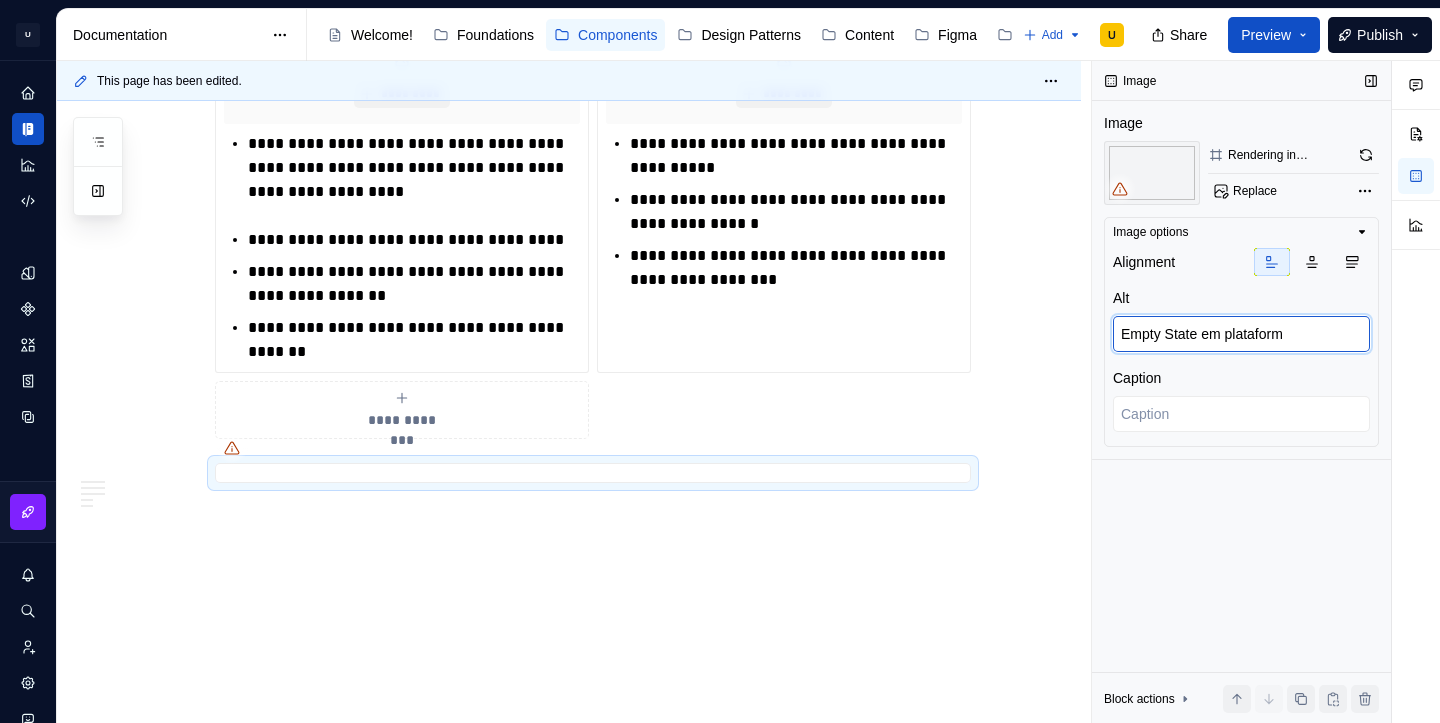 type on "*" 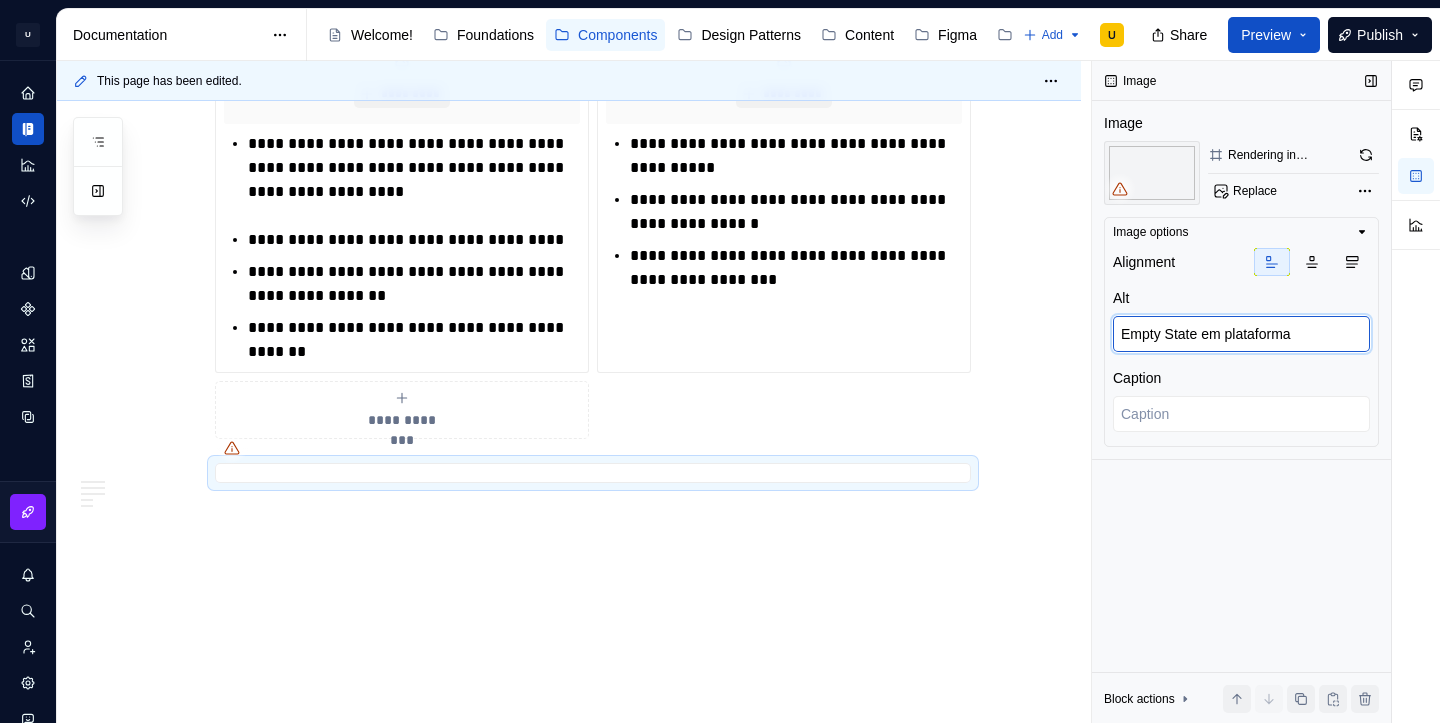 type on "*" 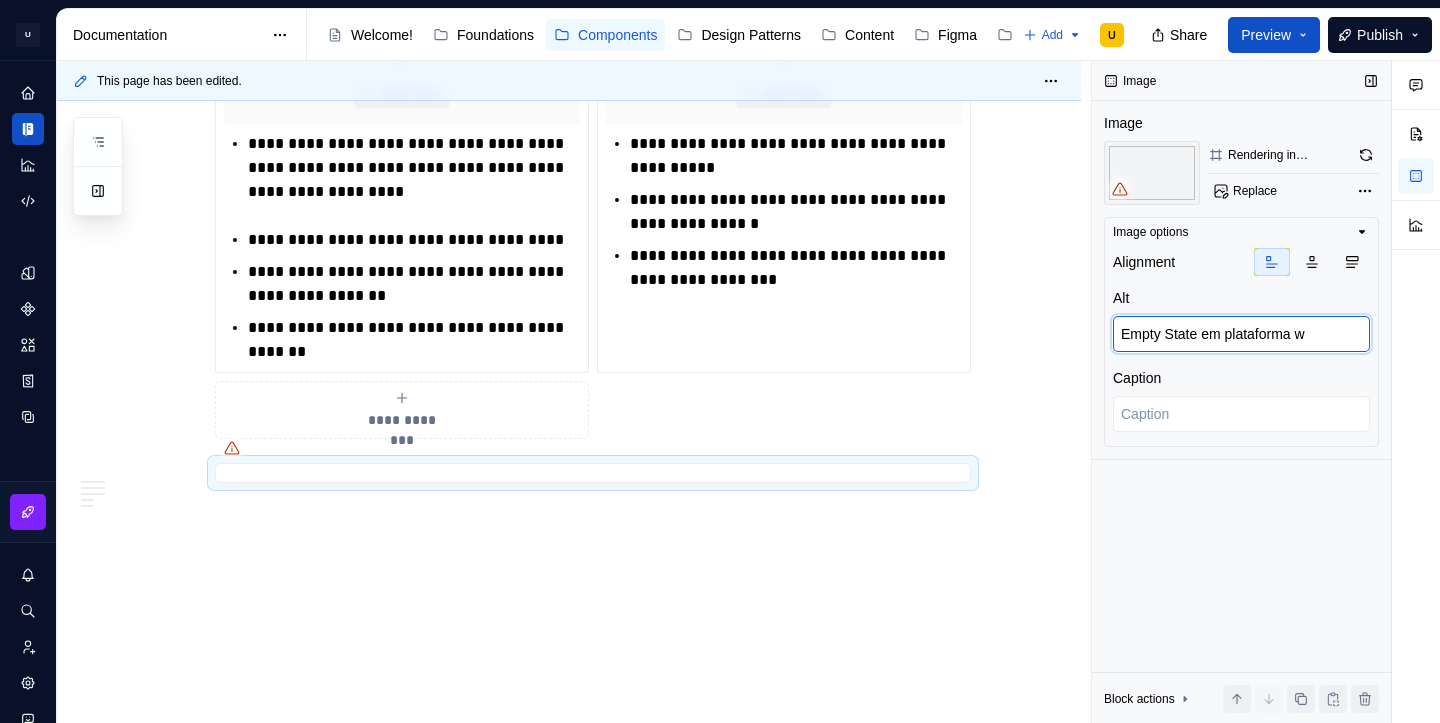 type on "*" 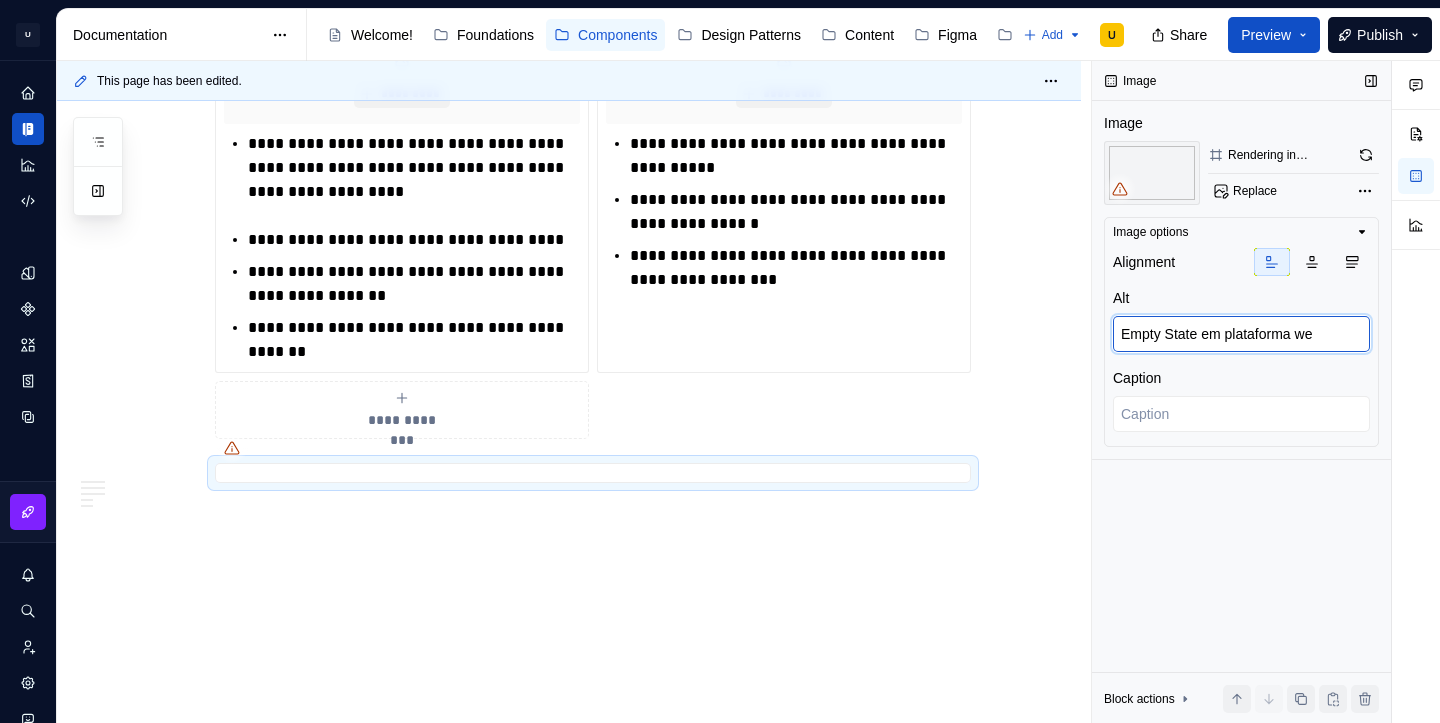 type on "*" 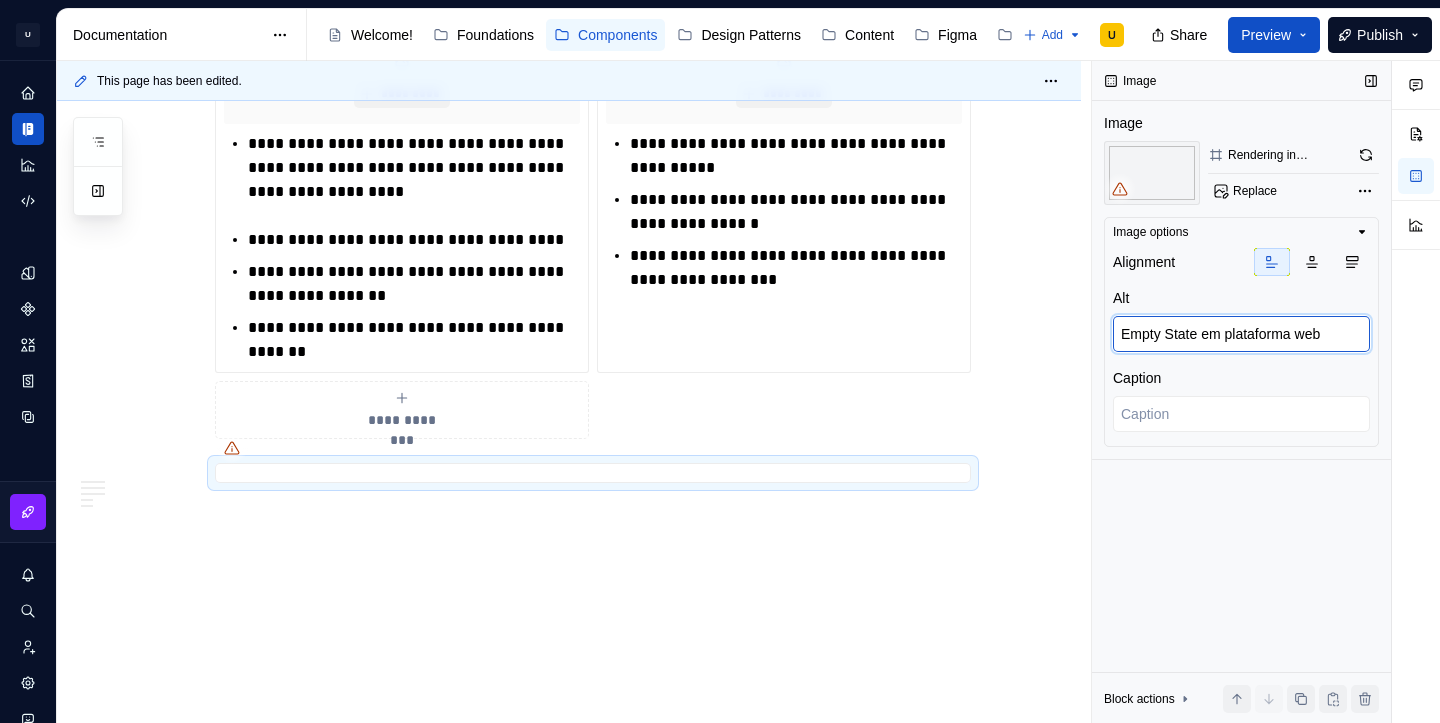 type on "*" 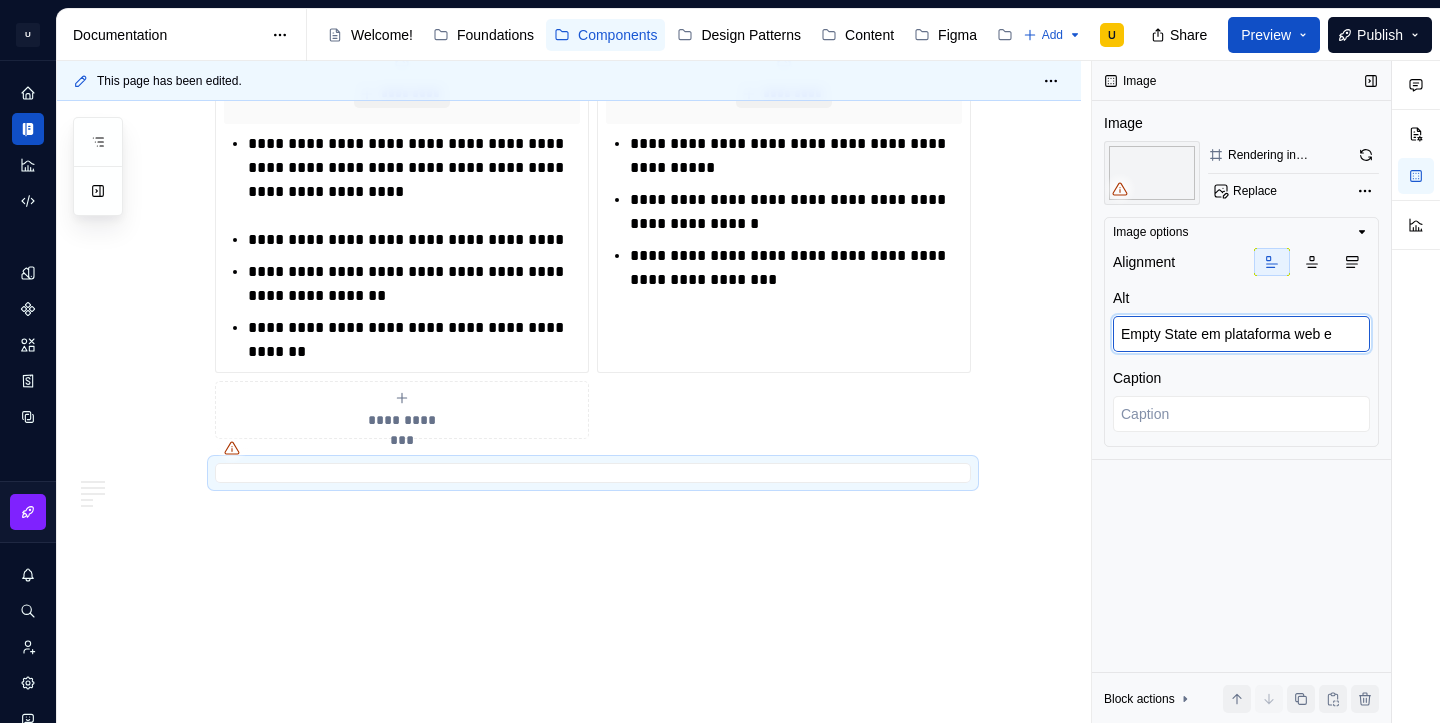 type on "*" 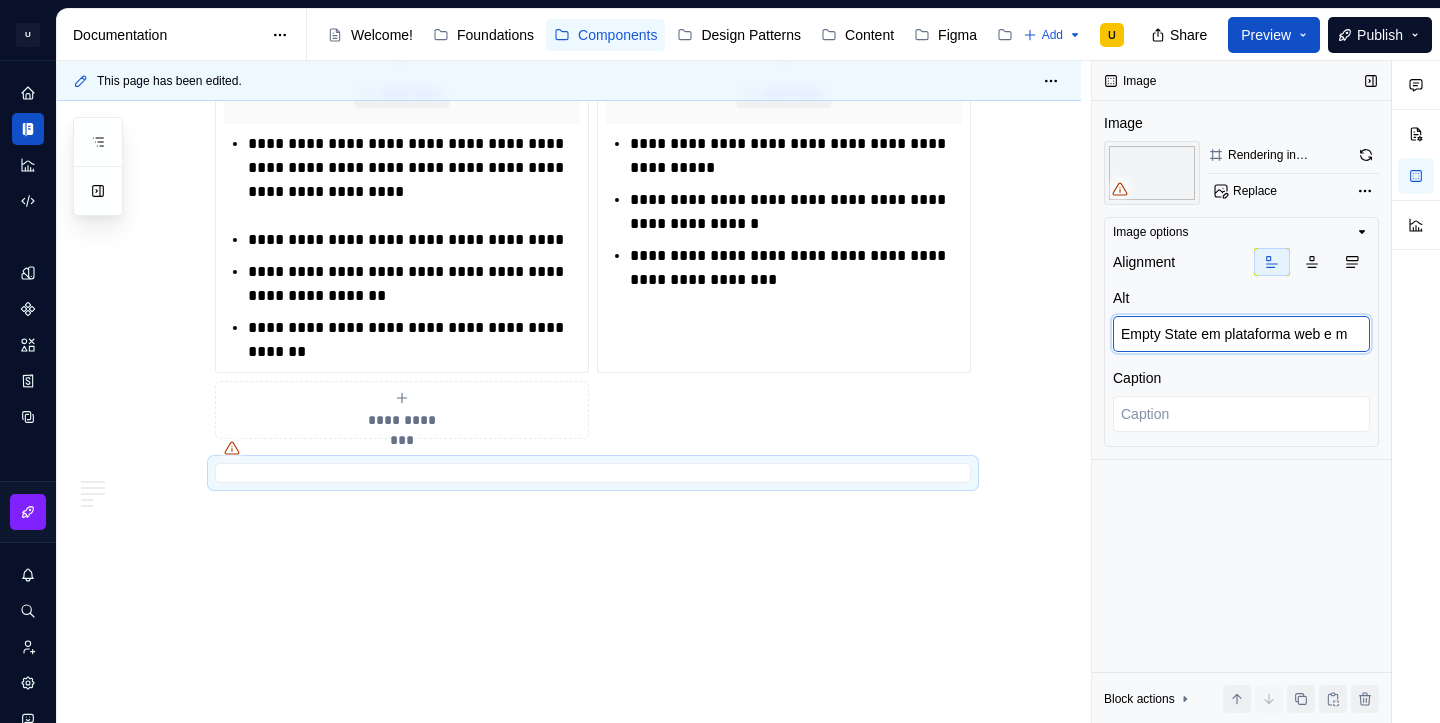 type on "*" 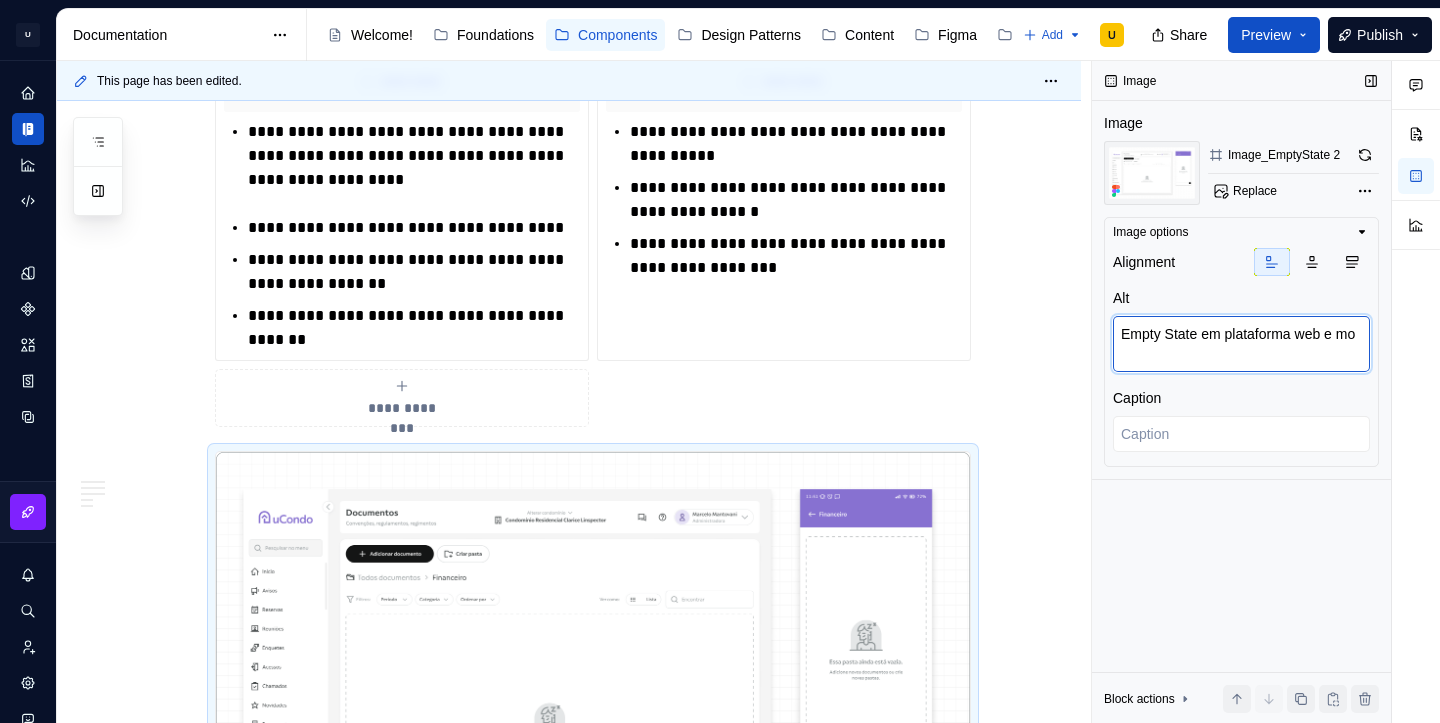 type on "*" 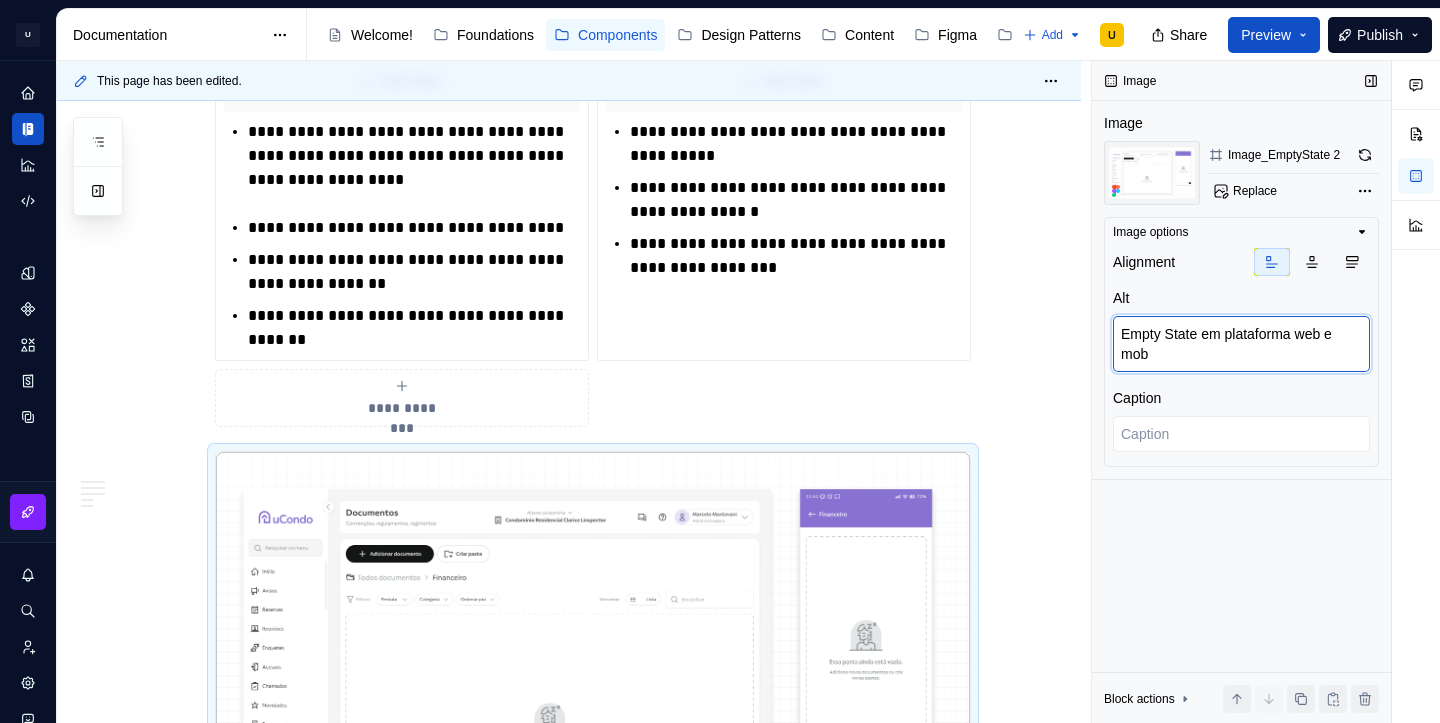 type on "Empty State em plataforma web e mobi" 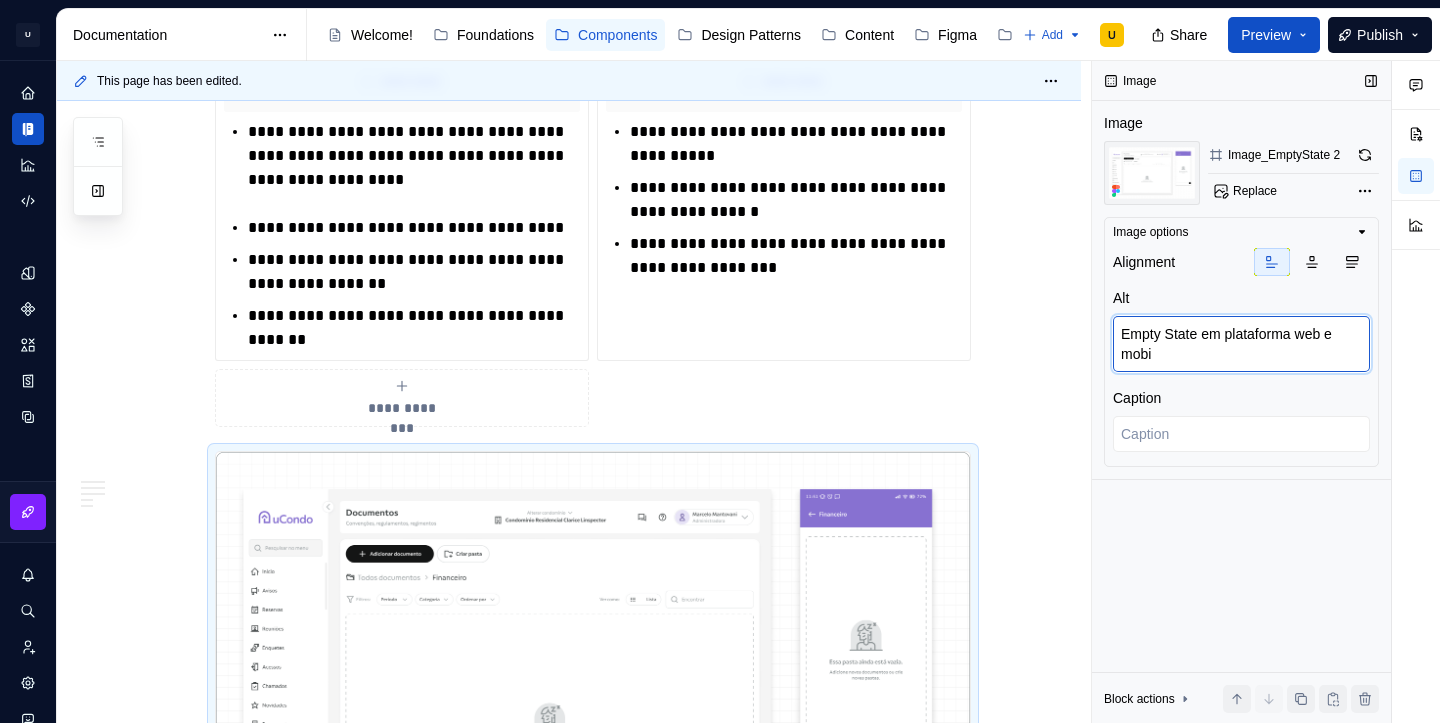 type on "*" 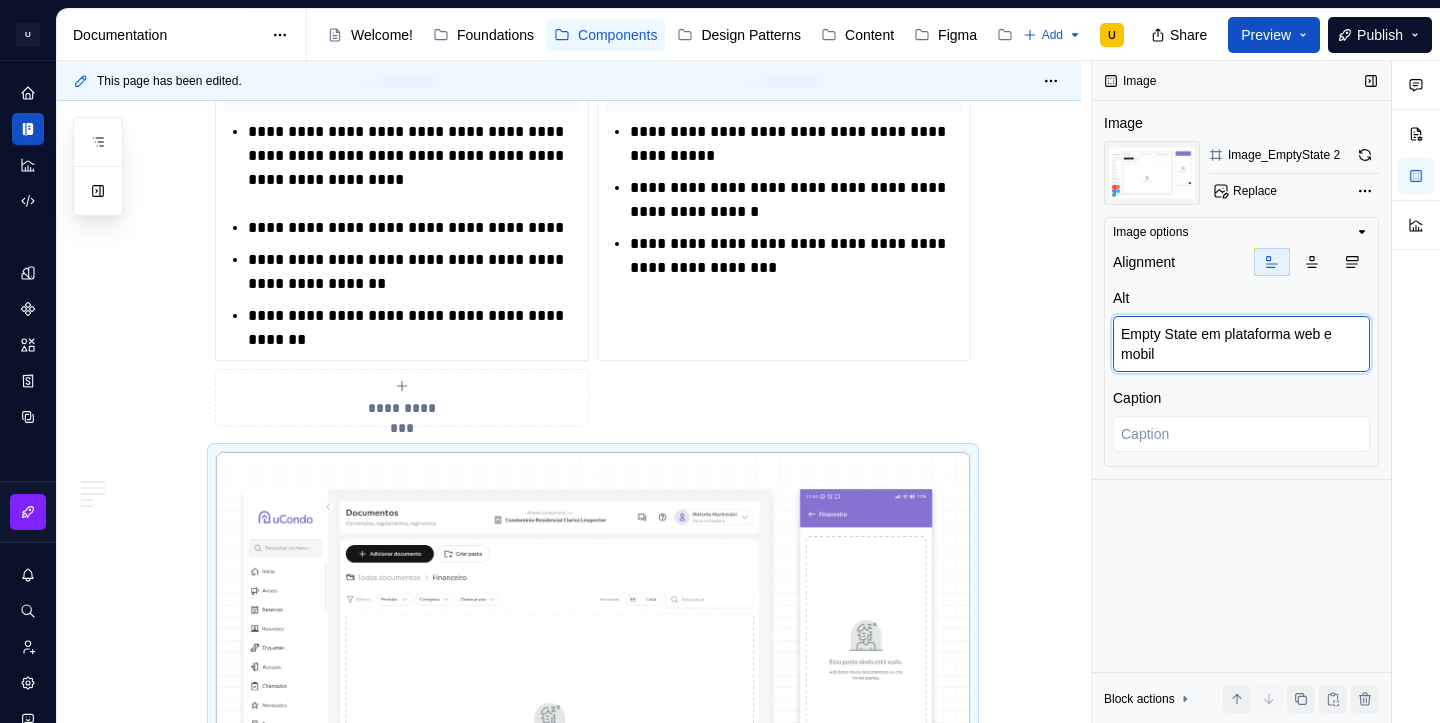 type on "*" 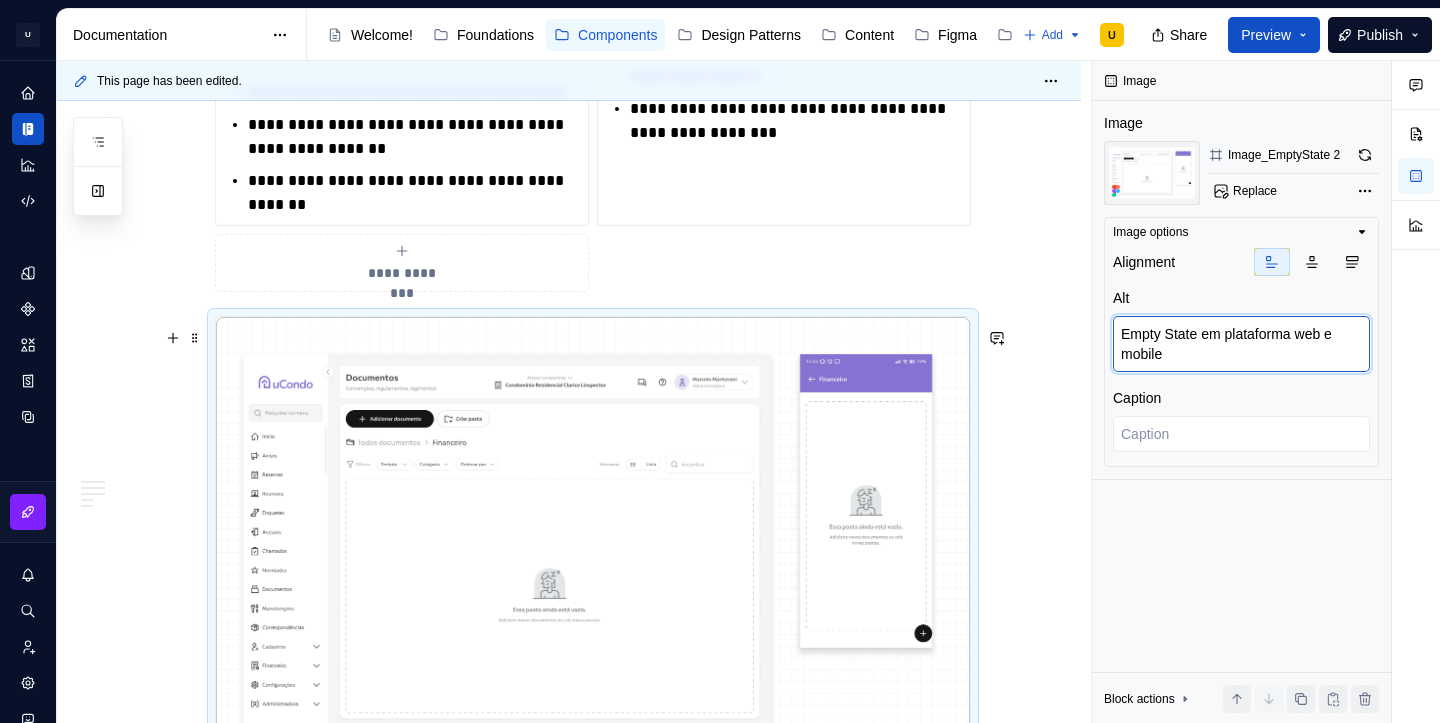 scroll, scrollTop: 1962, scrollLeft: 0, axis: vertical 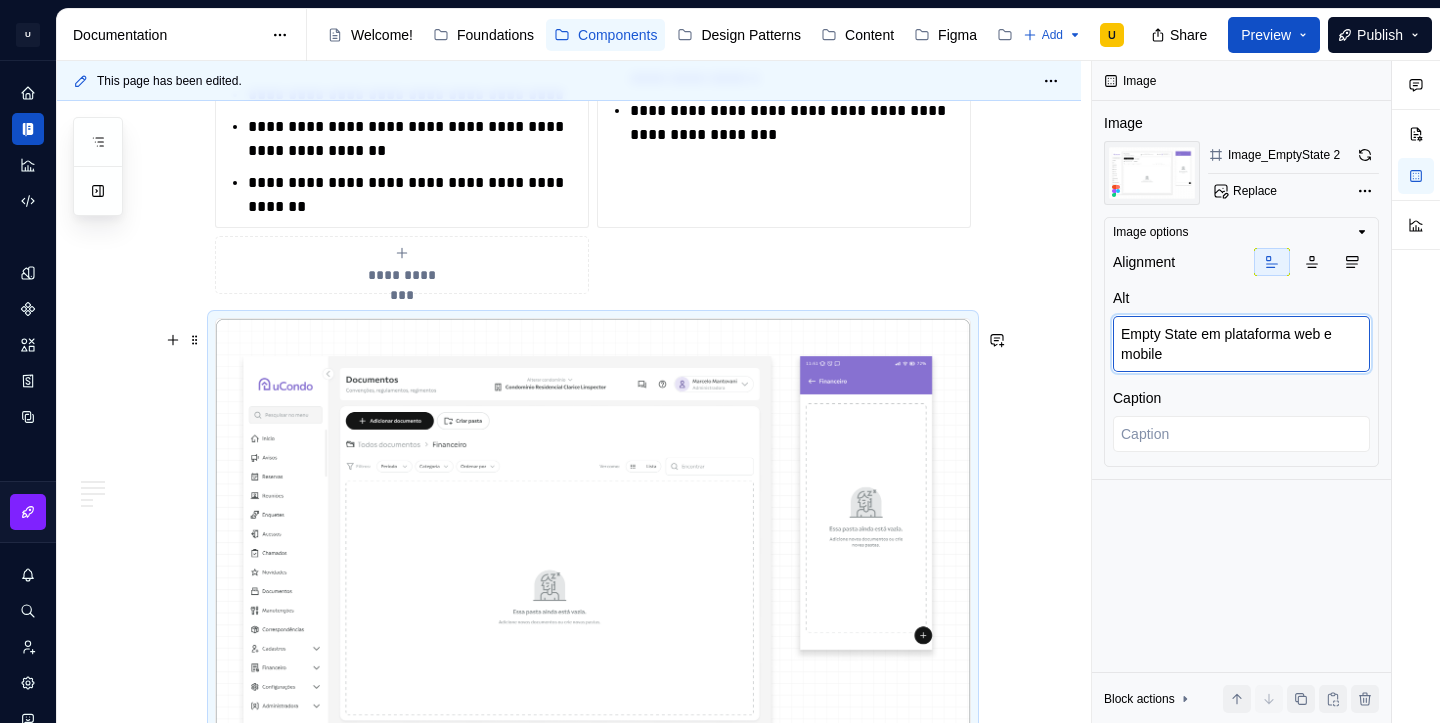 type on "*" 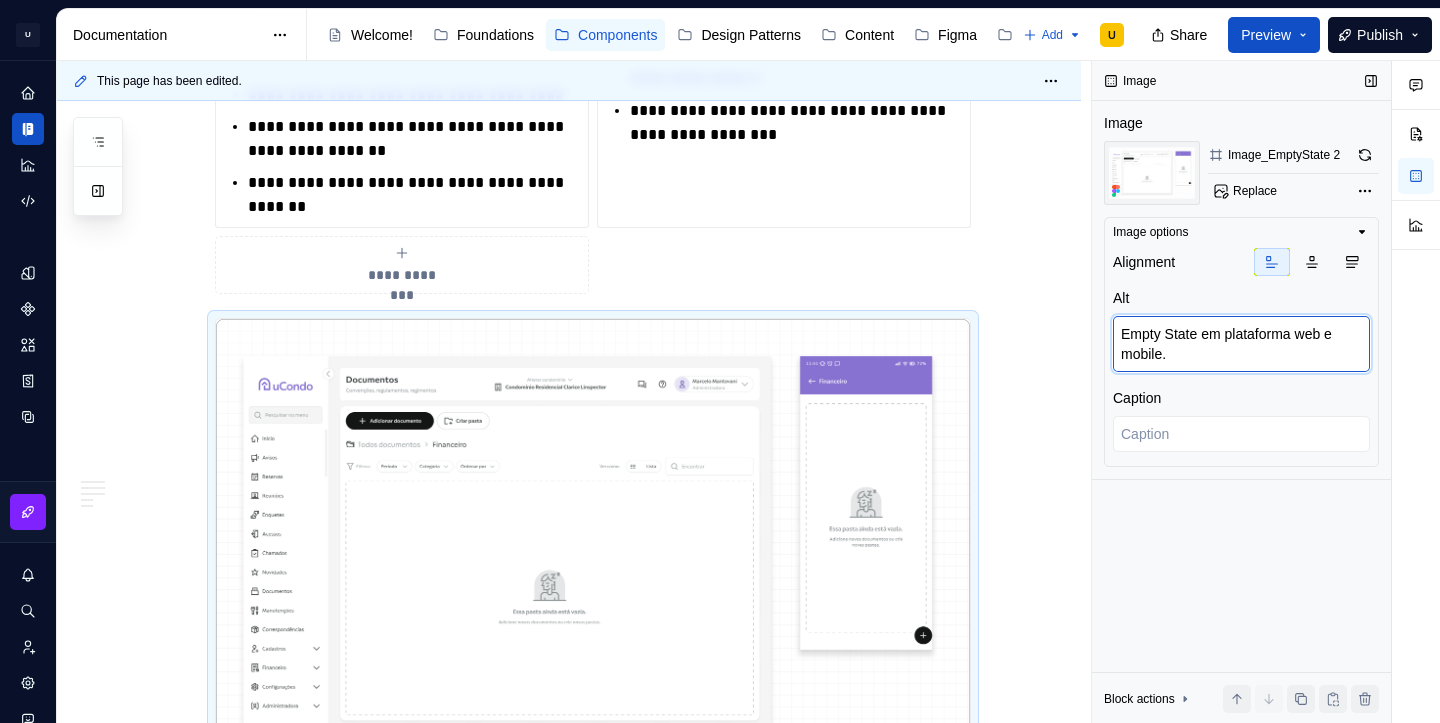 click on "Empty State em plataforma web e mobile." at bounding box center [1241, 344] 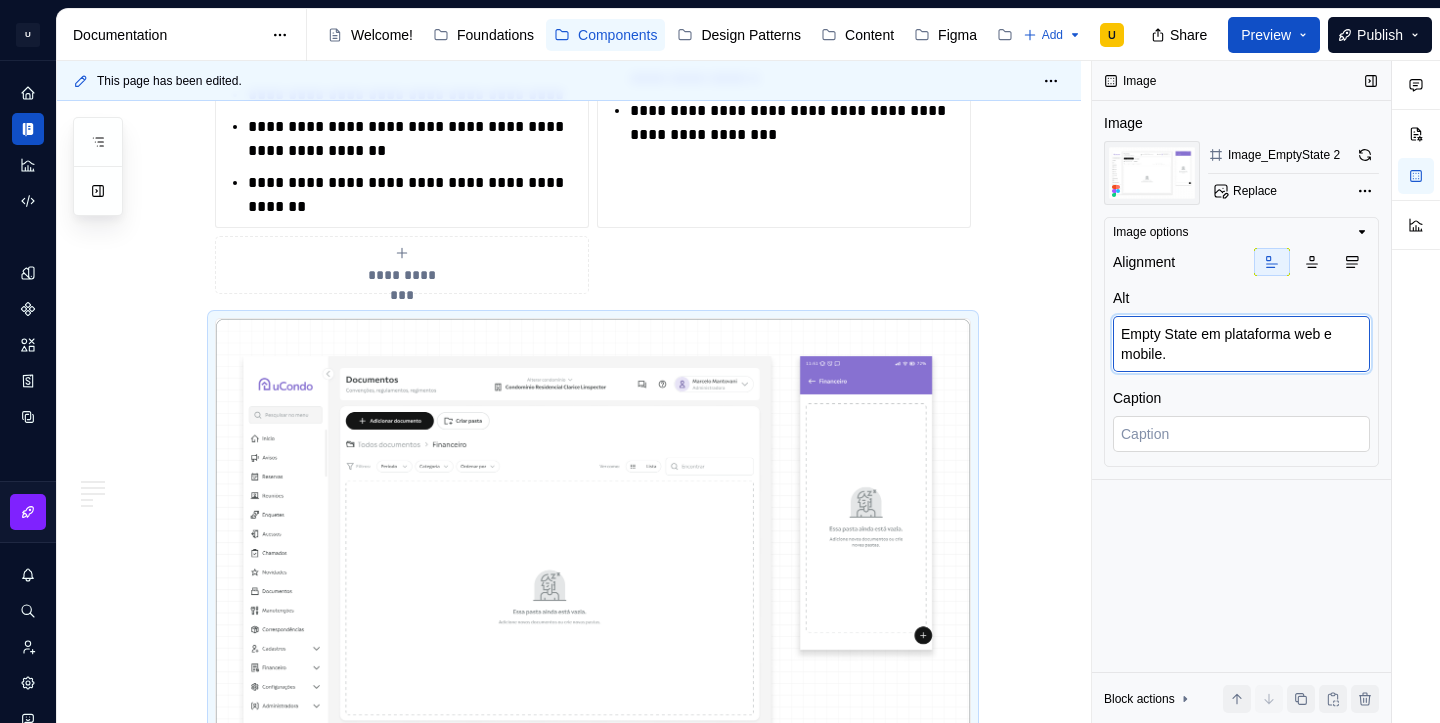 type on "Empty State em plataforma web e mobile." 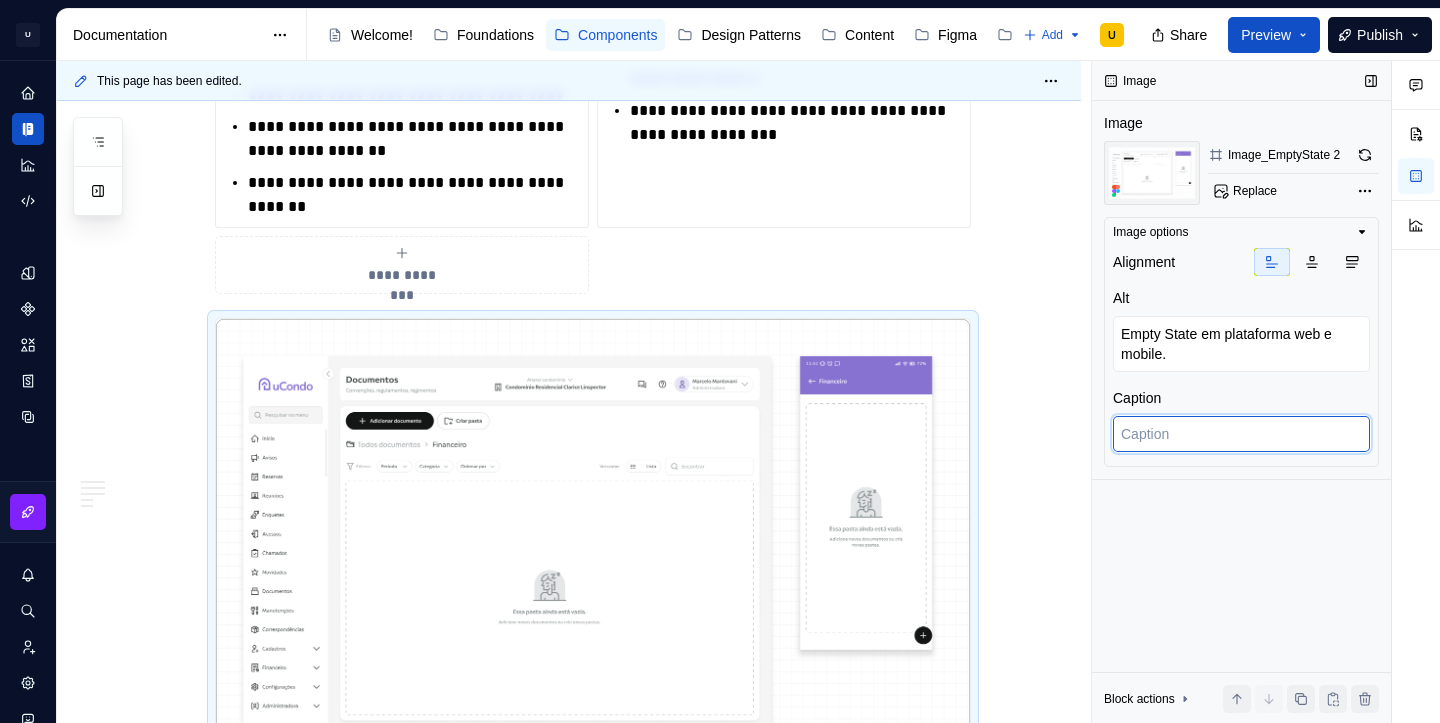 click at bounding box center (1241, 434) 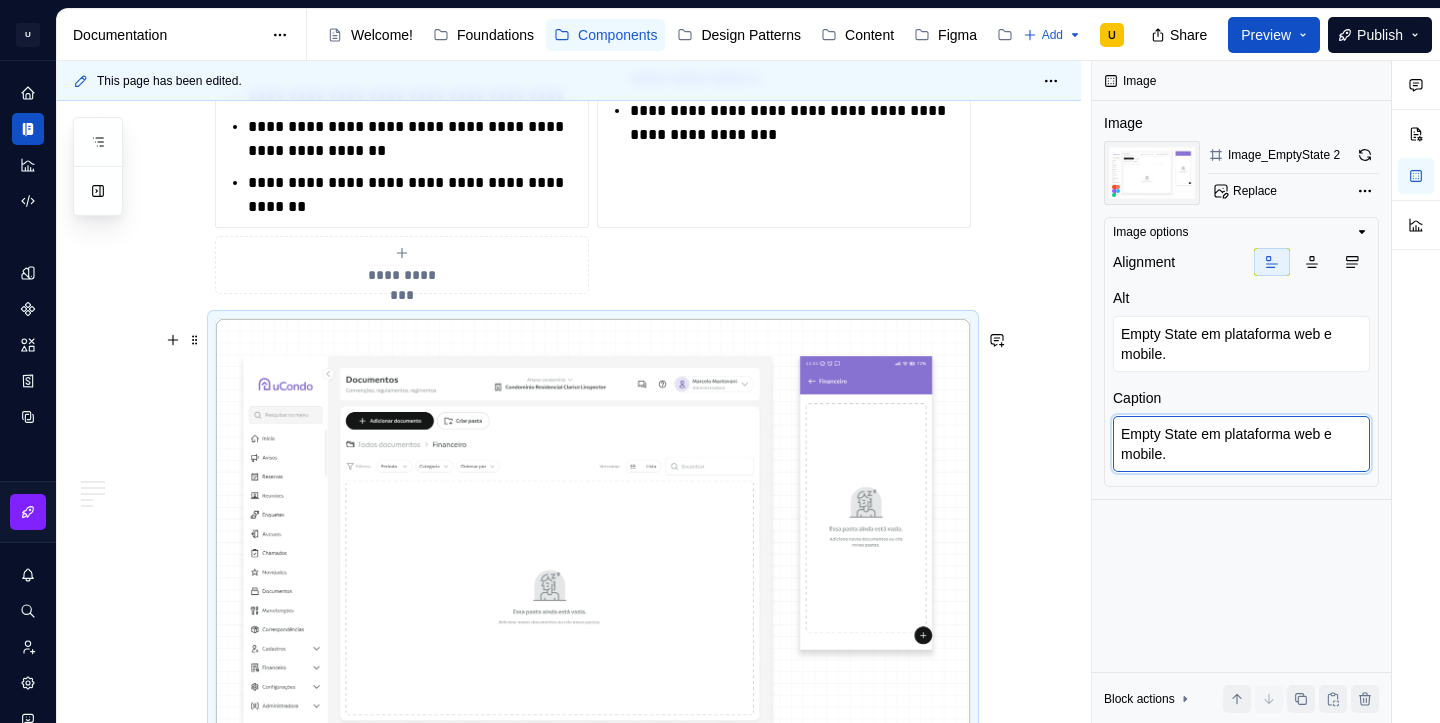 type on "Empty State em plataforma web e mobile." 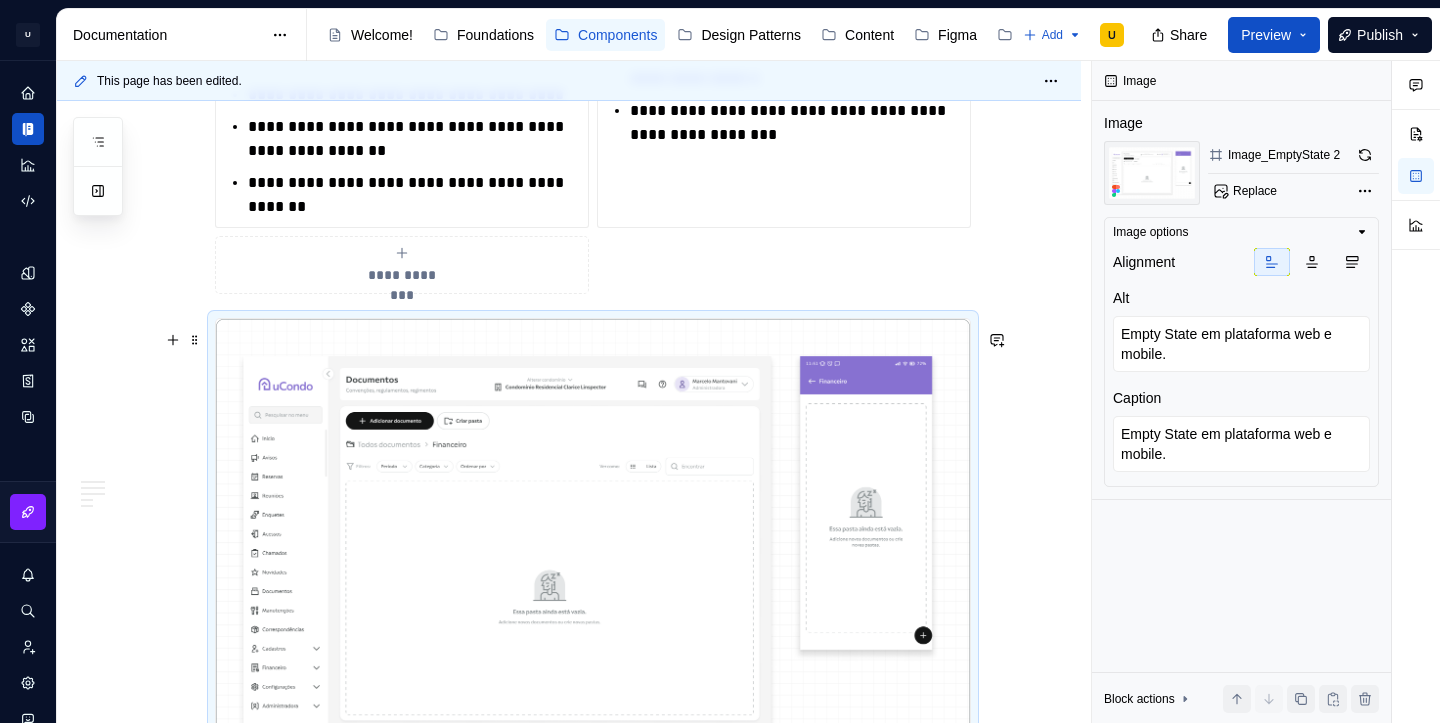 click on "**********" at bounding box center [569, -276] 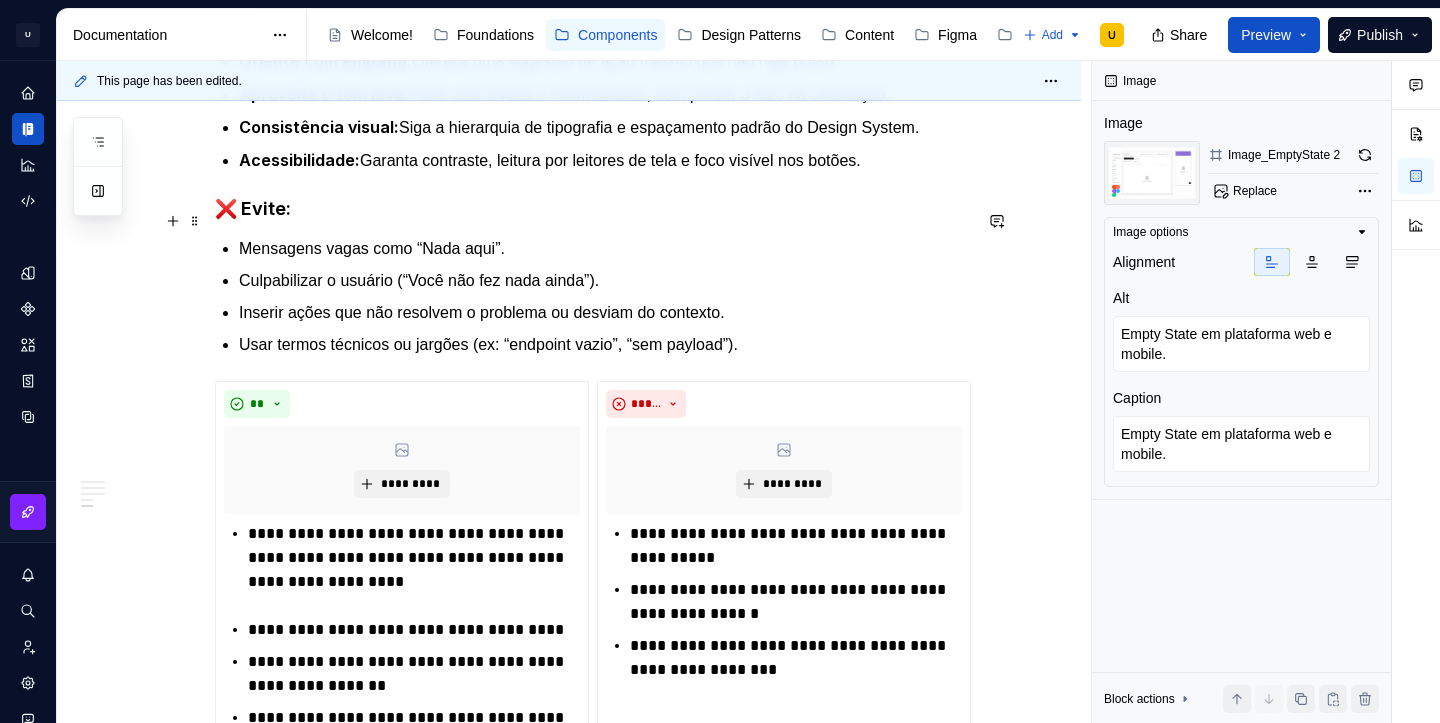 scroll, scrollTop: 1362, scrollLeft: 0, axis: vertical 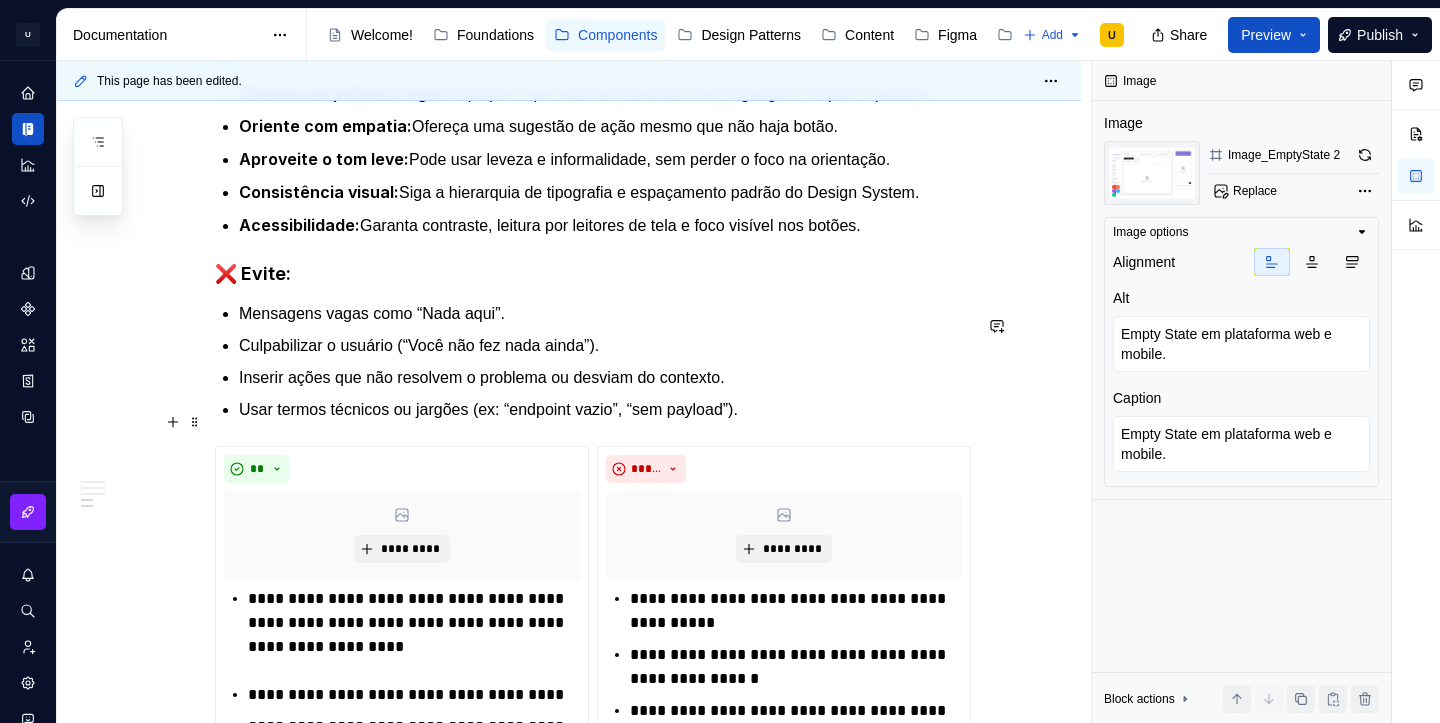 click on "Usar termos técnicos ou jargões (ex: “endpoint vazio”, “sem payload”)." at bounding box center (605, 410) 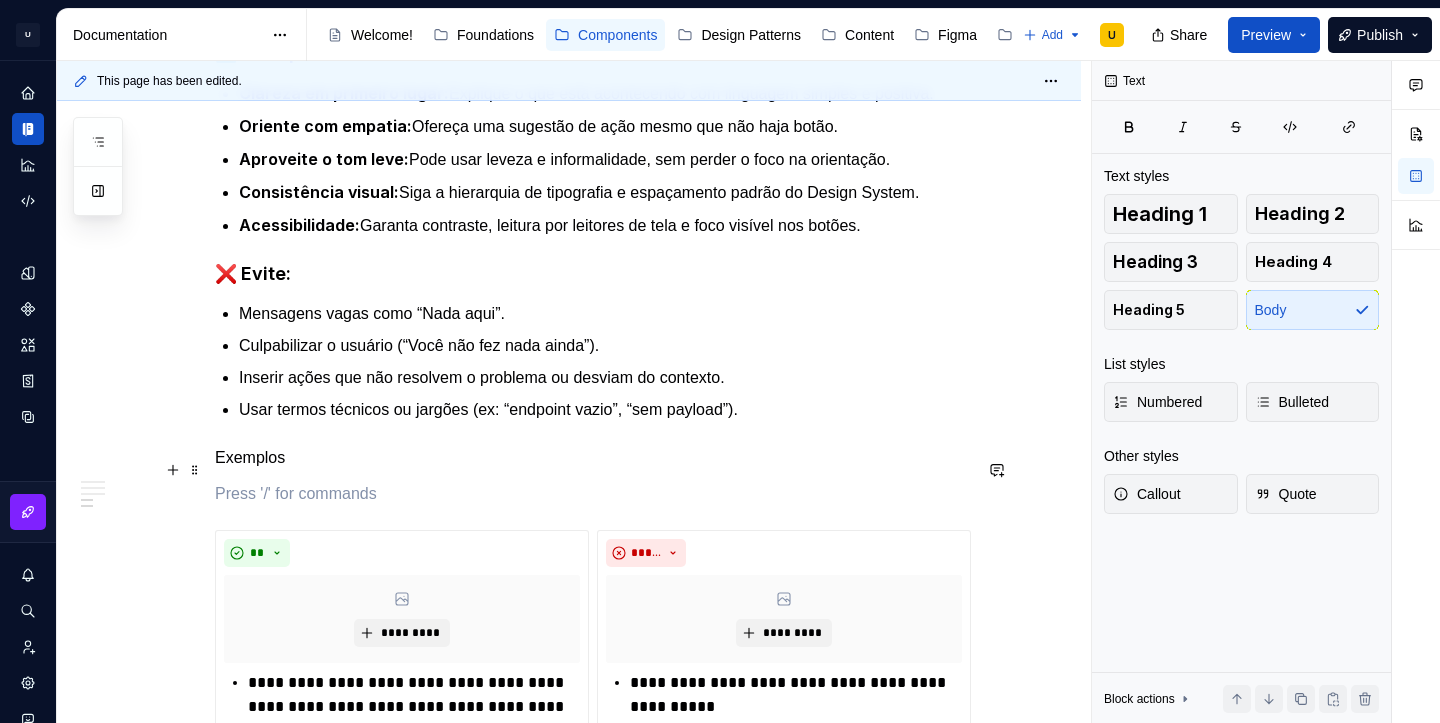click on "Exemplos" at bounding box center (593, 458) 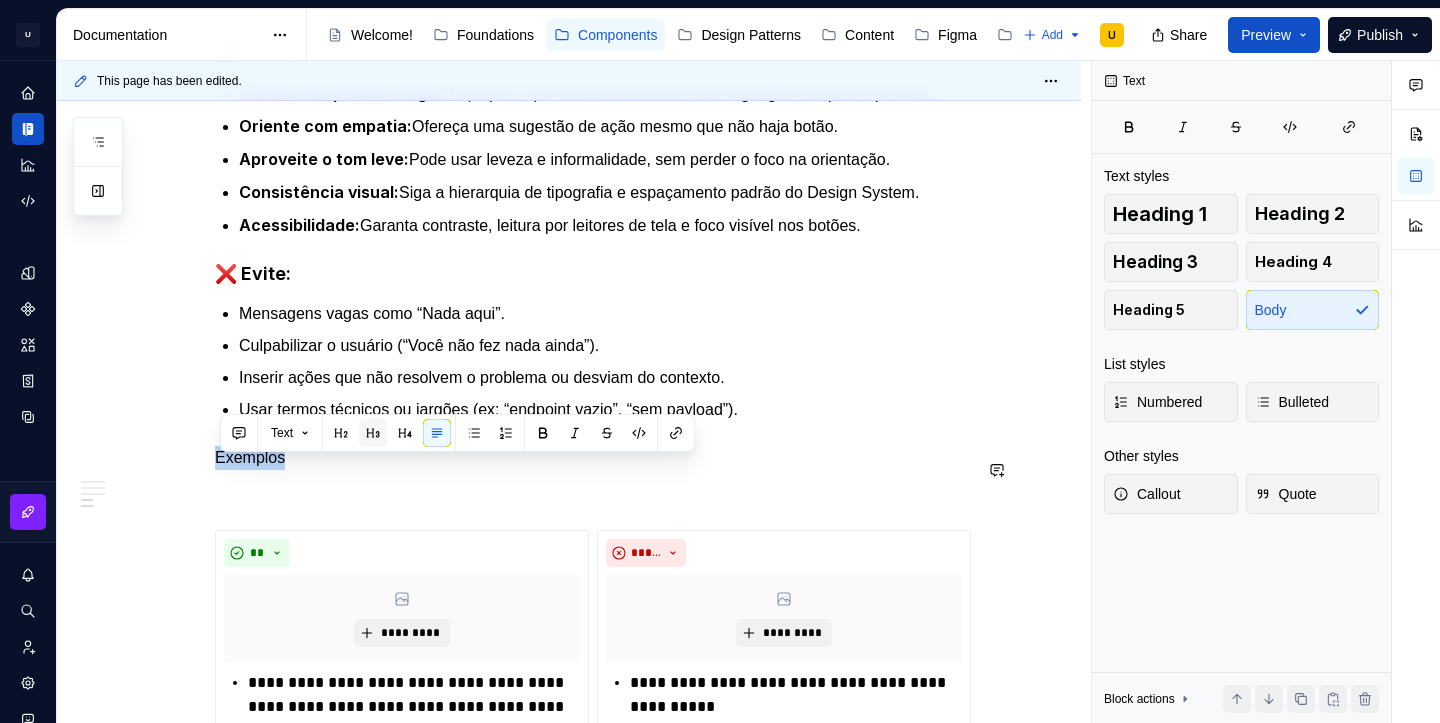 click at bounding box center [373, 433] 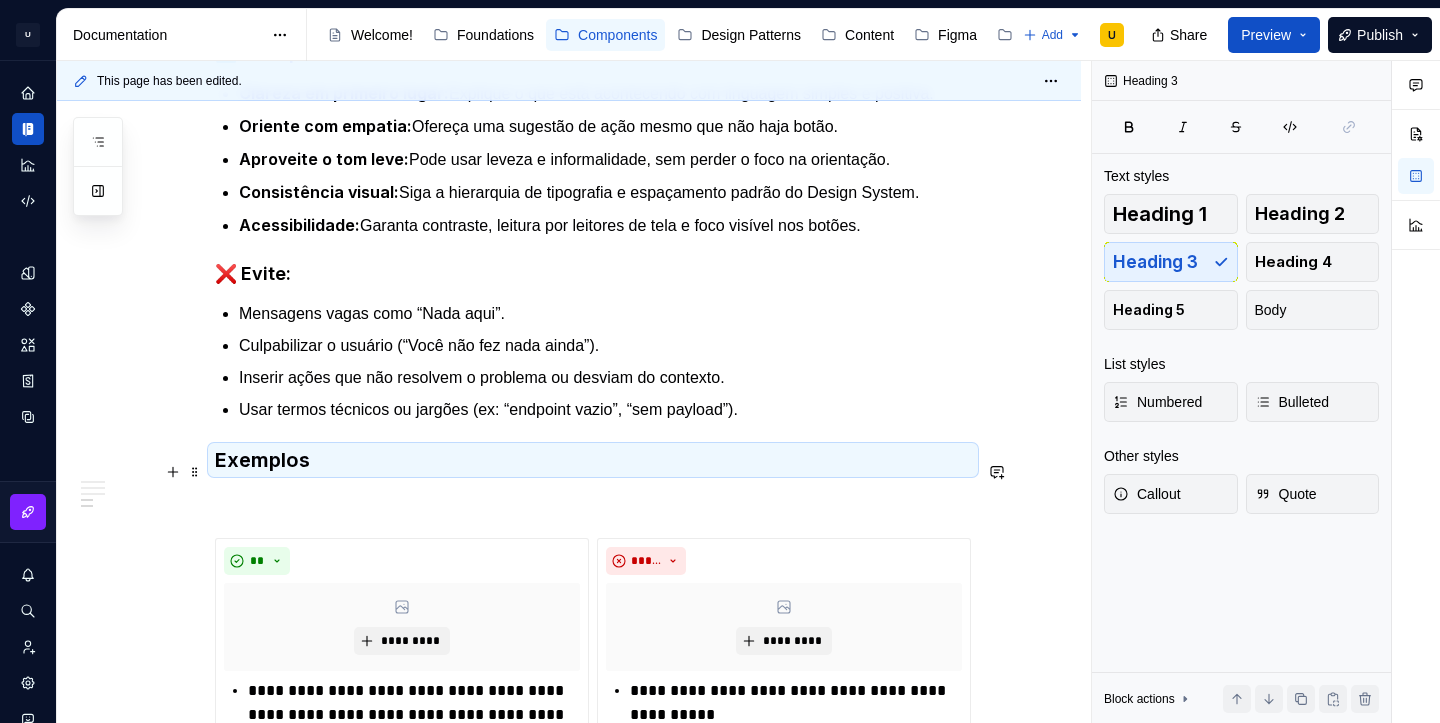 click on "Exemplos" at bounding box center [593, 460] 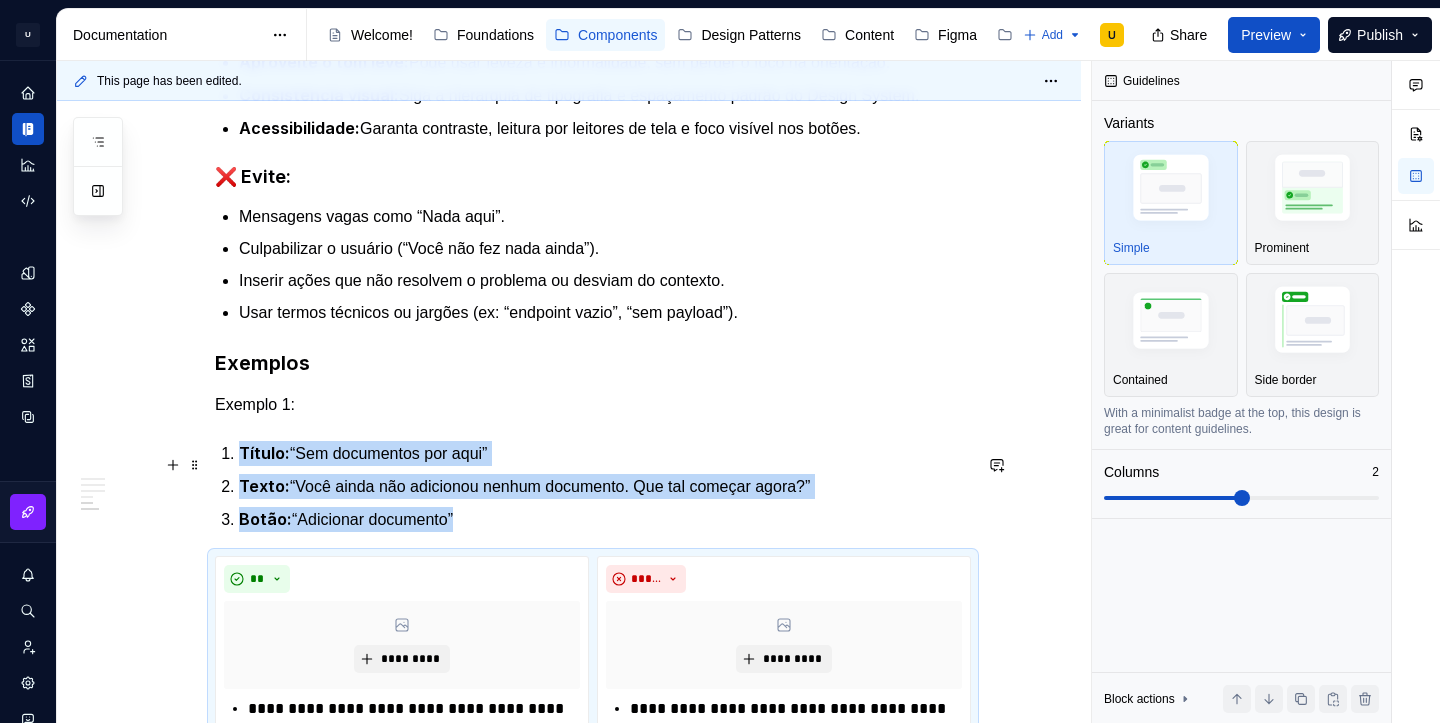 scroll, scrollTop: 1460, scrollLeft: 0, axis: vertical 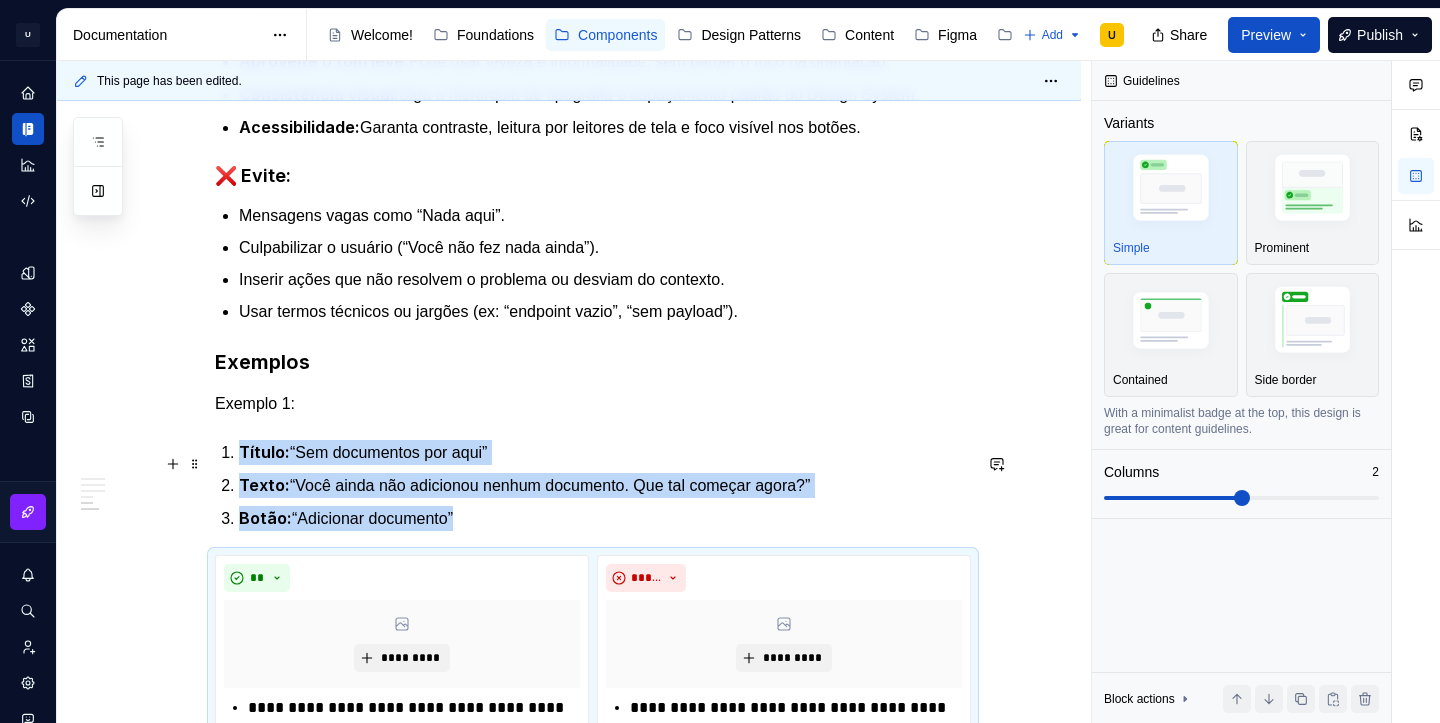 click on "Título:" at bounding box center [264, 452] 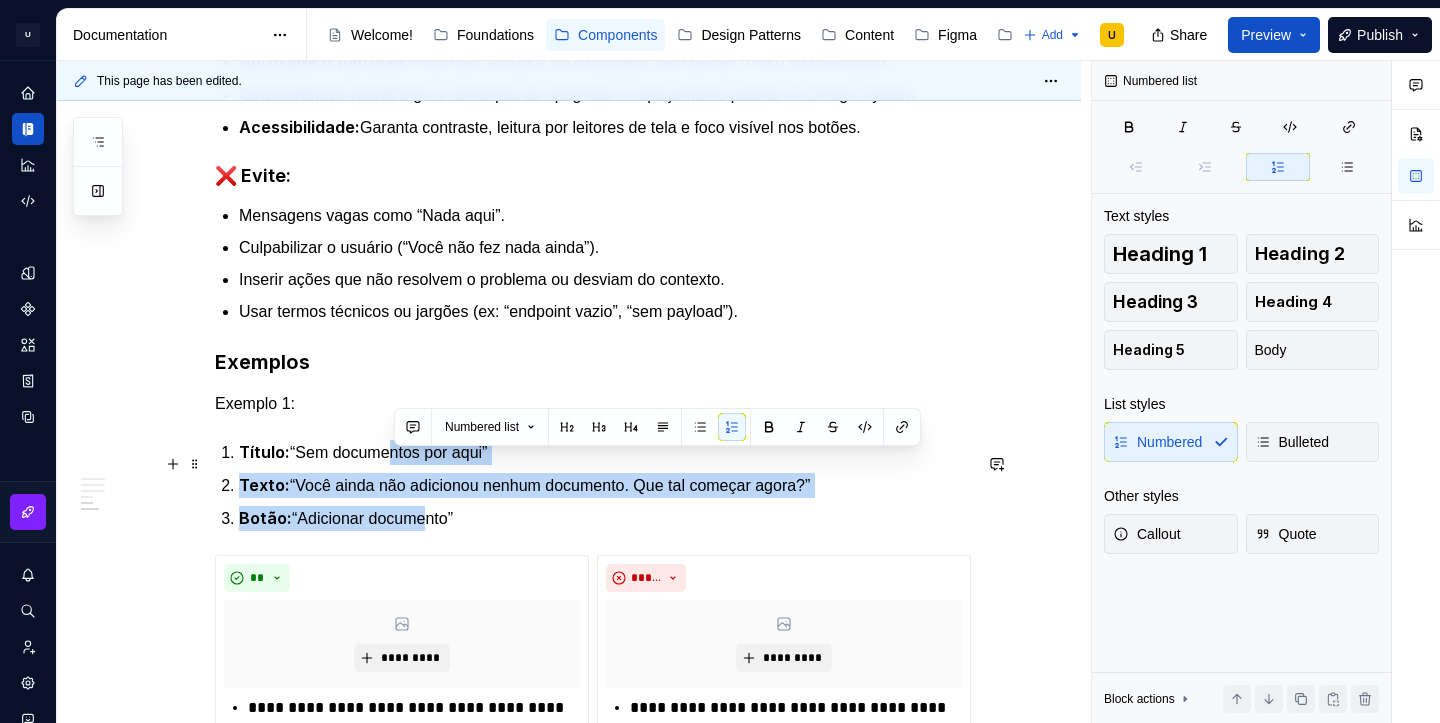 drag, startPoint x: 434, startPoint y: 526, endPoint x: 395, endPoint y: 470, distance: 68.24222 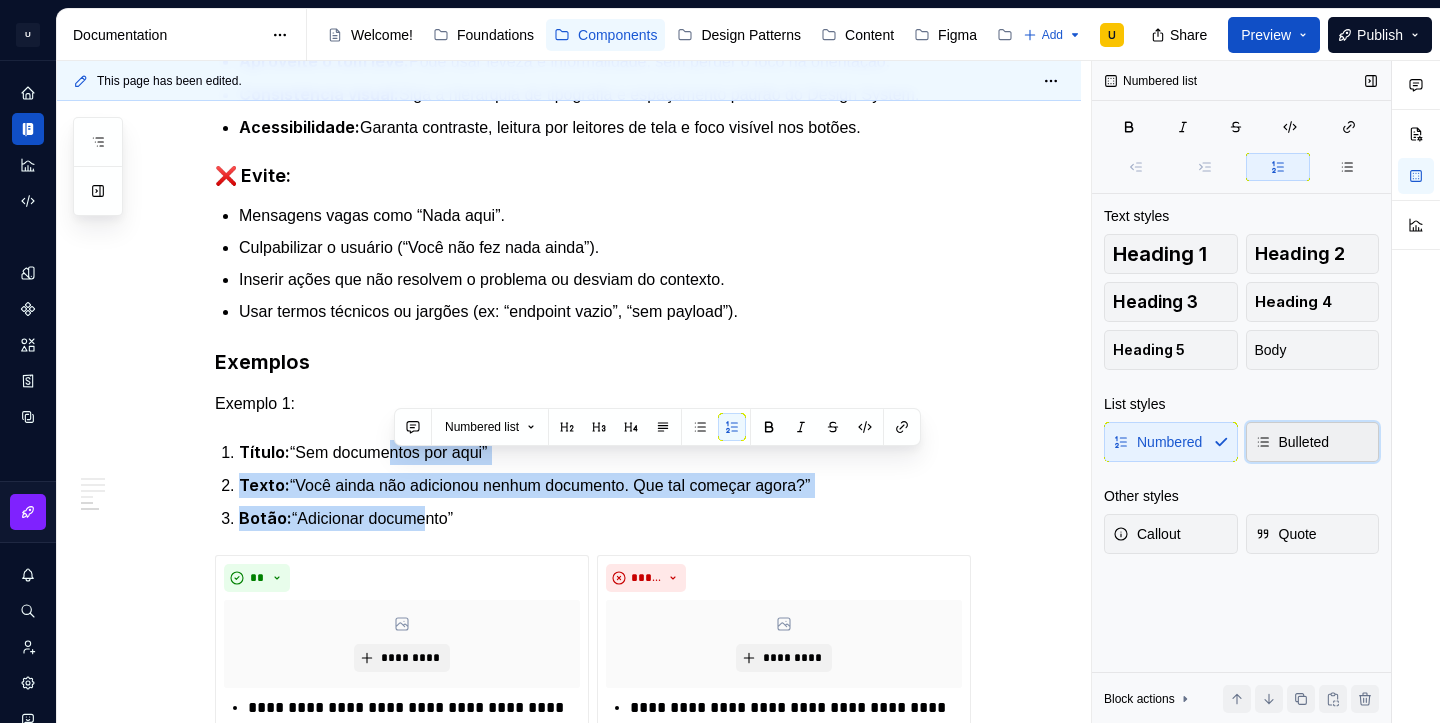 click on "Bulleted" at bounding box center (1292, 442) 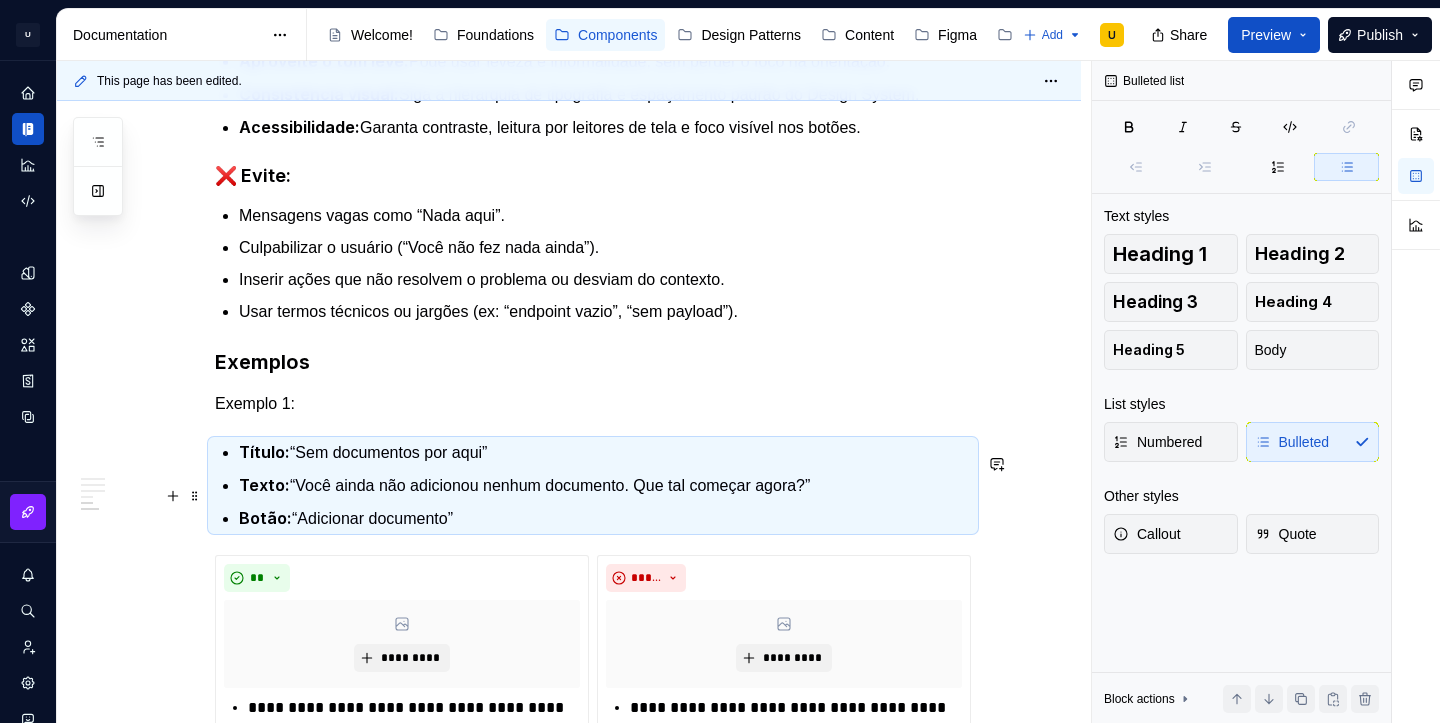 click on "Texto:  “Você ainda não adicionou nenhum documento. Que tal começar agora?”" at bounding box center [605, 485] 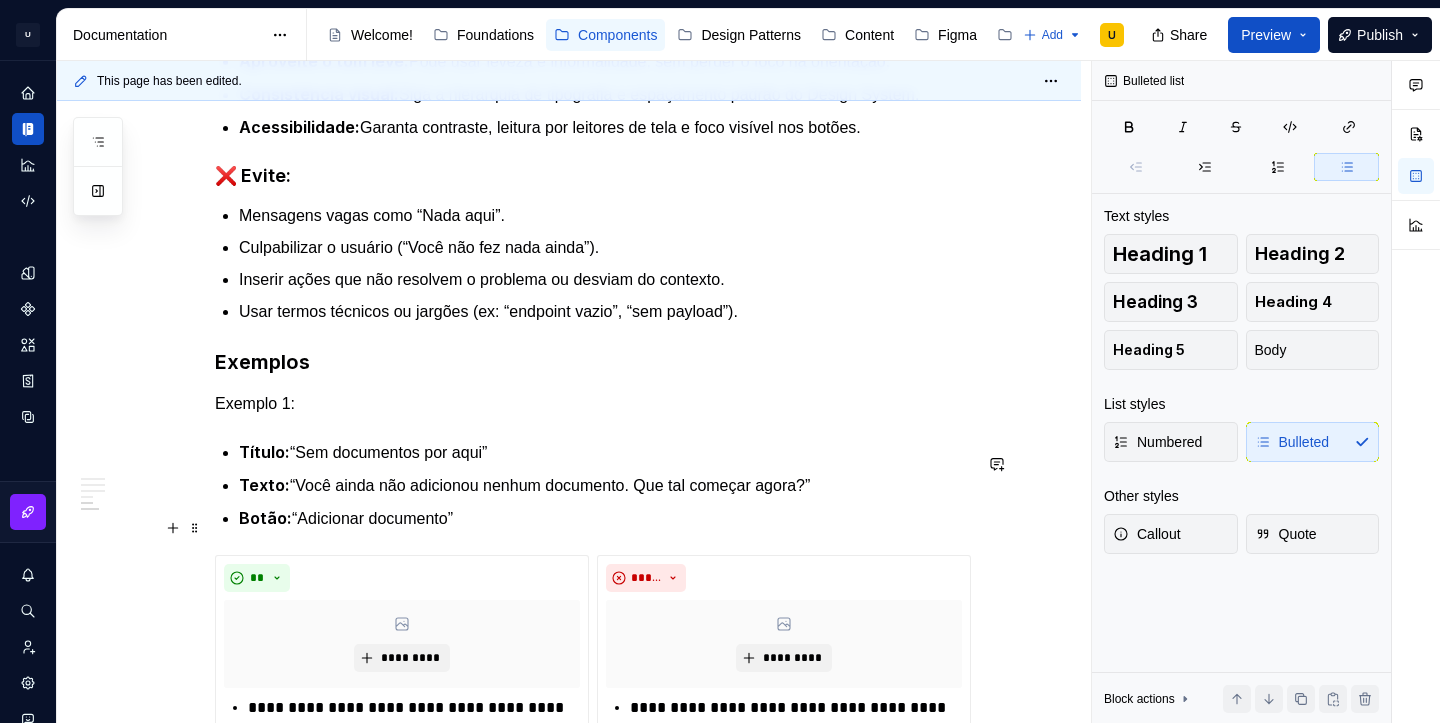 click on "Botão:  “Adicionar documento”" at bounding box center (605, 518) 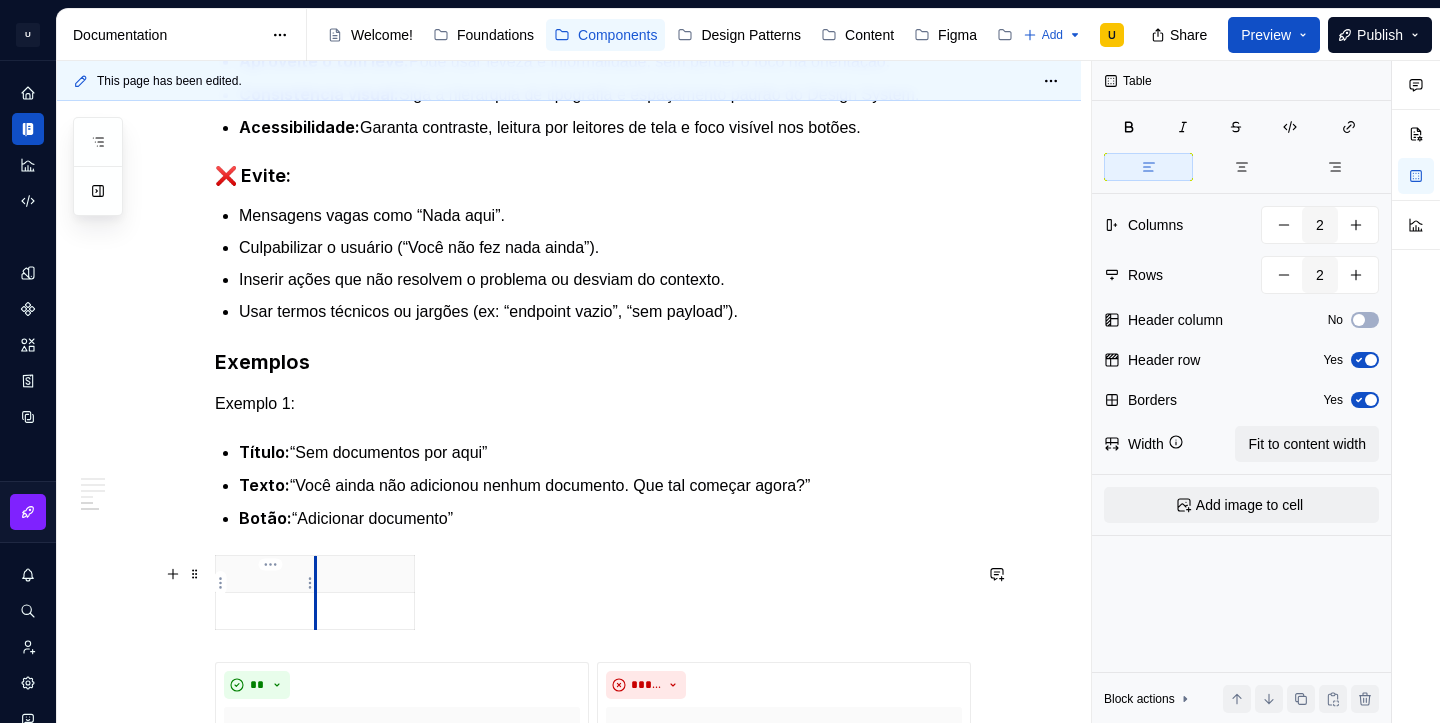 click at bounding box center [266, 574] 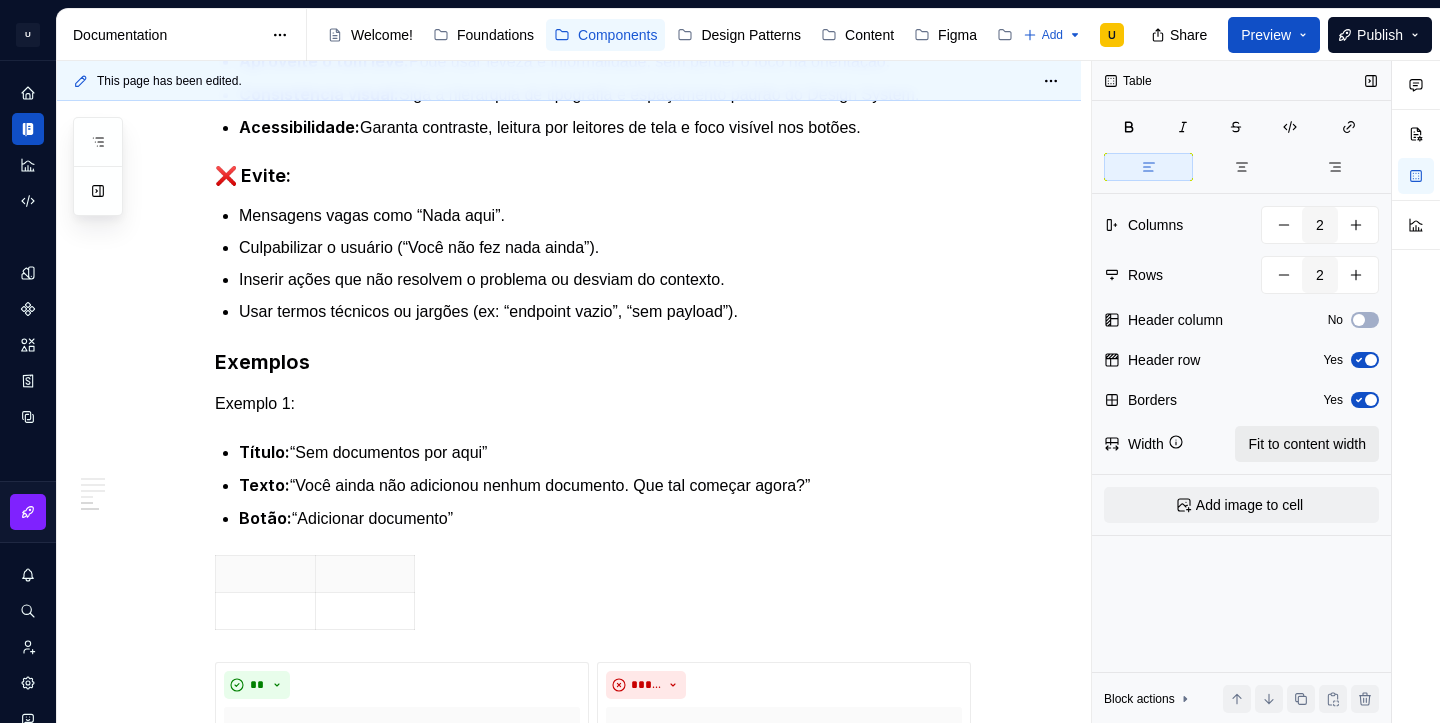 click on "Fit to content width" at bounding box center [1307, 444] 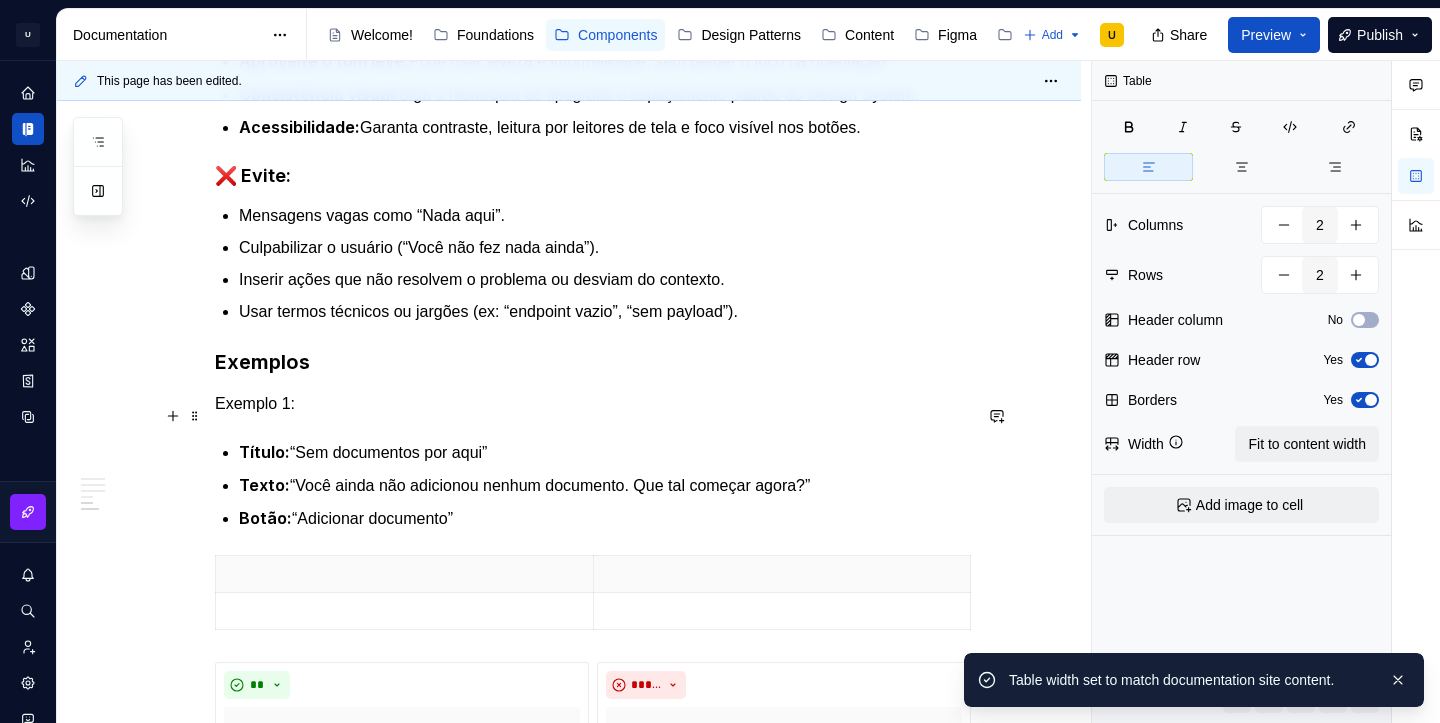 click on "Exemplo 1:" at bounding box center [593, 404] 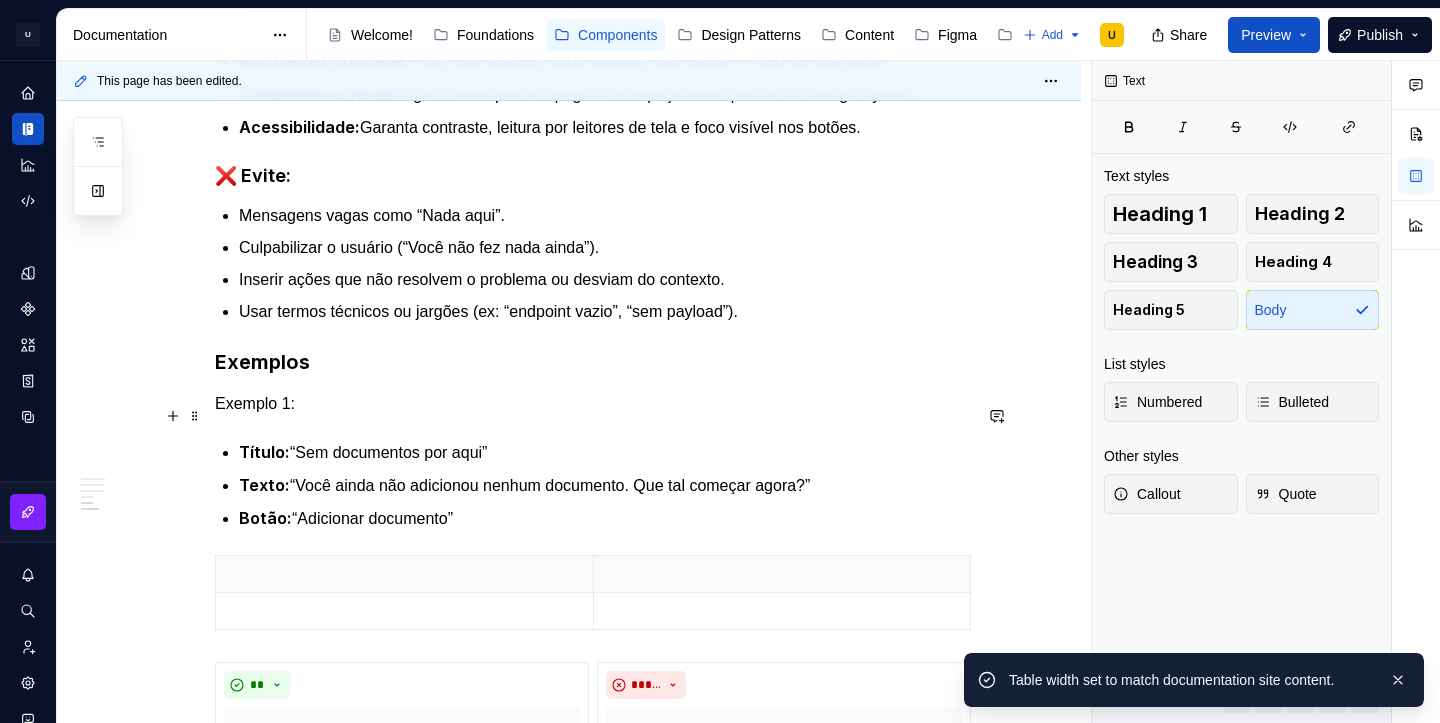 click on "Exemplo 1:" at bounding box center [593, 404] 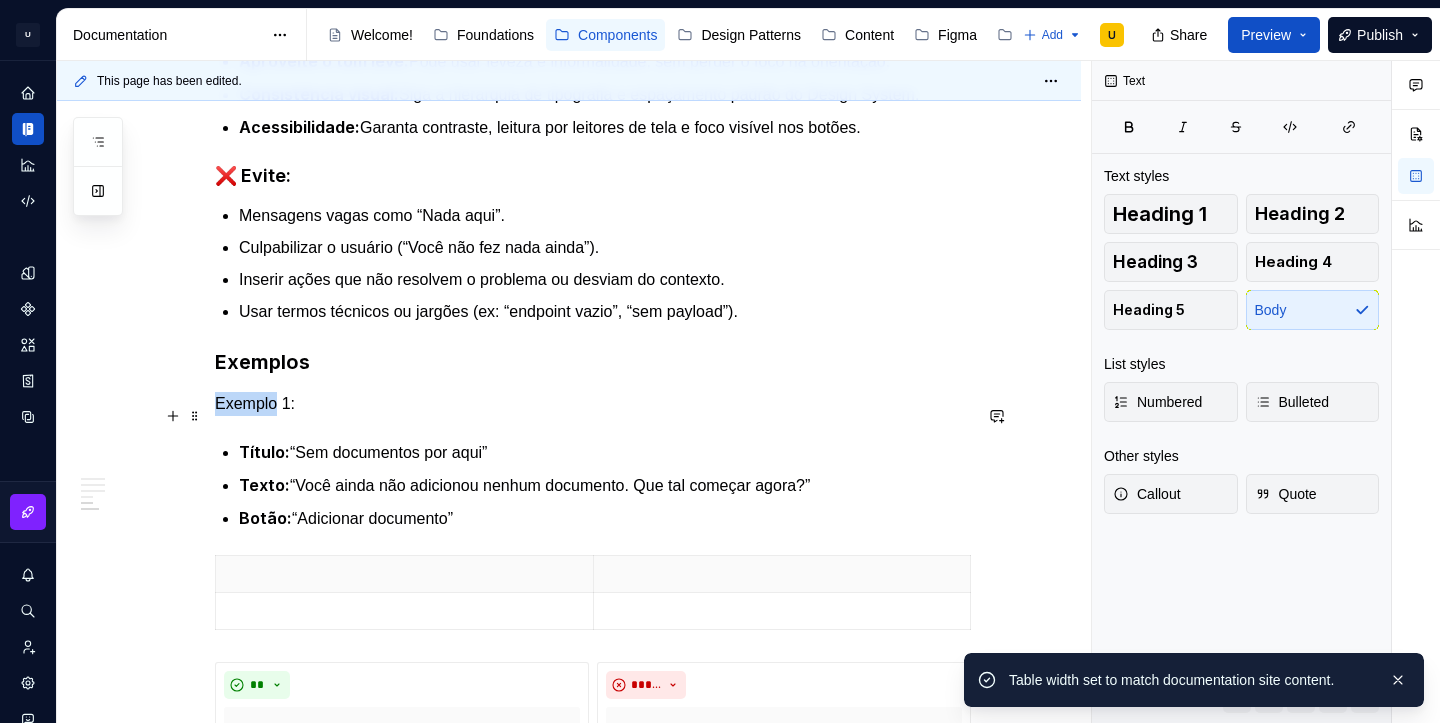 click on "Exemplo 1:" at bounding box center (593, 404) 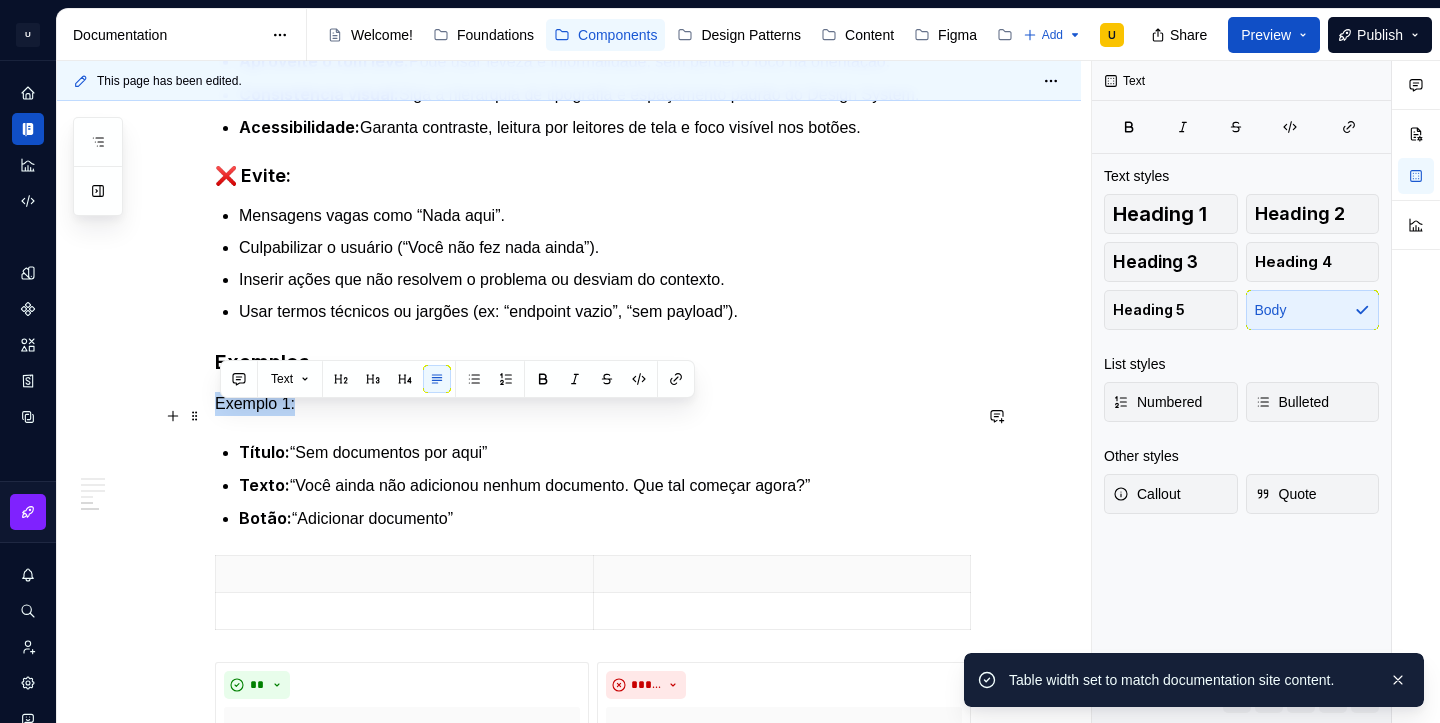 copy on "Exemplo 1:" 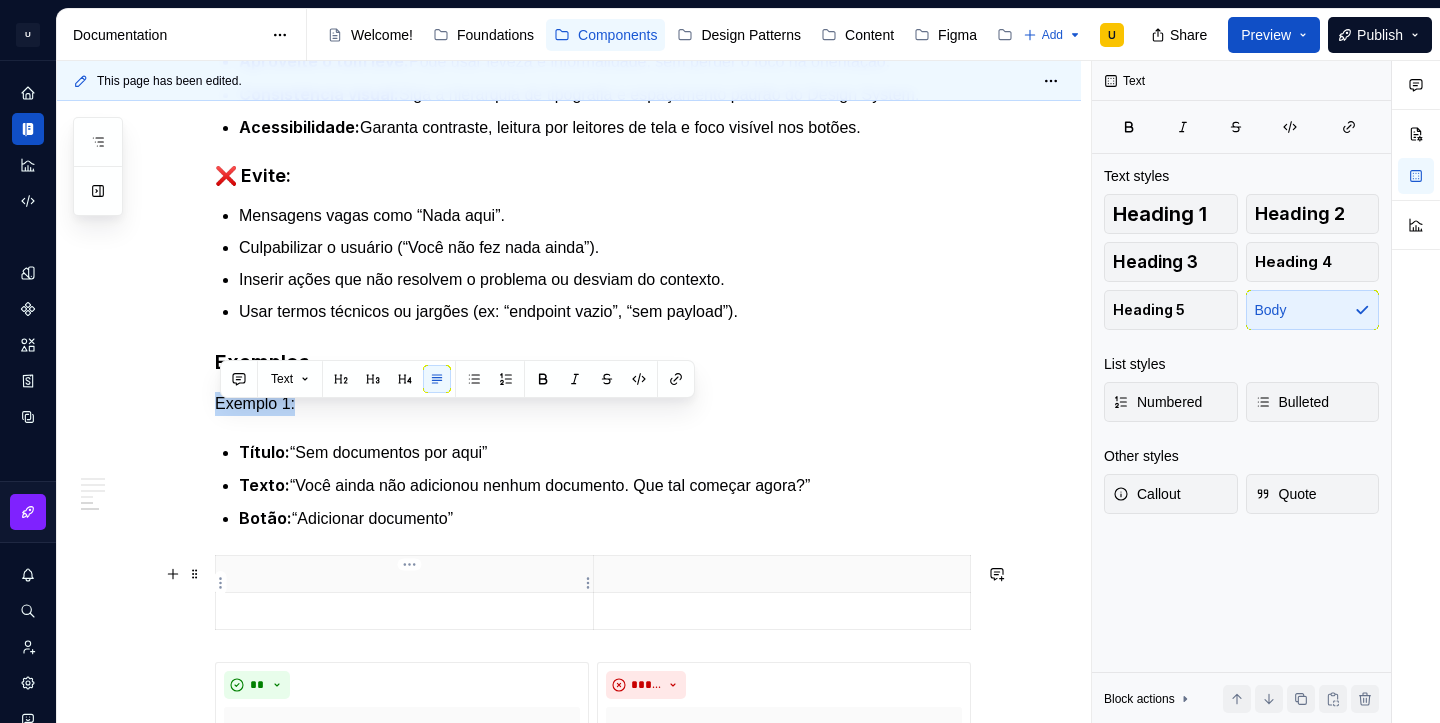 click at bounding box center (404, 574) 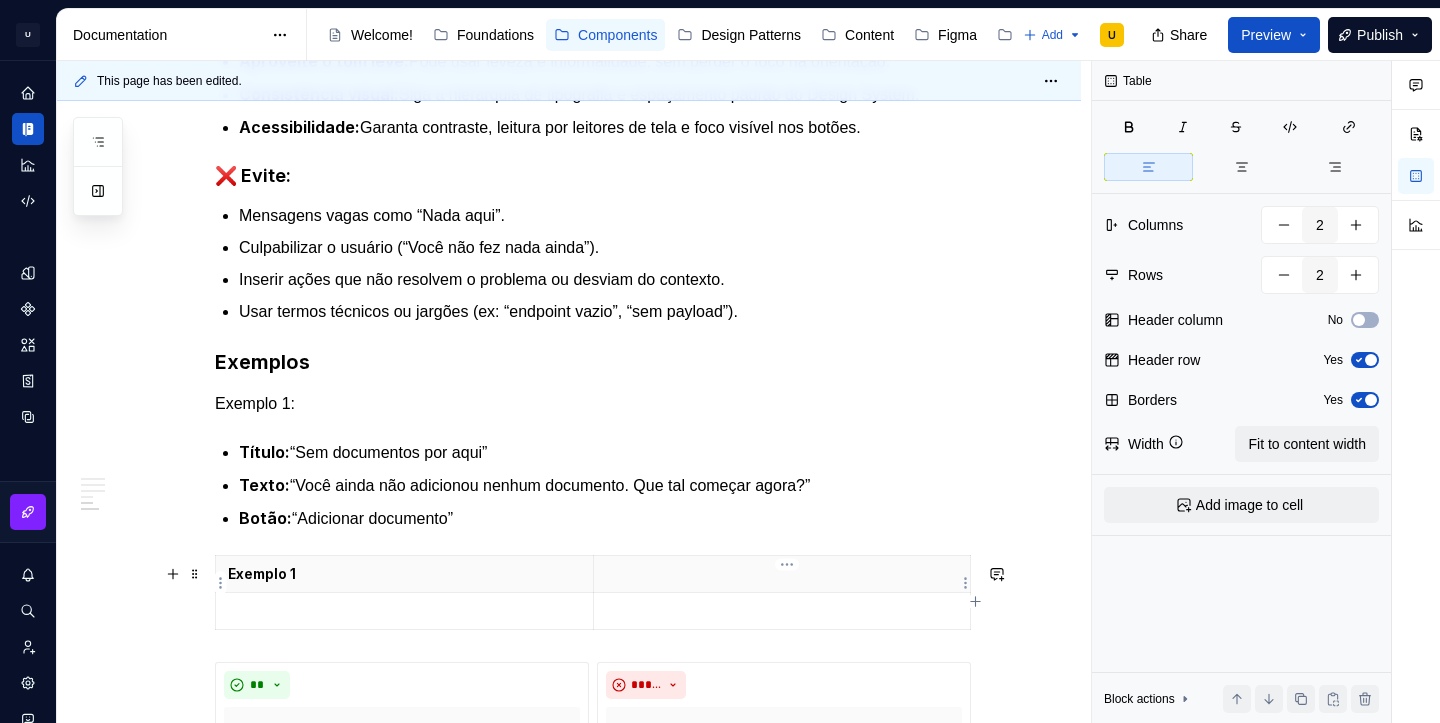 click at bounding box center [782, 574] 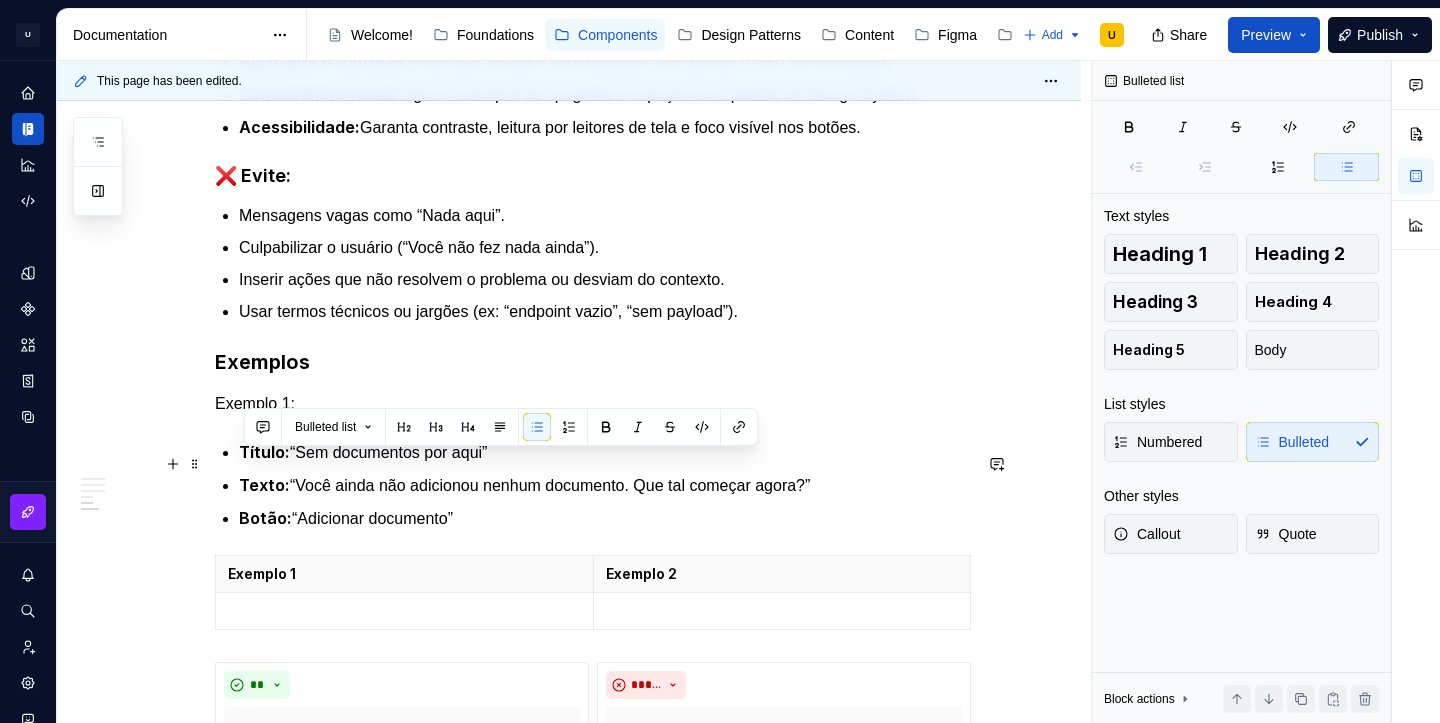 drag, startPoint x: 480, startPoint y: 532, endPoint x: 218, endPoint y: 455, distance: 273.08057 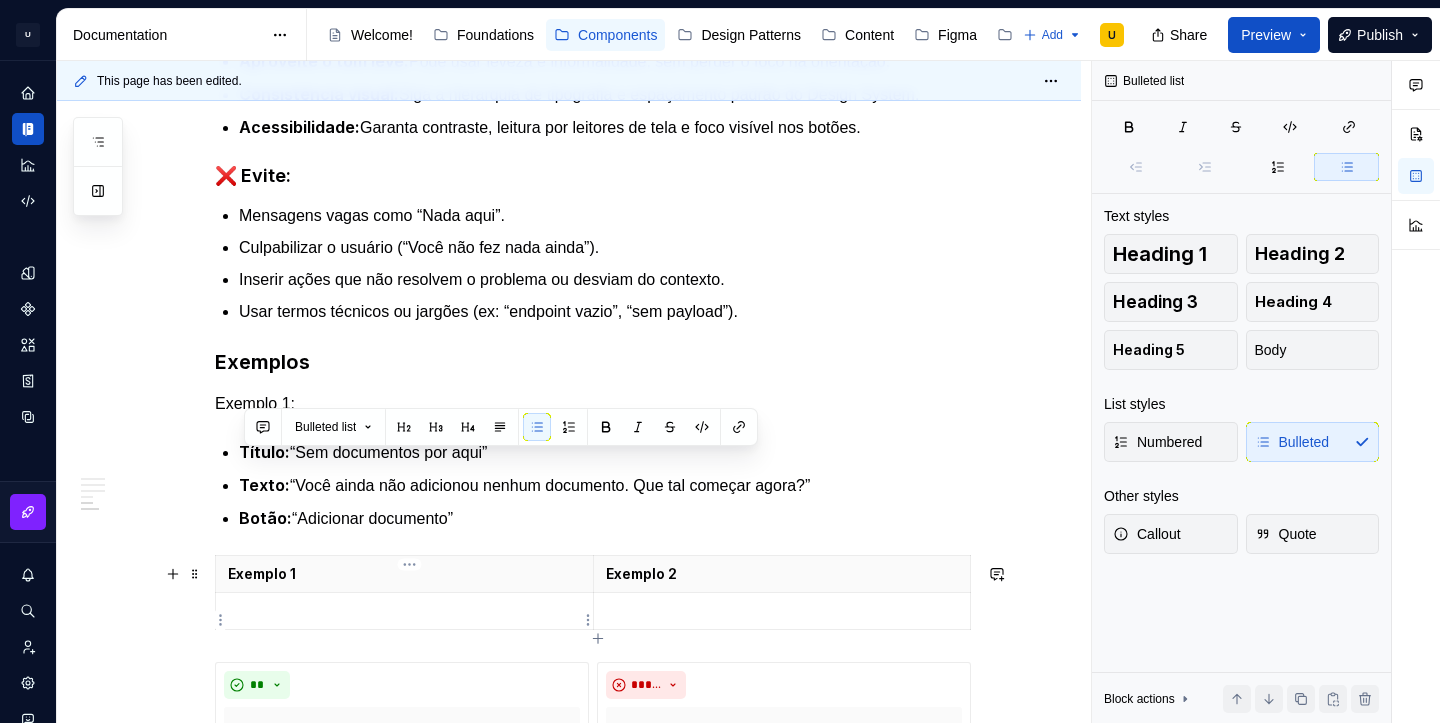 click at bounding box center [404, 611] 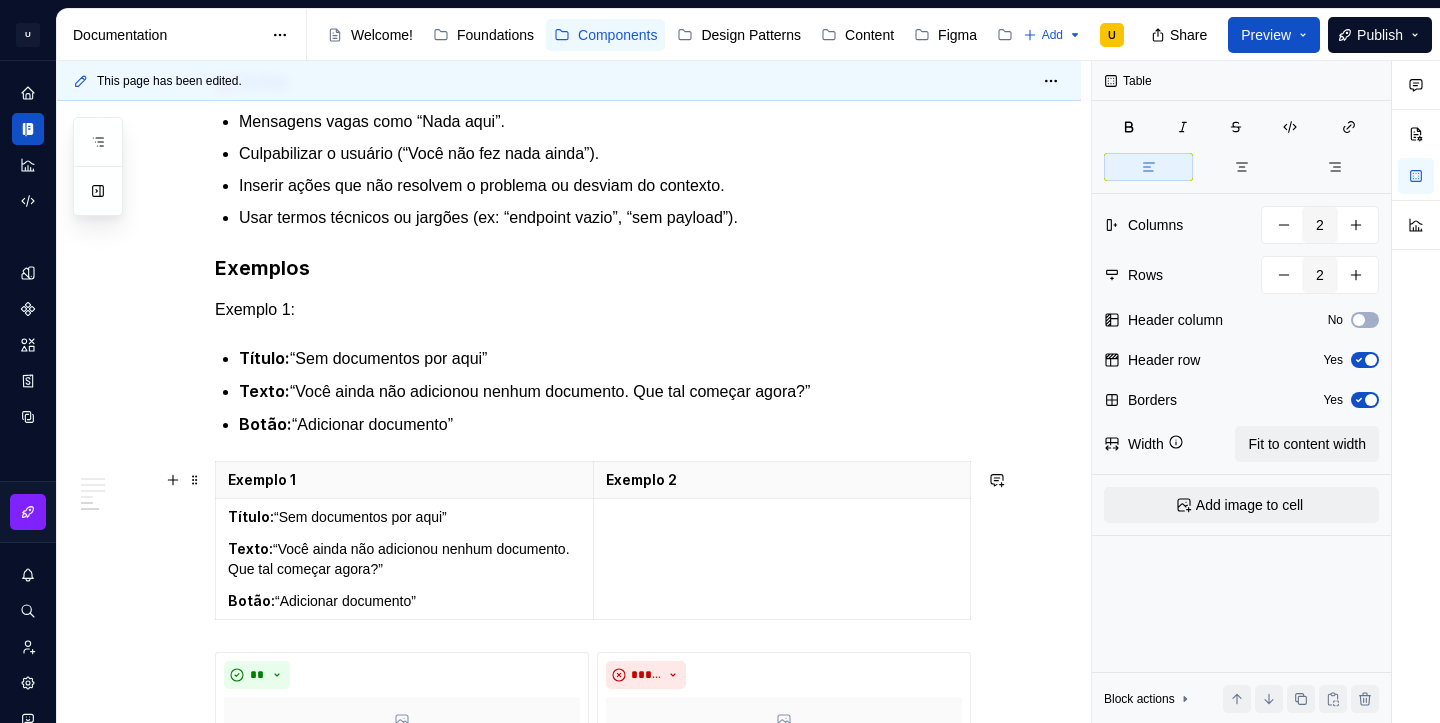 scroll, scrollTop: 1557, scrollLeft: 0, axis: vertical 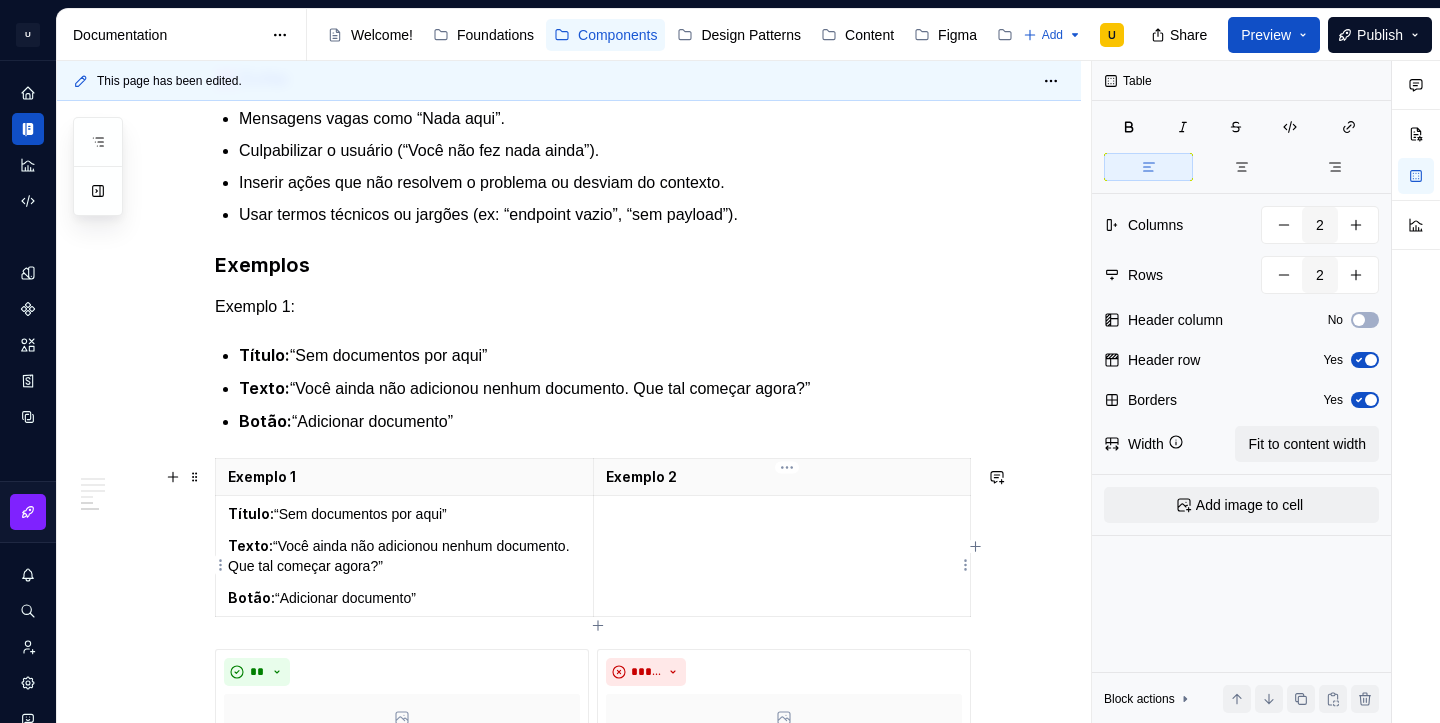 click at bounding box center (782, 556) 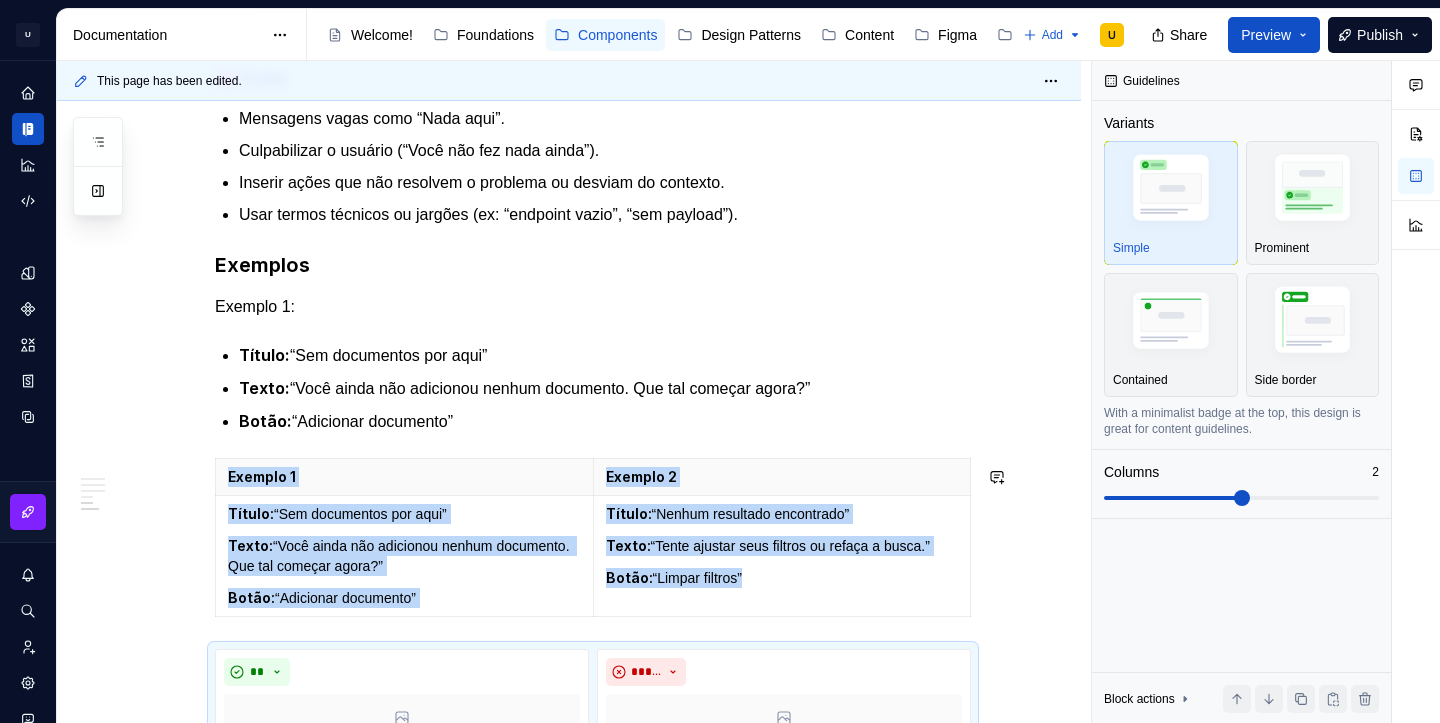 click on "Botão:  “Limpar filtros”" at bounding box center (782, 578) 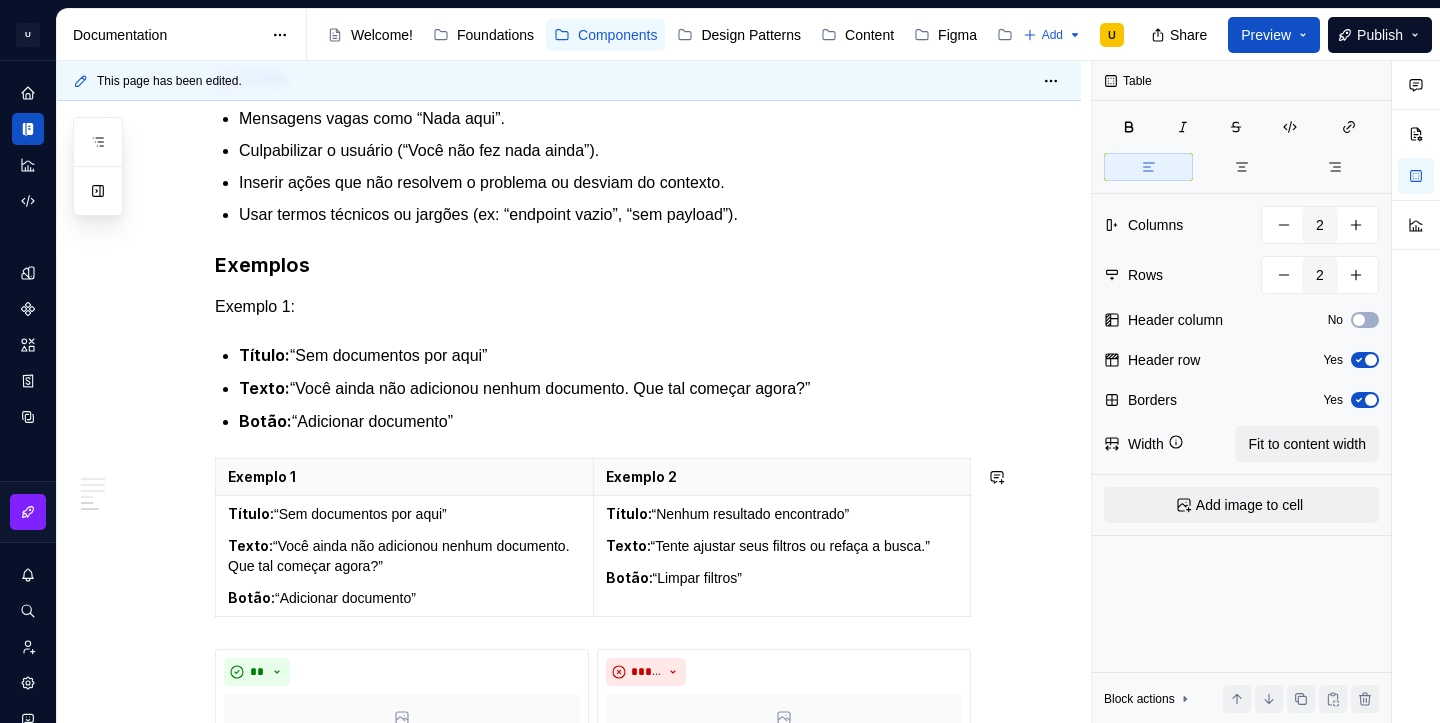 click on "Botão:  “Limpar filtros”" at bounding box center [782, 578] 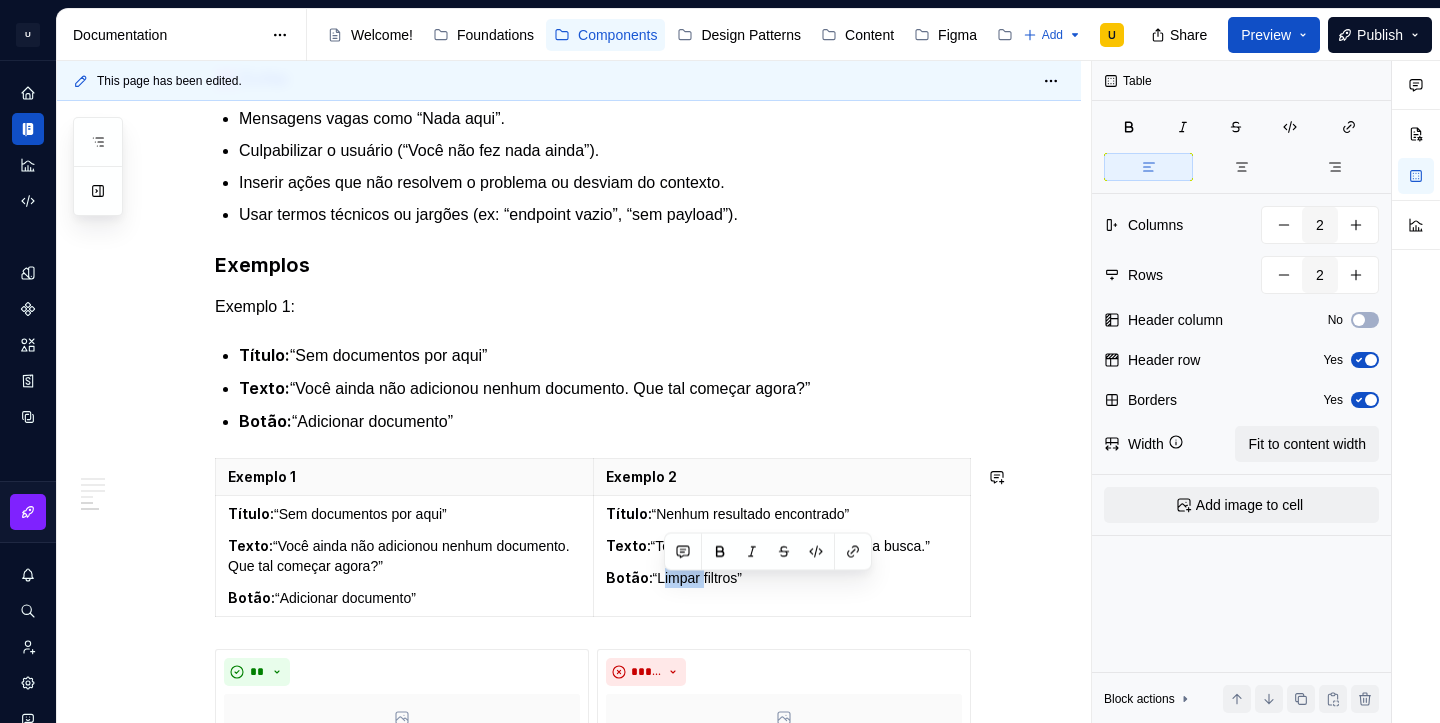 click on "Botão:  “Limpar filtros”" at bounding box center (782, 578) 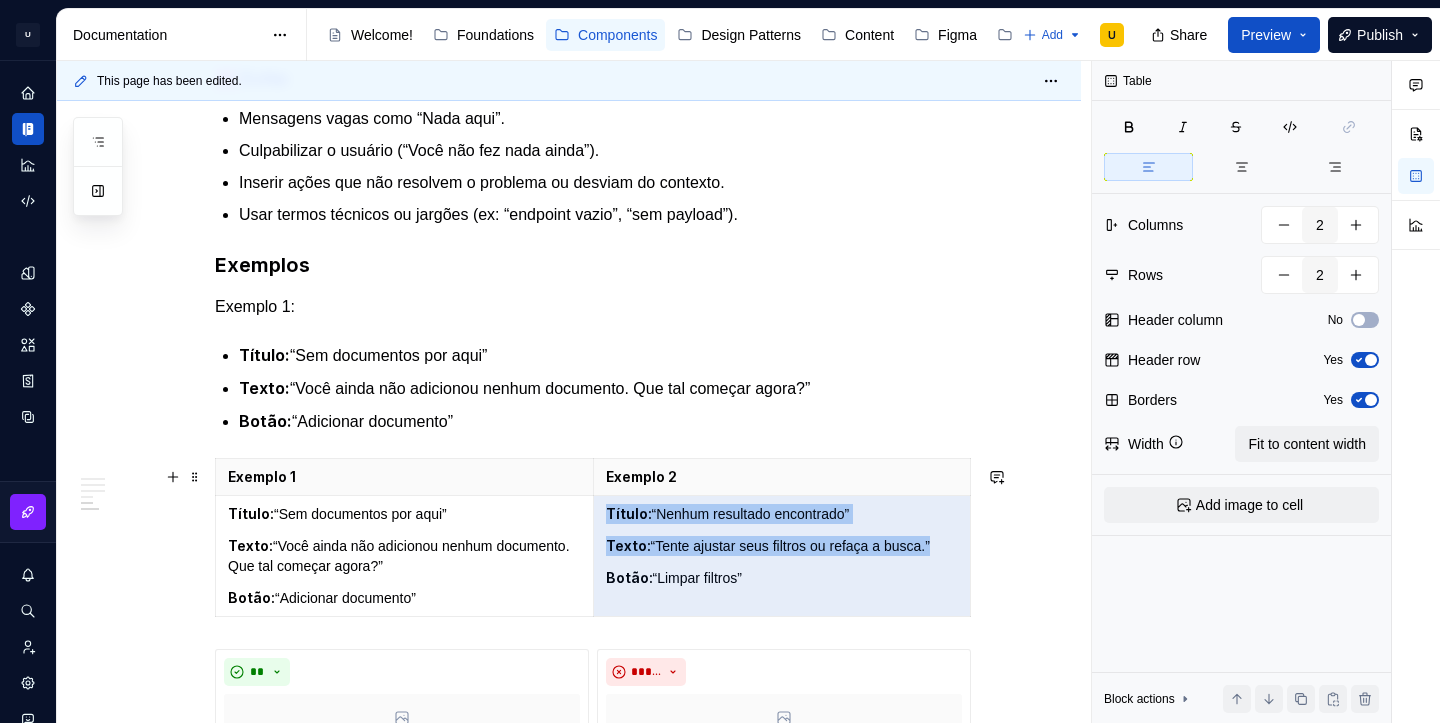 click on "**********" at bounding box center (569, 328) 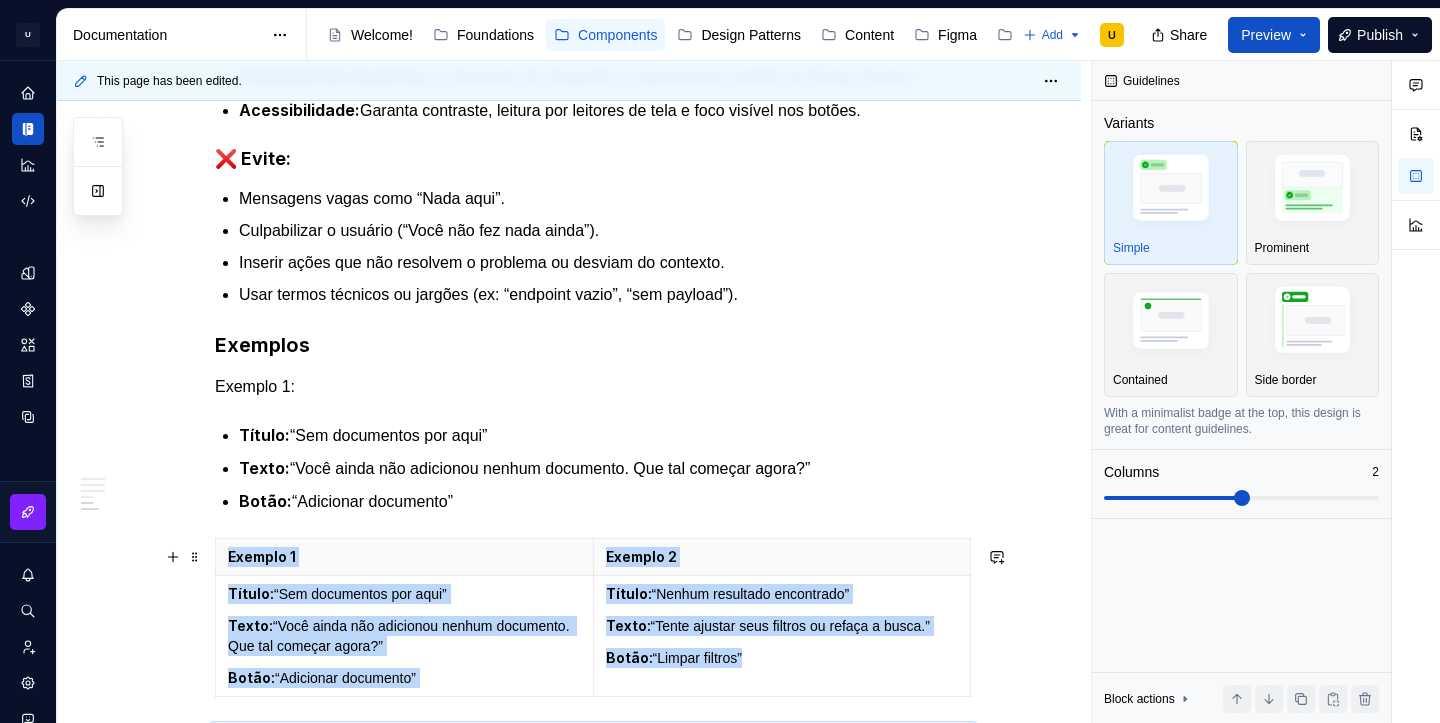 scroll, scrollTop: 1475, scrollLeft: 0, axis: vertical 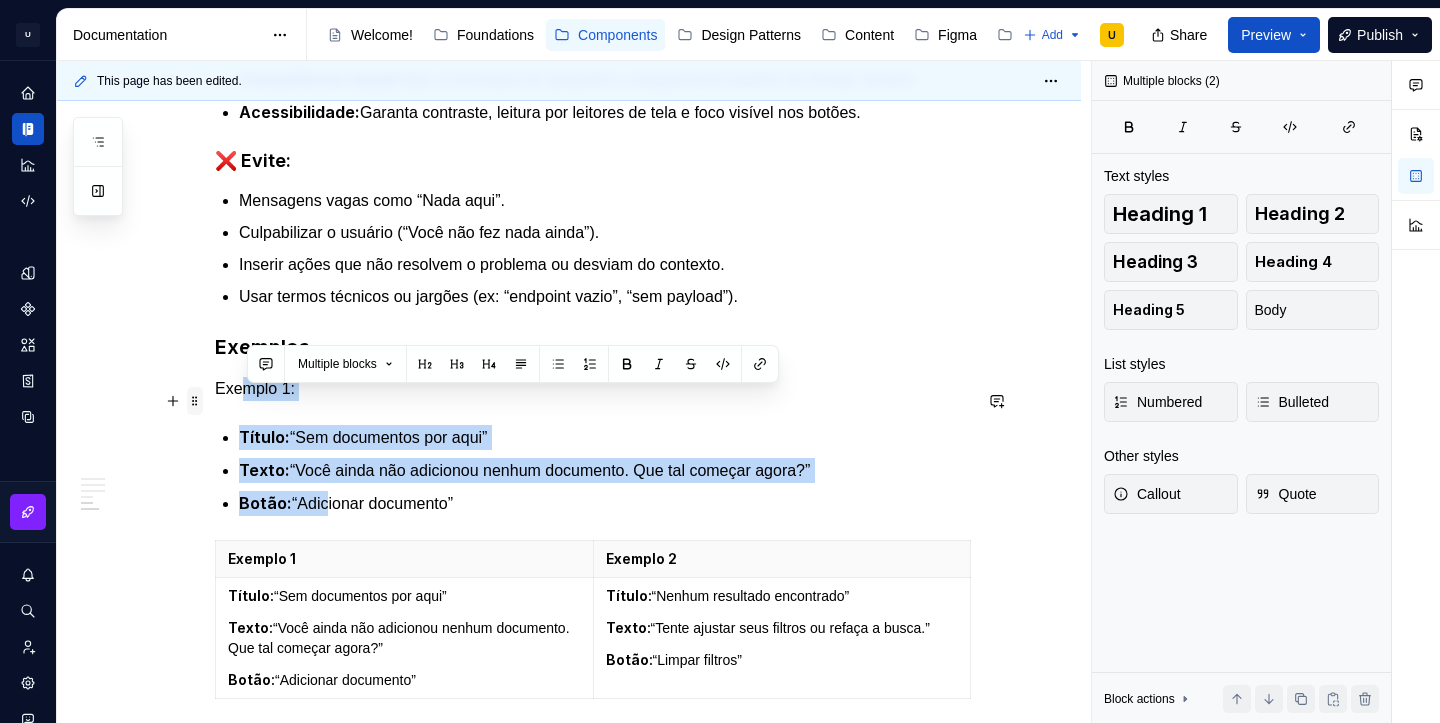drag, startPoint x: 329, startPoint y: 517, endPoint x: 206, endPoint y: 394, distance: 173.94827 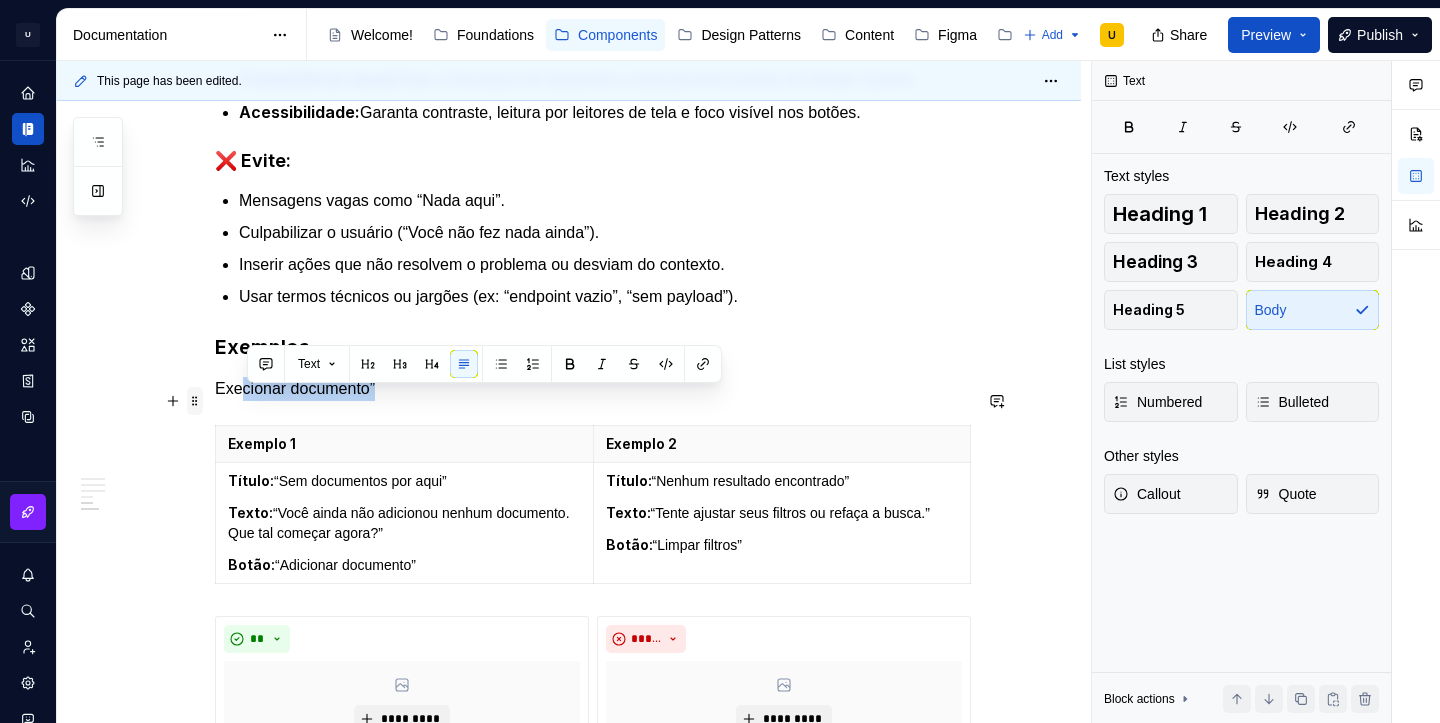 drag, startPoint x: 451, startPoint y: 398, endPoint x: 202, endPoint y: 410, distance: 249.28899 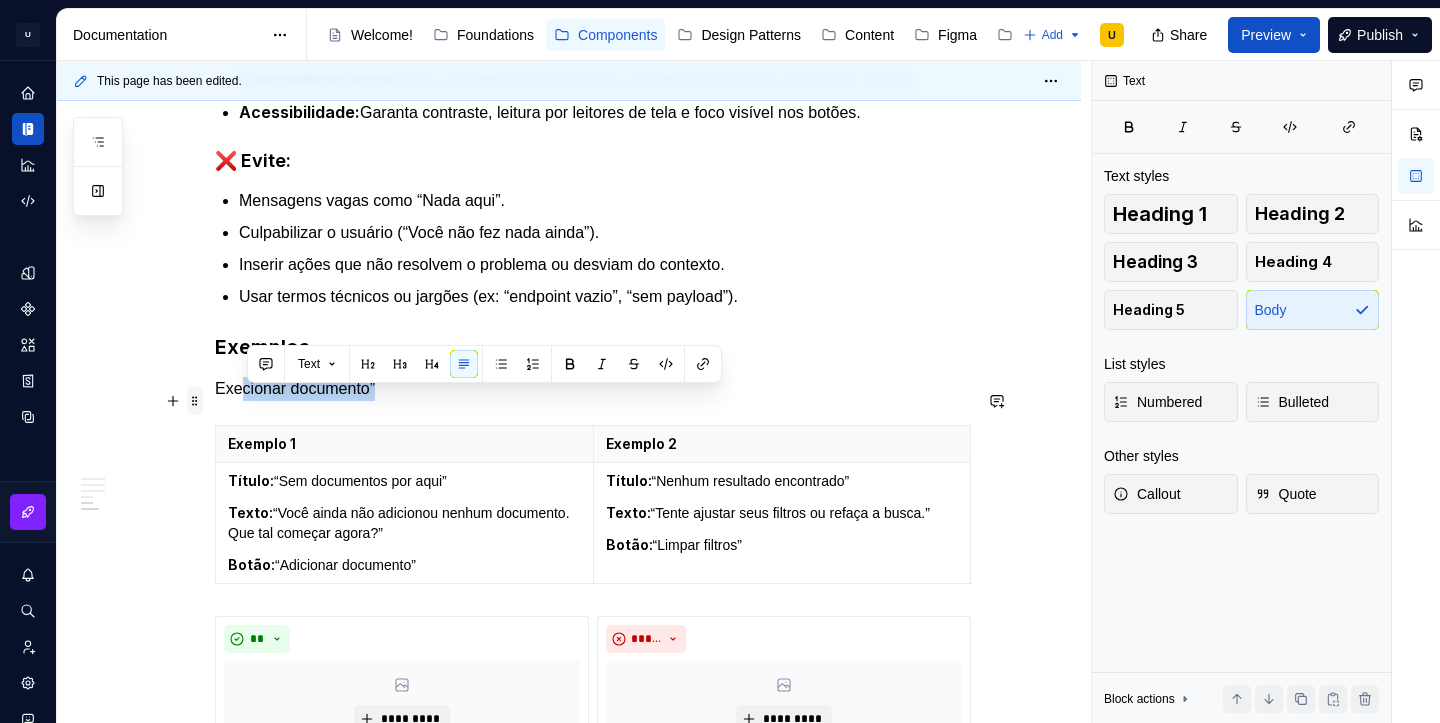 click on "**********" at bounding box center (593, 268) 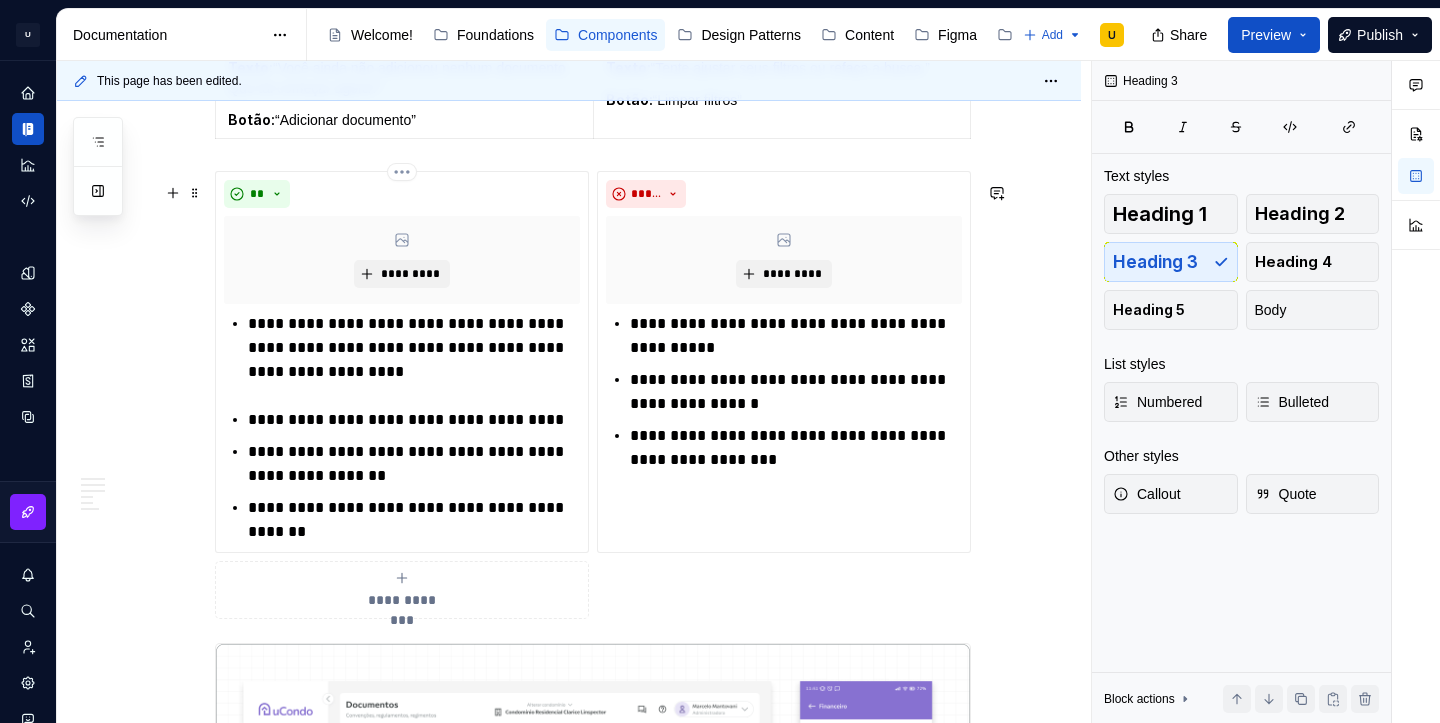 scroll, scrollTop: 1871, scrollLeft: 0, axis: vertical 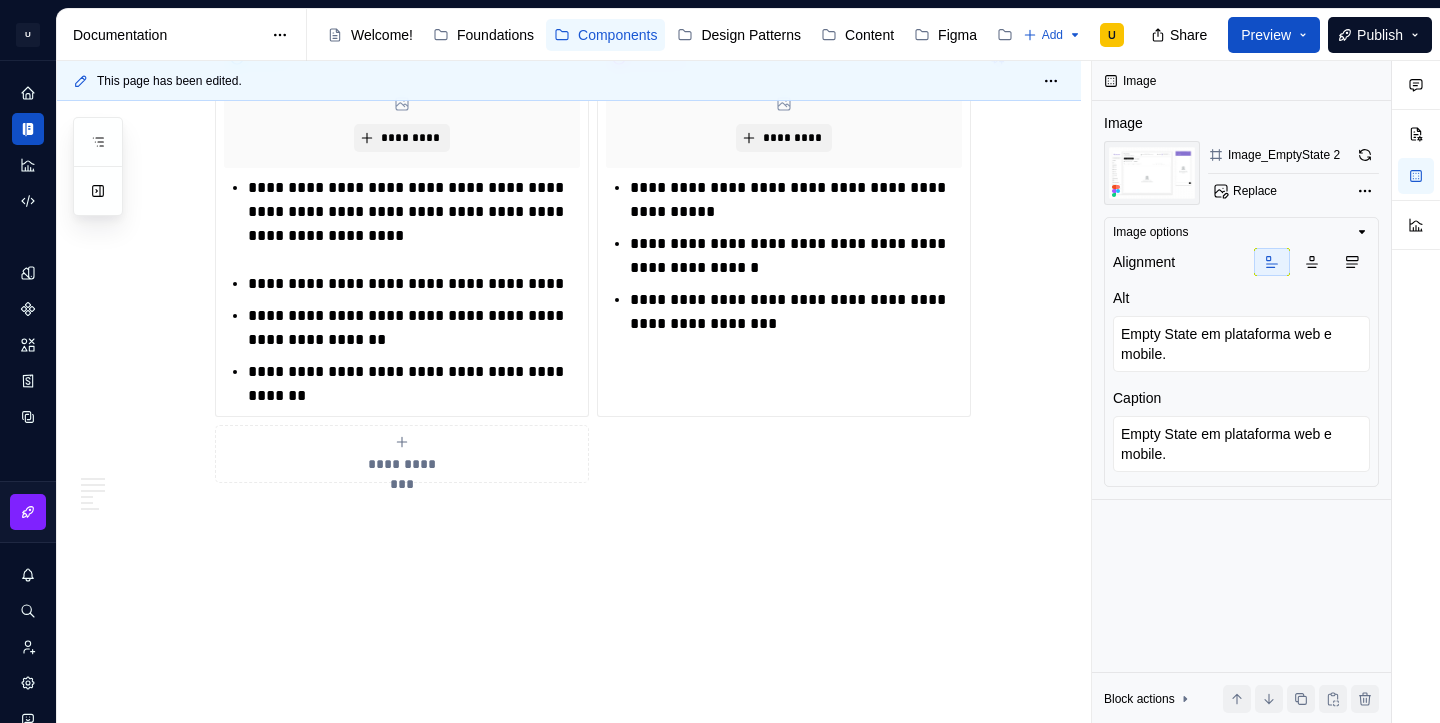 click on "**********" at bounding box center [569, -709] 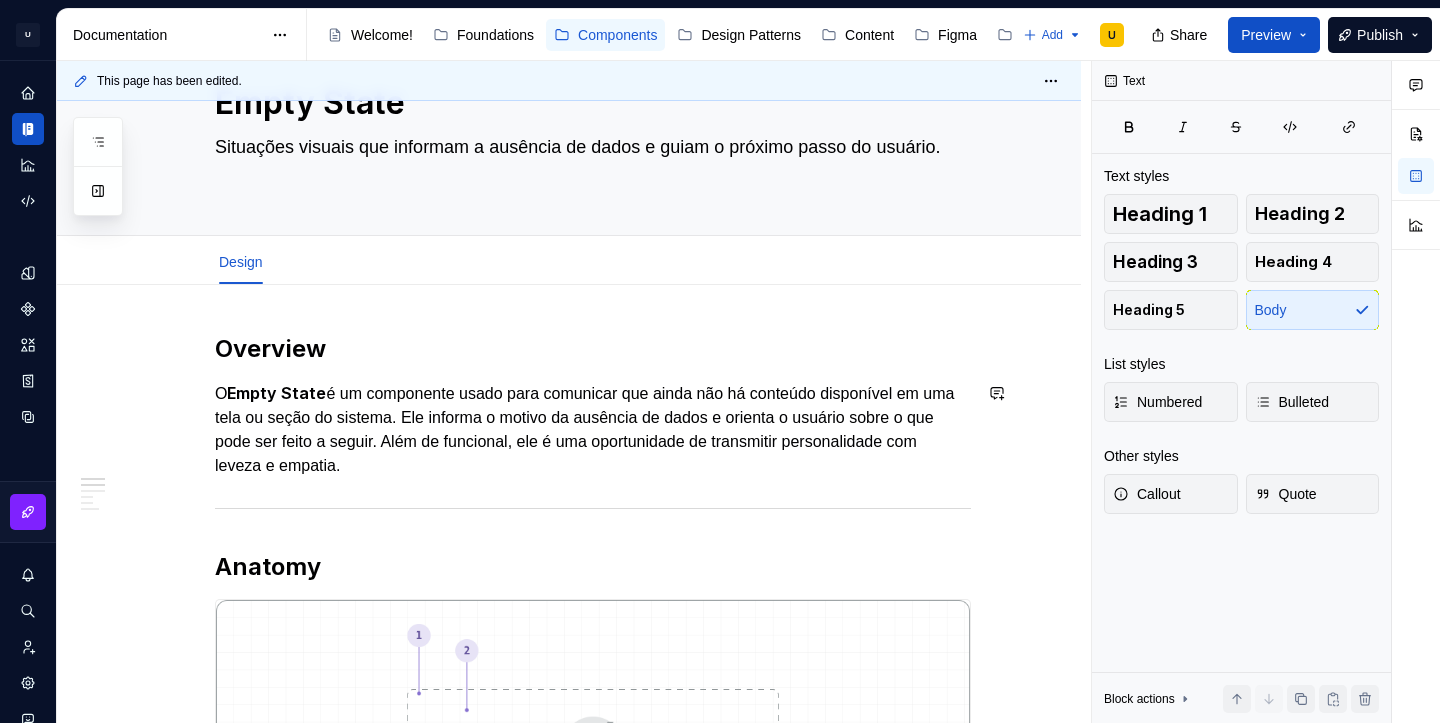 scroll, scrollTop: 0, scrollLeft: 0, axis: both 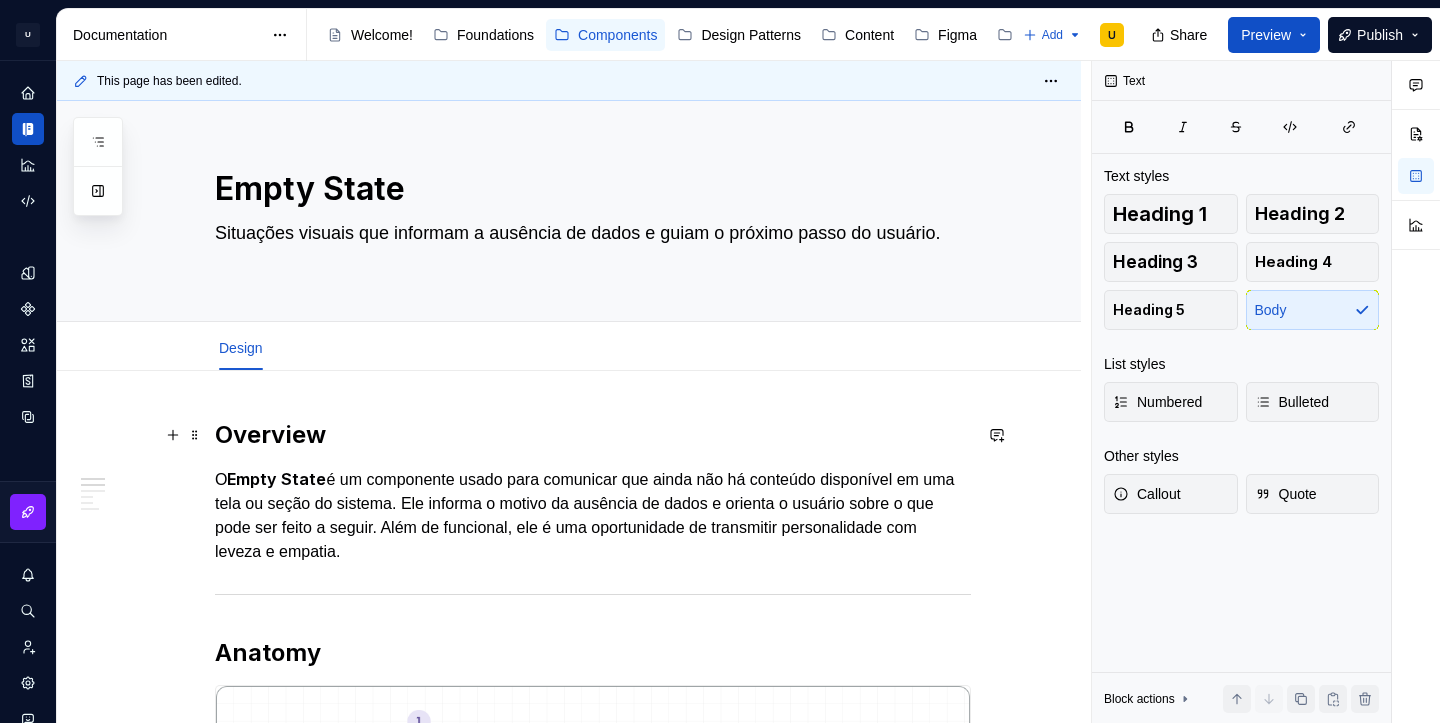 type on "*" 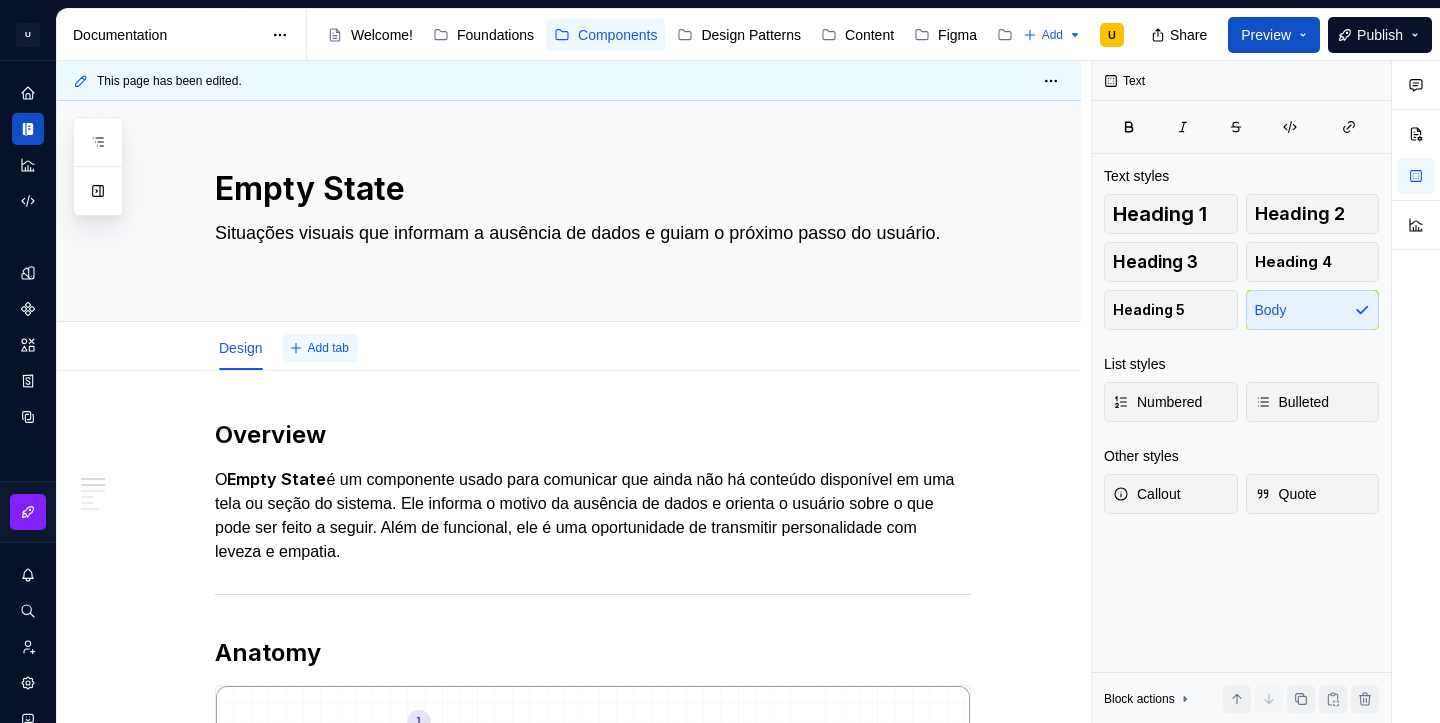 click on "Add tab" at bounding box center (328, 348) 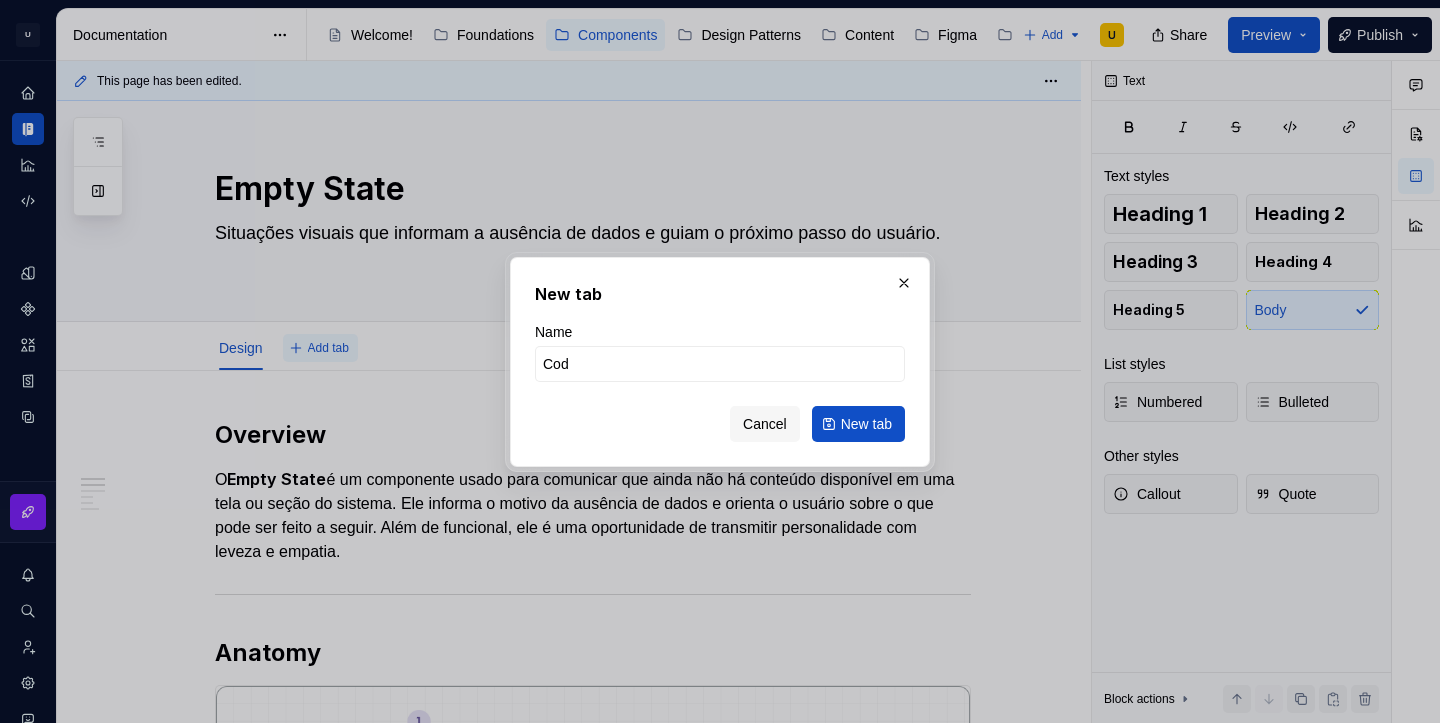 type on "Code" 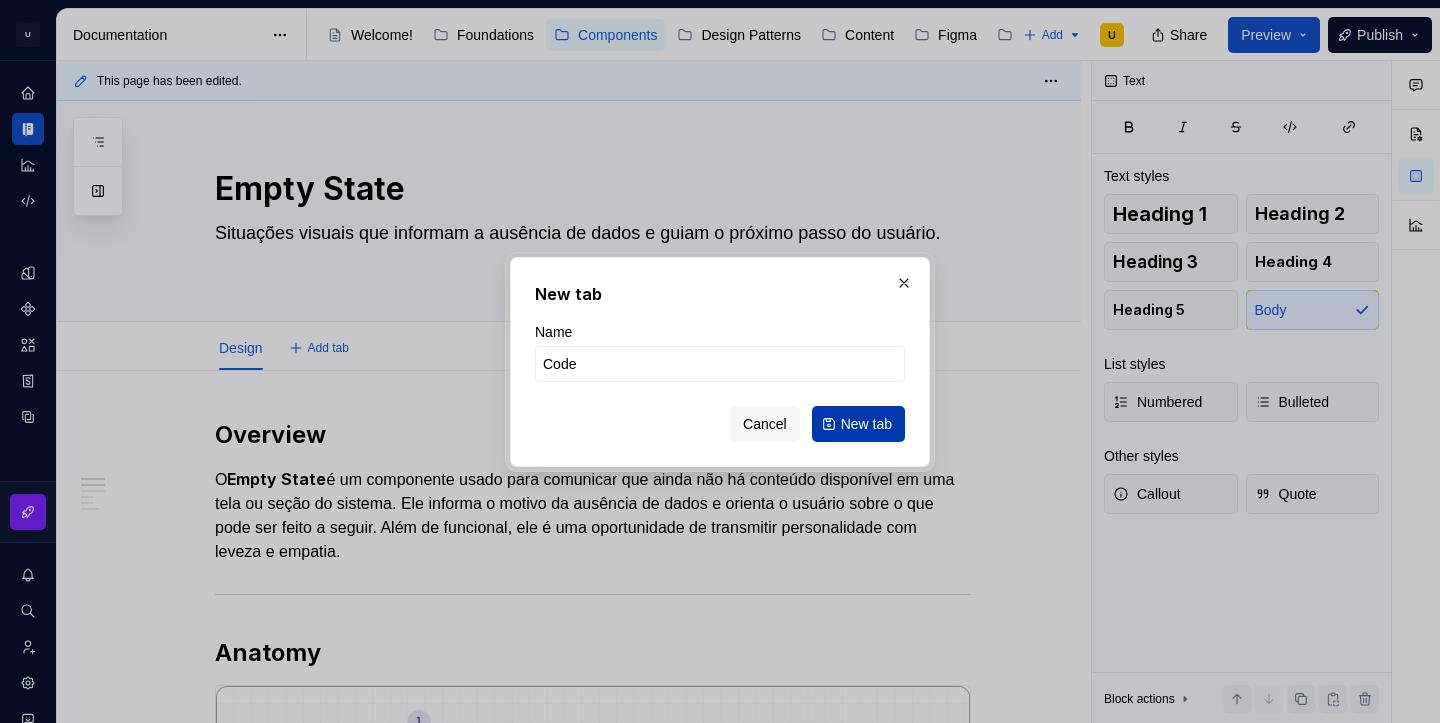 click on "New tab" at bounding box center (866, 424) 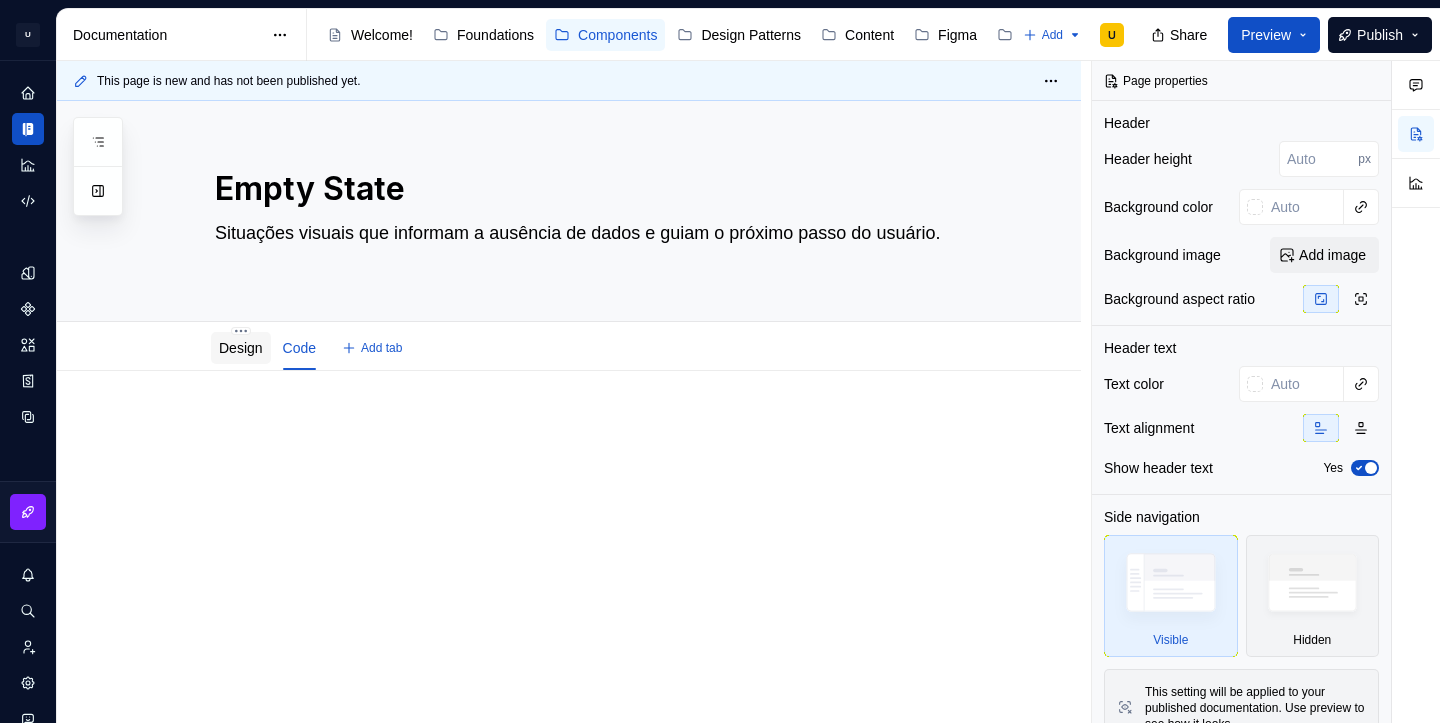click on "Design" at bounding box center [241, 348] 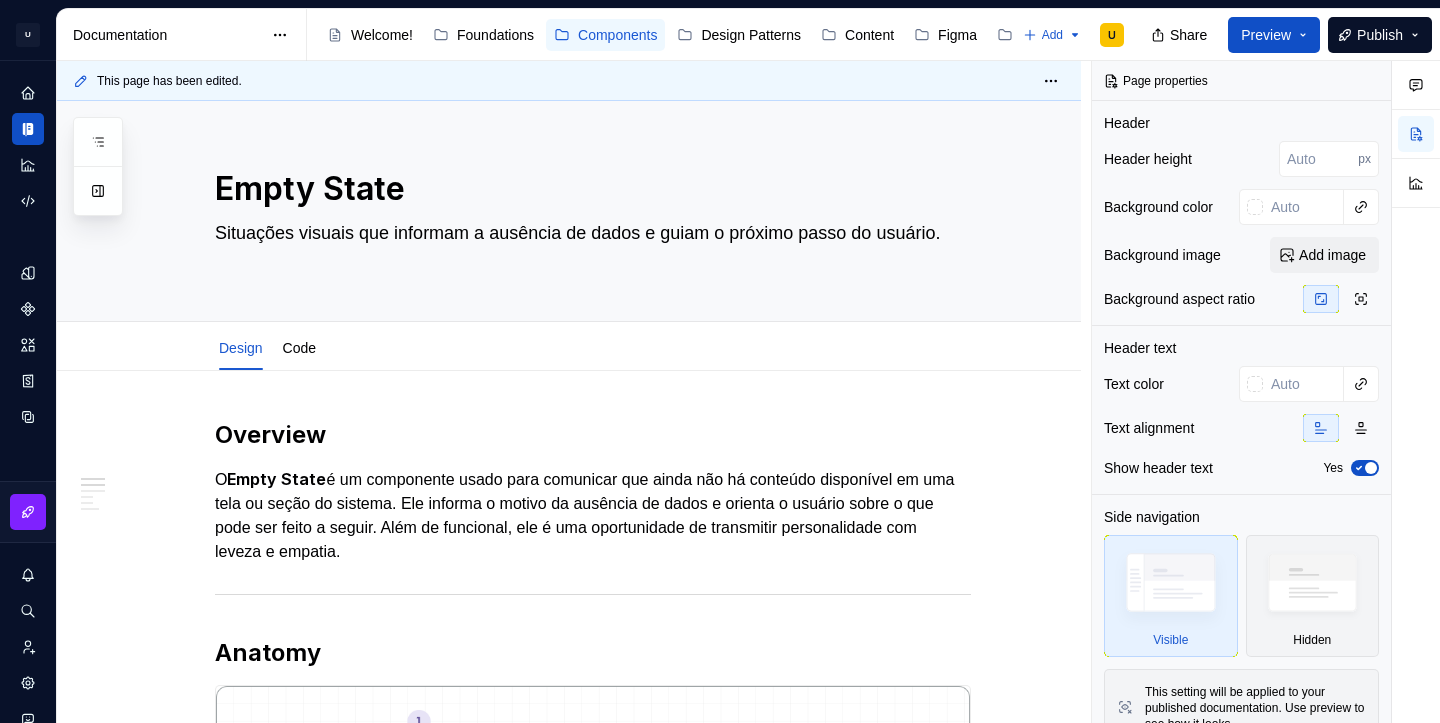 type on "*" 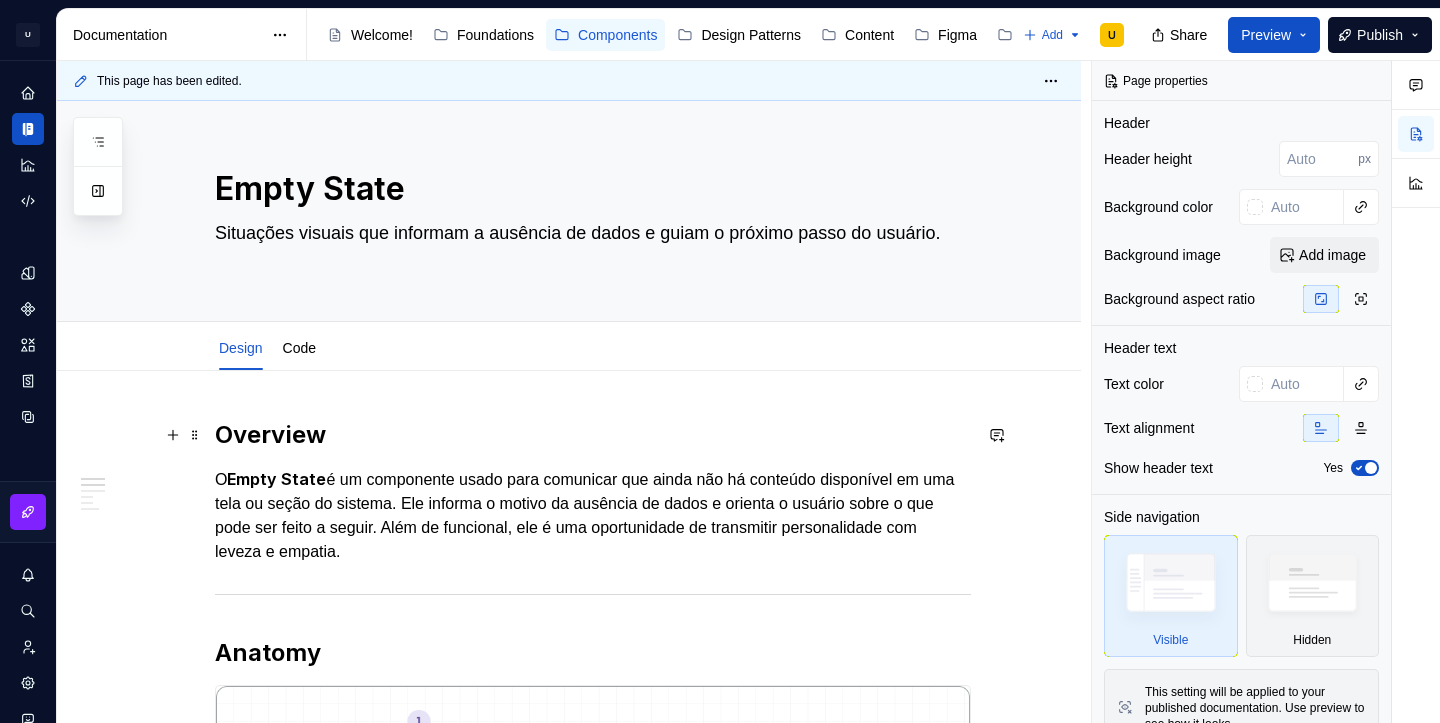 click on "Overview" at bounding box center [593, 435] 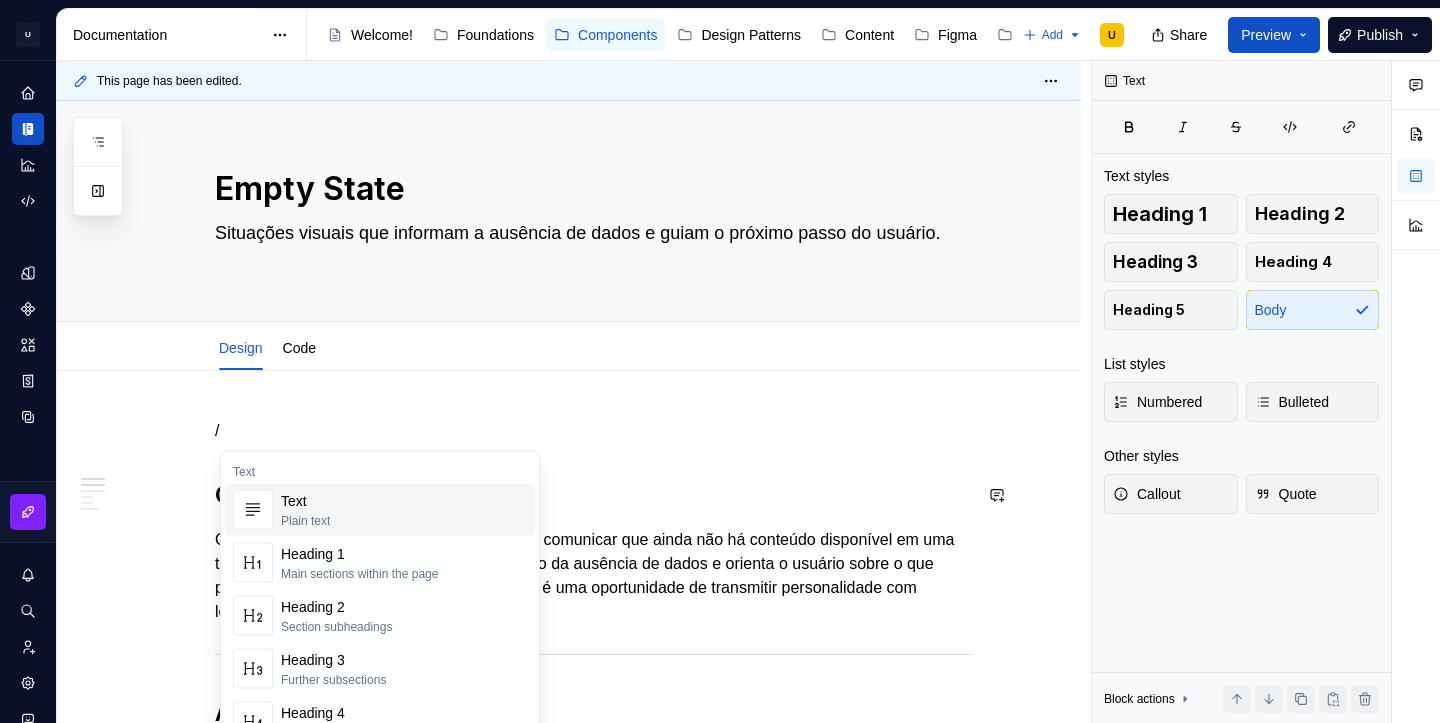 type 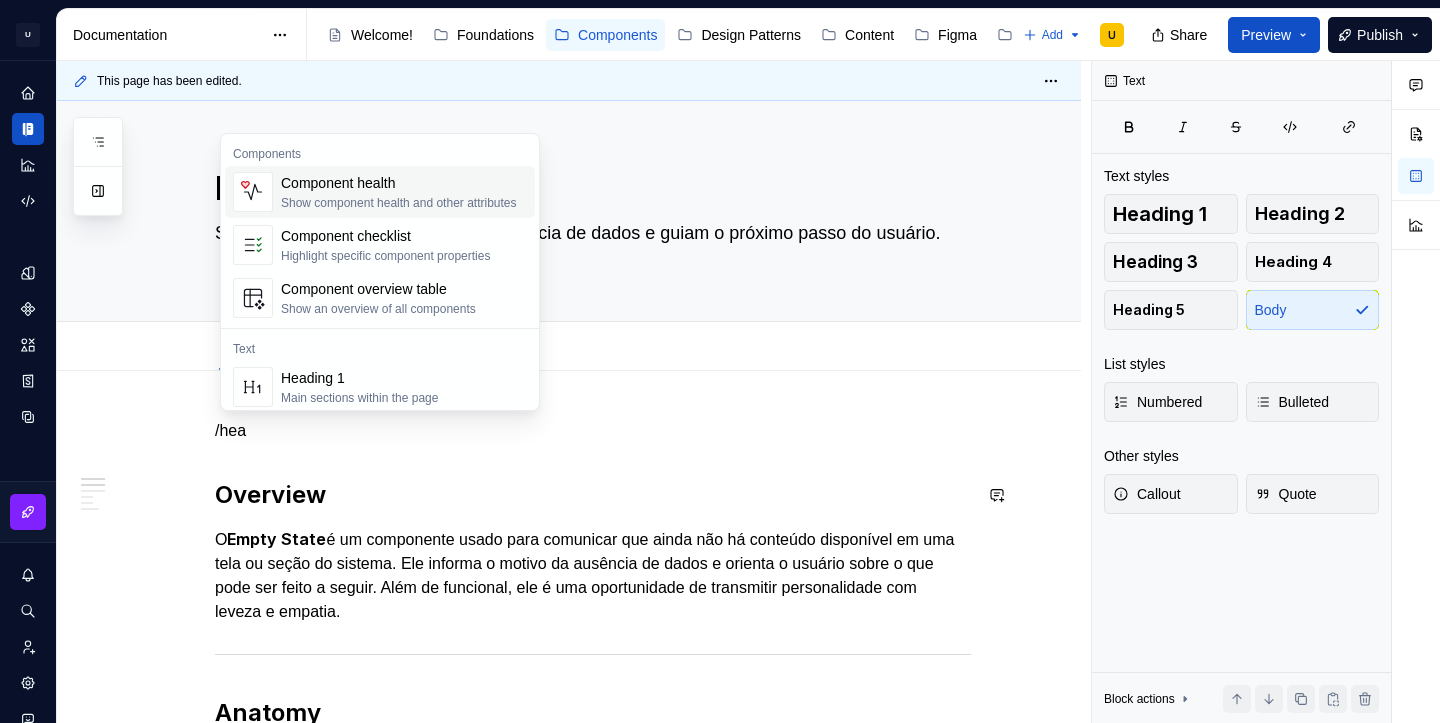 click on "Component health" at bounding box center (399, 183) 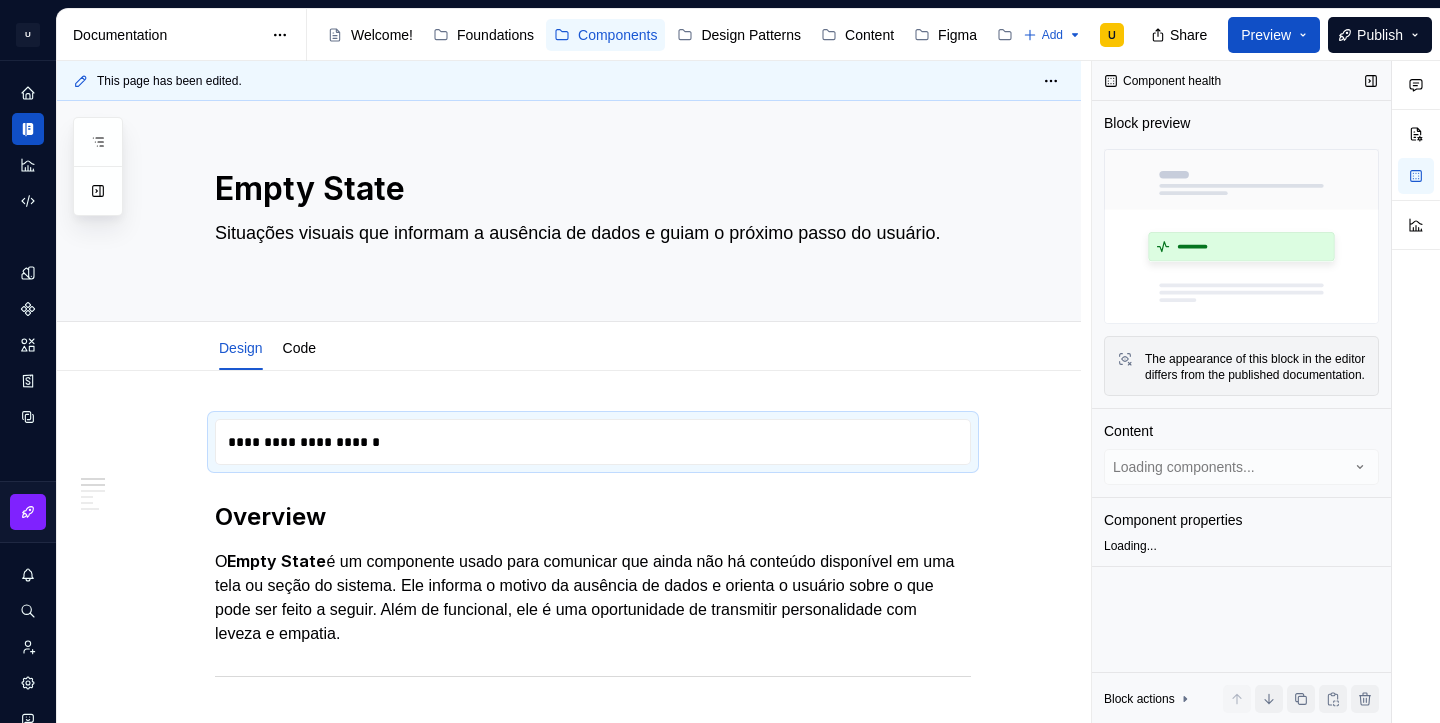 click on "Loading components..." at bounding box center (1241, 467) 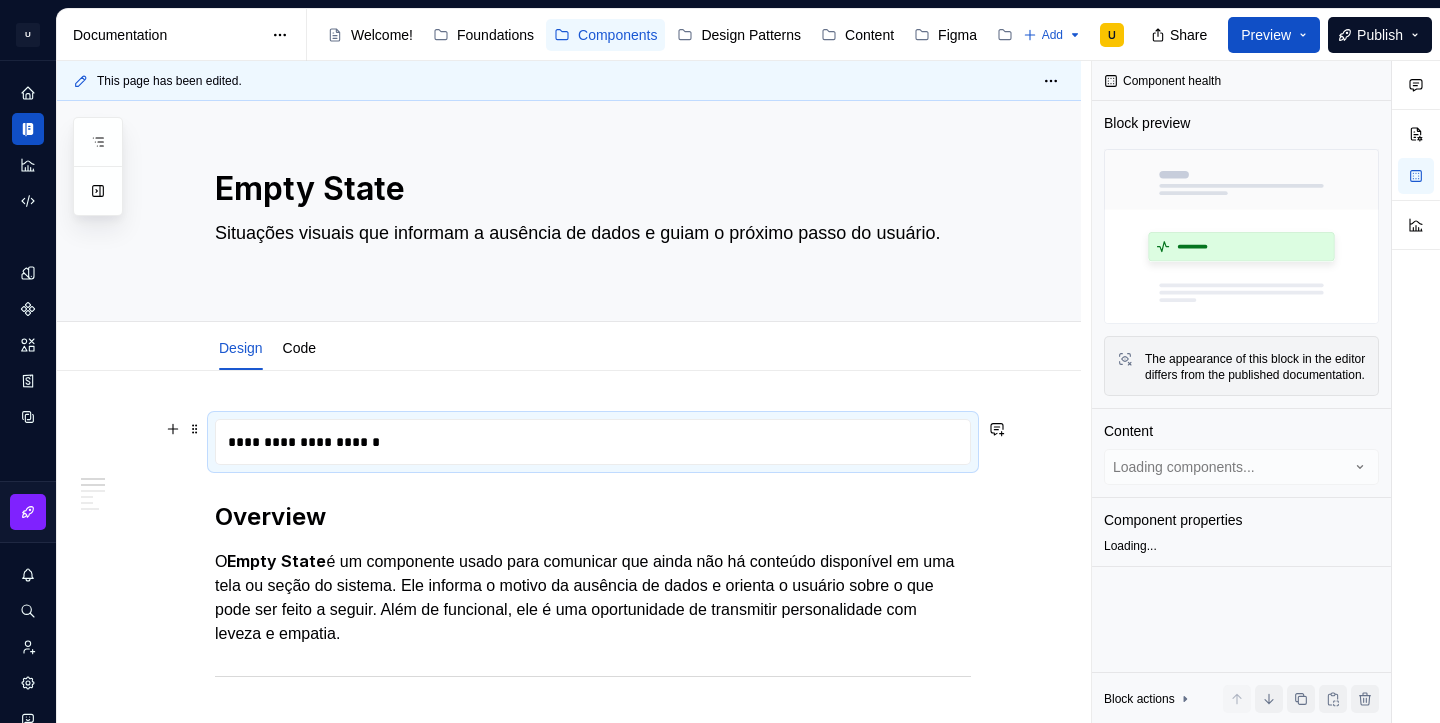 click on "**********" at bounding box center (593, 442) 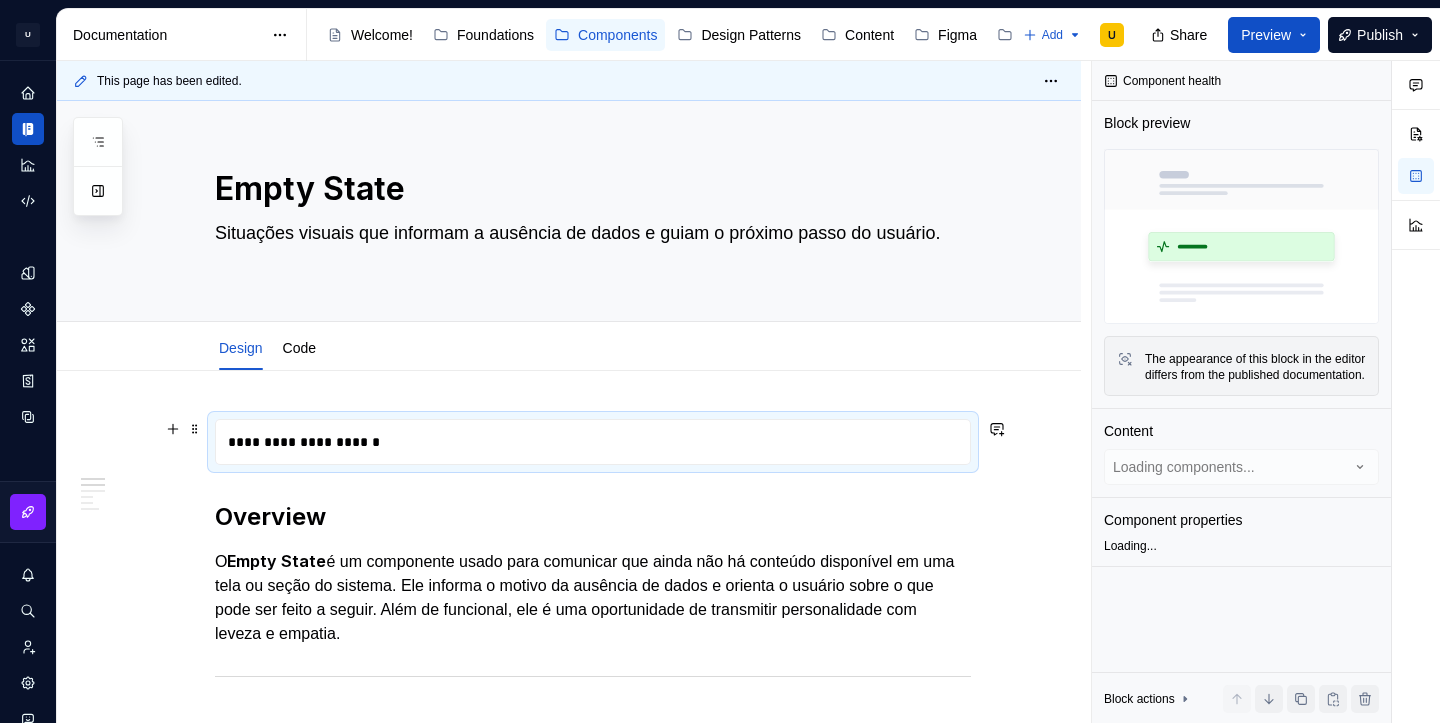 type on "*" 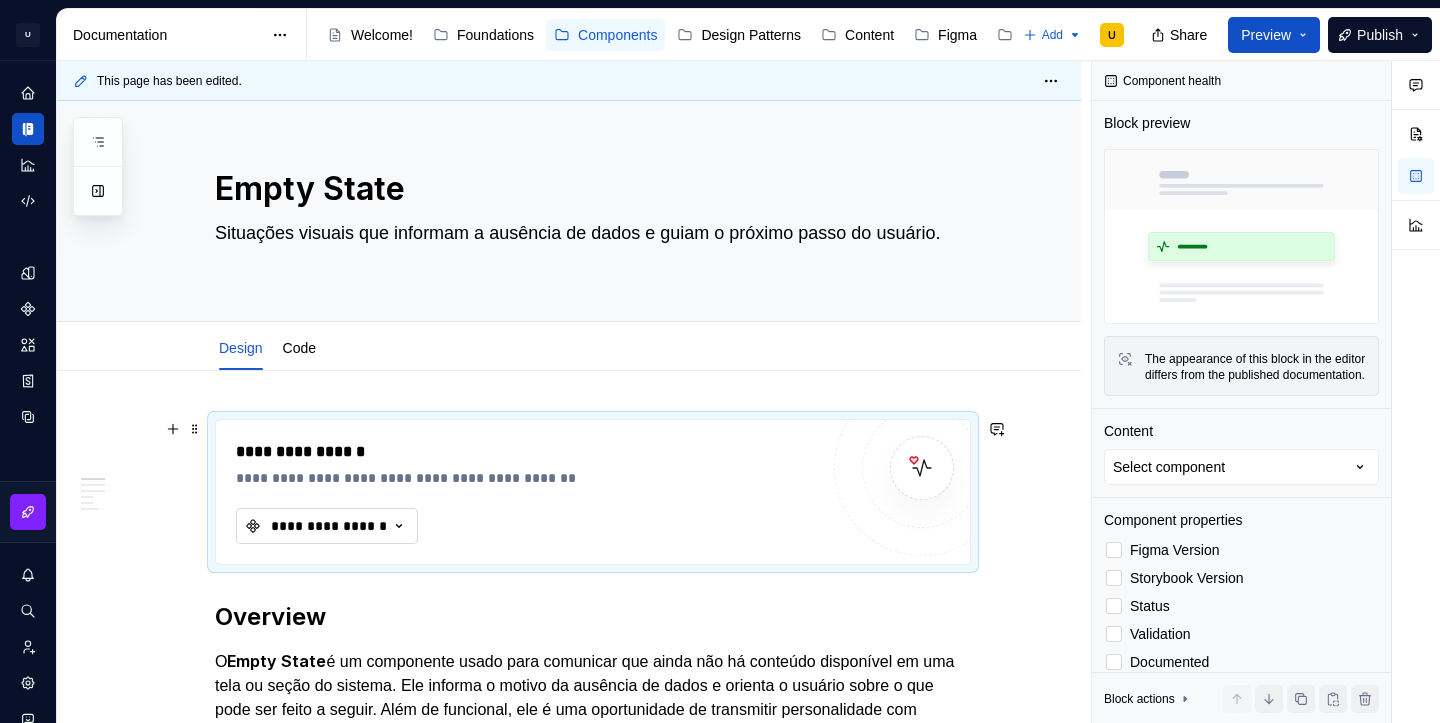 click on "**********" at bounding box center (327, 526) 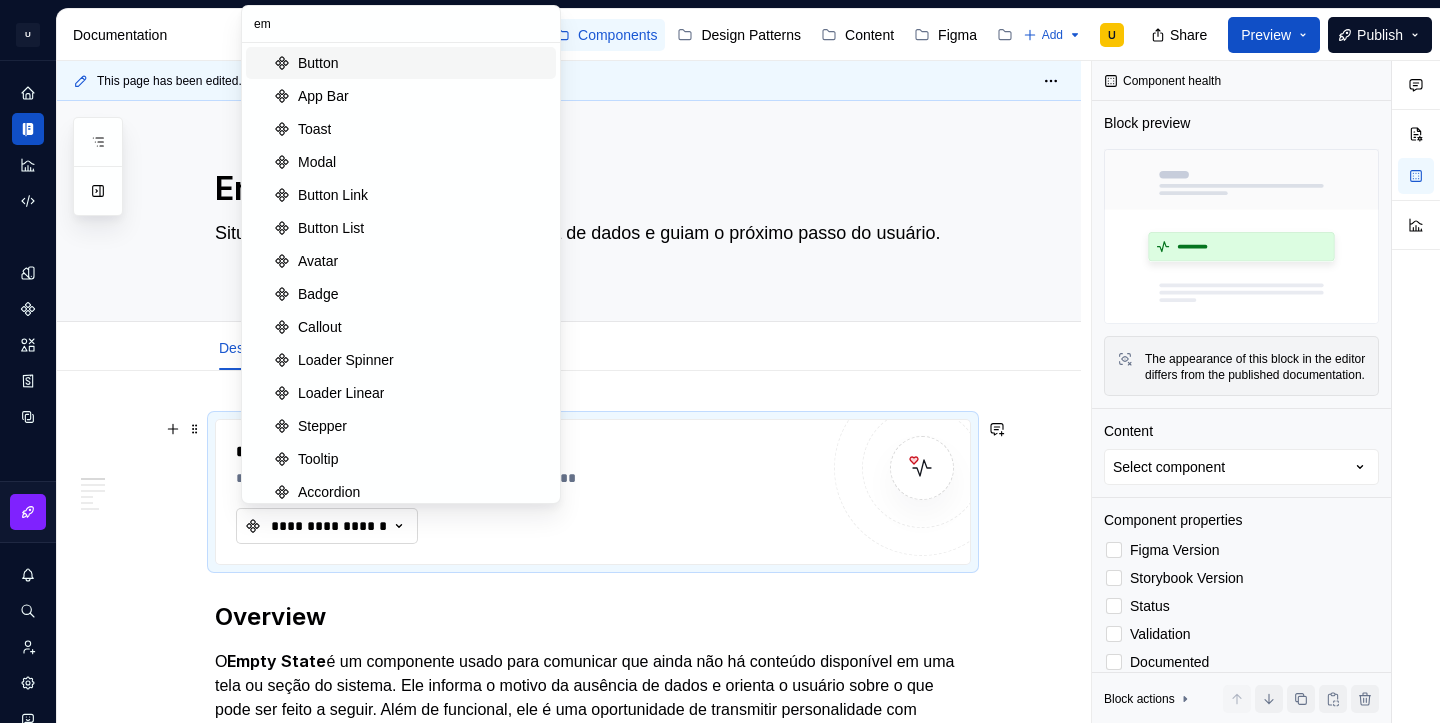 type on "emp" 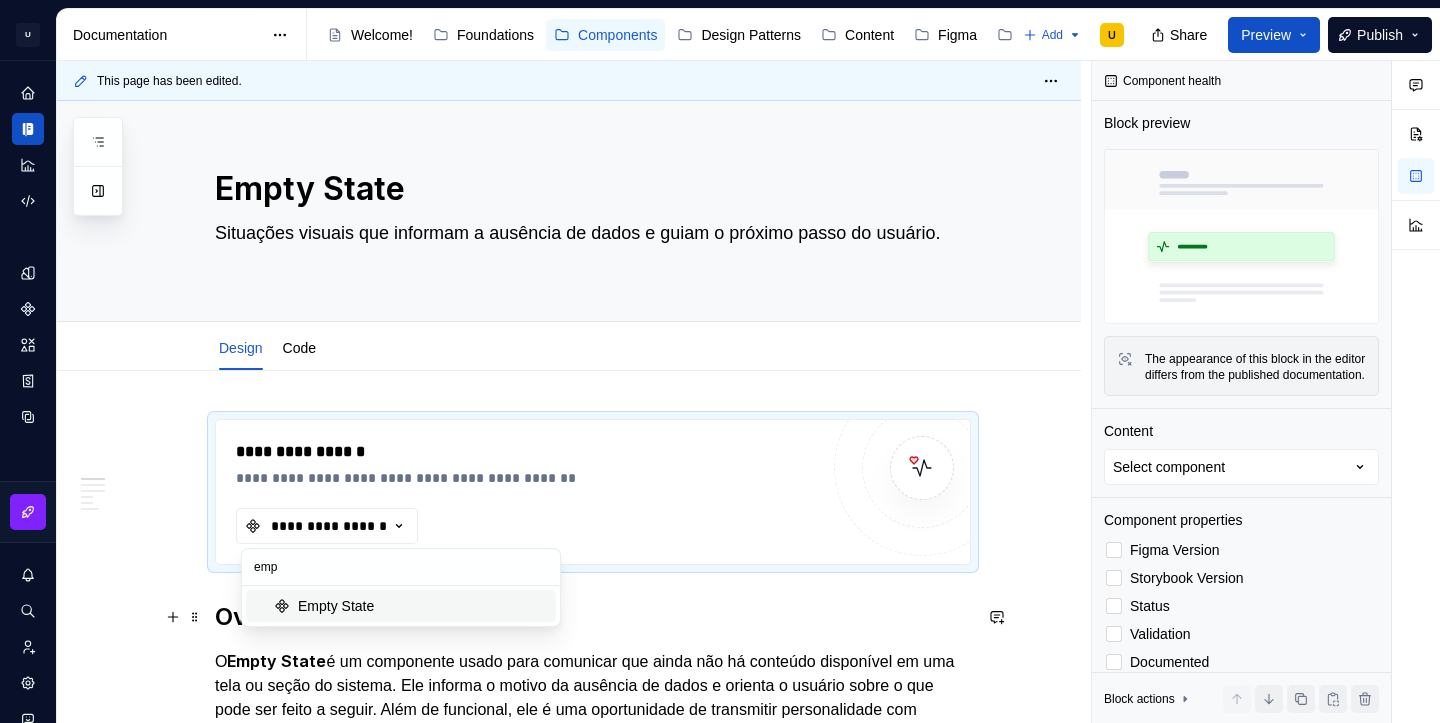 click on "Empty State" at bounding box center (423, 606) 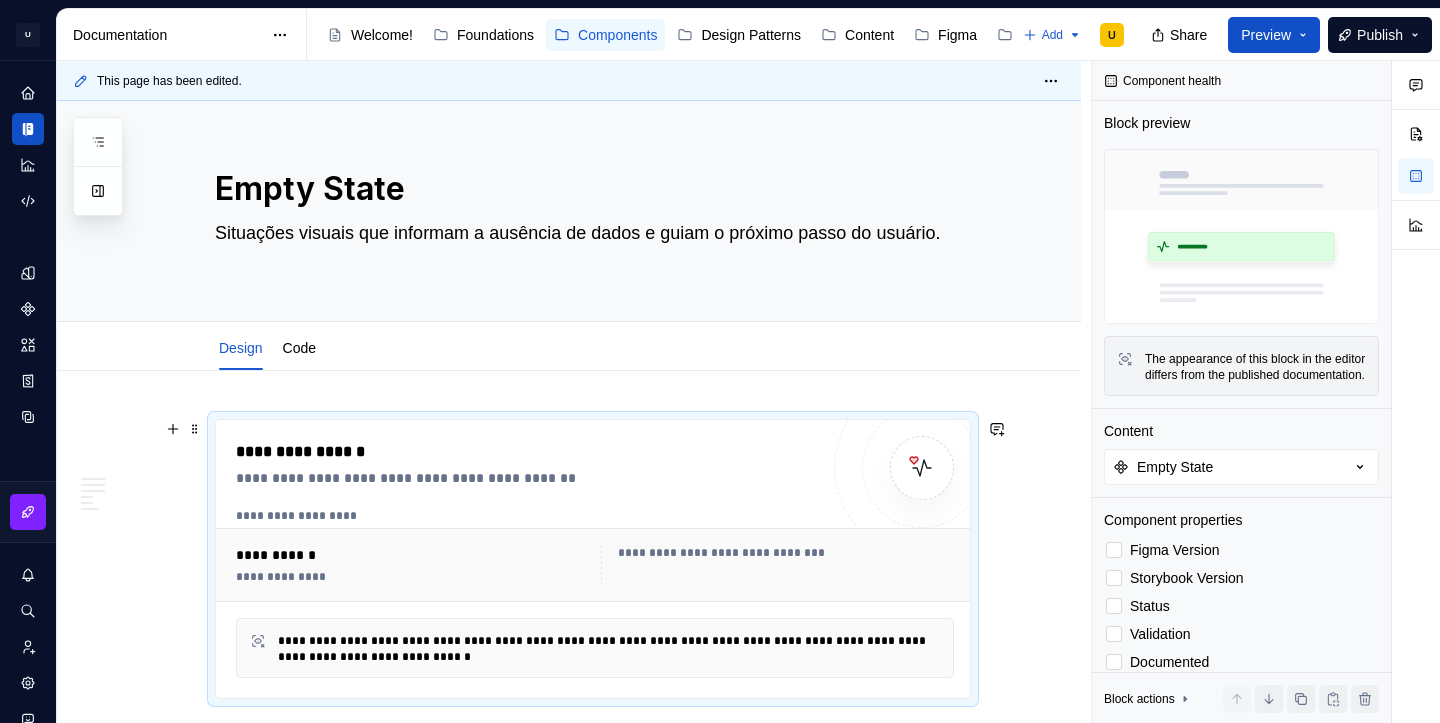 scroll, scrollTop: 41, scrollLeft: 0, axis: vertical 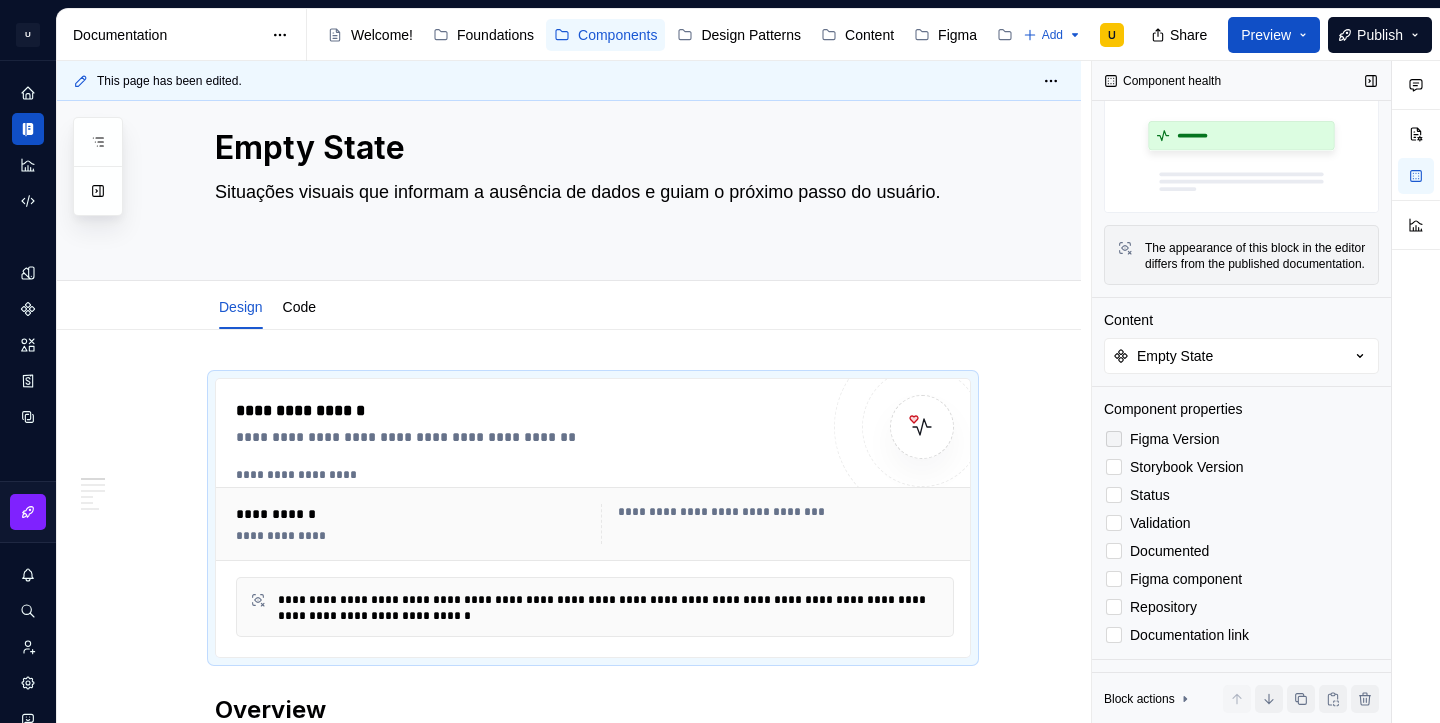 click on "Figma Version" at bounding box center [1241, 439] 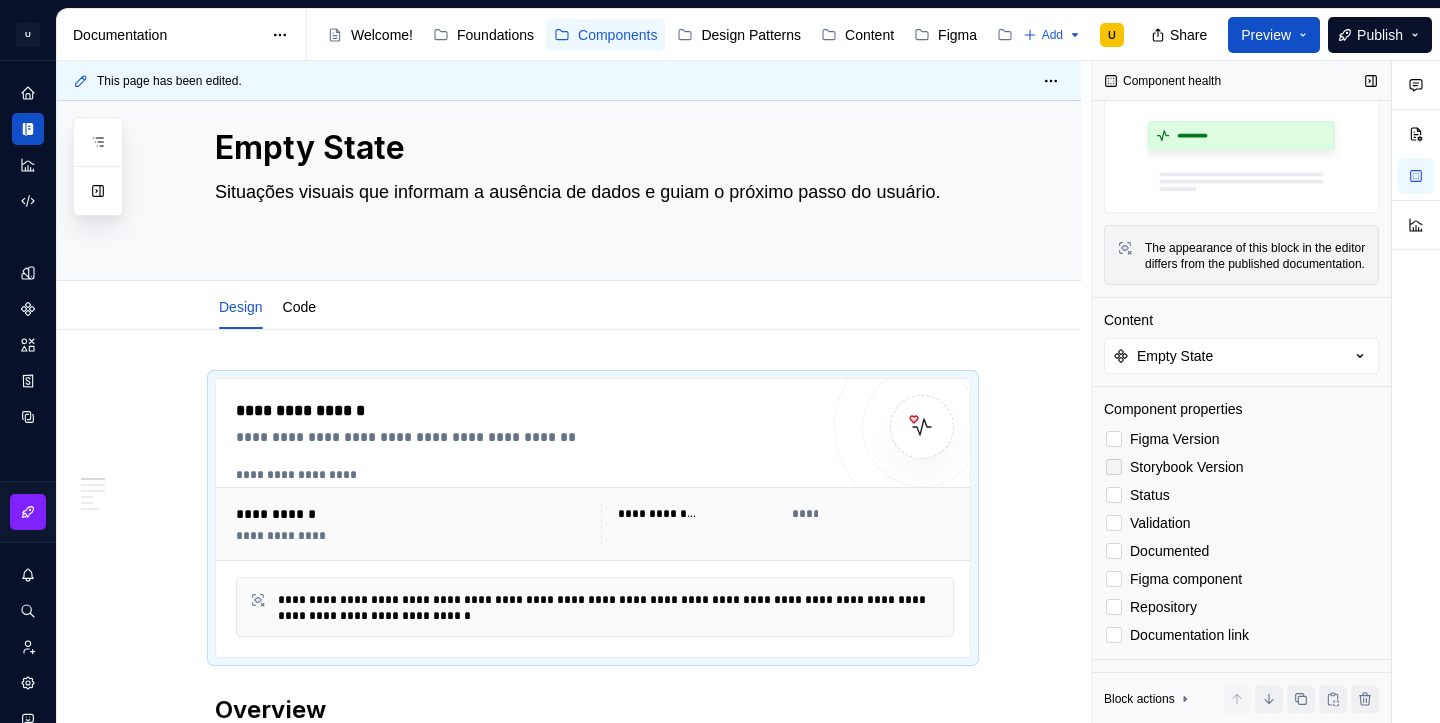 click on "Storybook Version" at bounding box center (1187, 467) 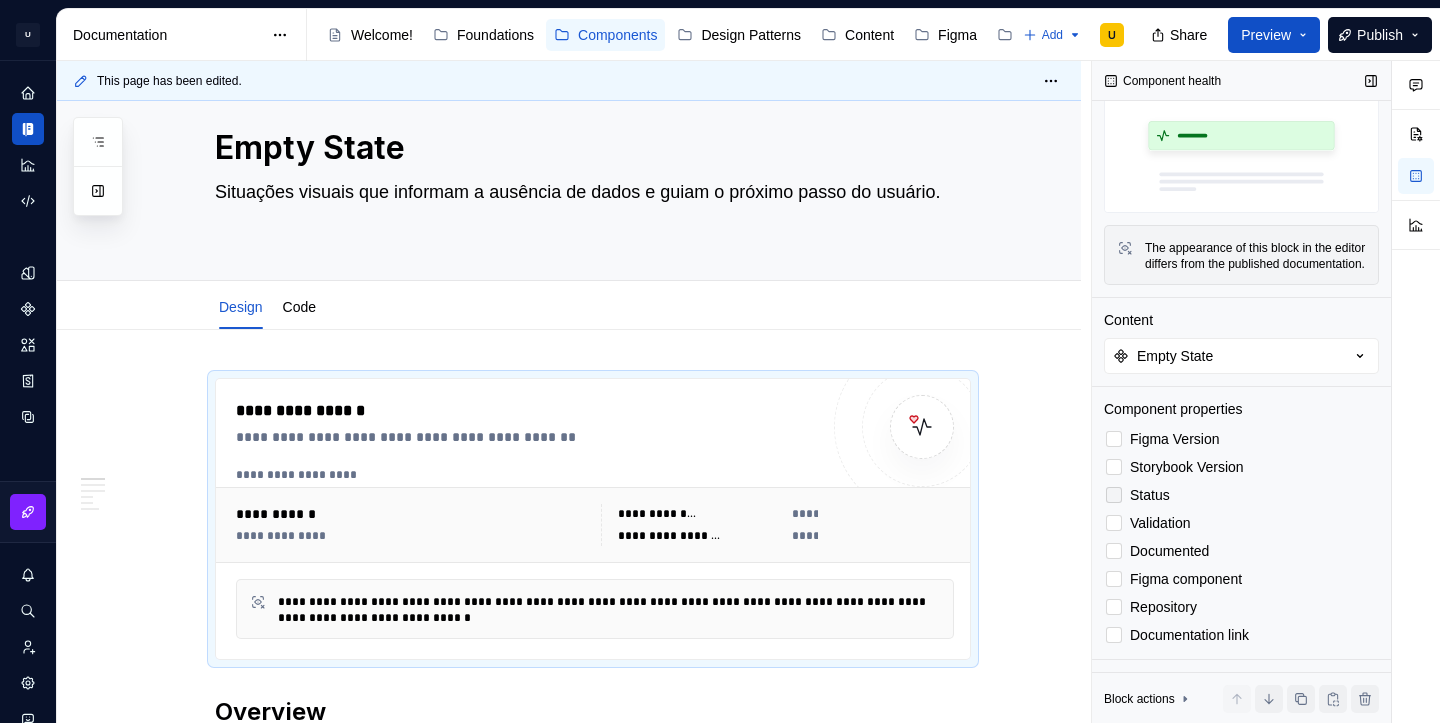 click on "Status" at bounding box center (1241, 495) 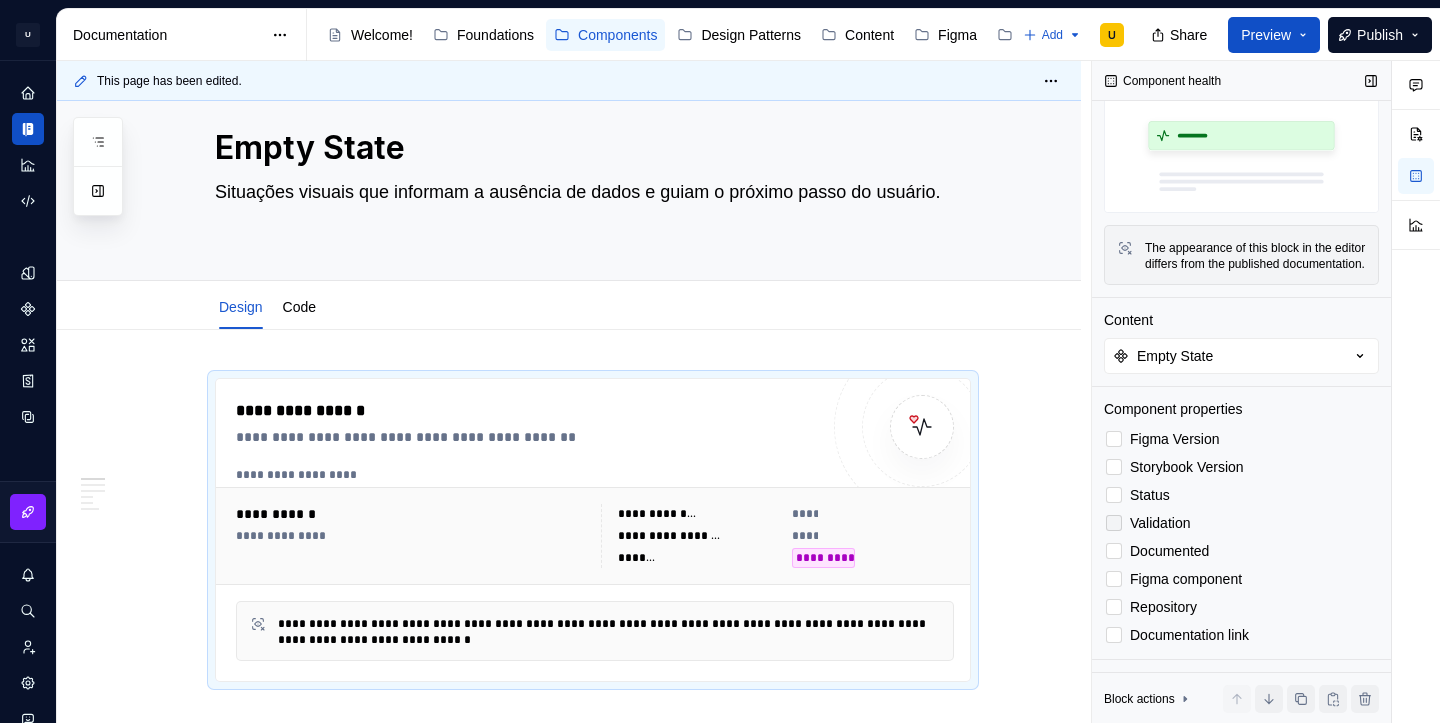 click on "Validation" at bounding box center [1160, 523] 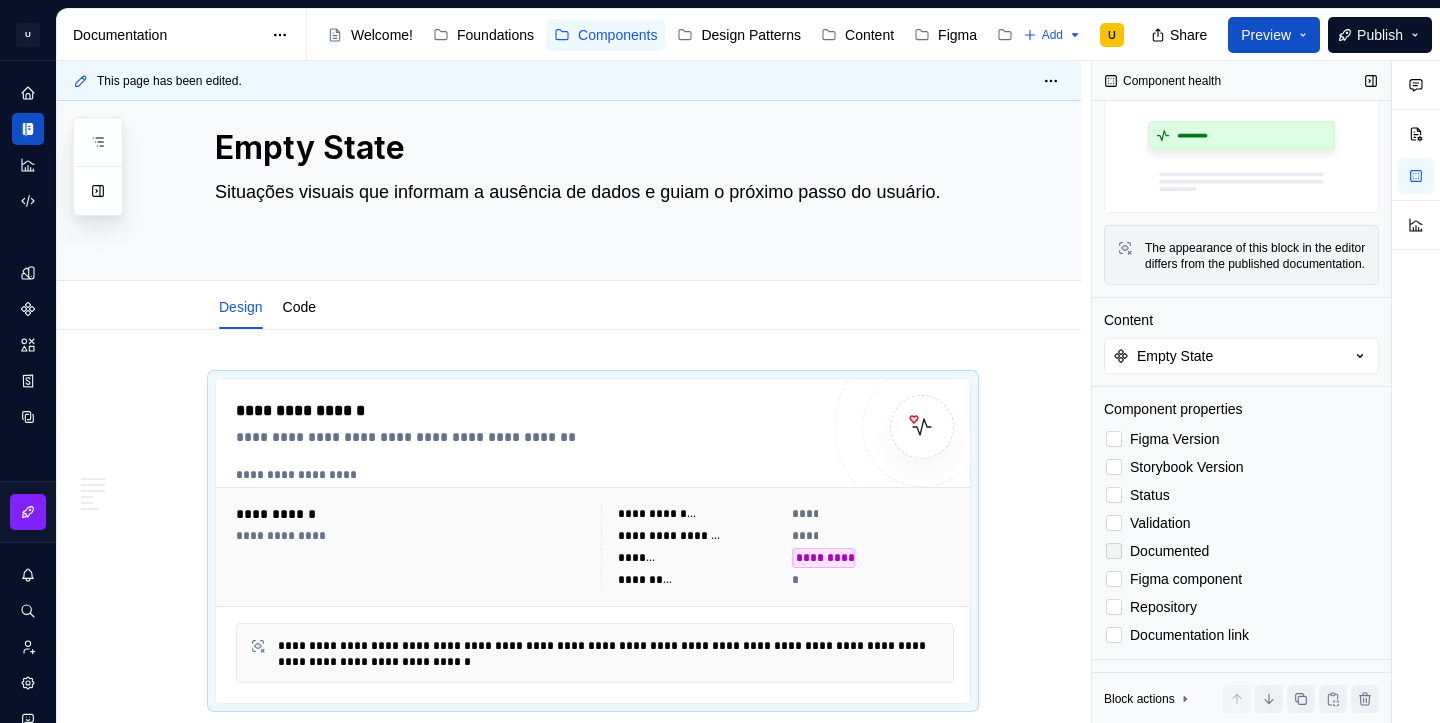 click on "Documented" at bounding box center [1169, 551] 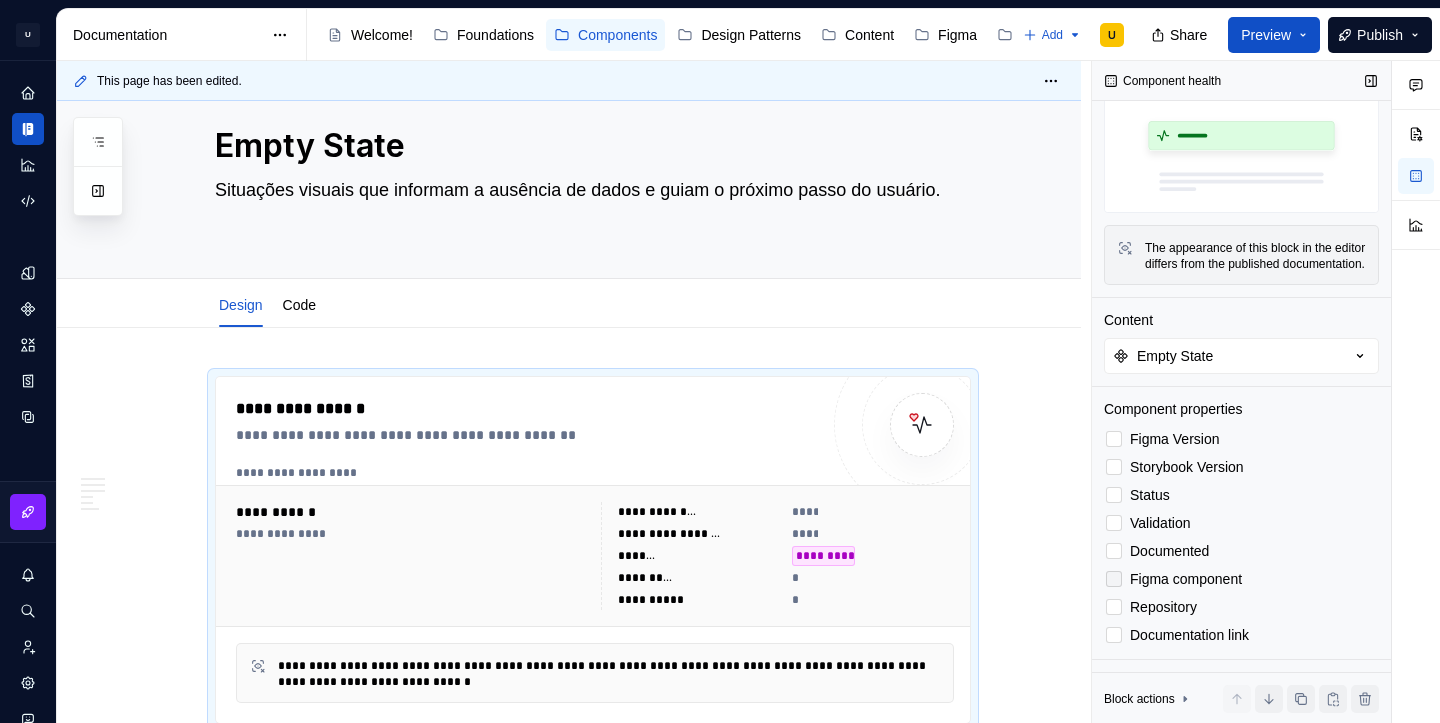 click on "Figma component" at bounding box center (1241, 579) 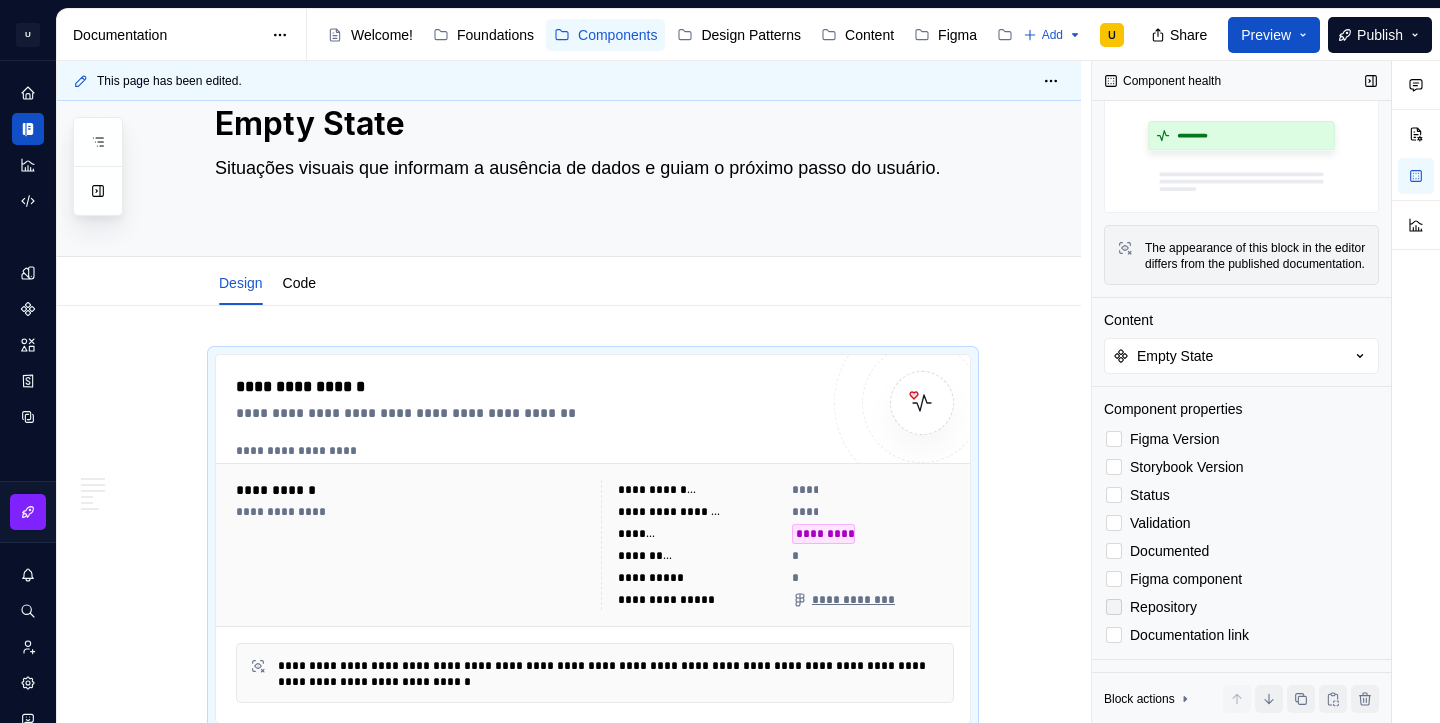 click on "Repository" at bounding box center (1163, 607) 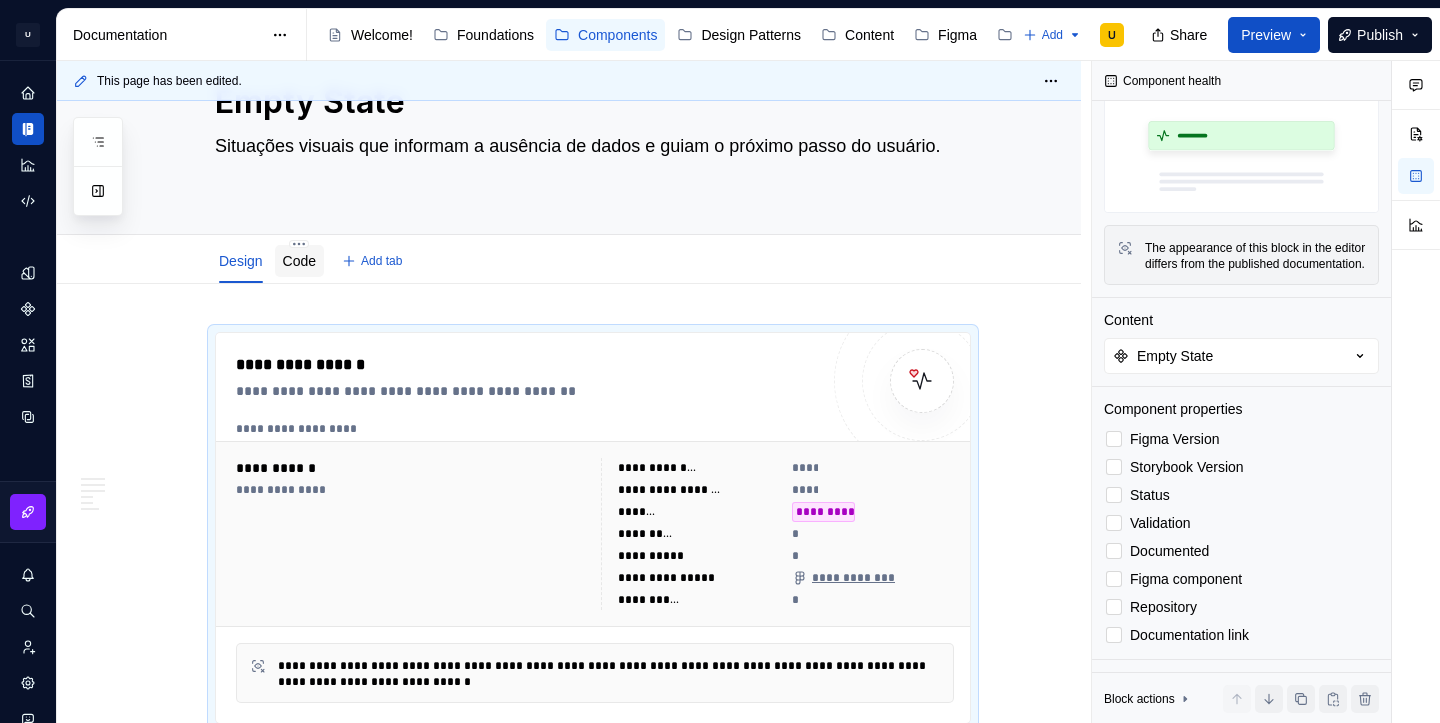 click on "Code" at bounding box center [299, 261] 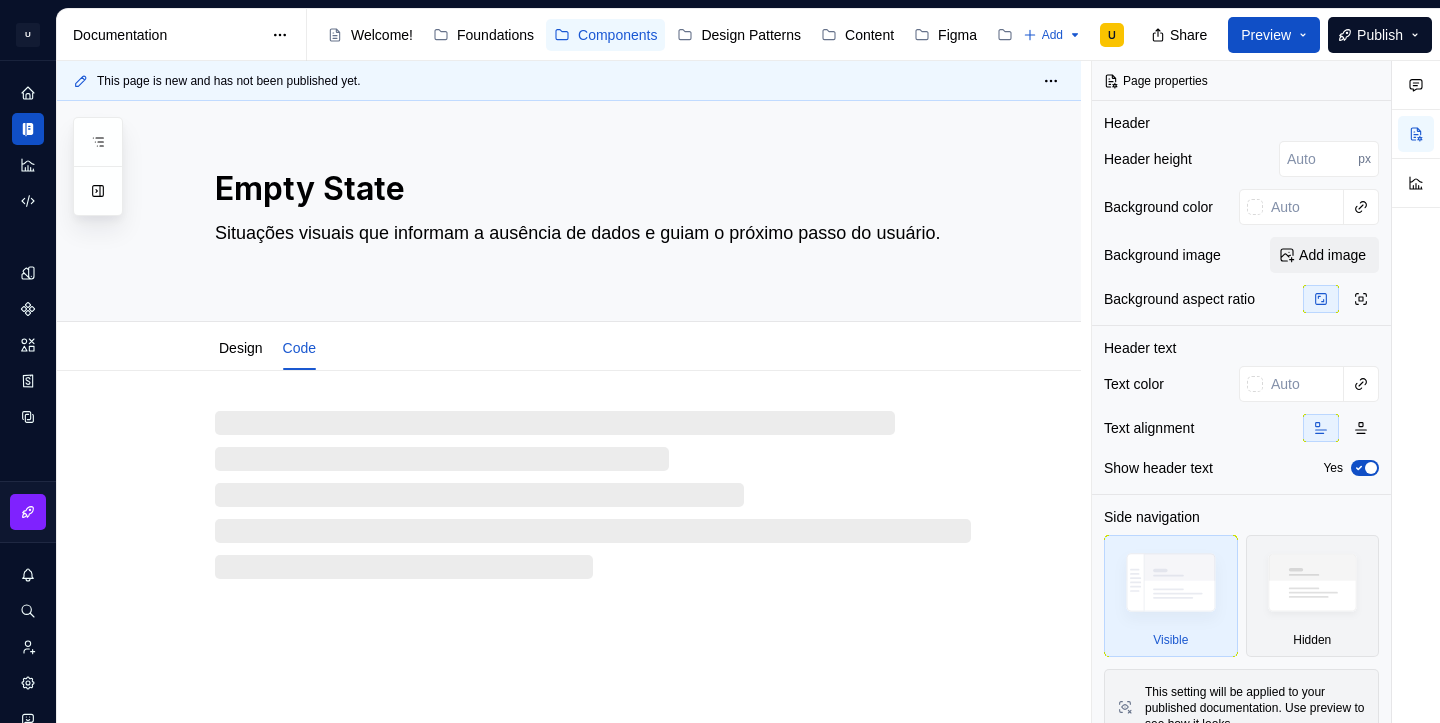 type on "*" 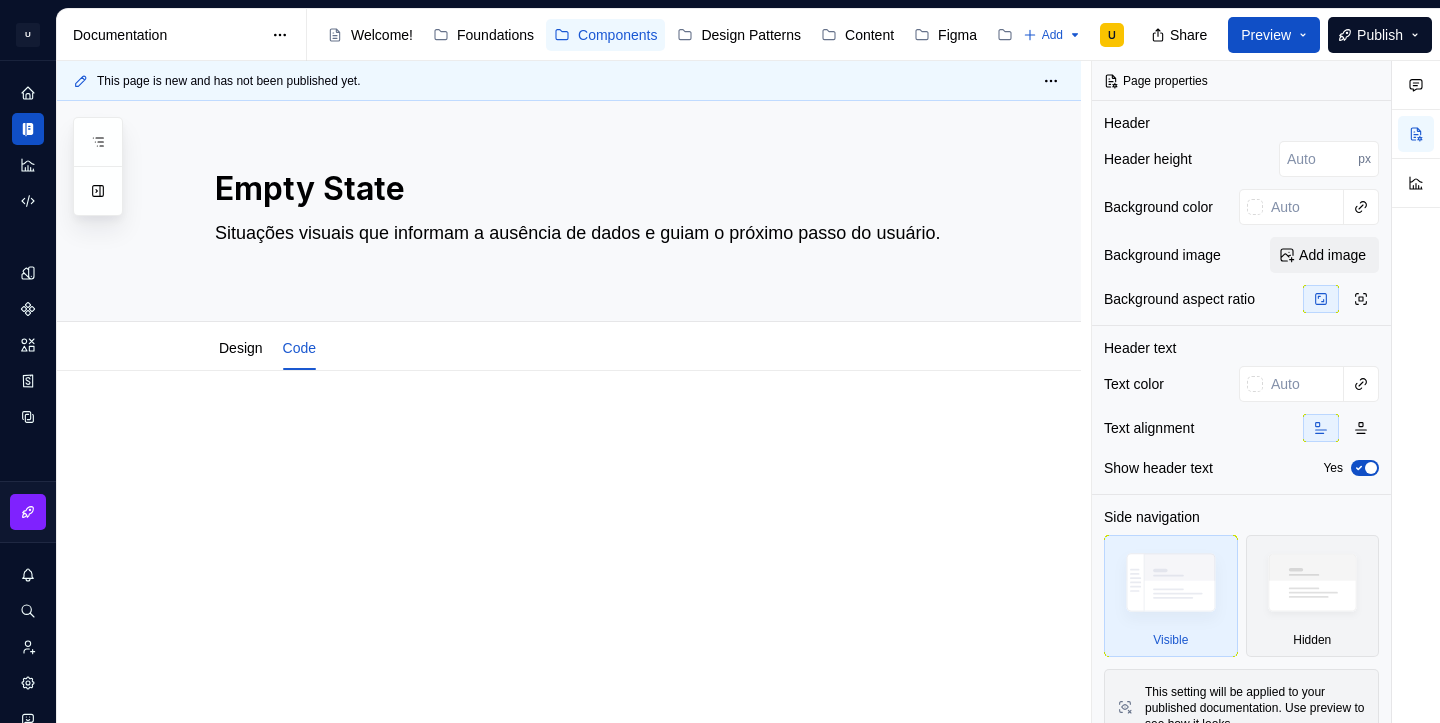 click at bounding box center [569, 553] 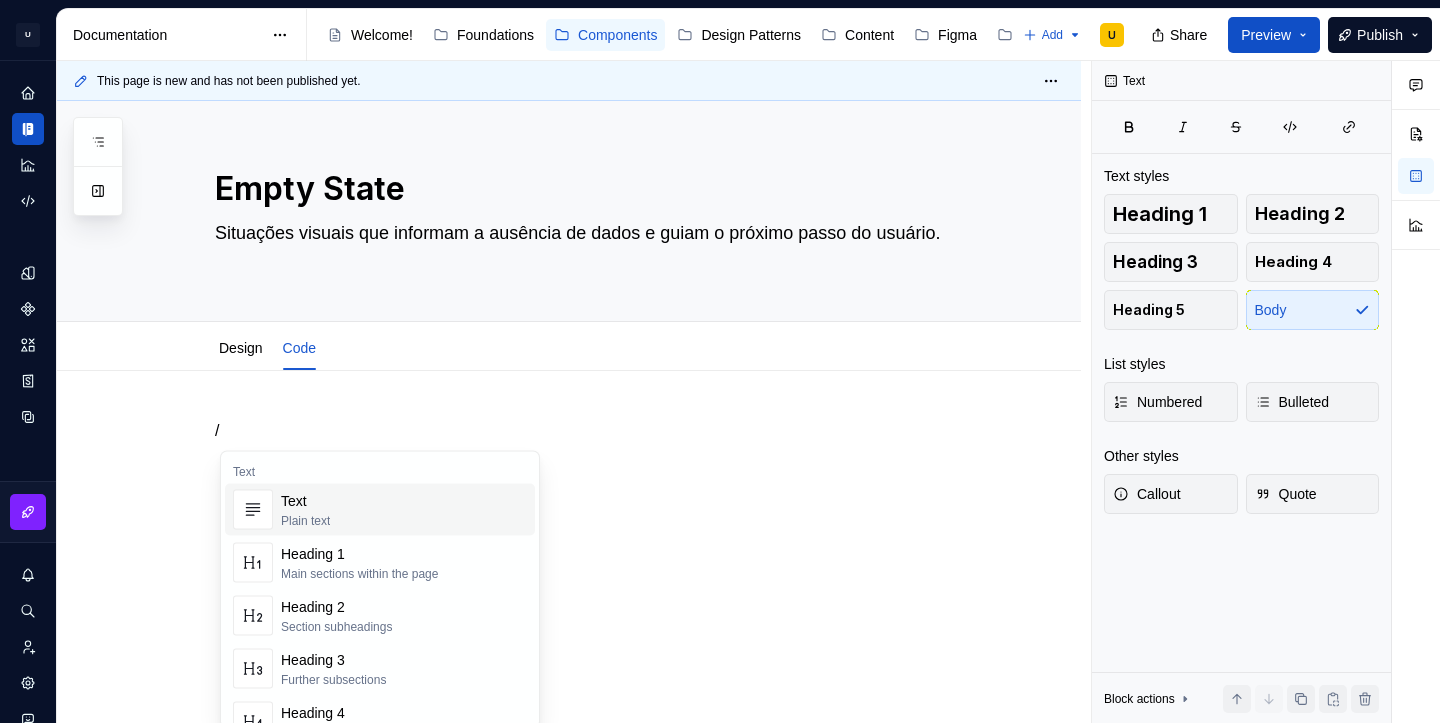 type 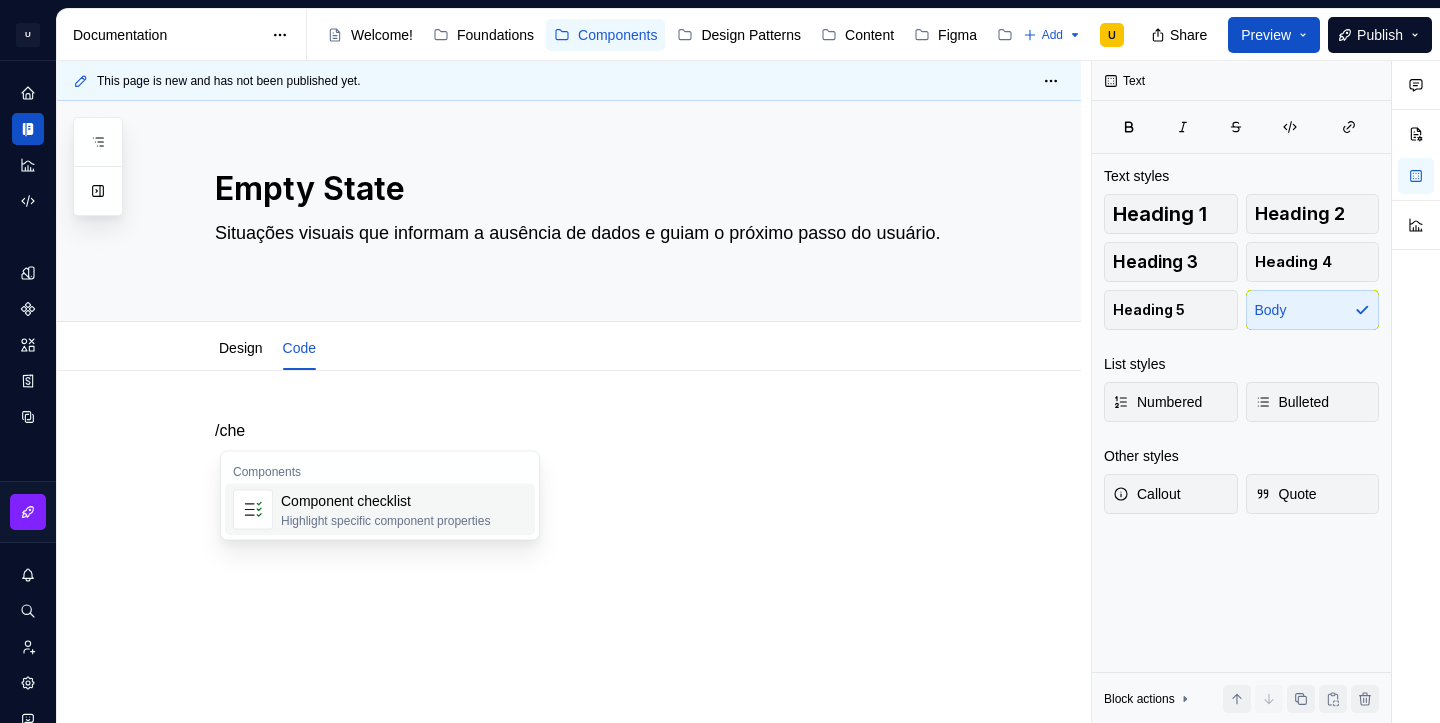 click on "Highlight specific component properties" at bounding box center [385, 521] 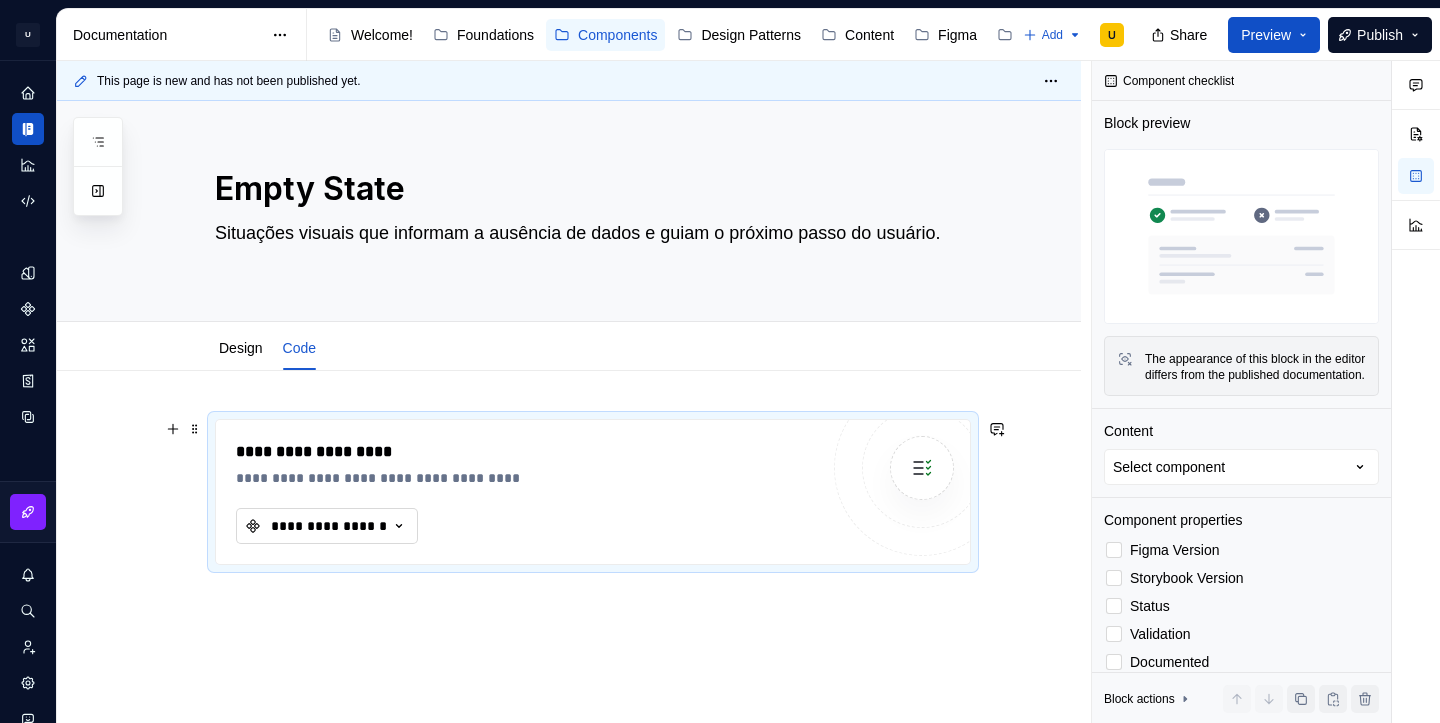 click on "**********" at bounding box center (329, 526) 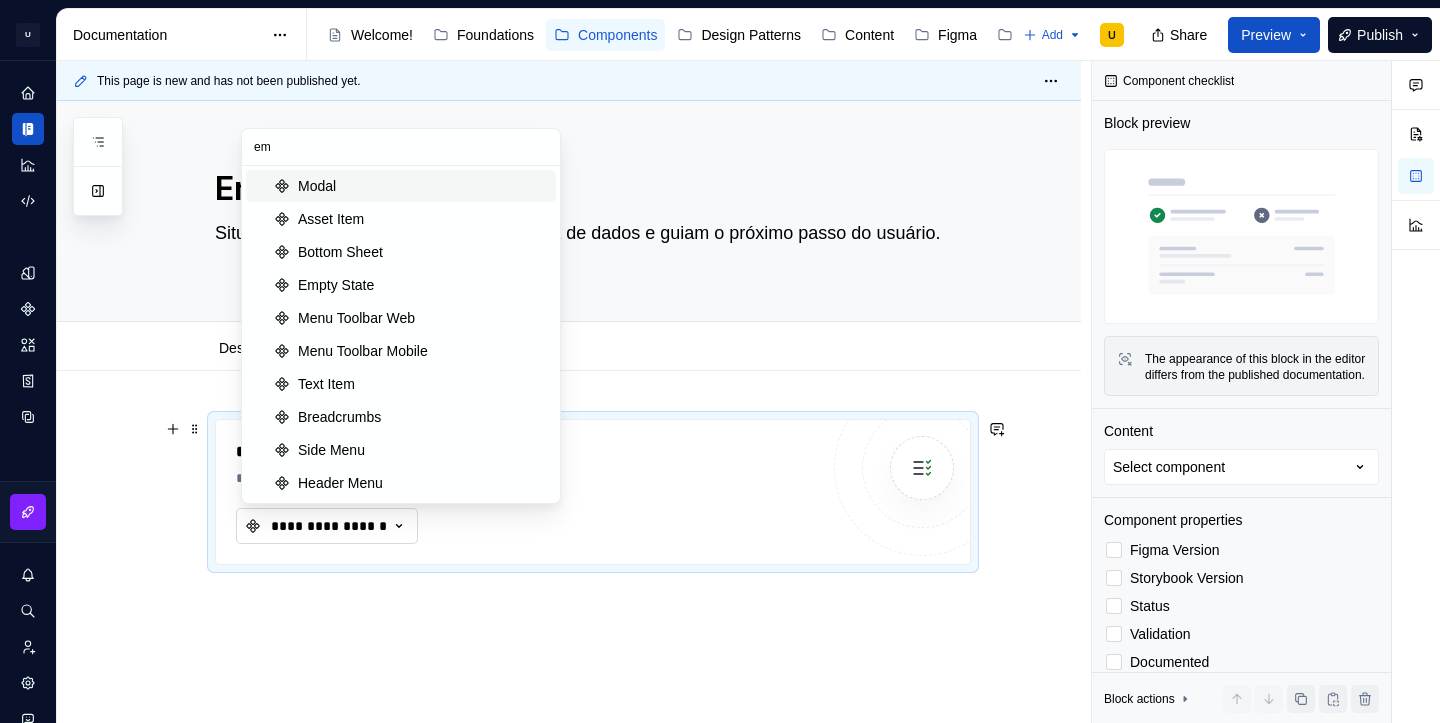 type on "emp" 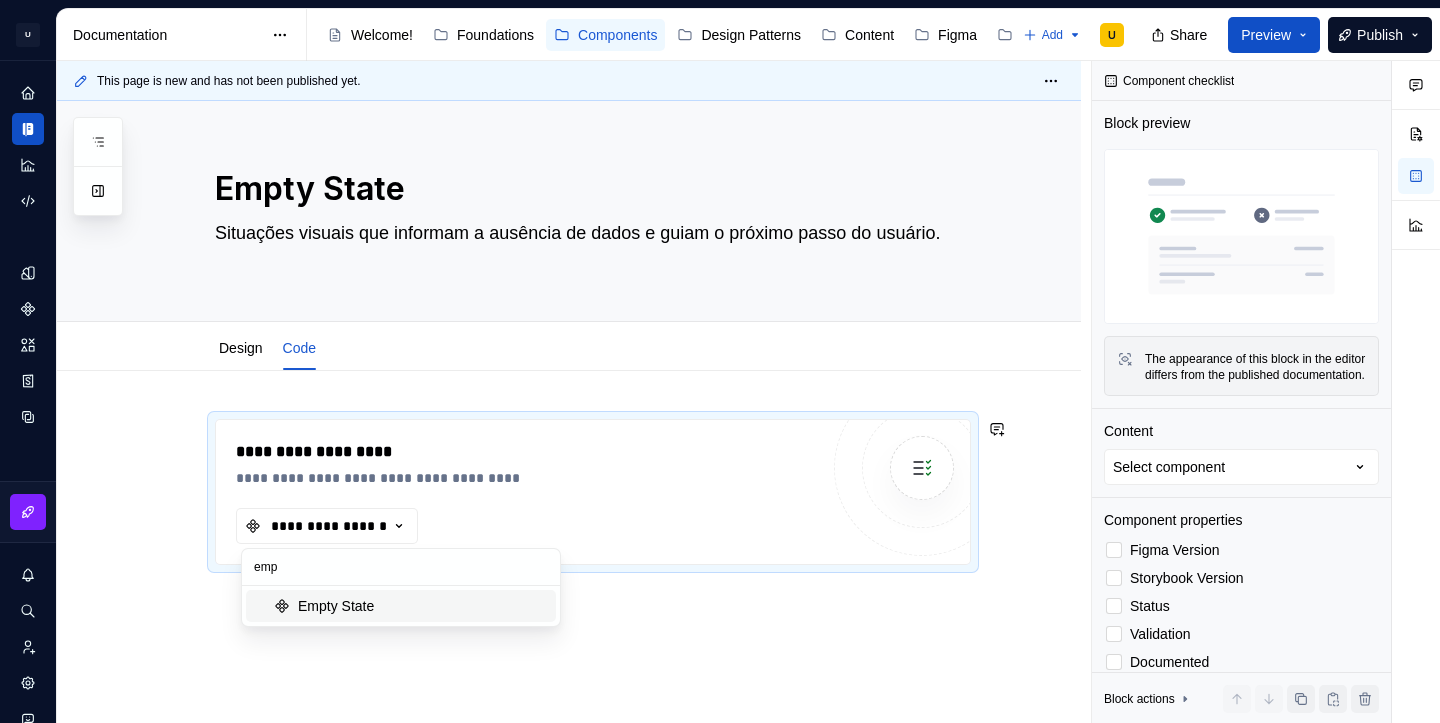 click on "Empty State" at bounding box center [336, 606] 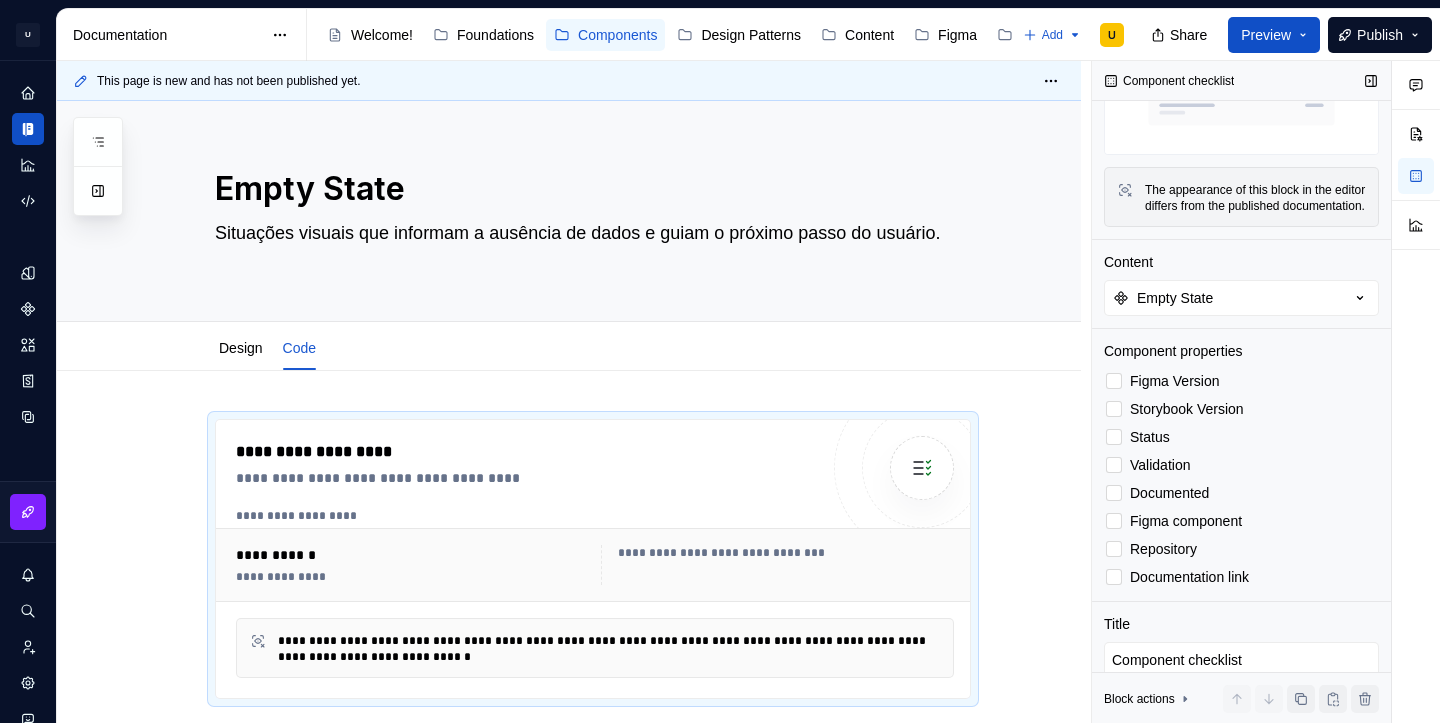 scroll, scrollTop: 247, scrollLeft: 0, axis: vertical 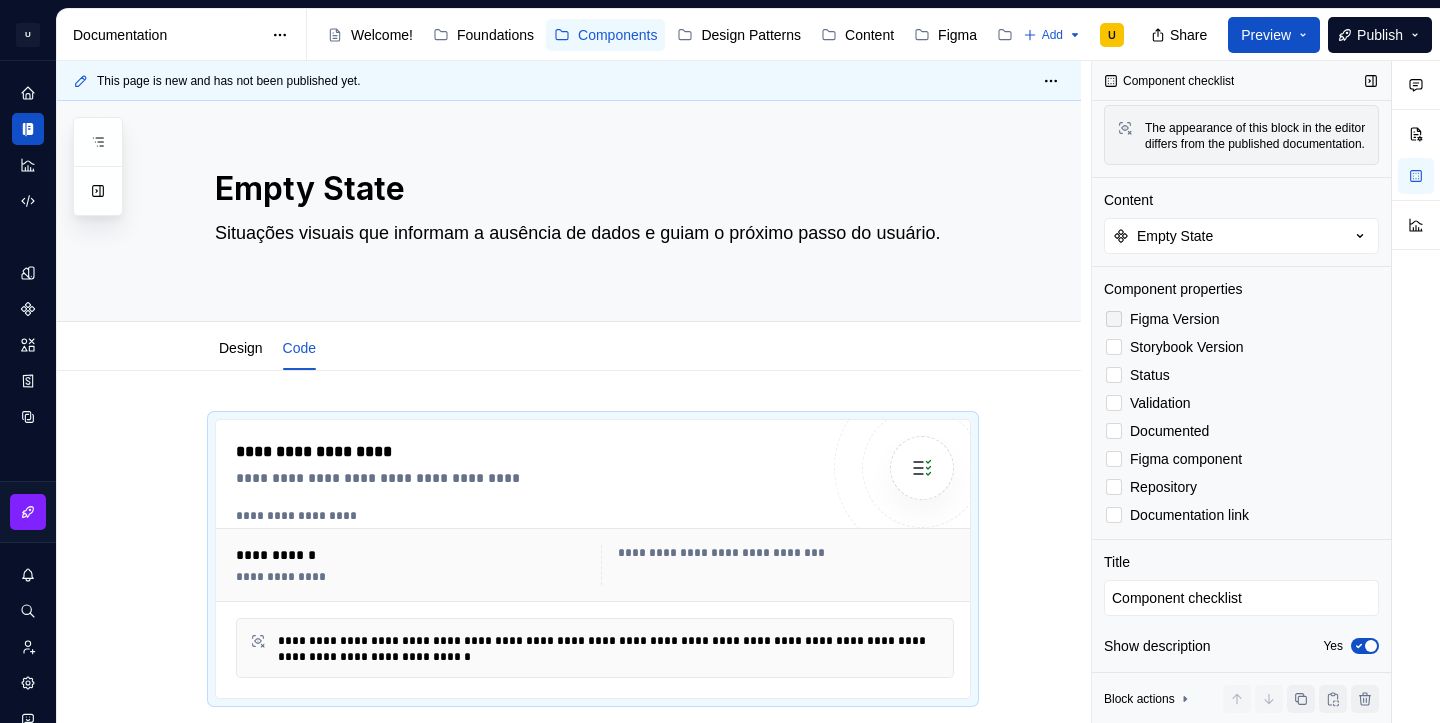 click on "Figma Version" at bounding box center (1241, 319) 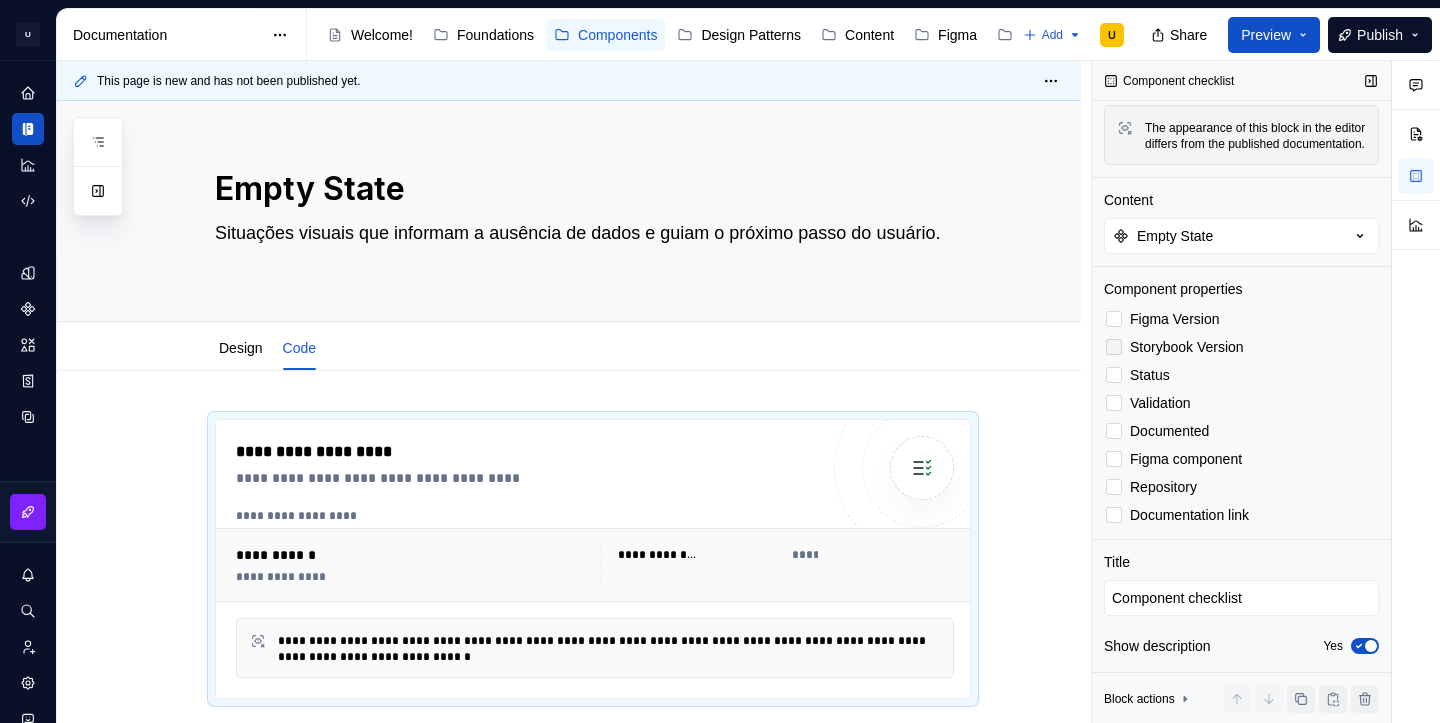 click on "Storybook Version" at bounding box center (1187, 347) 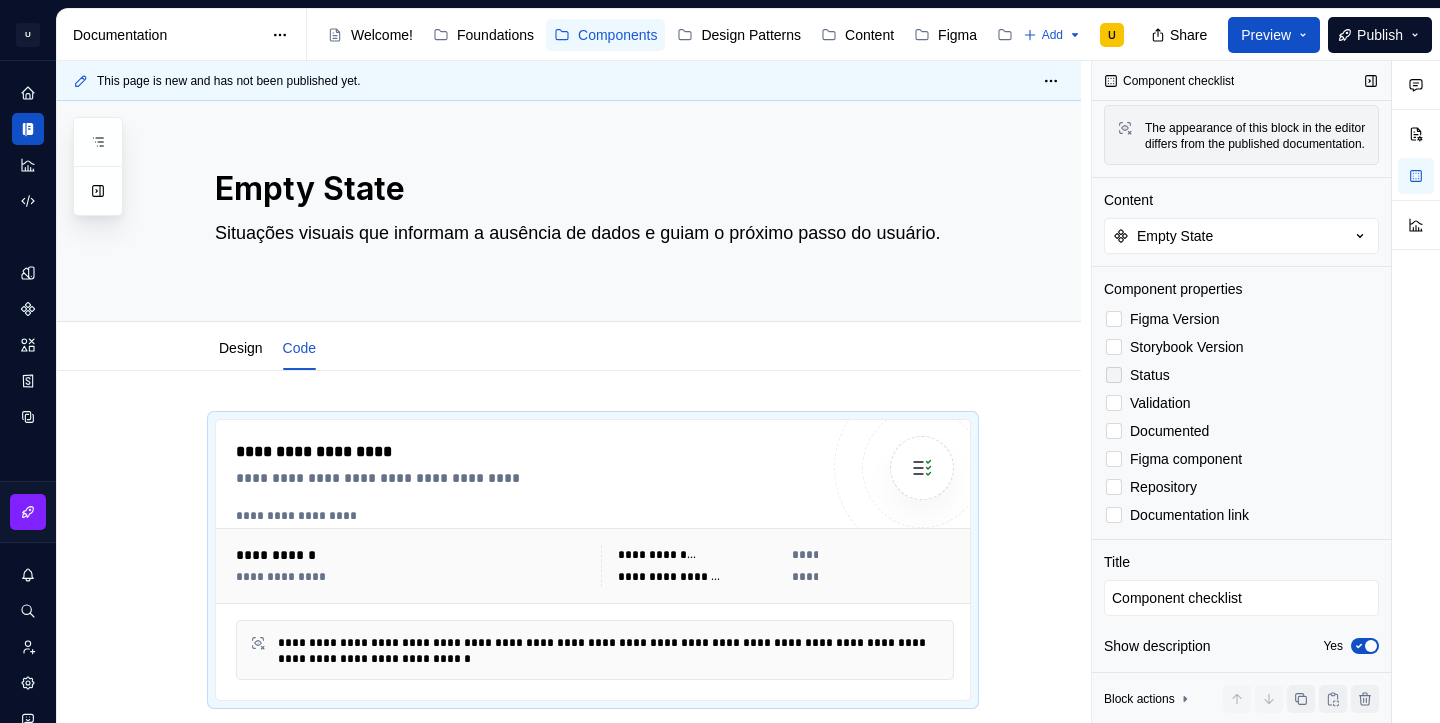 click on "Status" at bounding box center (1150, 375) 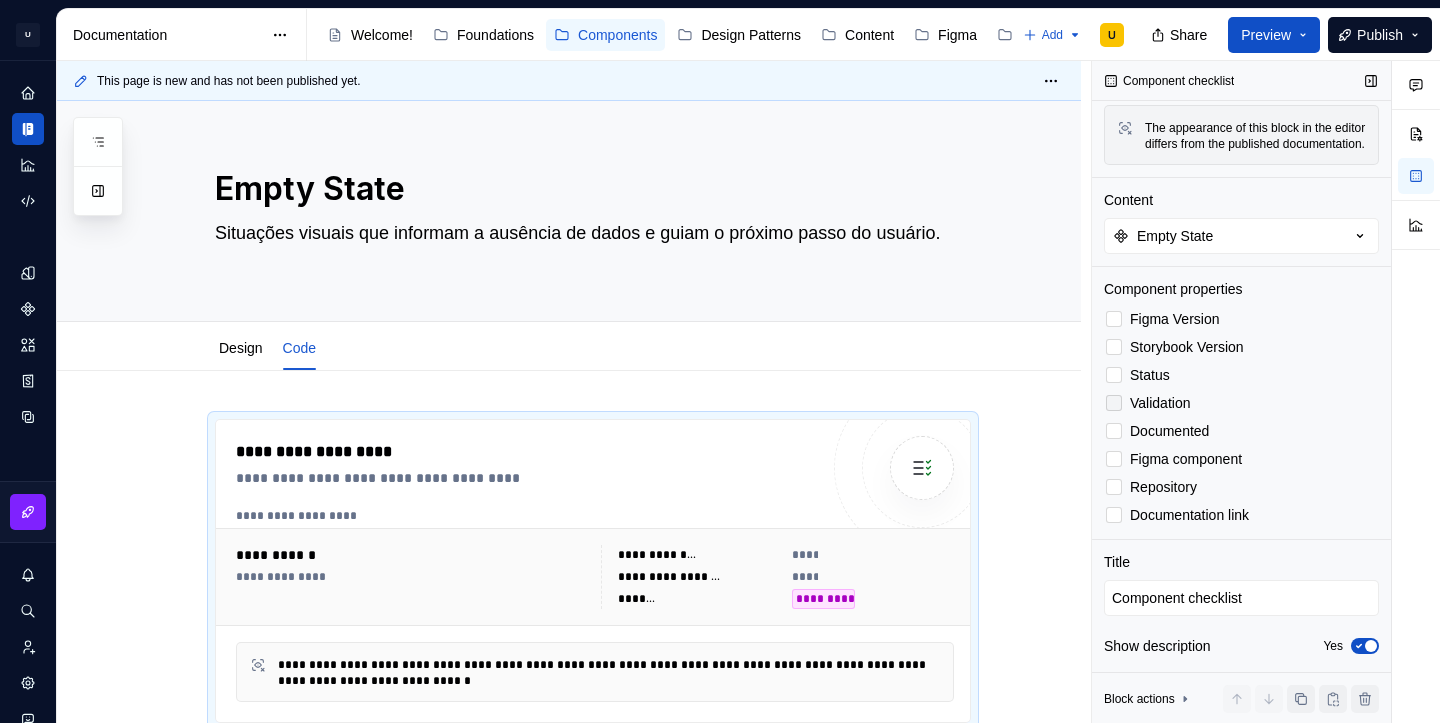 click on "Validation" at bounding box center (1241, 403) 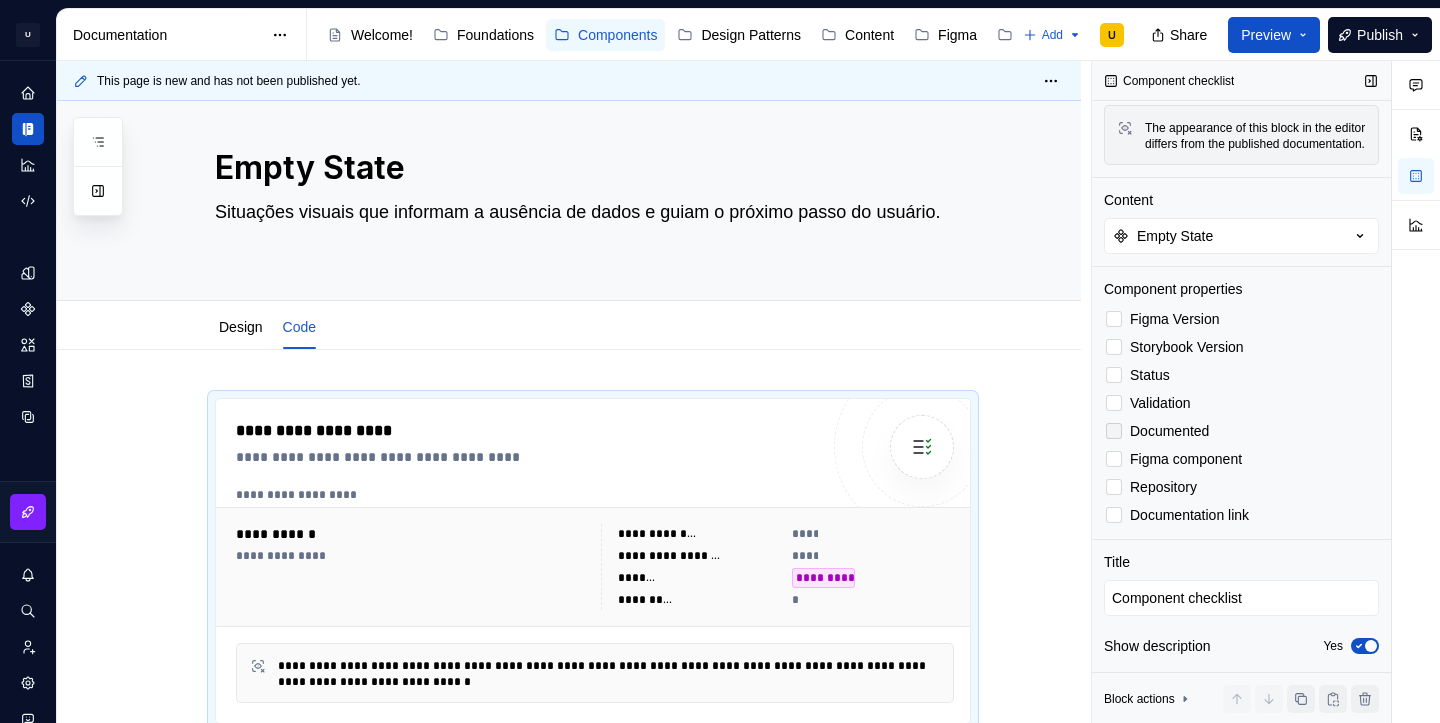 click on "Documented" at bounding box center (1169, 431) 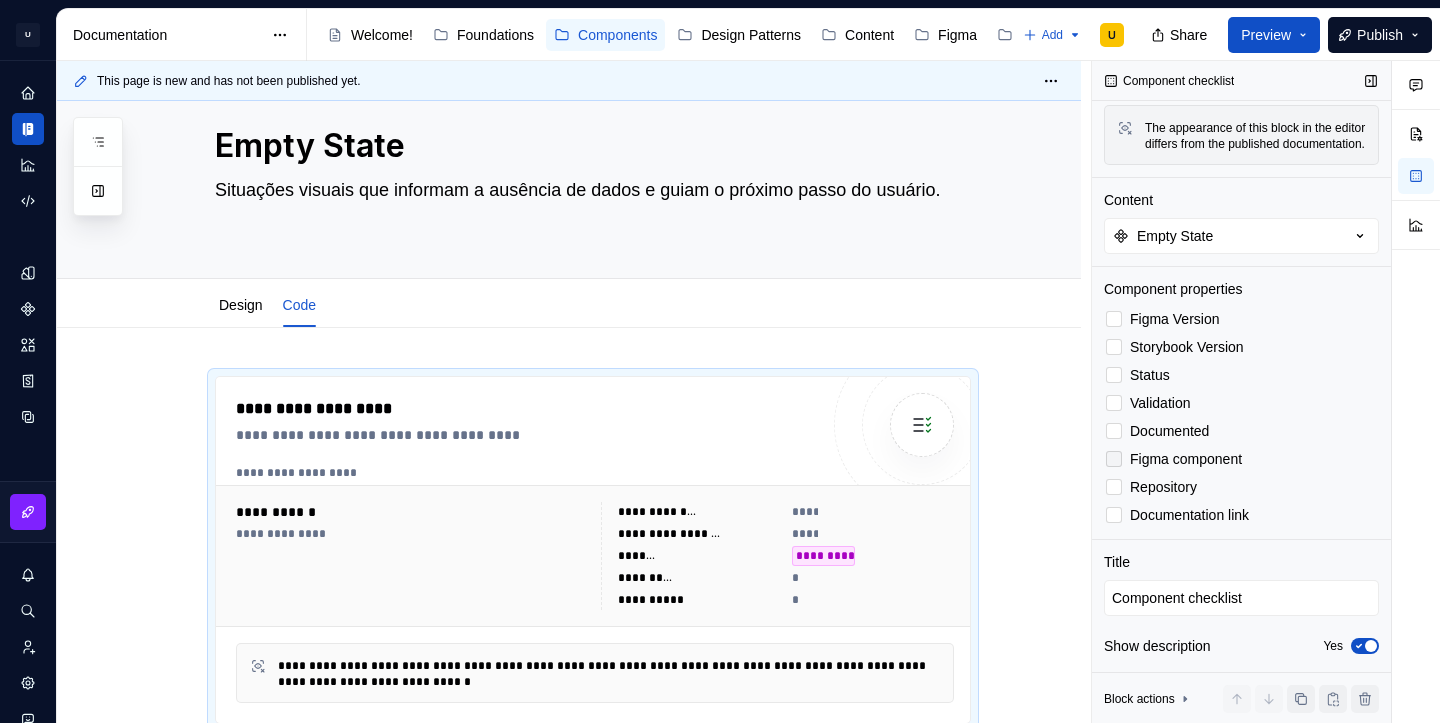 click on "Figma component" at bounding box center [1186, 459] 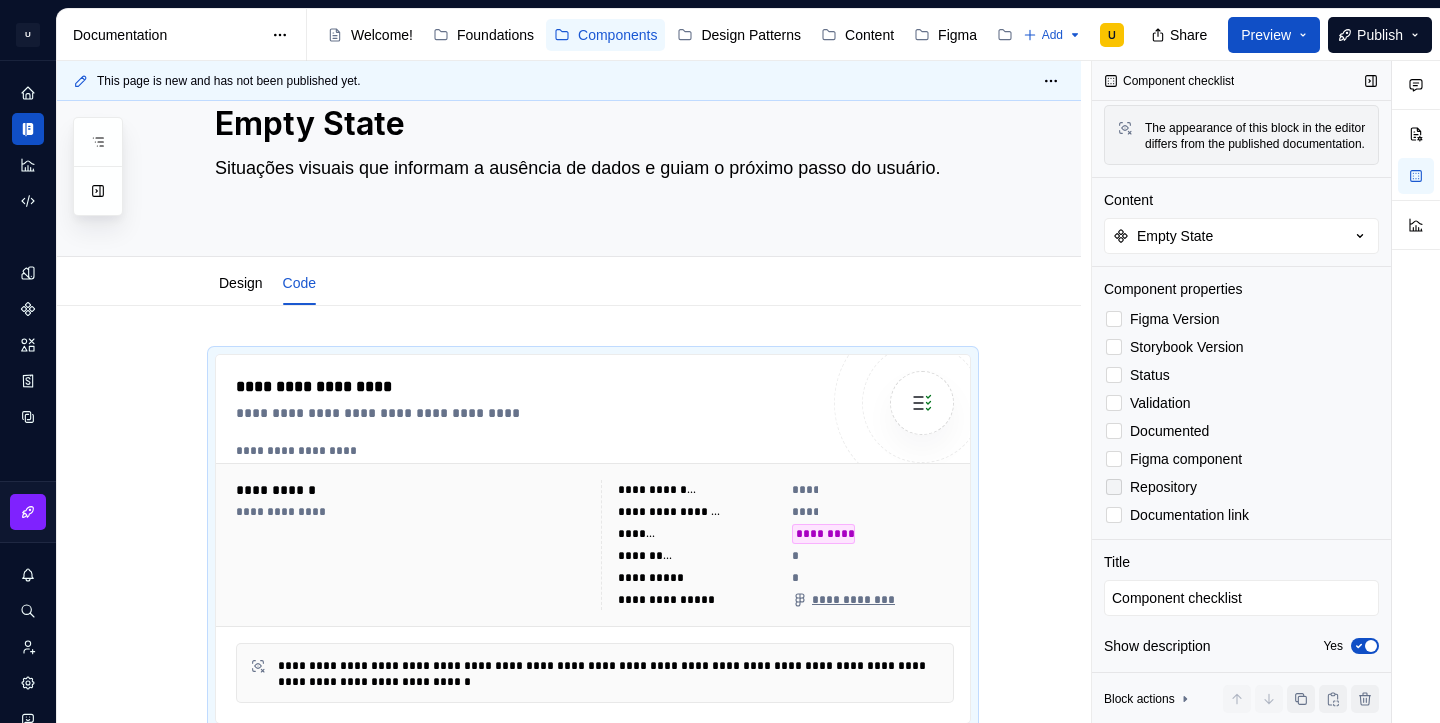 click on "Repository" at bounding box center (1163, 487) 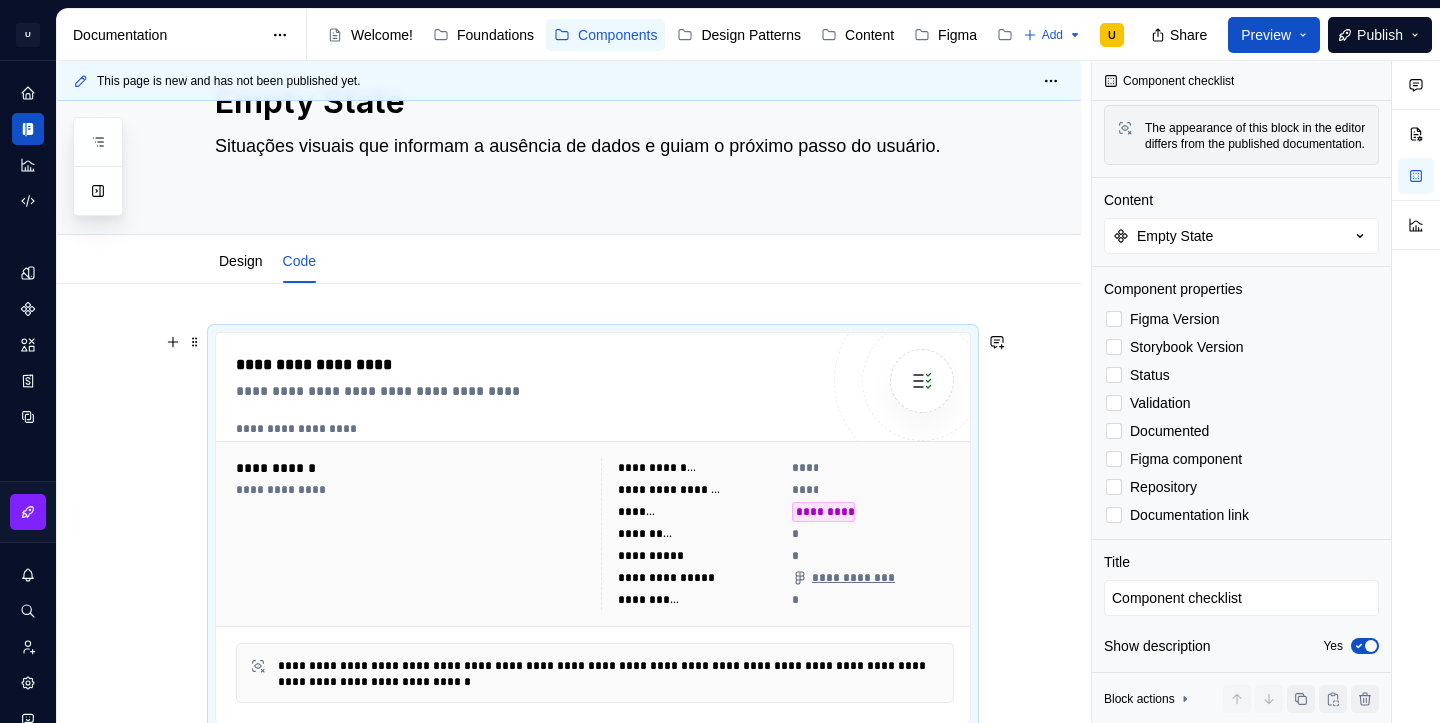 scroll, scrollTop: 328, scrollLeft: 0, axis: vertical 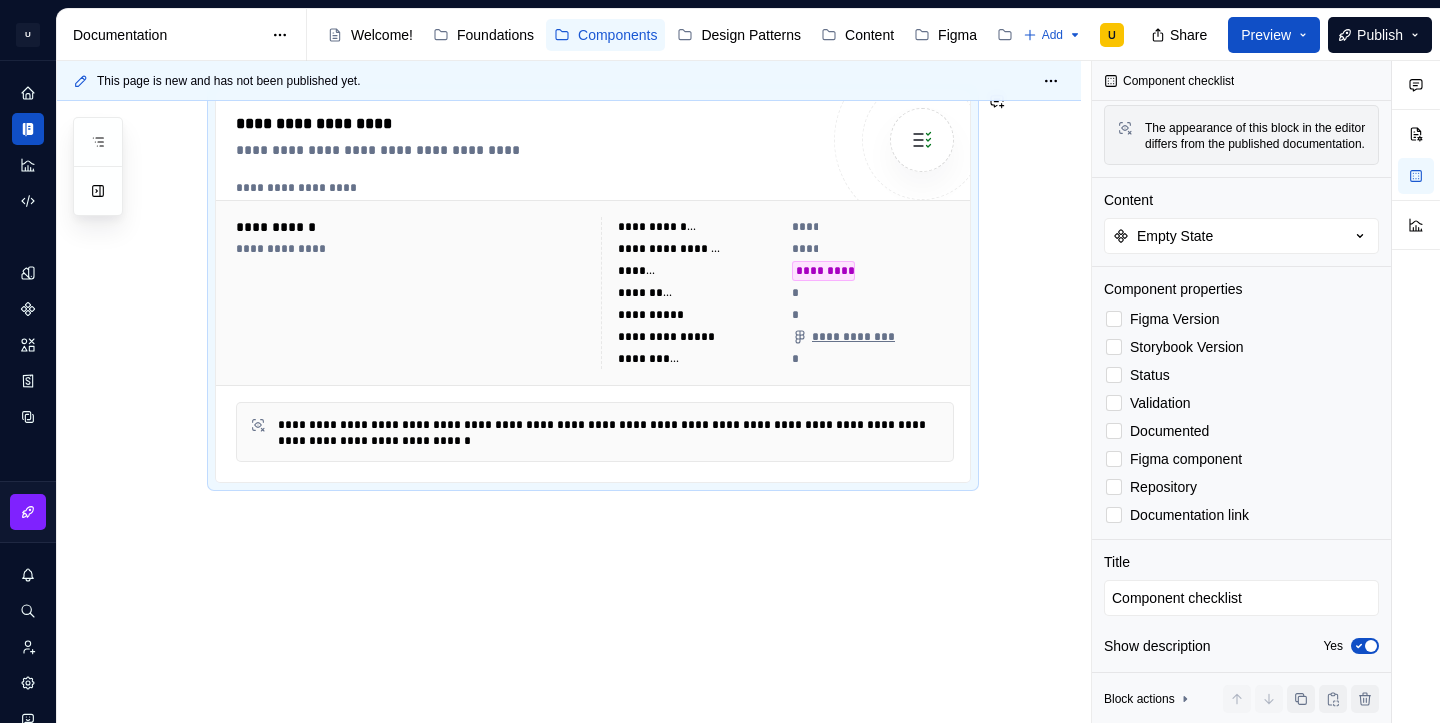 click on "**********" at bounding box center (593, 299) 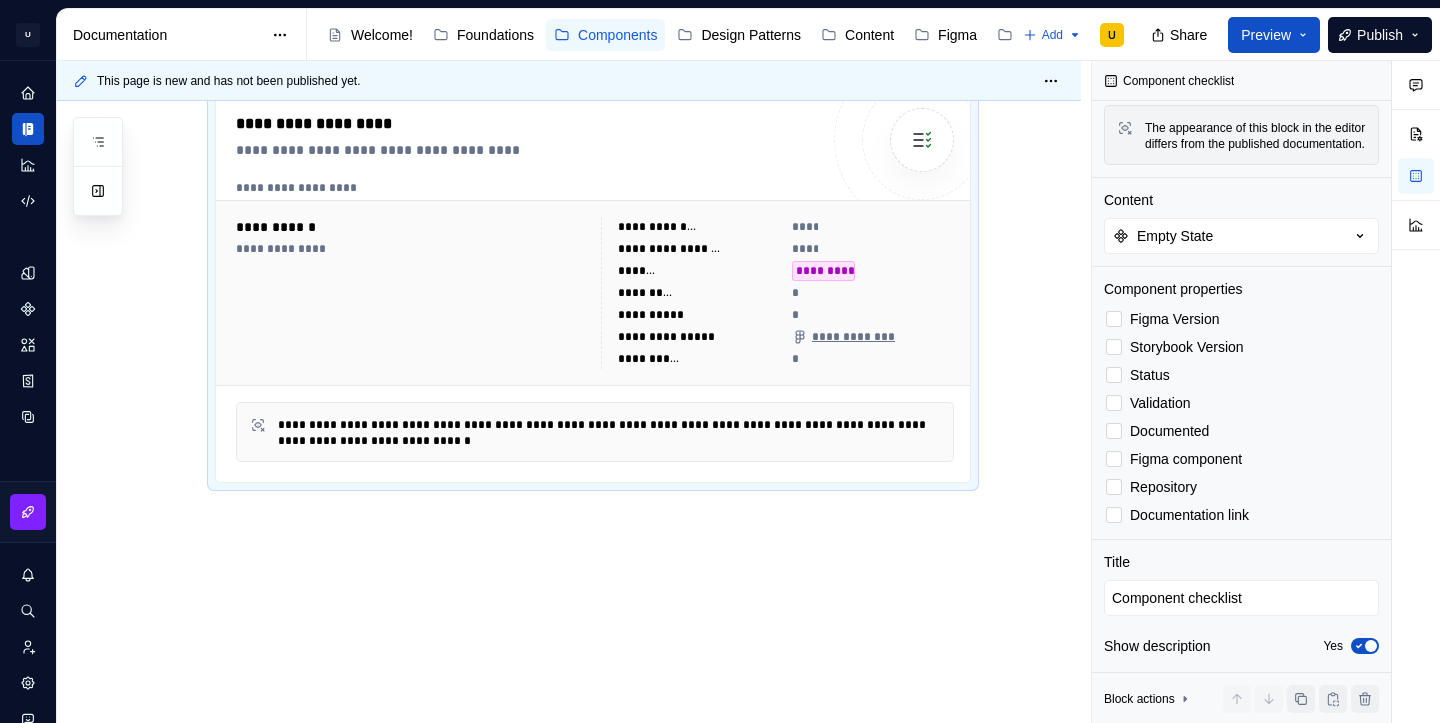 click on "**********" at bounding box center (569, 383) 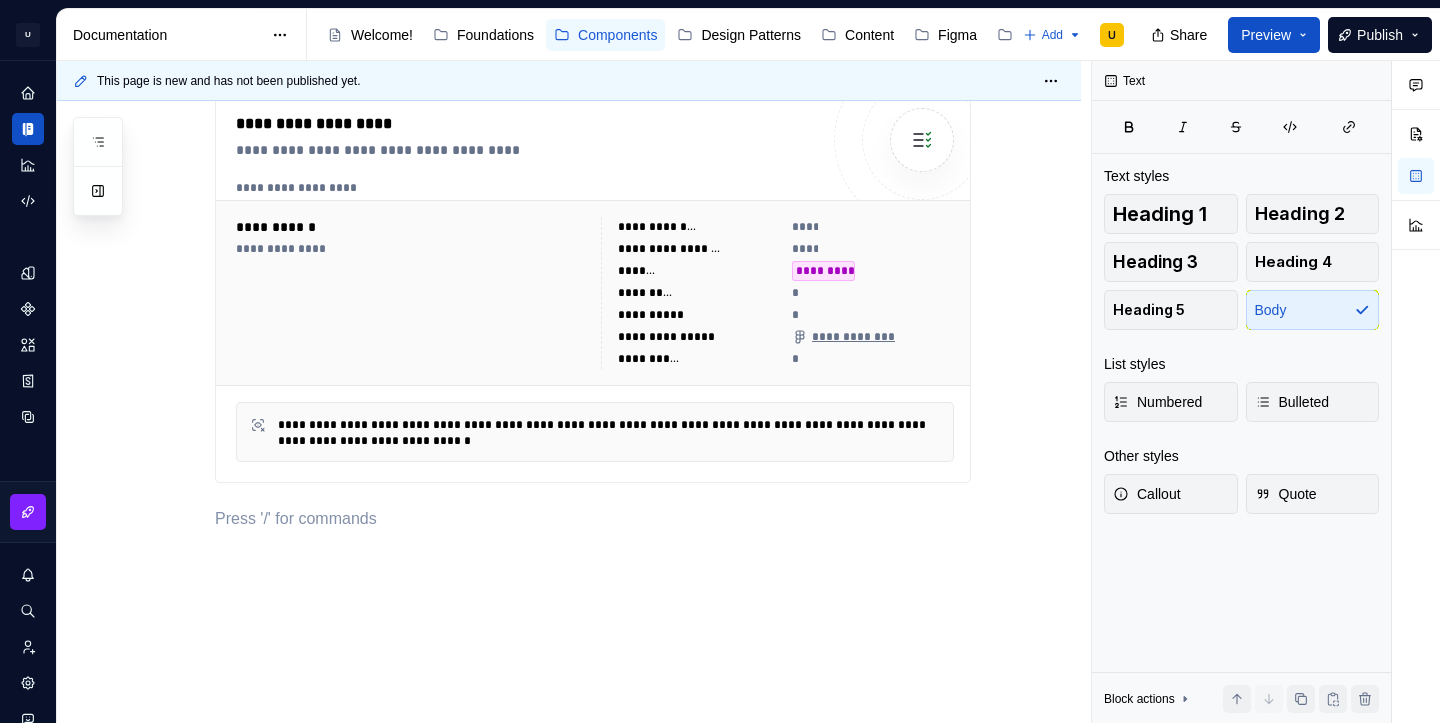 scroll, scrollTop: 0, scrollLeft: 0, axis: both 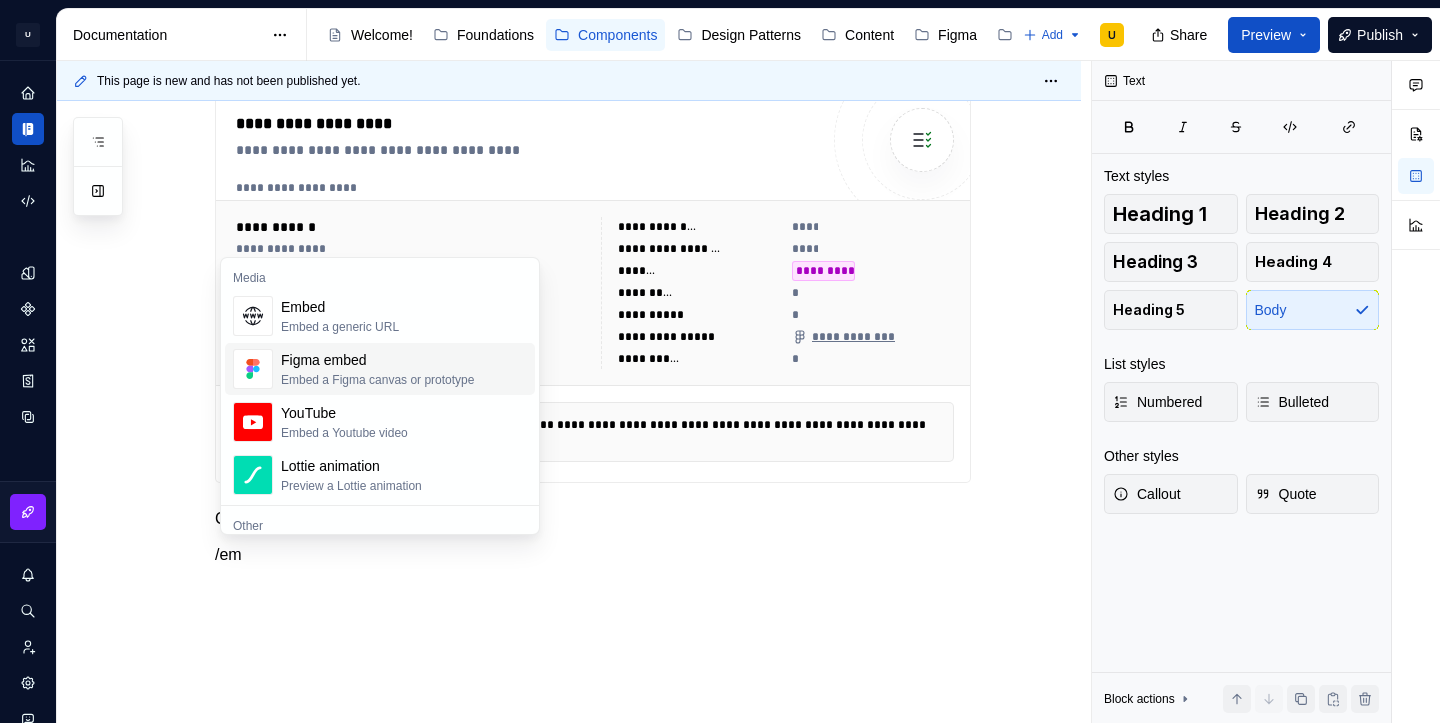click on "Figma embed" at bounding box center (377, 360) 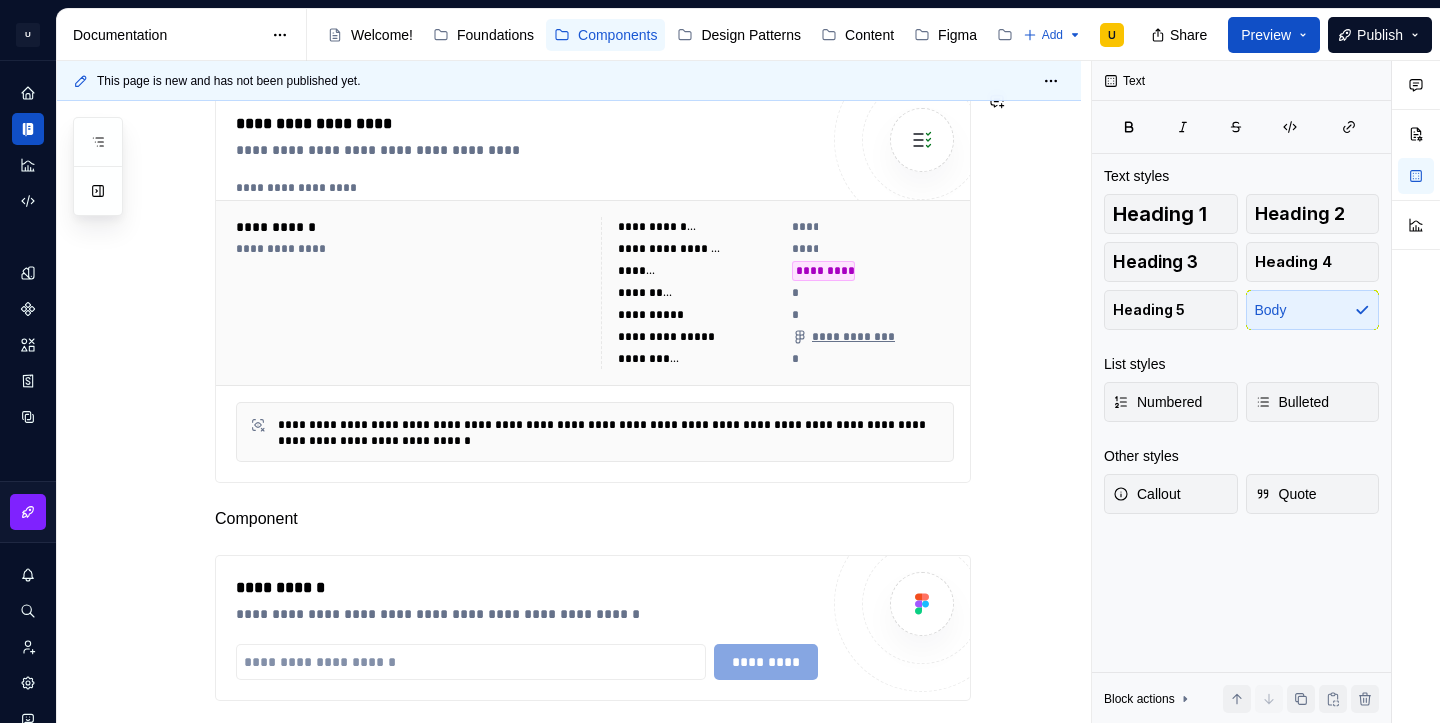 scroll, scrollTop: 379, scrollLeft: 0, axis: vertical 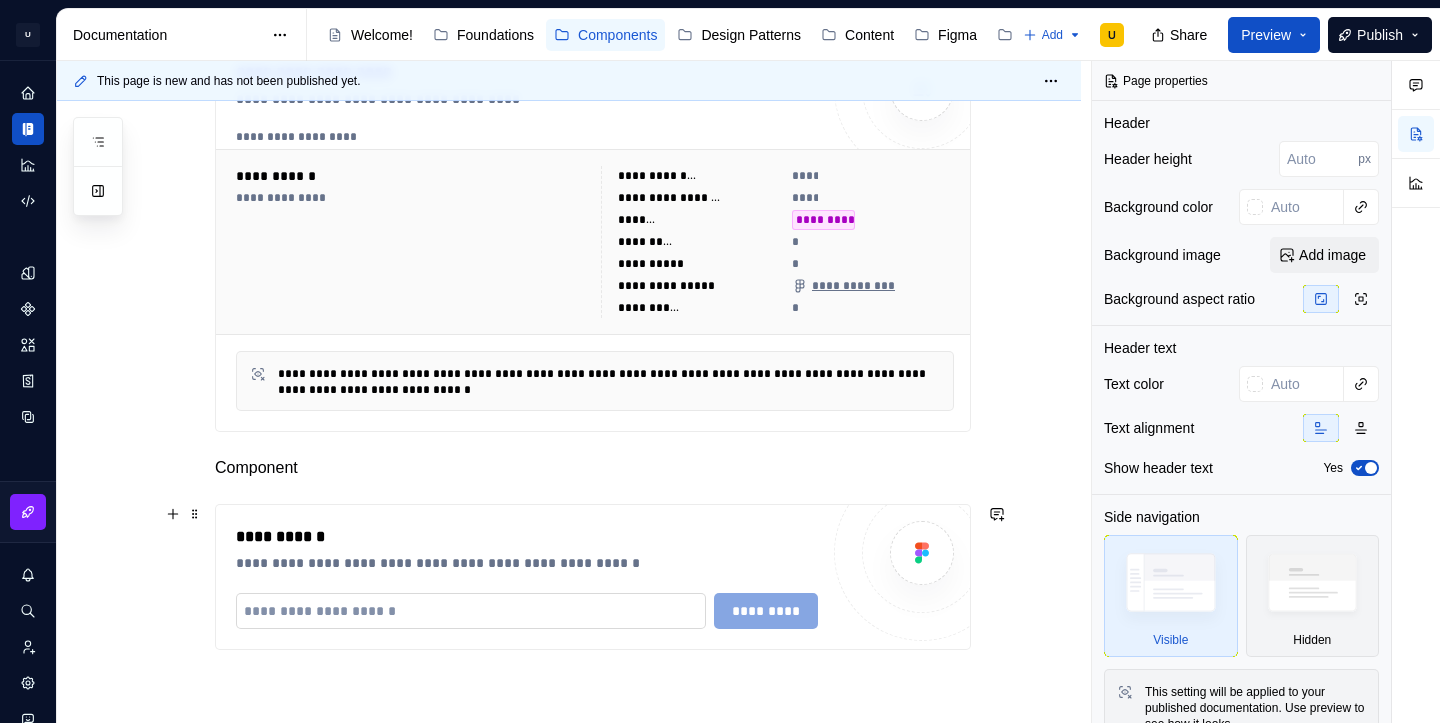 click at bounding box center [471, 611] 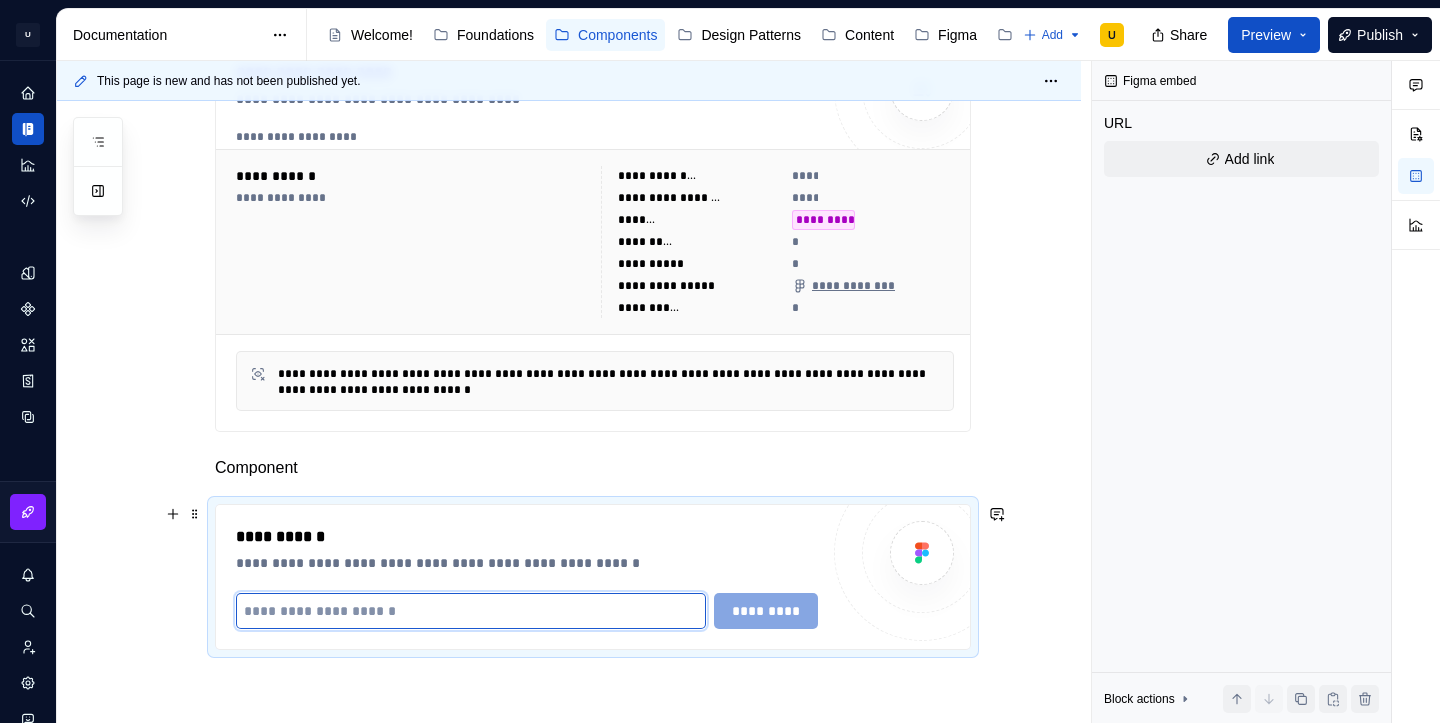 type on "*" 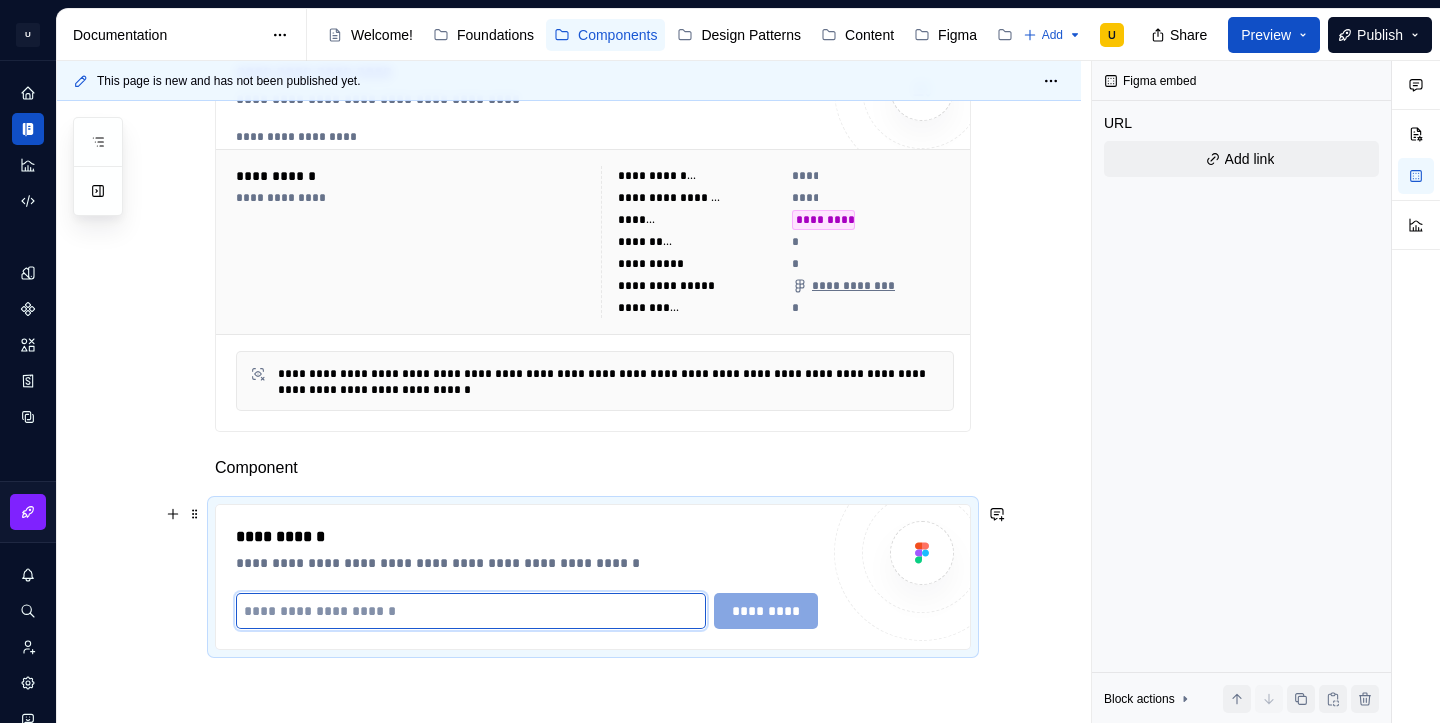 paste on "**********" 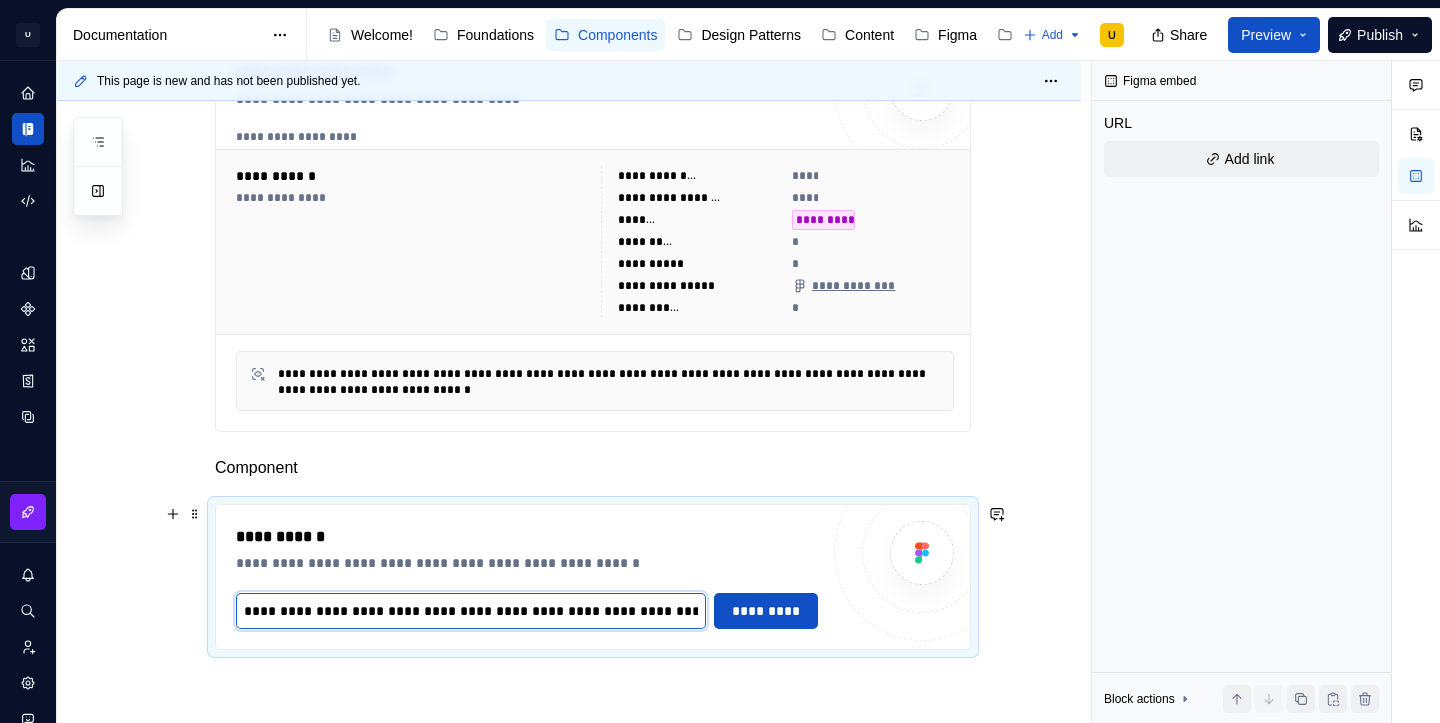 scroll, scrollTop: 0, scrollLeft: 353, axis: horizontal 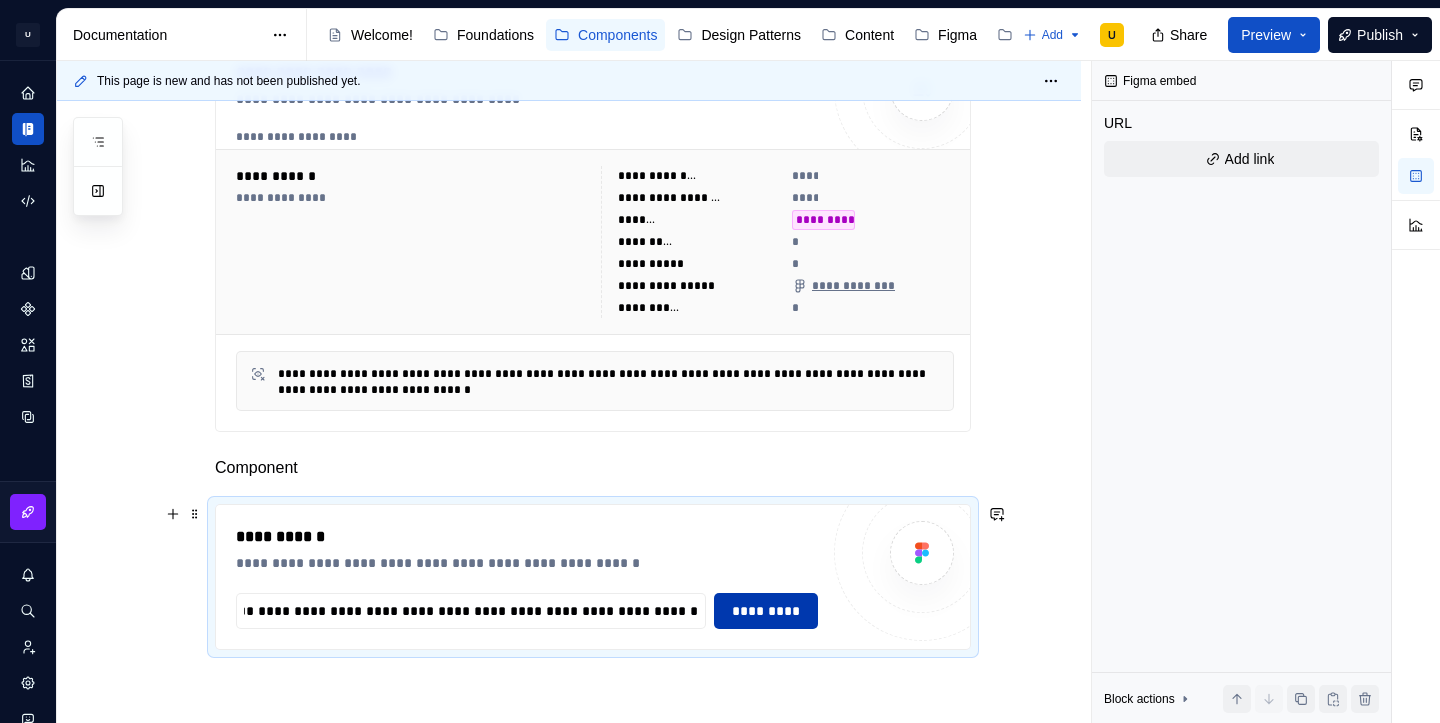 click on "*********" at bounding box center [766, 611] 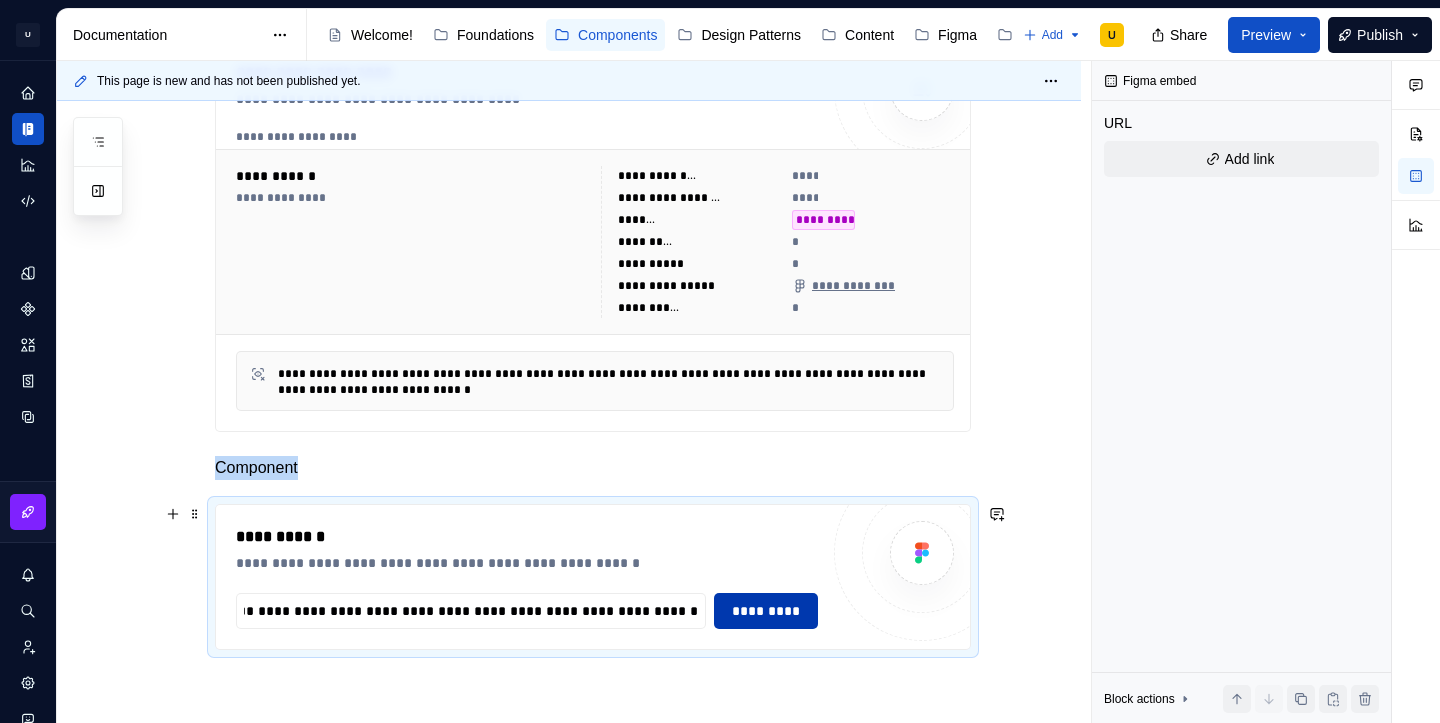 scroll, scrollTop: 0, scrollLeft: 0, axis: both 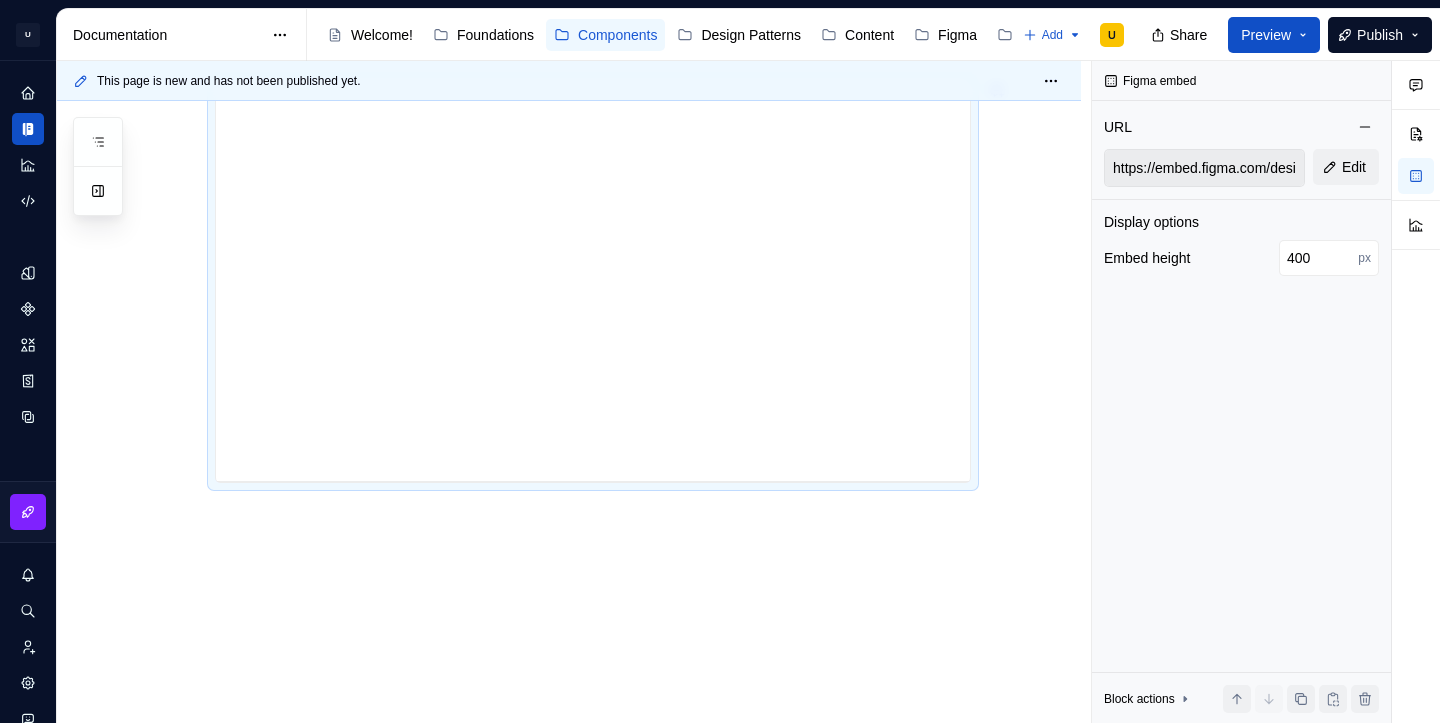 type on "*" 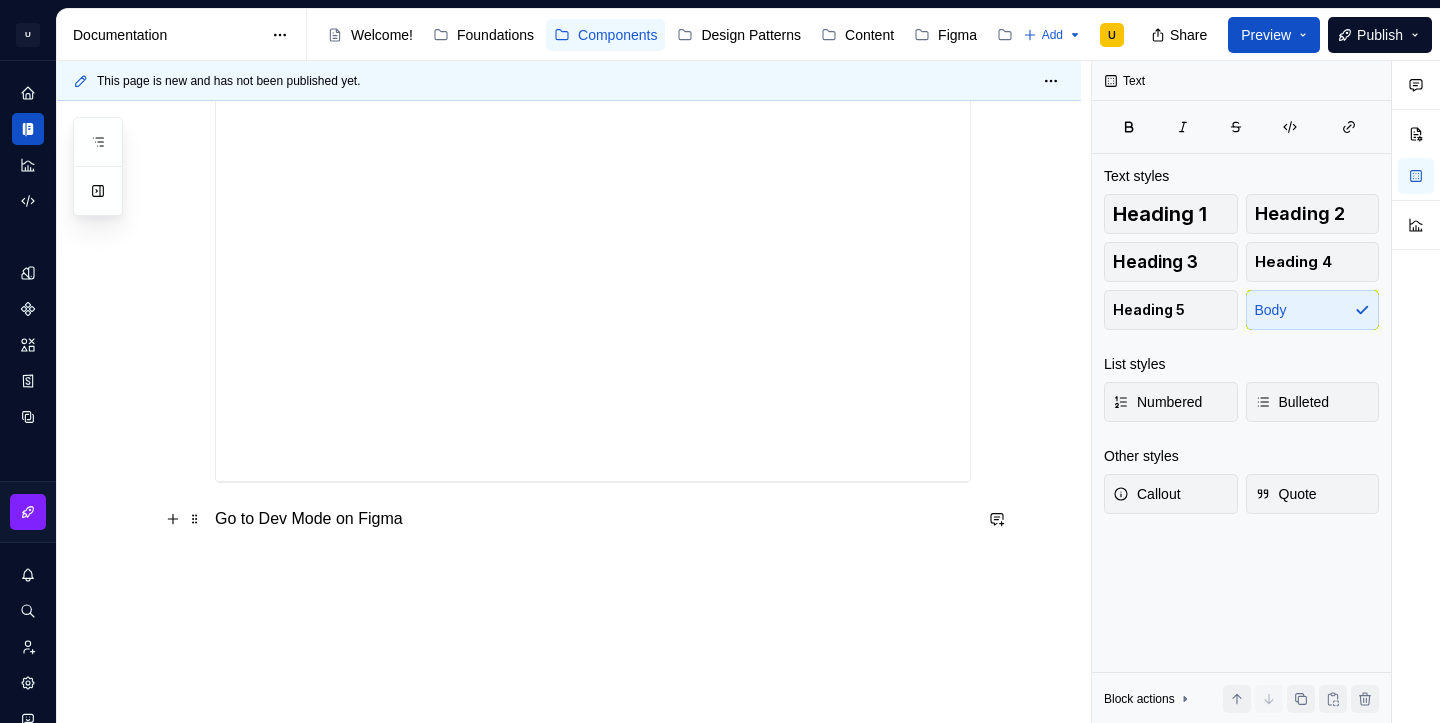 click on "Go to Dev Mode on Figma" at bounding box center (593, 519) 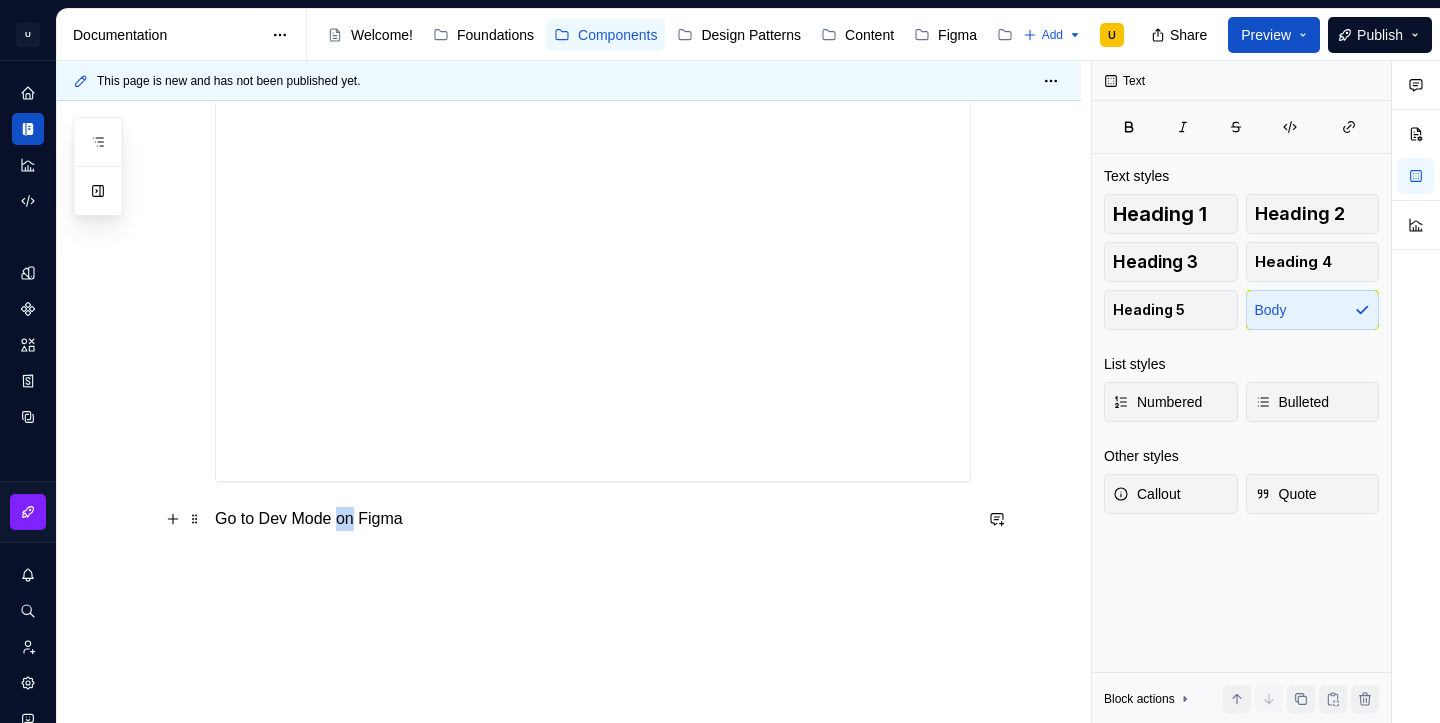 click on "Go to Dev Mode on Figma" at bounding box center (593, 519) 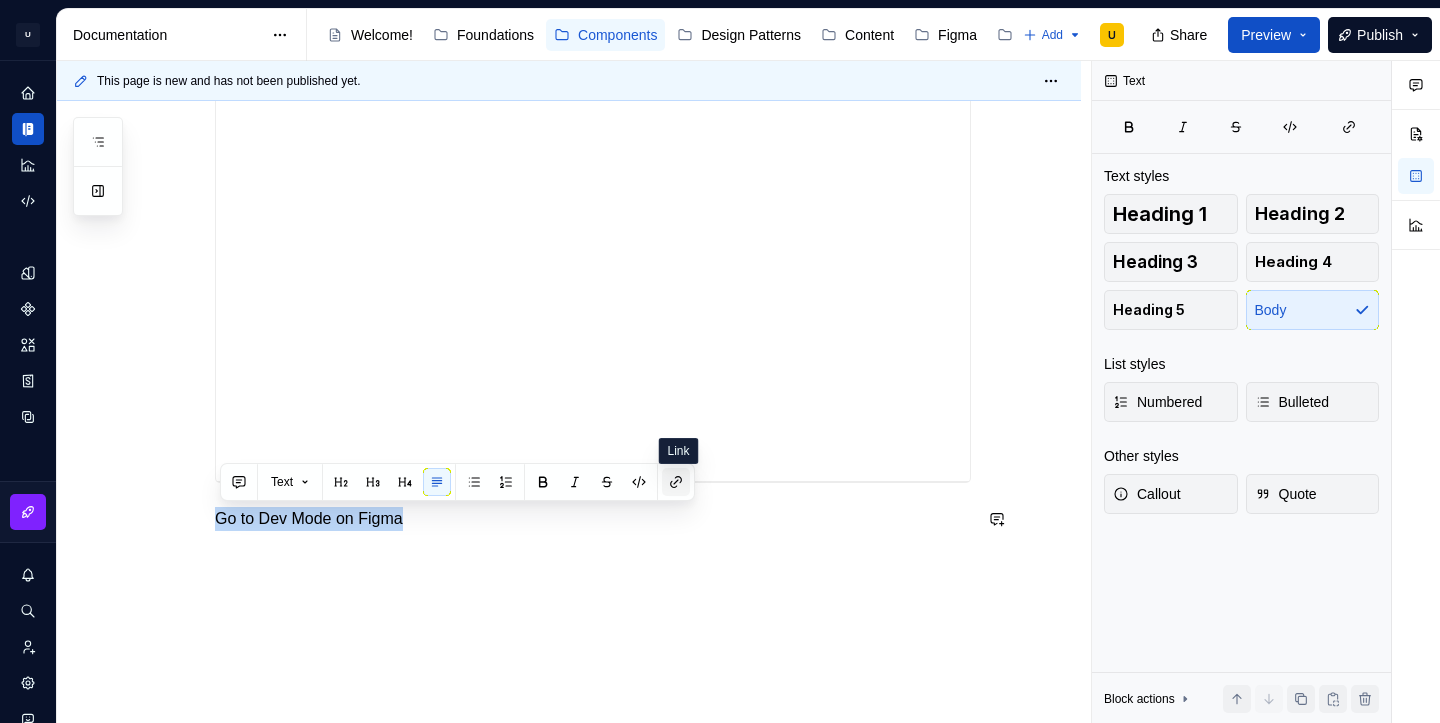 click at bounding box center (676, 482) 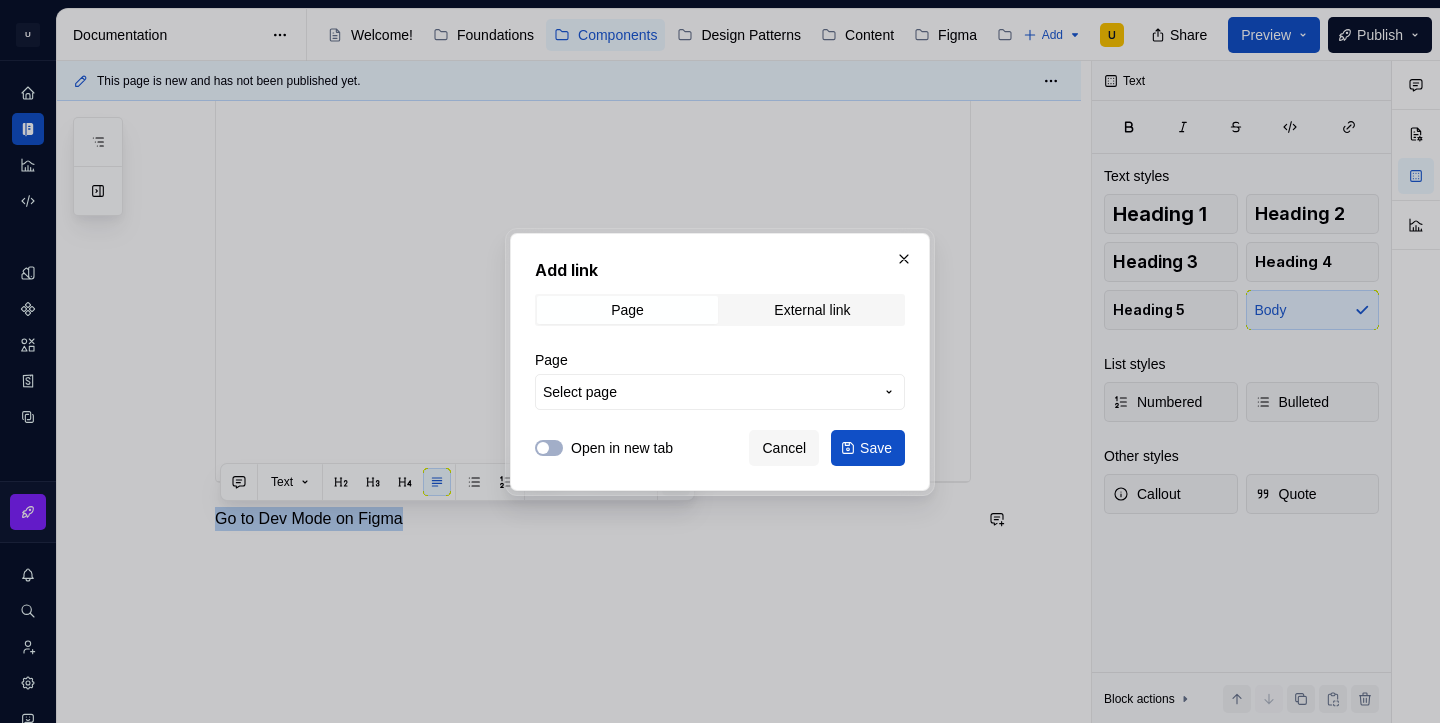 type 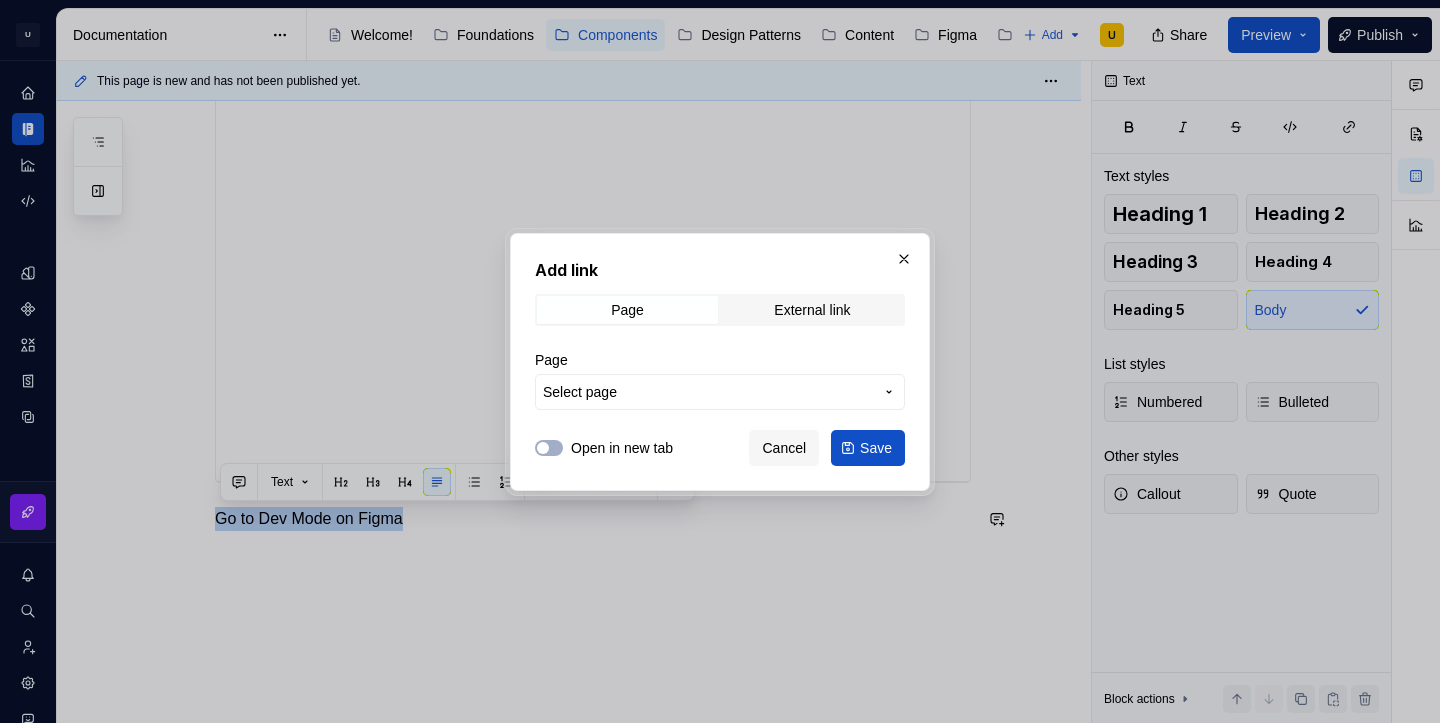 click on "Select page" at bounding box center (708, 392) 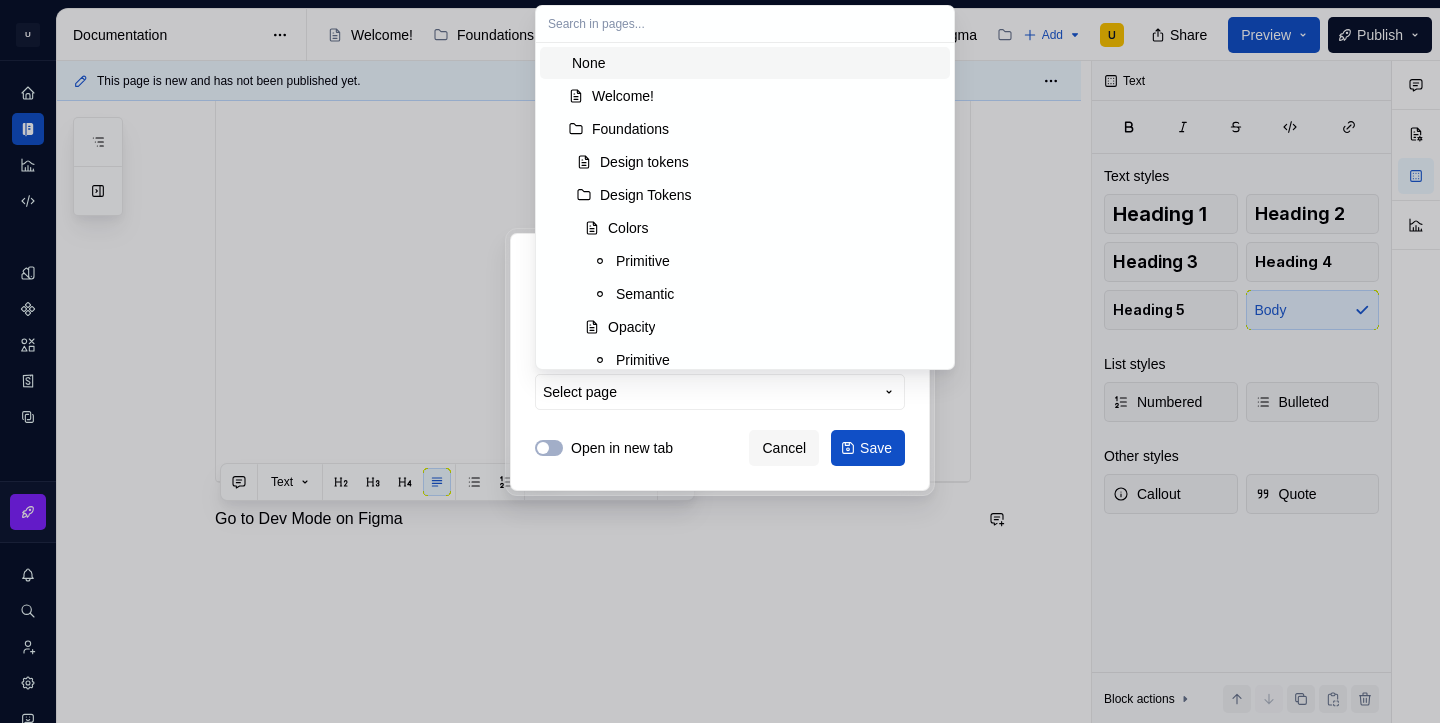click on "Add link Page External link Page Select page Open in new tab Cancel Save" at bounding box center (720, 361) 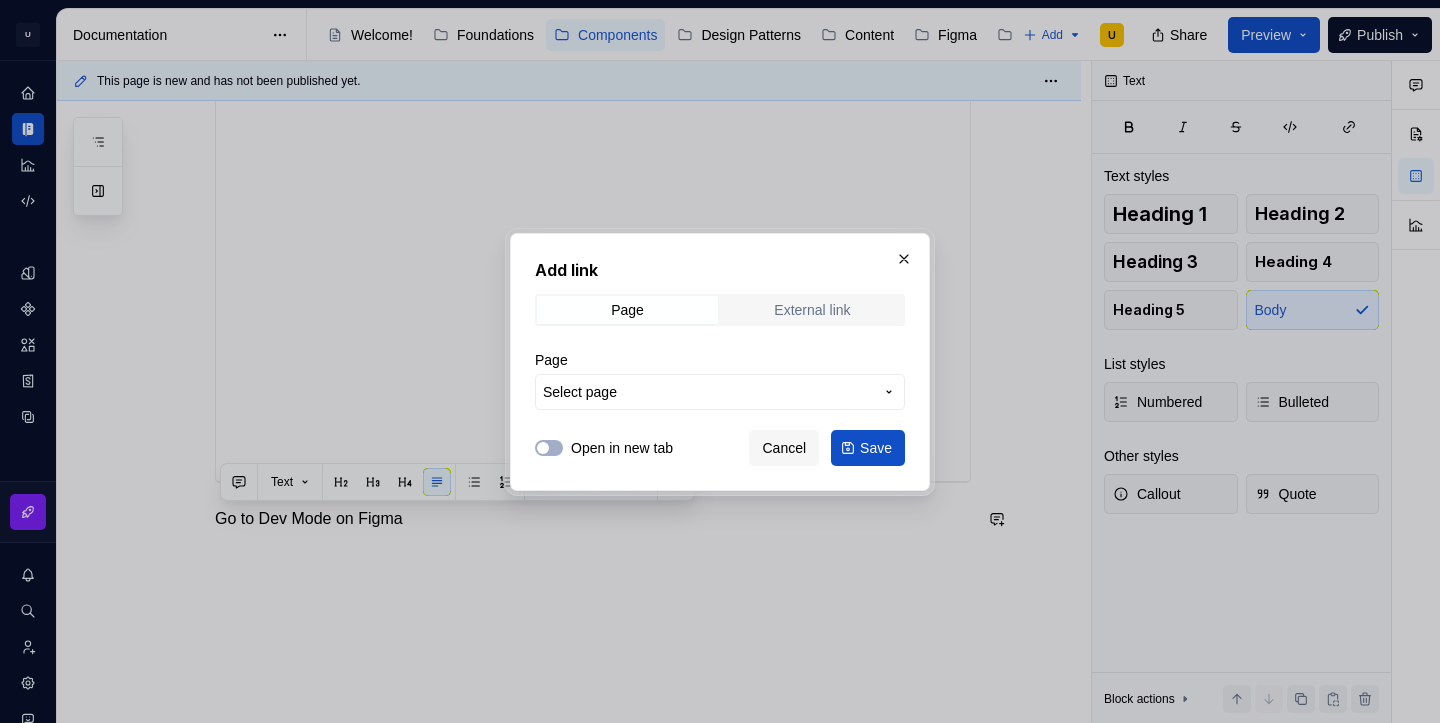 click on "External link" at bounding box center [812, 310] 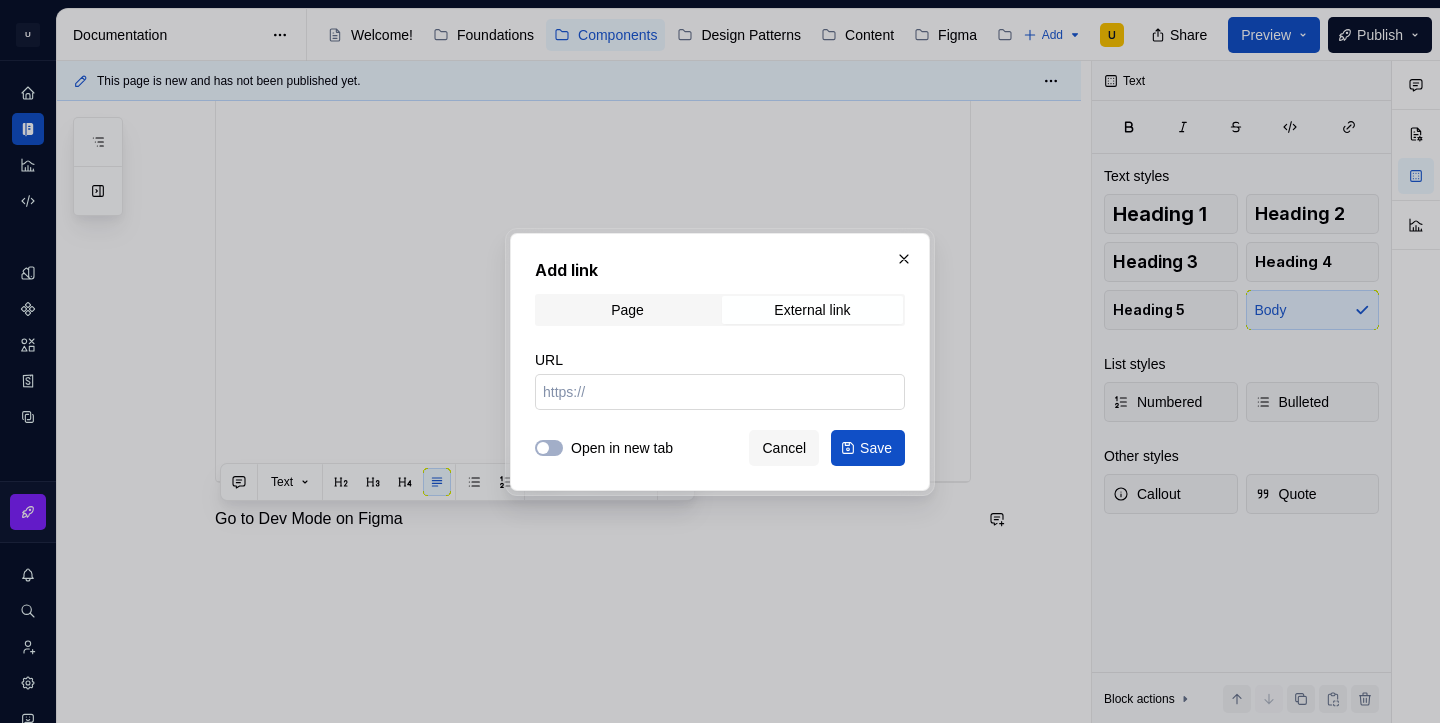 click on "URL" at bounding box center (720, 392) 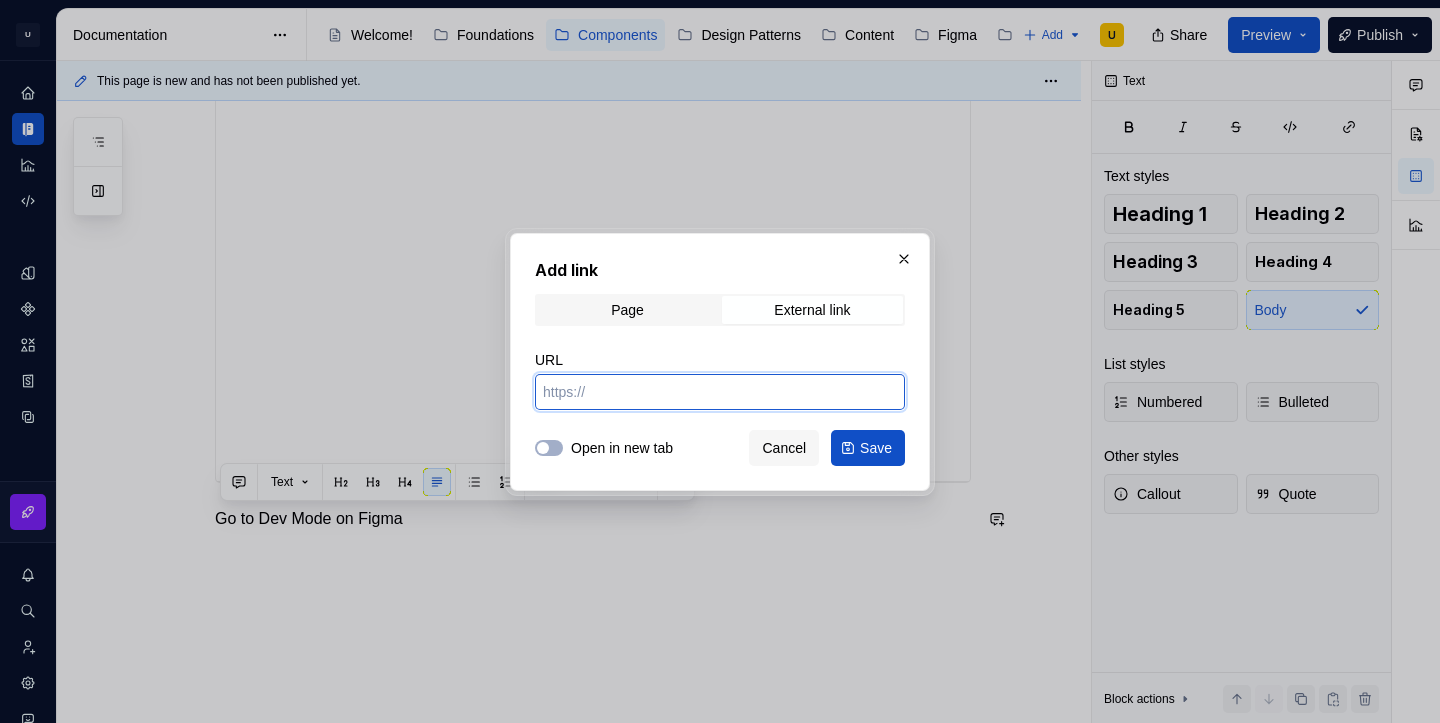 paste on "https://www.figma.com/design/RDvZUTXY7plQd3eKW82LFA/CDS-v2.1.3---uCondo®?node-id=5059-6875&m=dev" 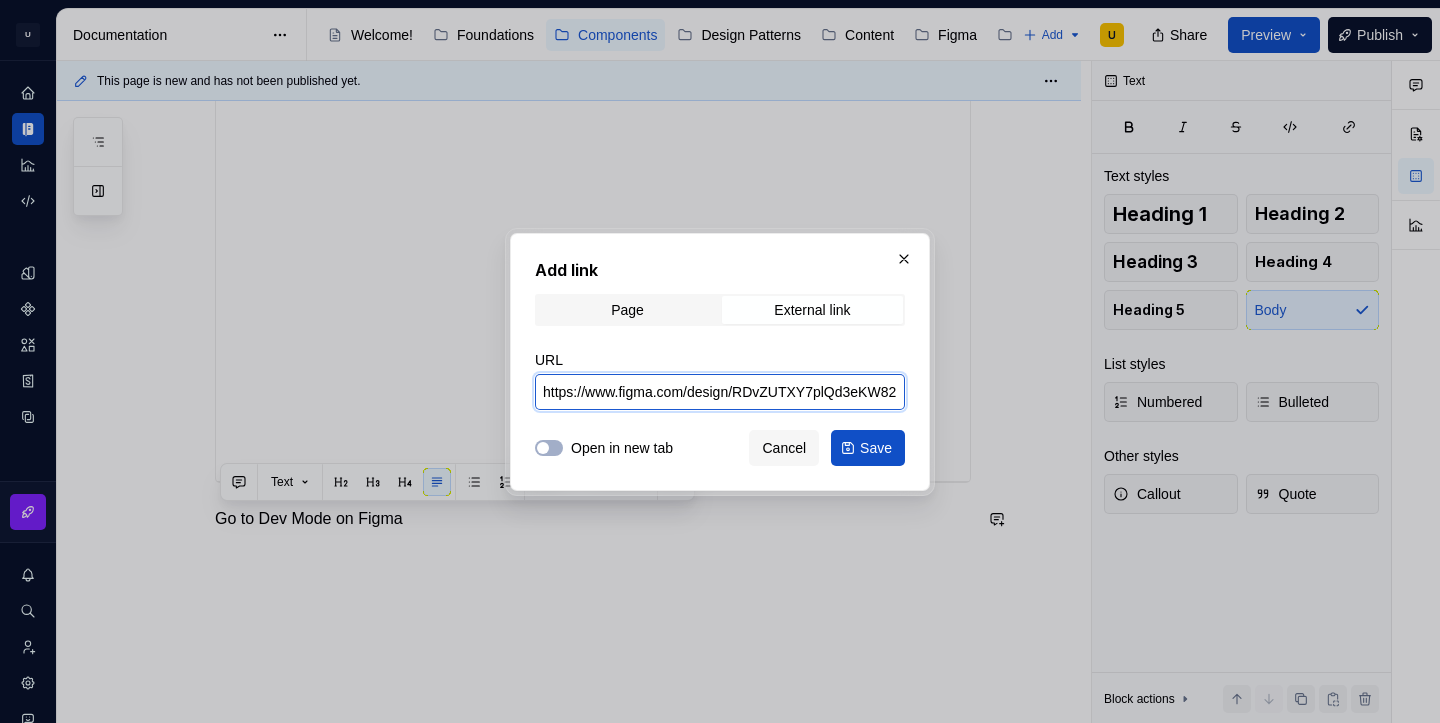 scroll, scrollTop: 0, scrollLeft: 453, axis: horizontal 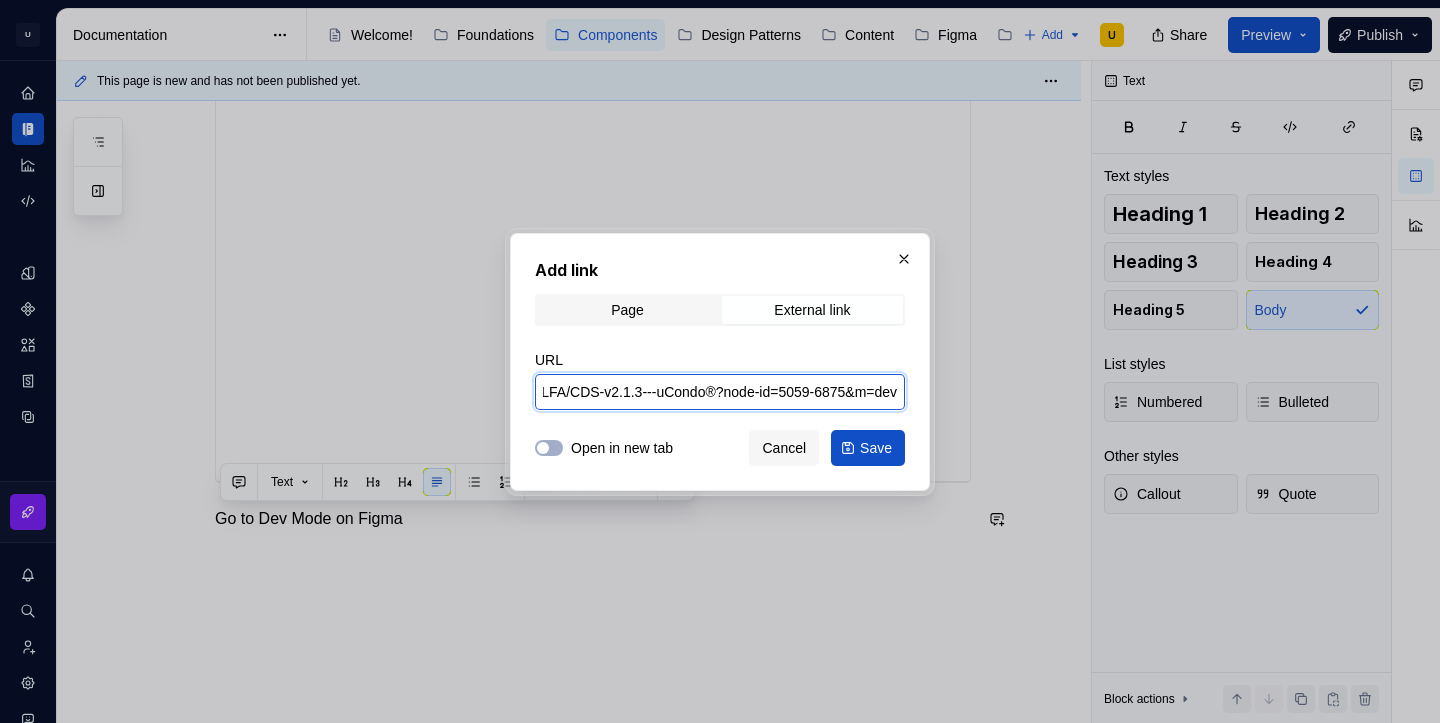type on "https://www.figma.com/design/RDvZUTXY7plQd3eKW82LFA/CDS-v2.1.3---uCondo®?node-id=5059-6875&m=dev" 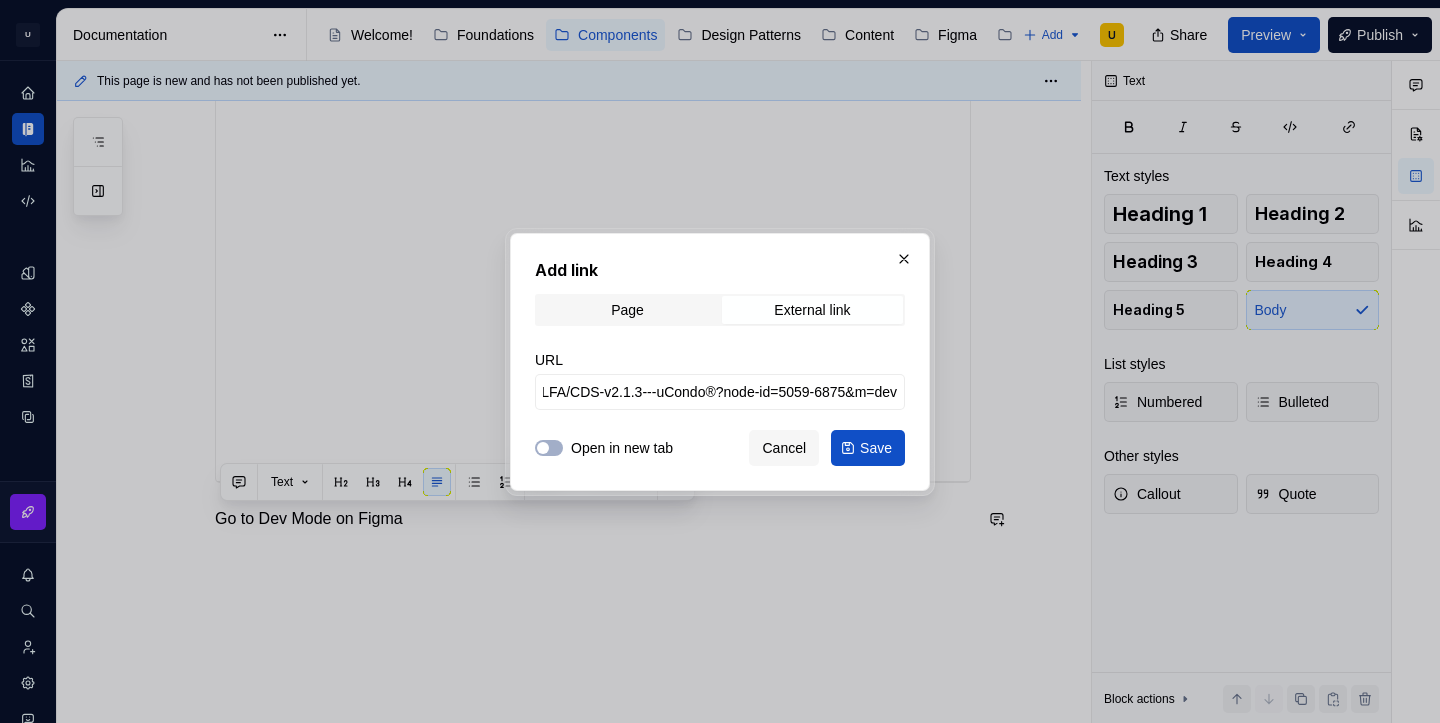 click on "Open in new tab" at bounding box center (622, 448) 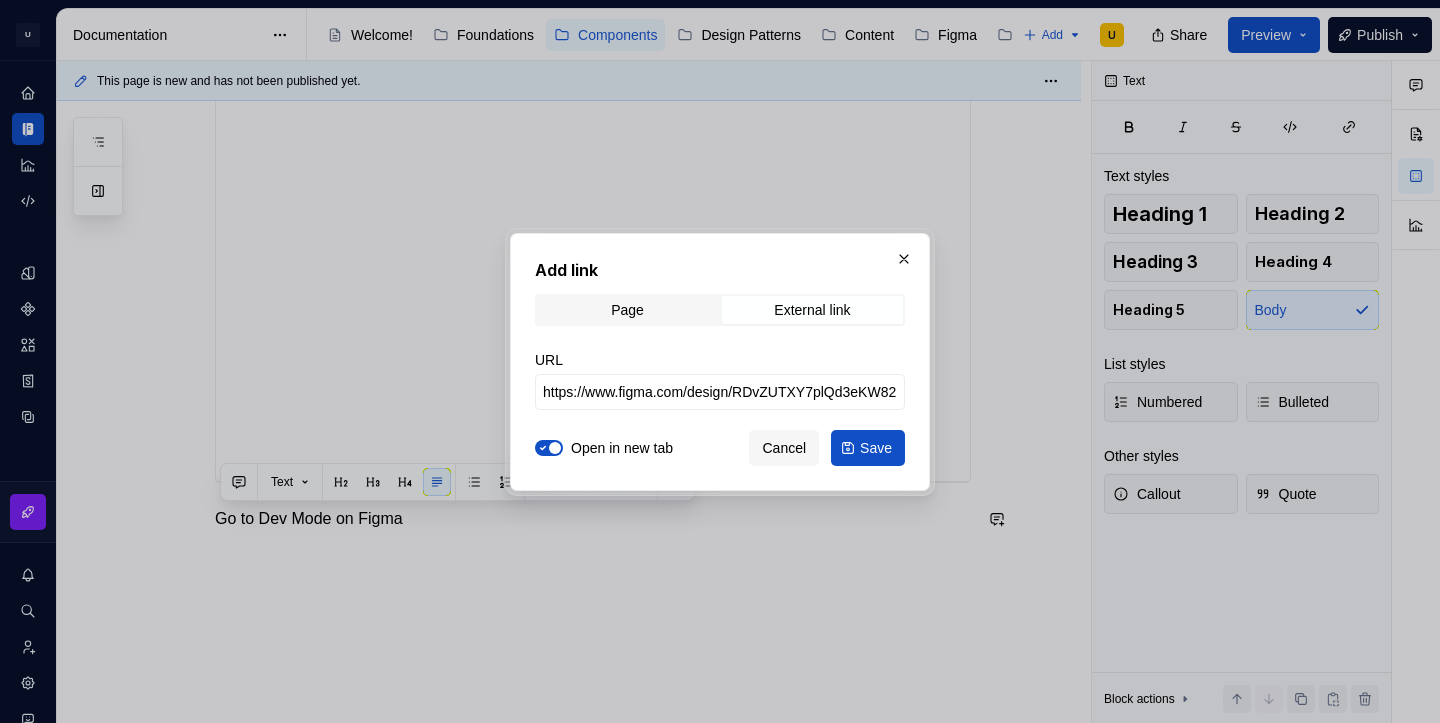 click on "Add link Page External link URL https://www.figma.com/design/RDvZUTXY7plQd3eKW82LFA/CDS-v2.1.3---uCondo®?node-id=5059-6875&m=dev Open in new tab Cancel Save" at bounding box center [720, 362] 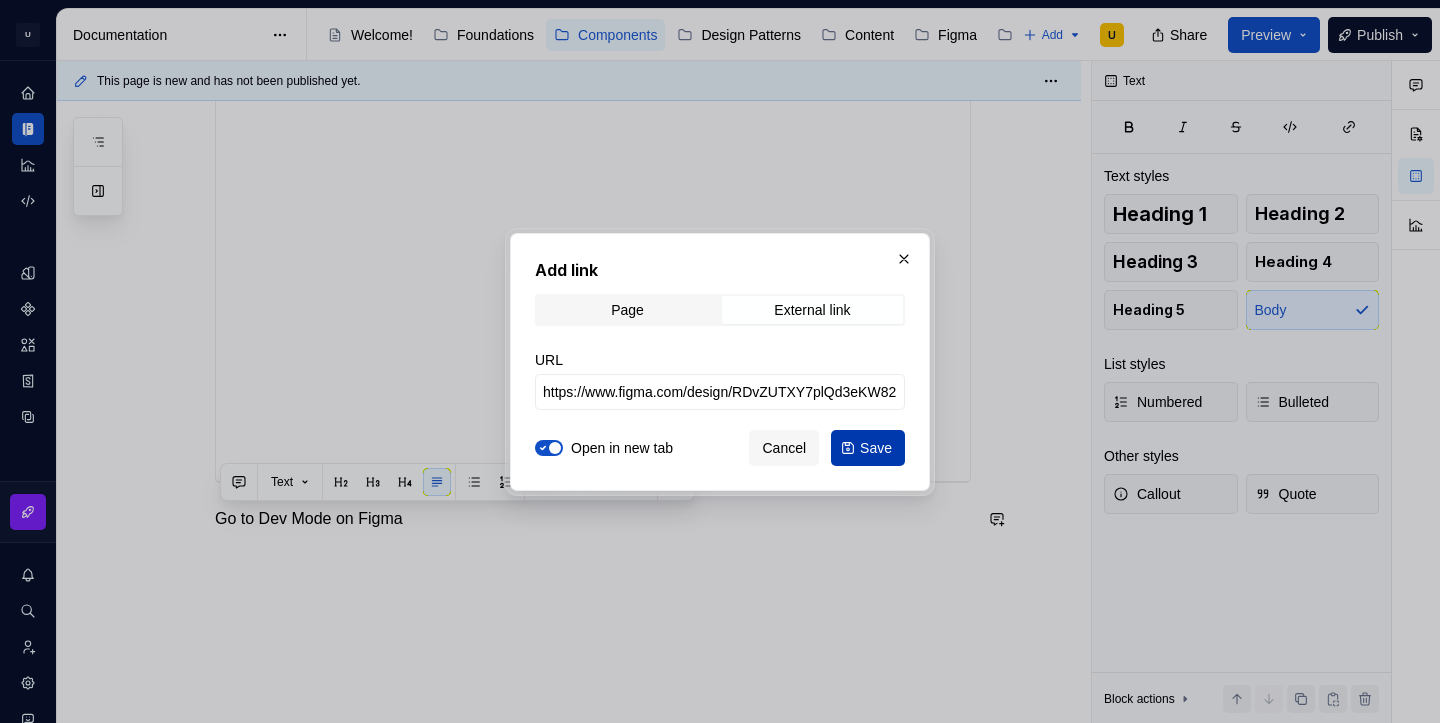 click on "Save" at bounding box center (876, 448) 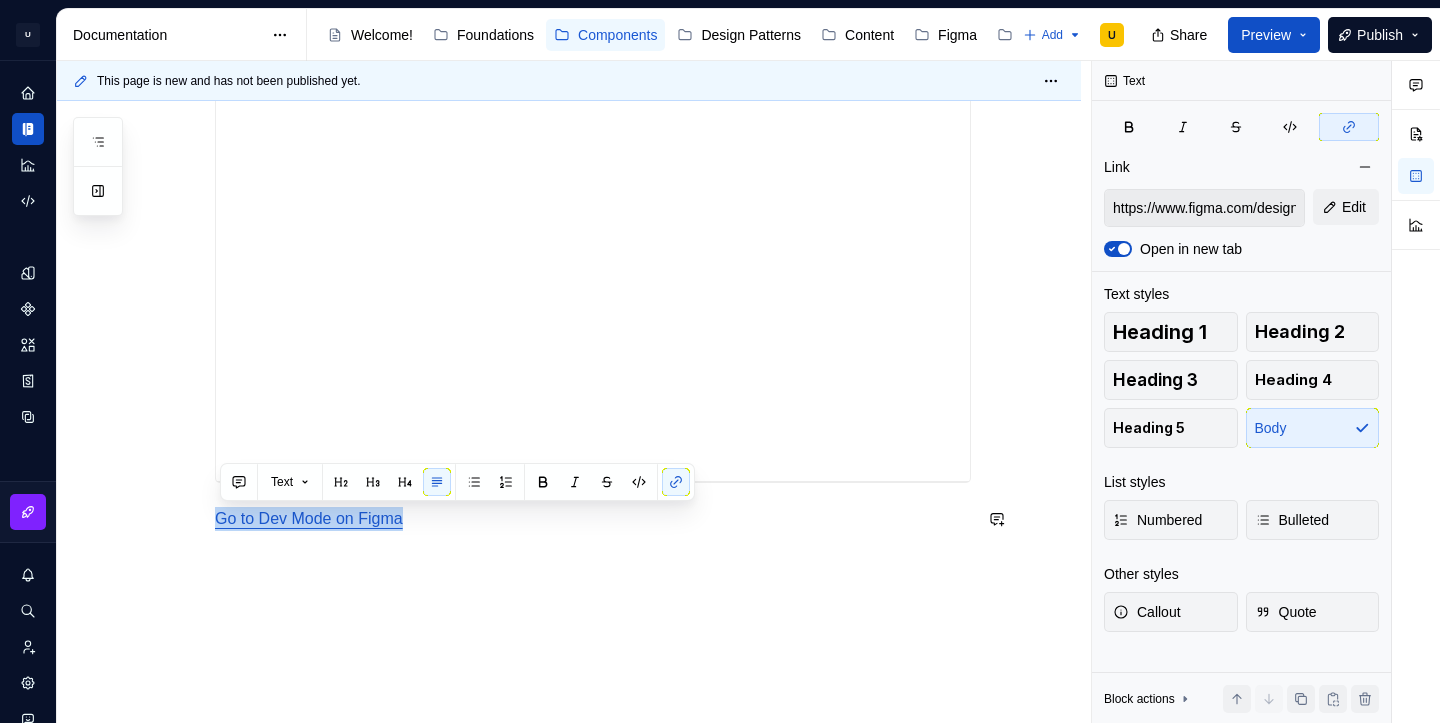 click on "**********" at bounding box center (593, 85) 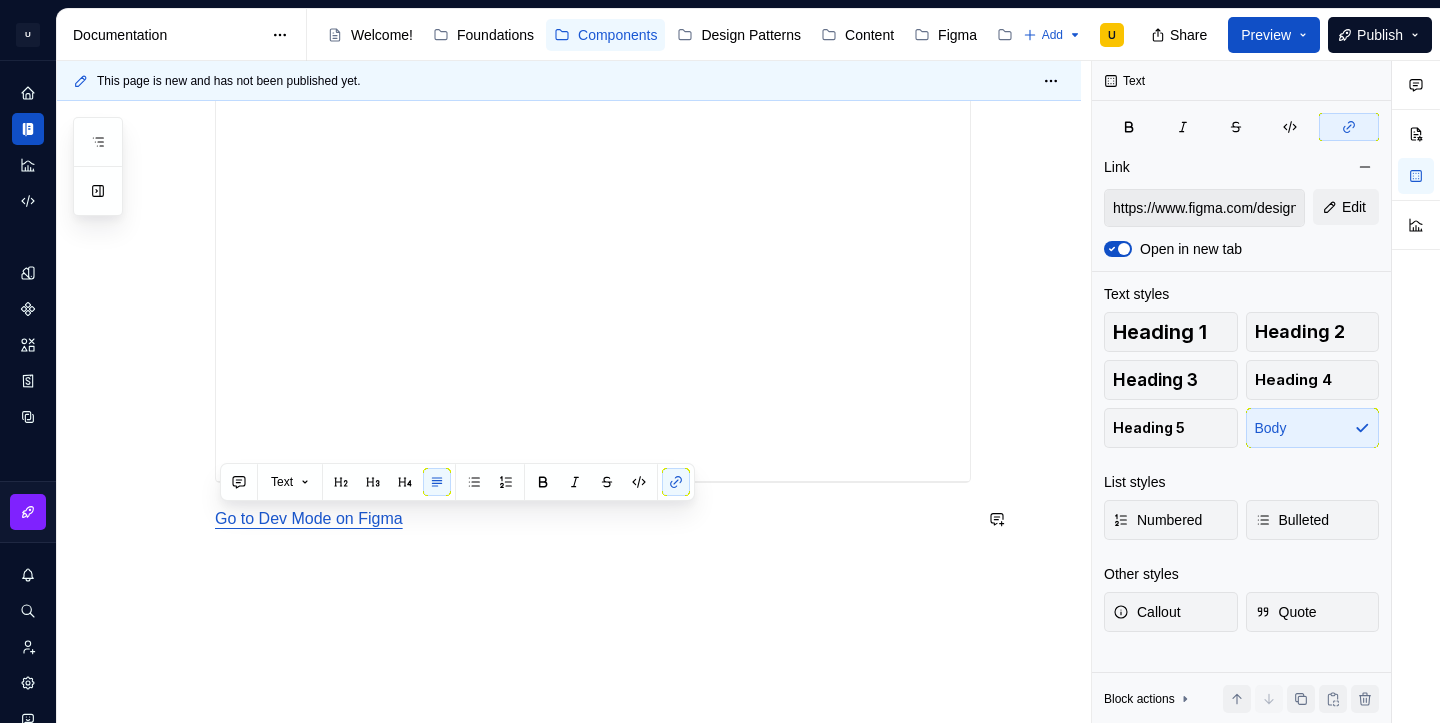 click on "**********" at bounding box center (593, 85) 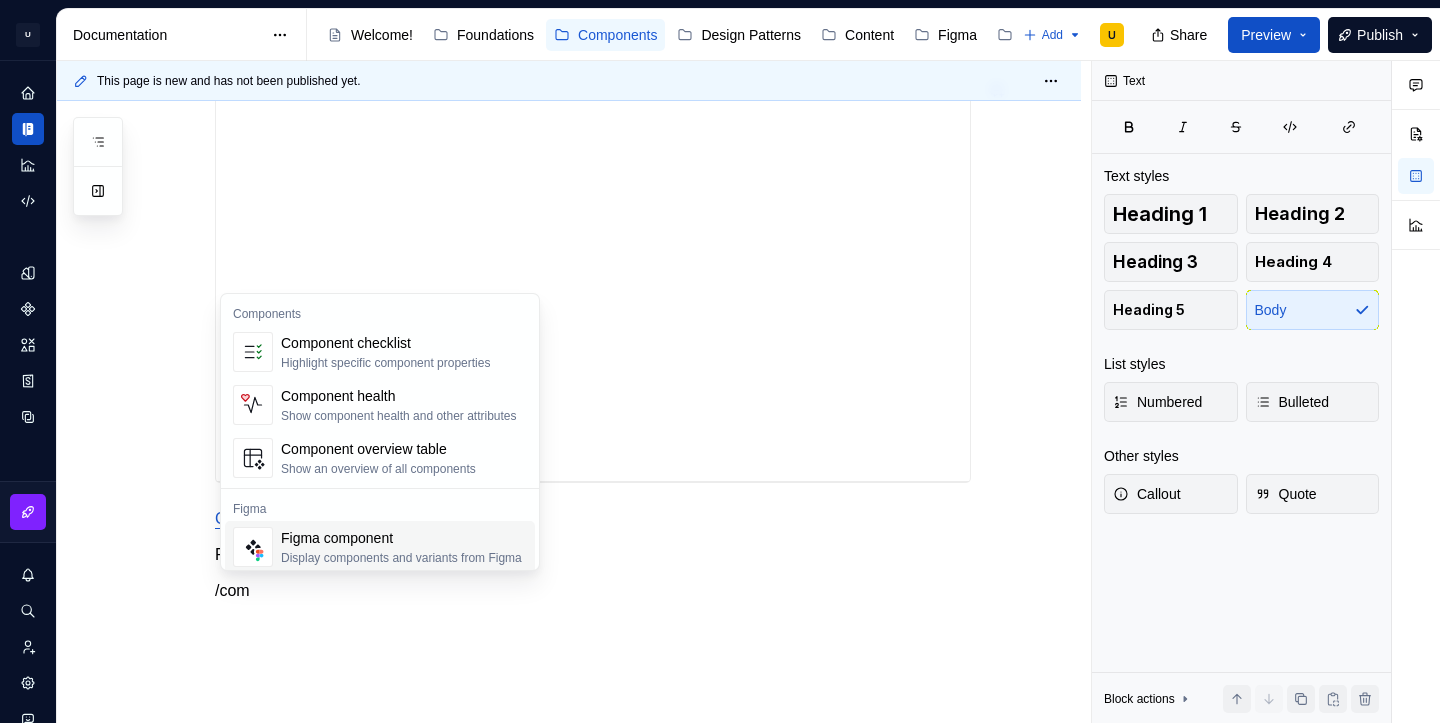 click on "Figma component" at bounding box center [401, 538] 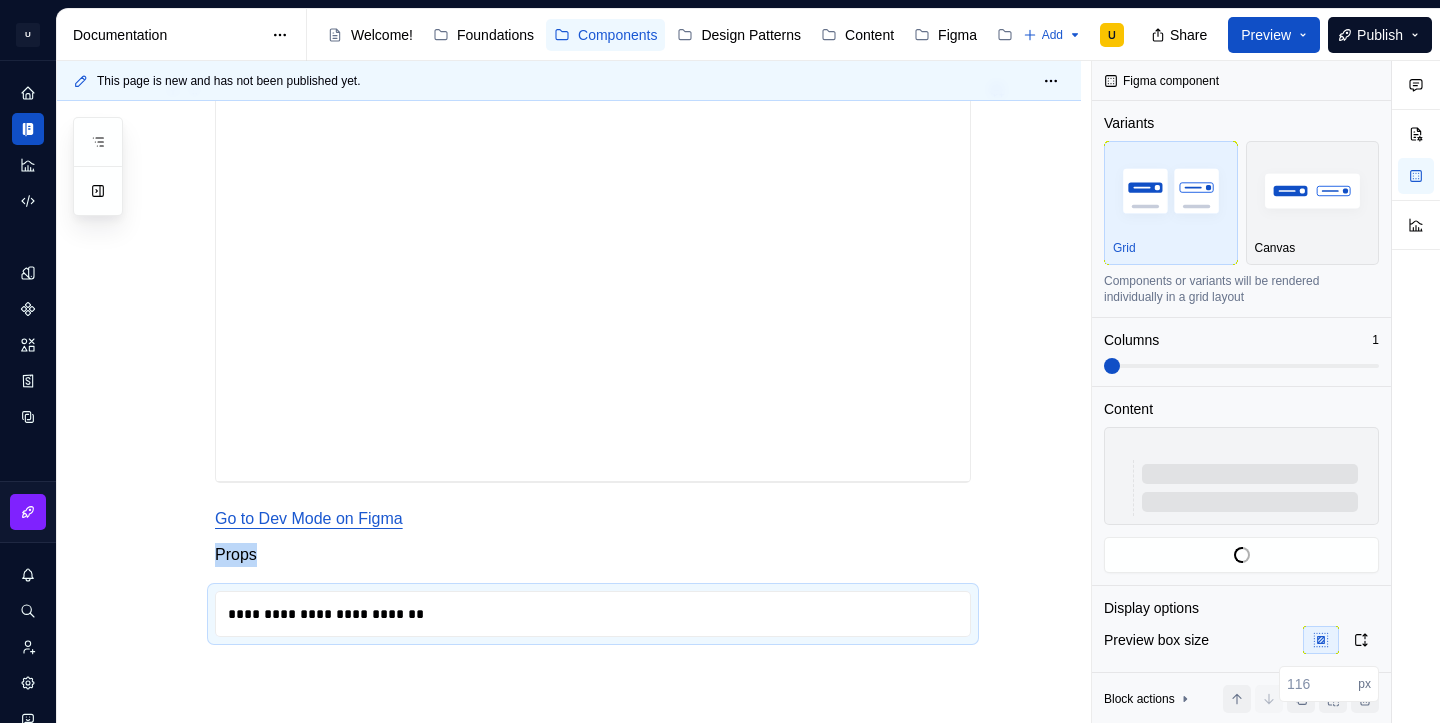 type on "*" 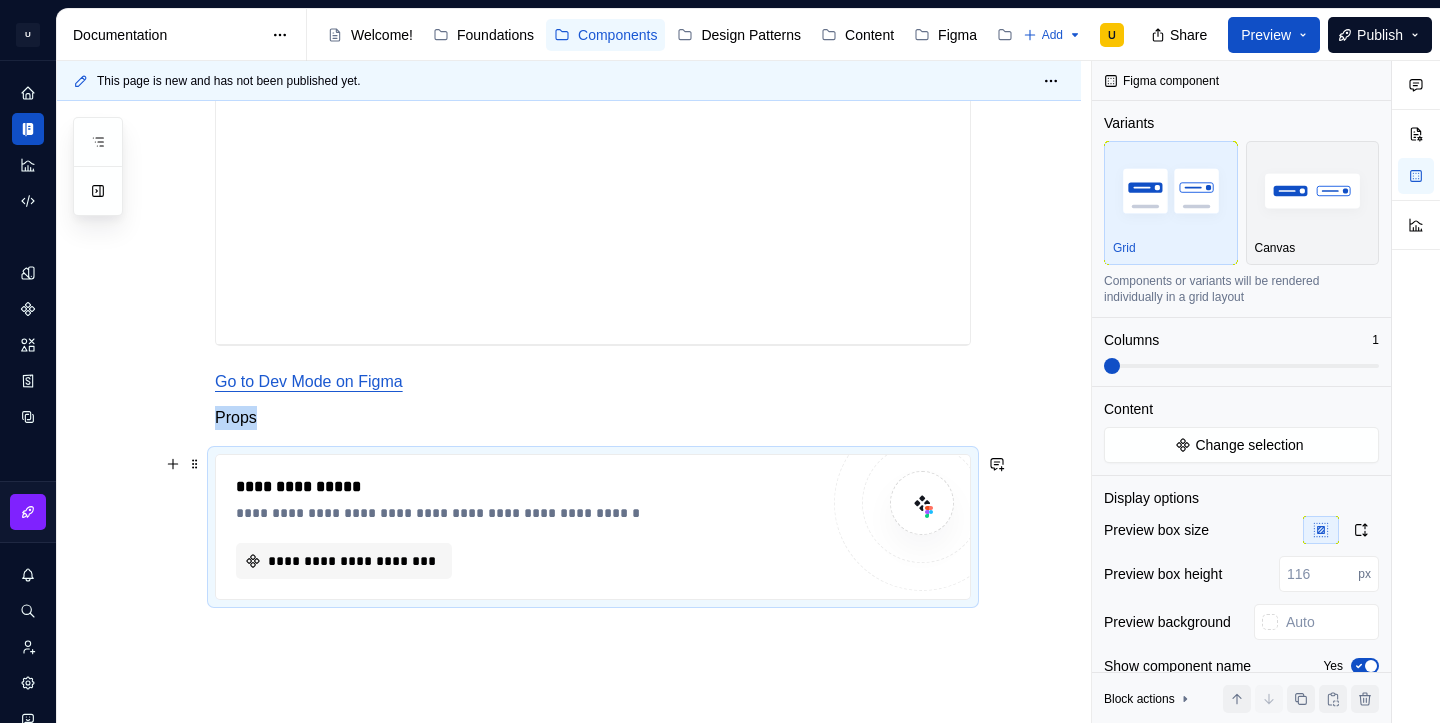 scroll, scrollTop: 942, scrollLeft: 0, axis: vertical 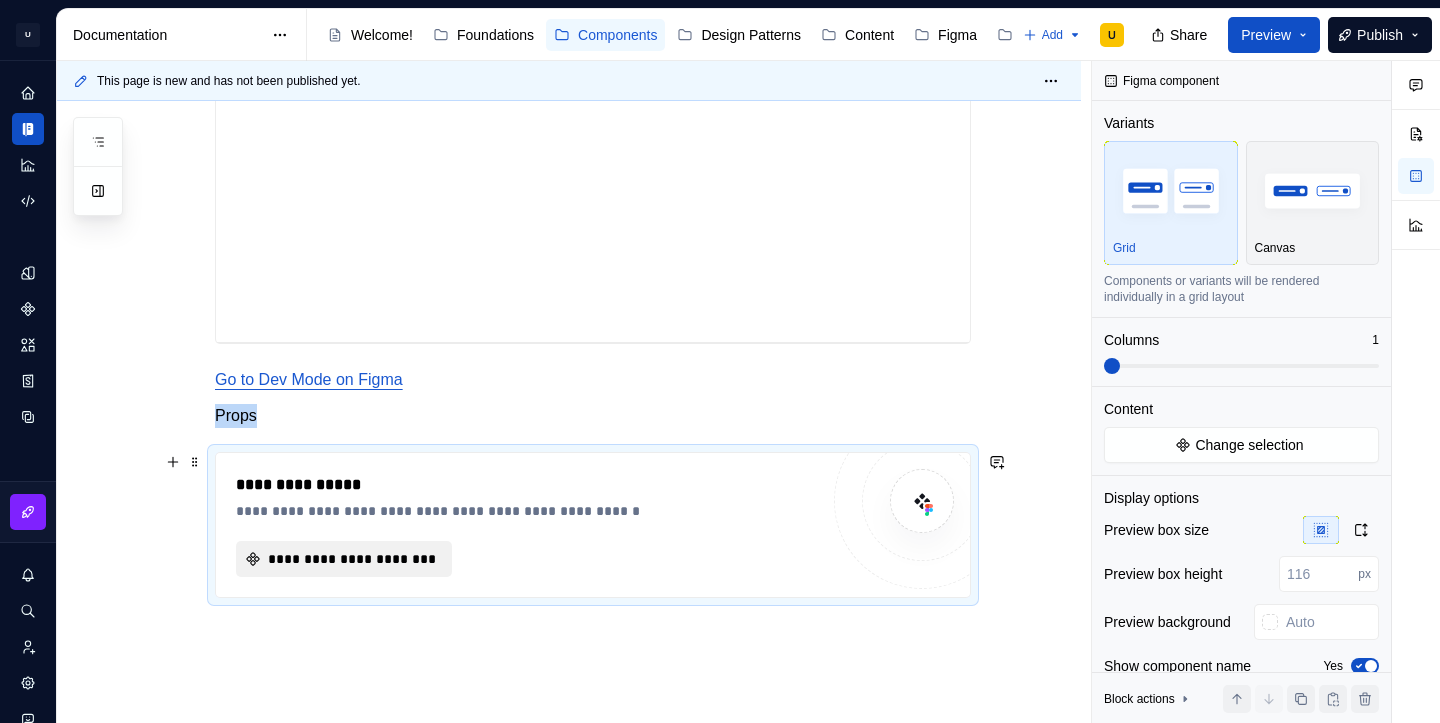 click on "**********" at bounding box center (352, 559) 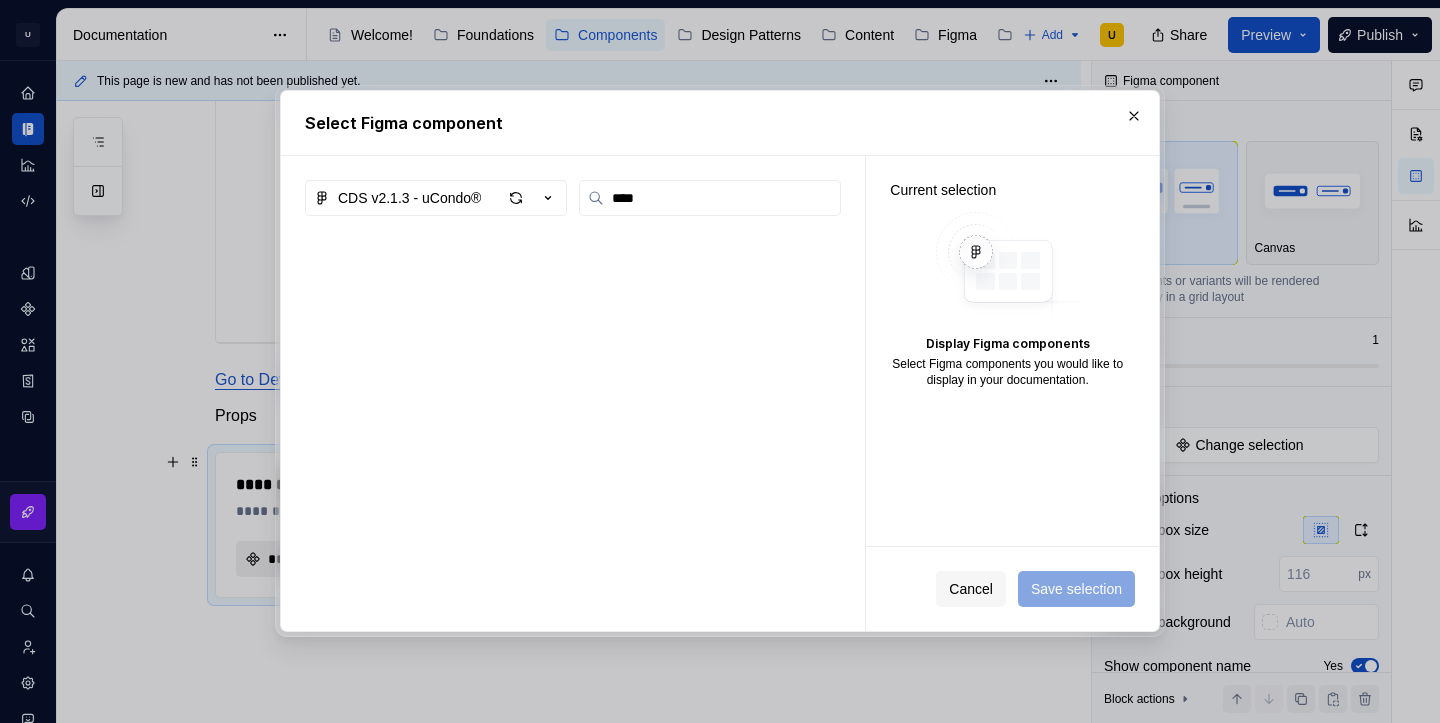 type on "****" 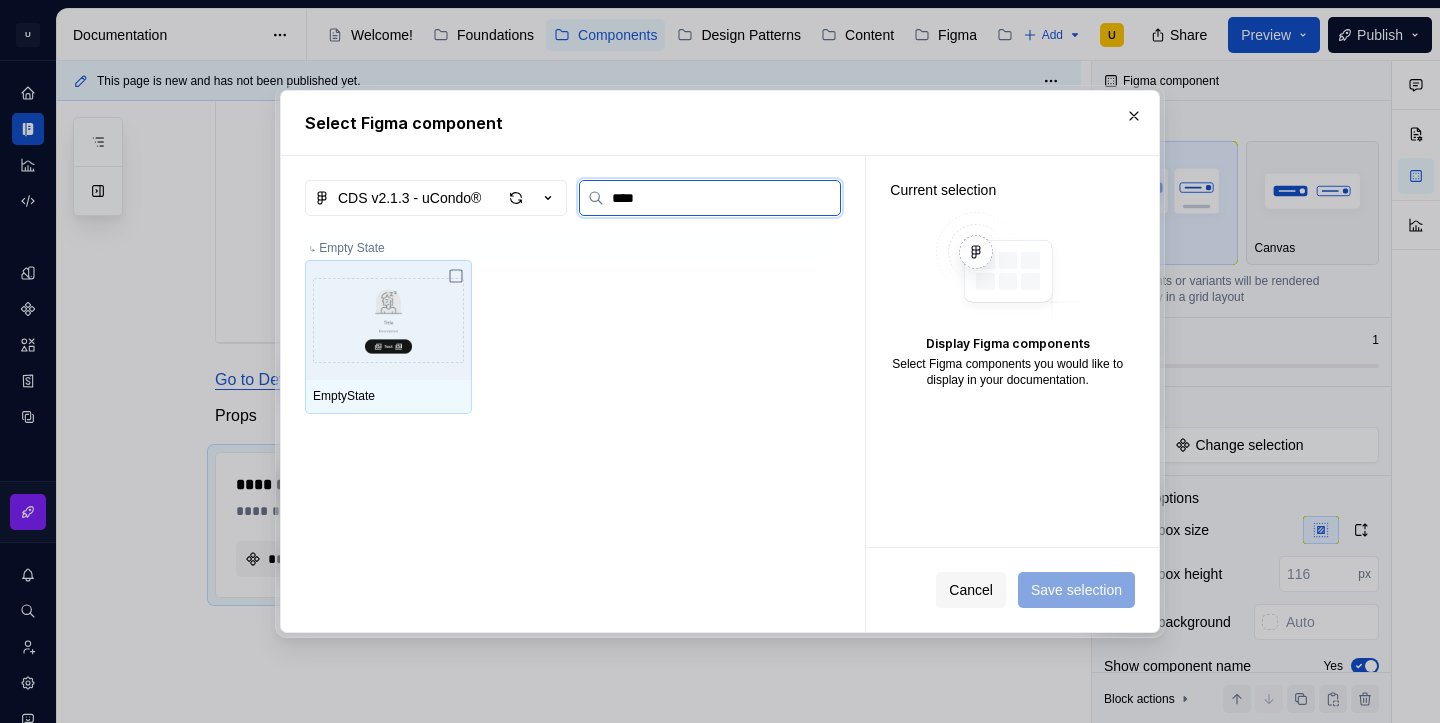 click at bounding box center (388, 320) 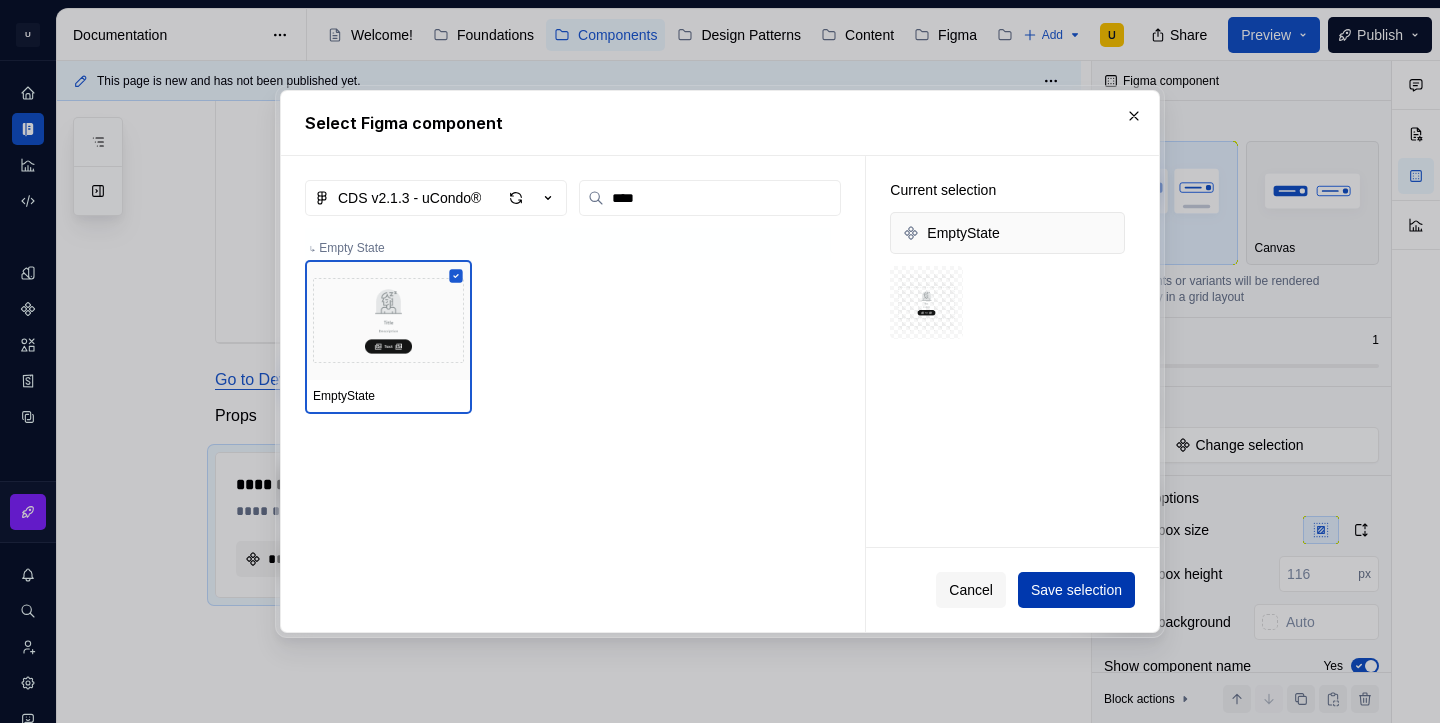 click on "Save selection" at bounding box center (1076, 590) 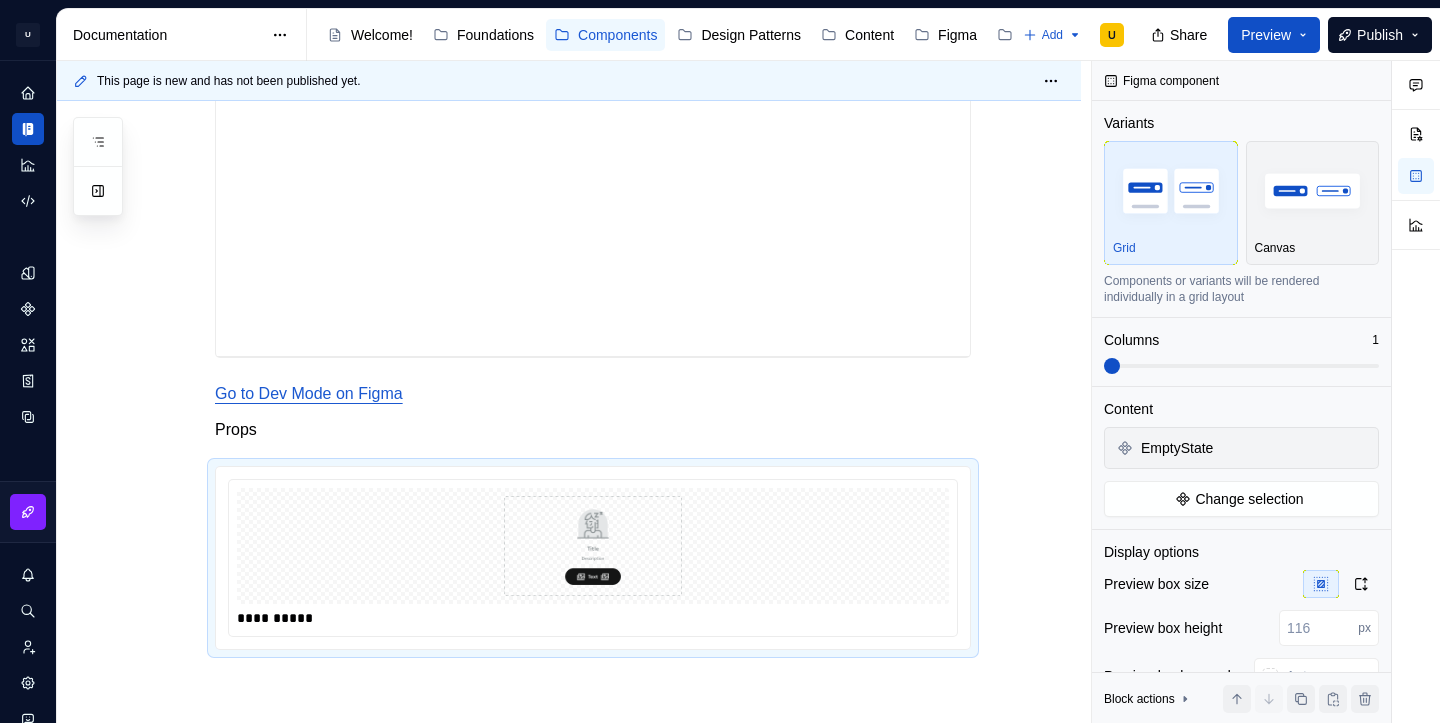 scroll, scrollTop: 773, scrollLeft: 0, axis: vertical 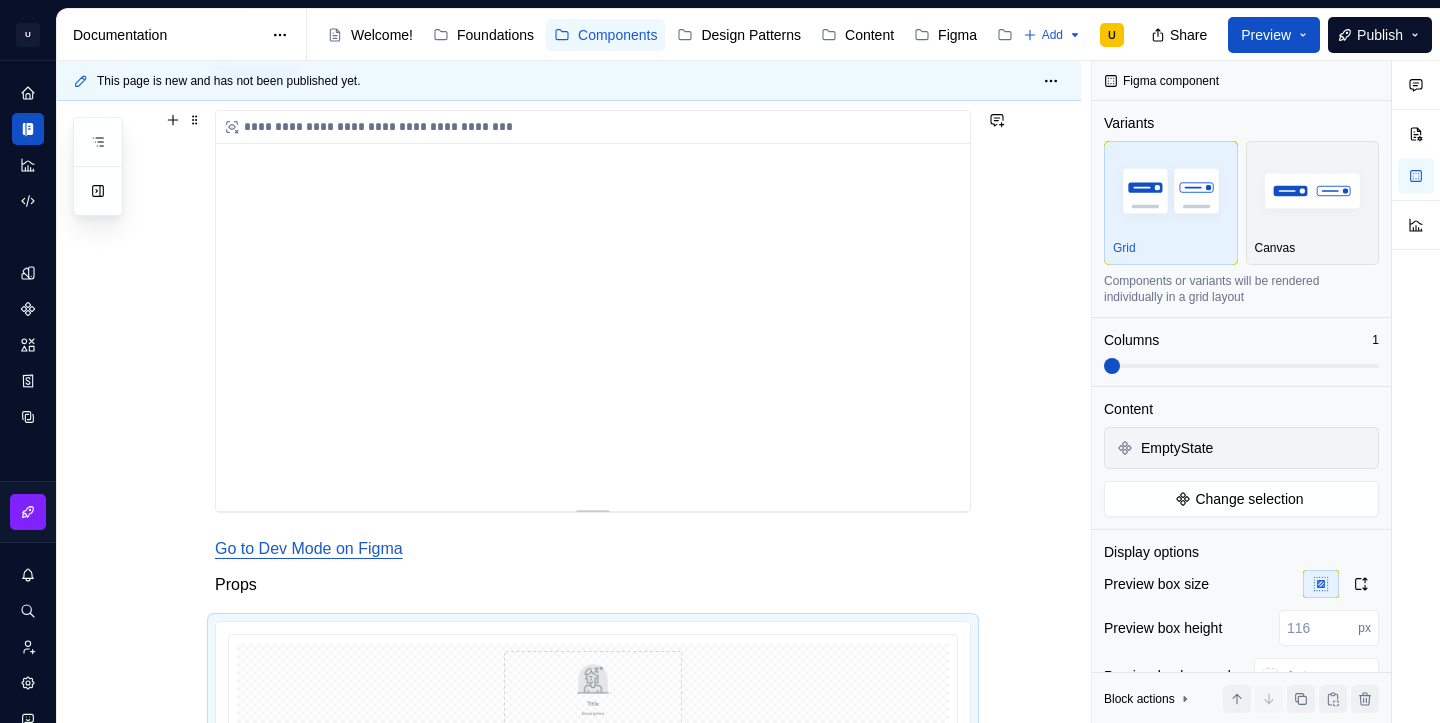 click on "**********" at bounding box center (593, 127) 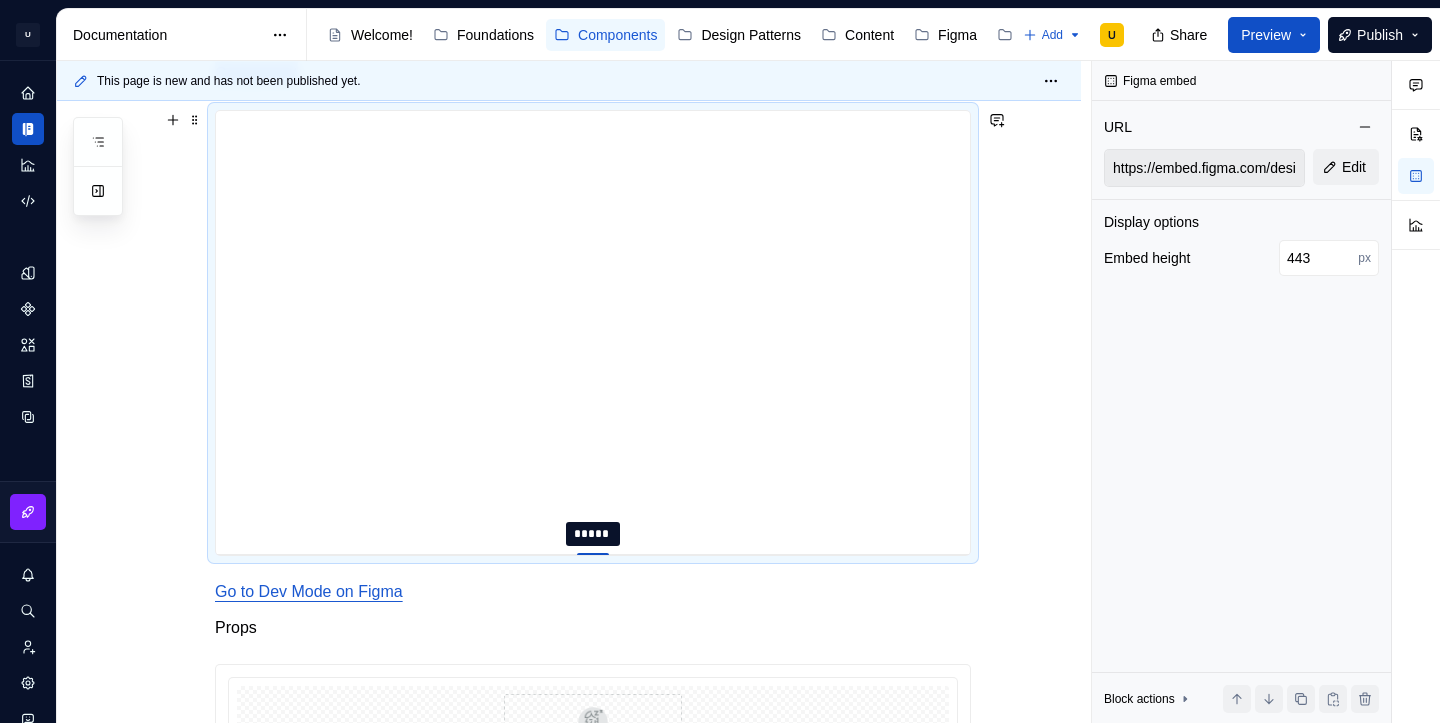 drag, startPoint x: 596, startPoint y: 510, endPoint x: 598, endPoint y: 554, distance: 44.04543 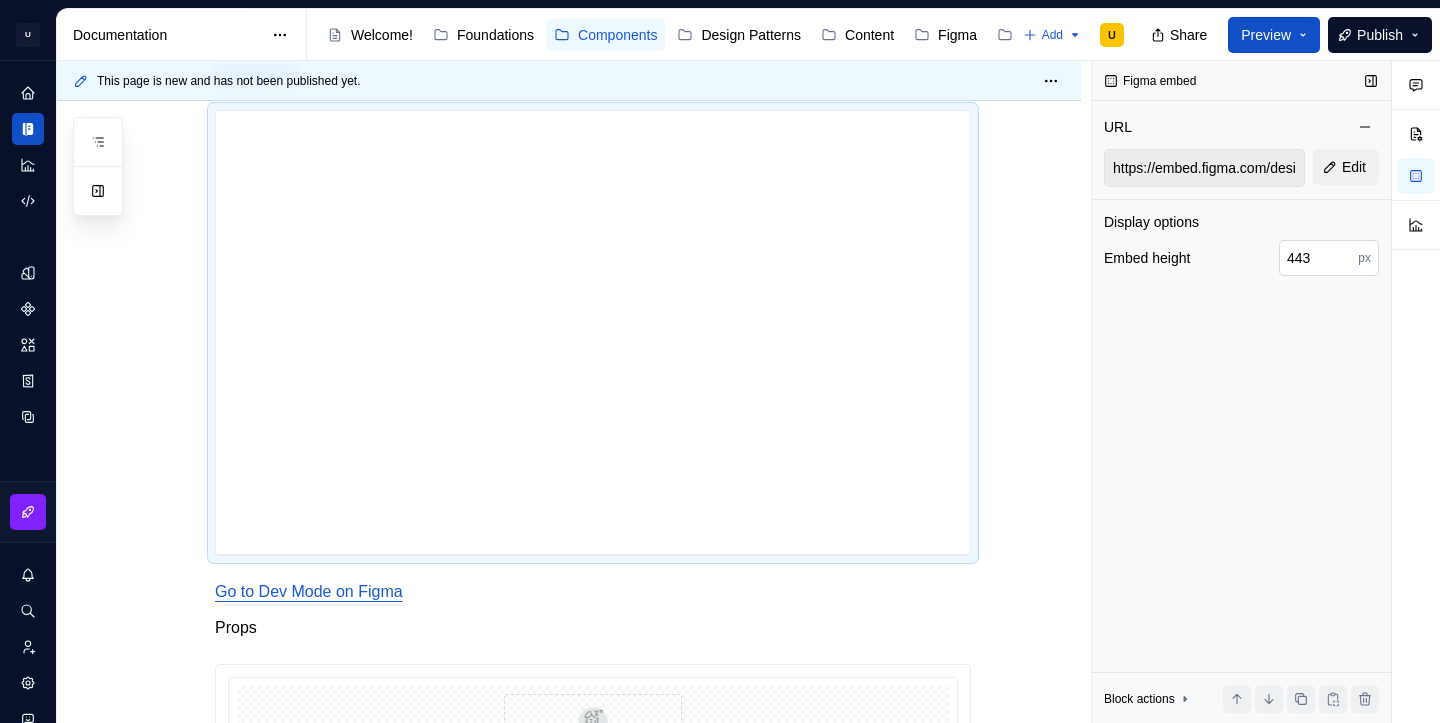 click on "443" at bounding box center (1318, 258) 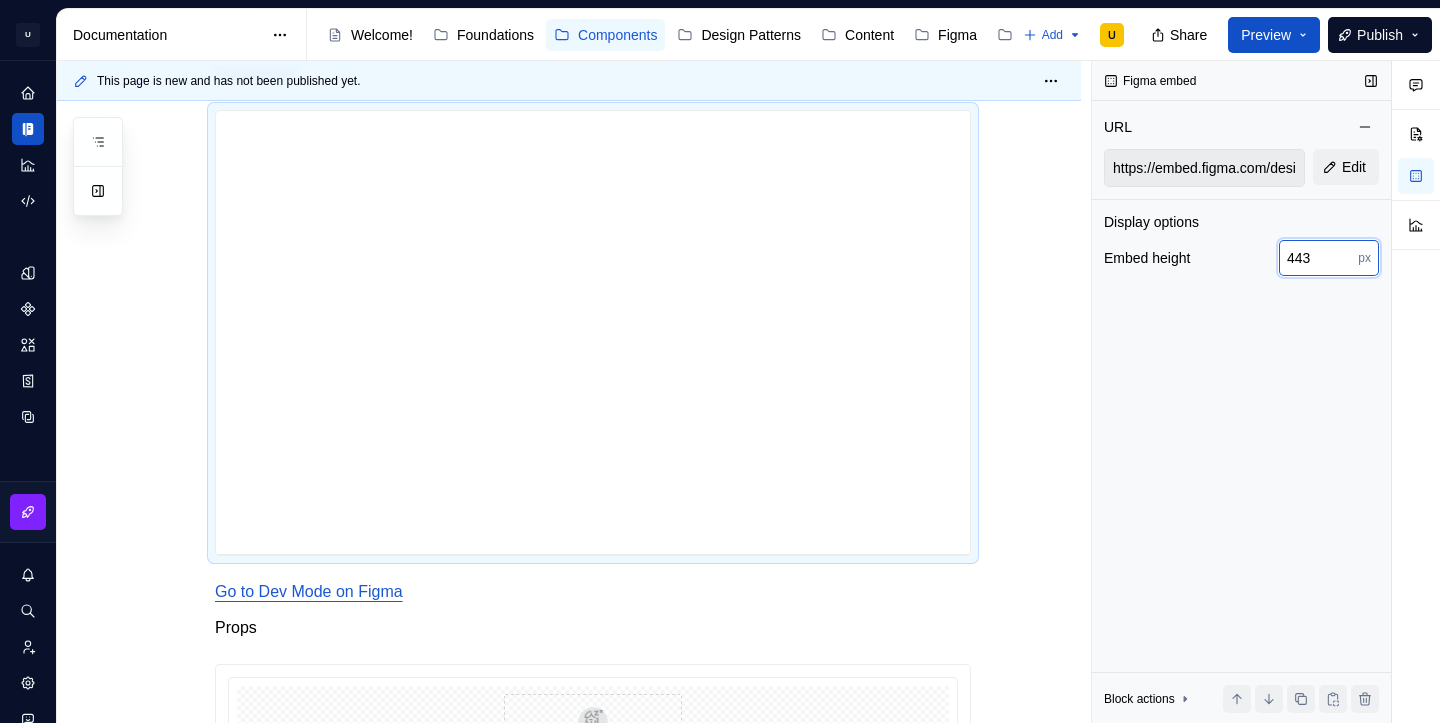 click on "443" at bounding box center (1318, 258) 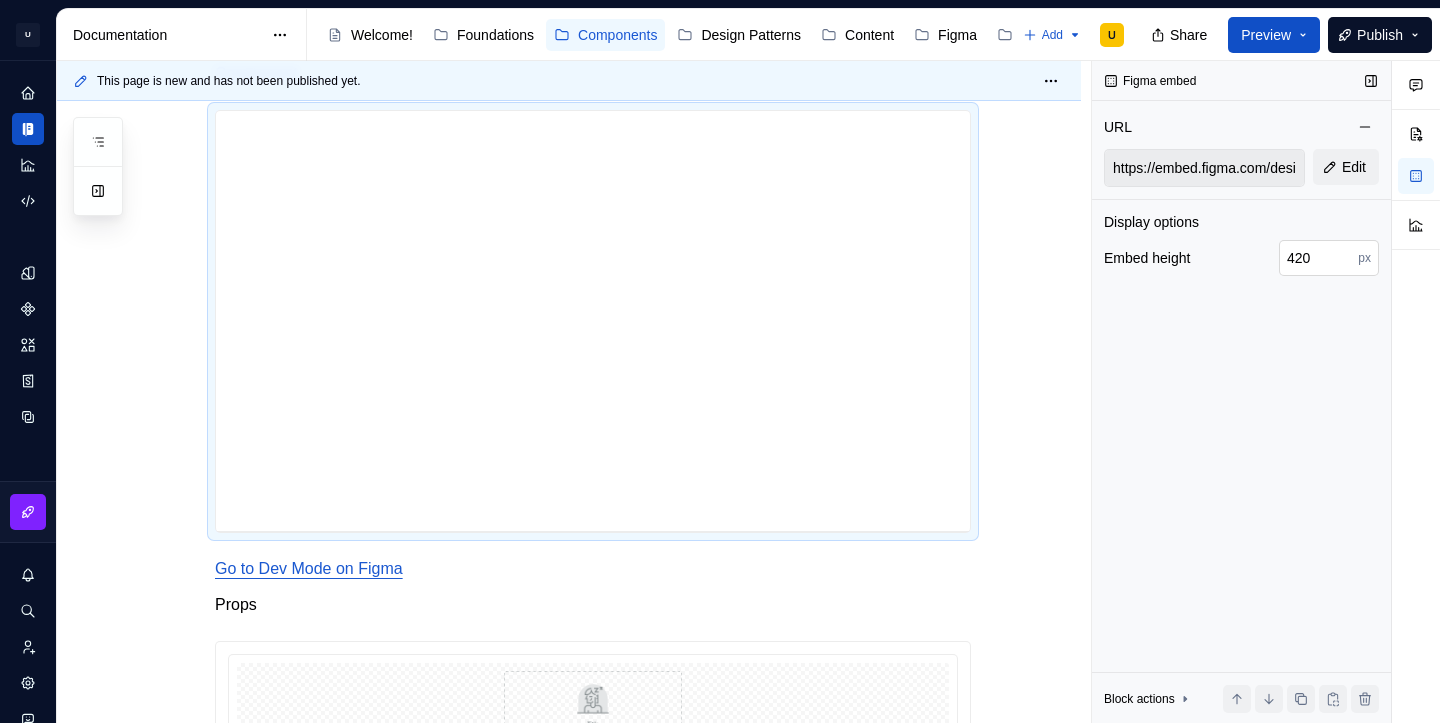 click on "420" at bounding box center [1318, 258] 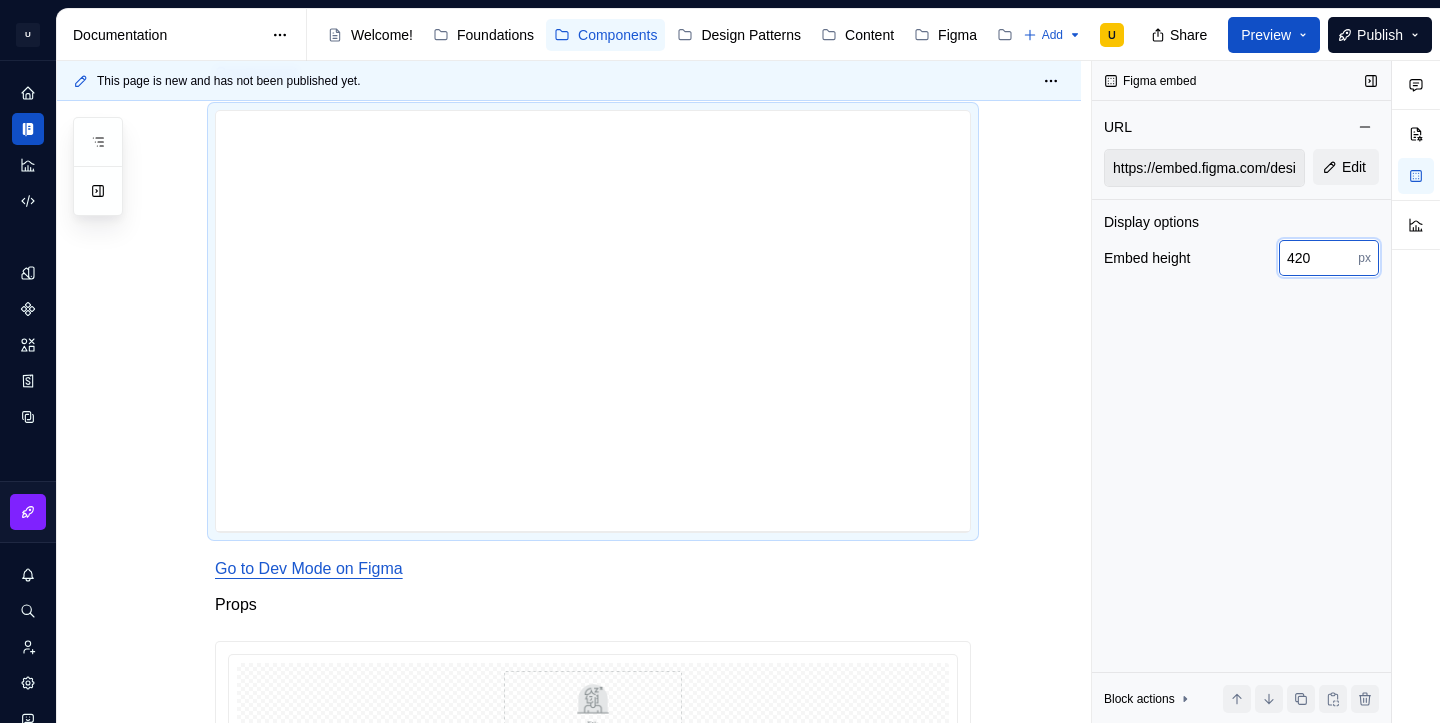 click on "420" at bounding box center (1318, 258) 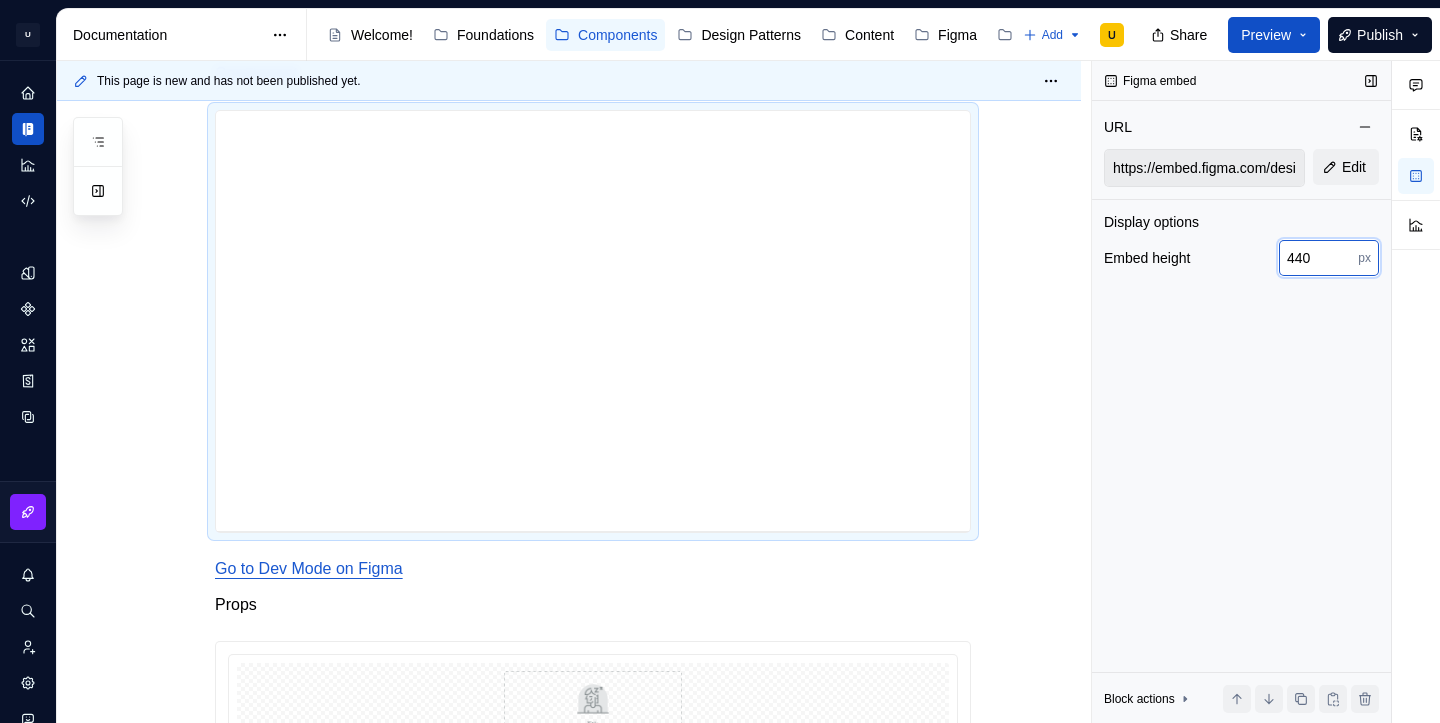 type on "440" 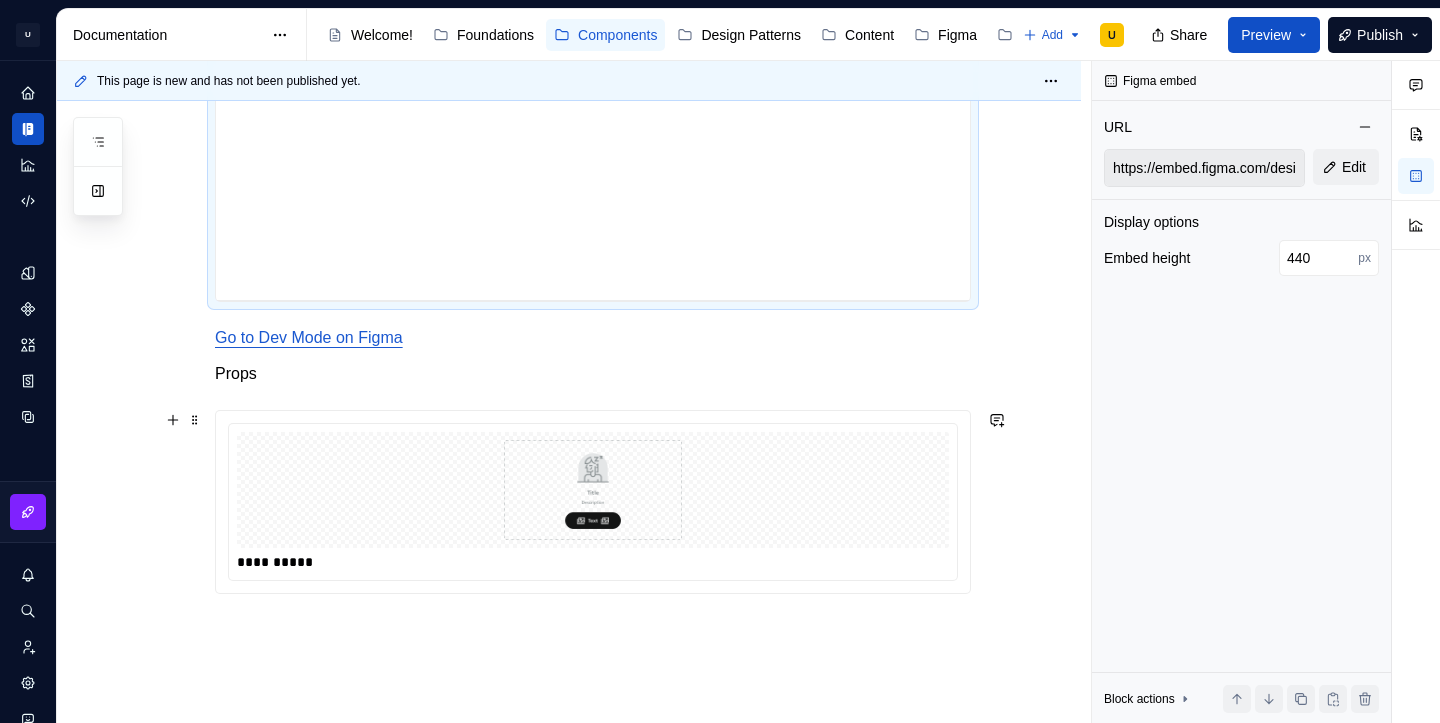 scroll, scrollTop: 1135, scrollLeft: 0, axis: vertical 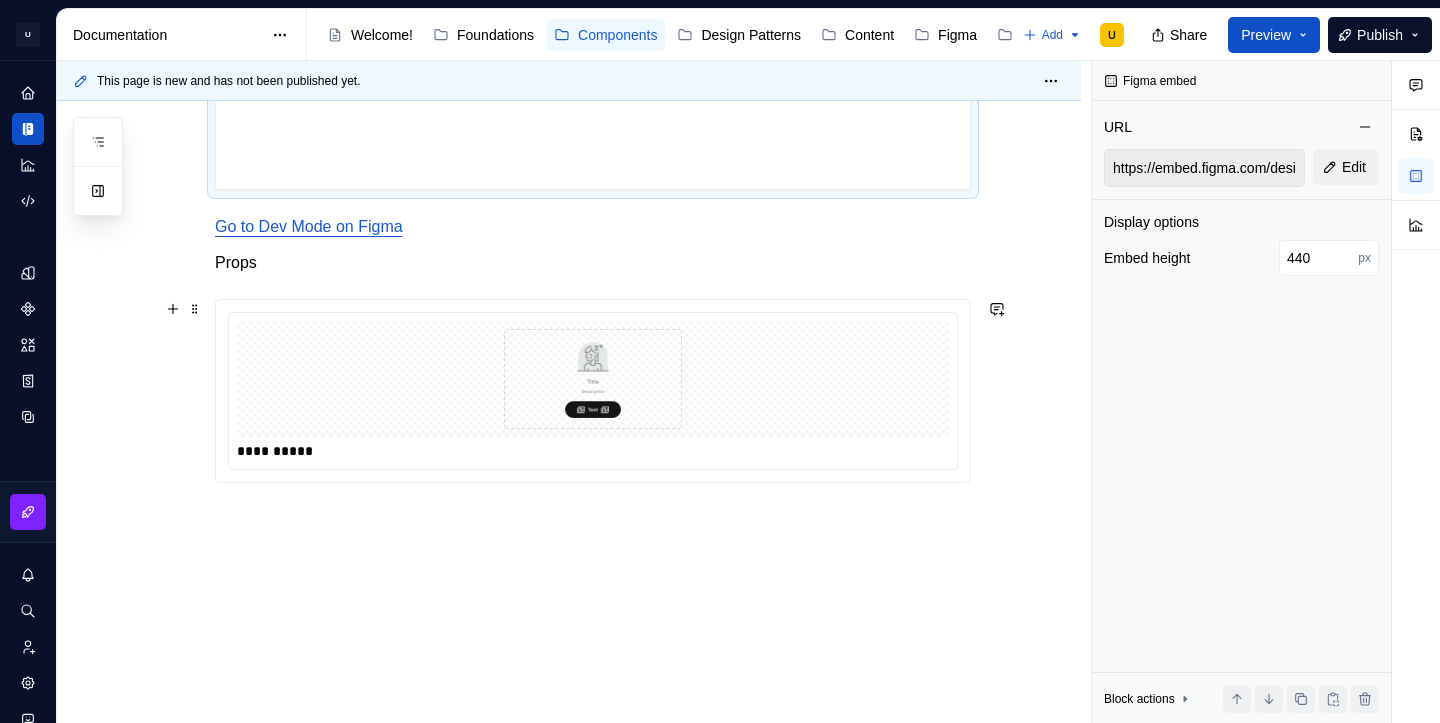 click at bounding box center (593, 379) 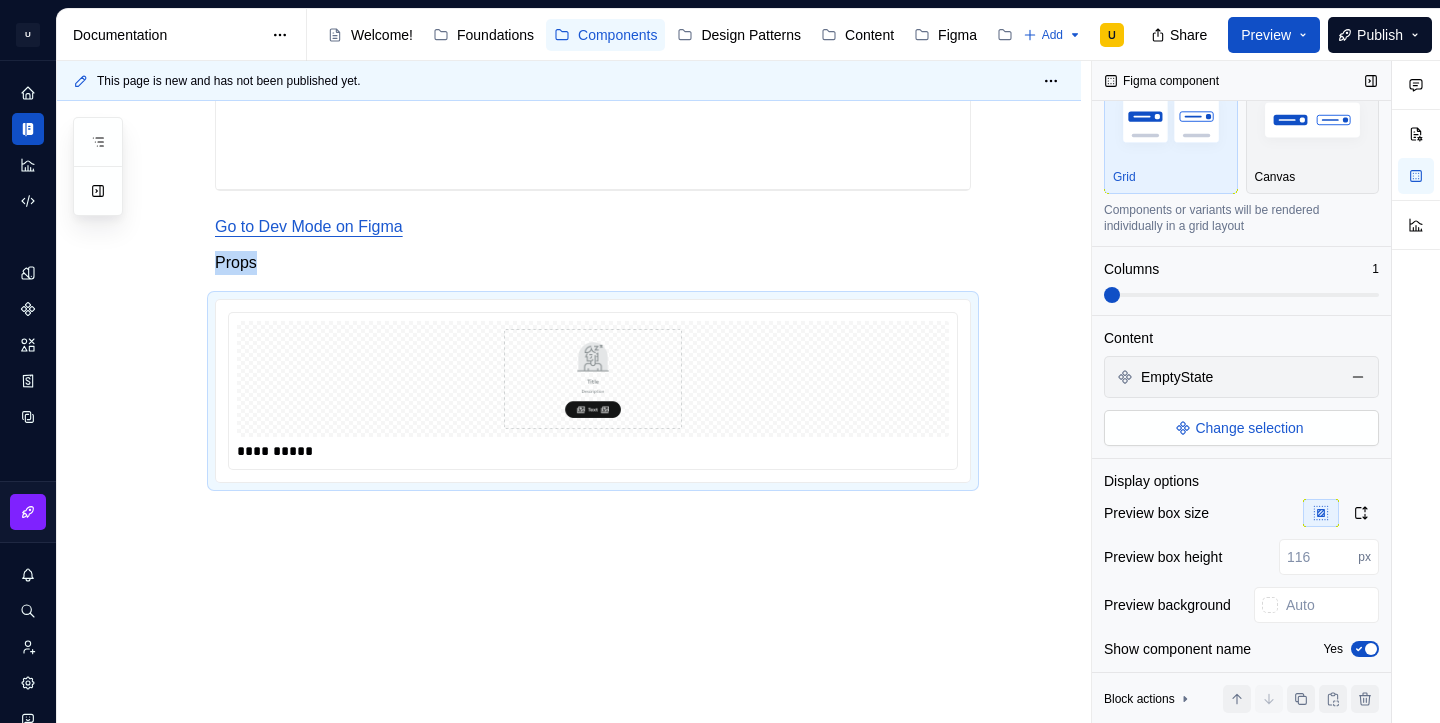 scroll, scrollTop: 154, scrollLeft: 0, axis: vertical 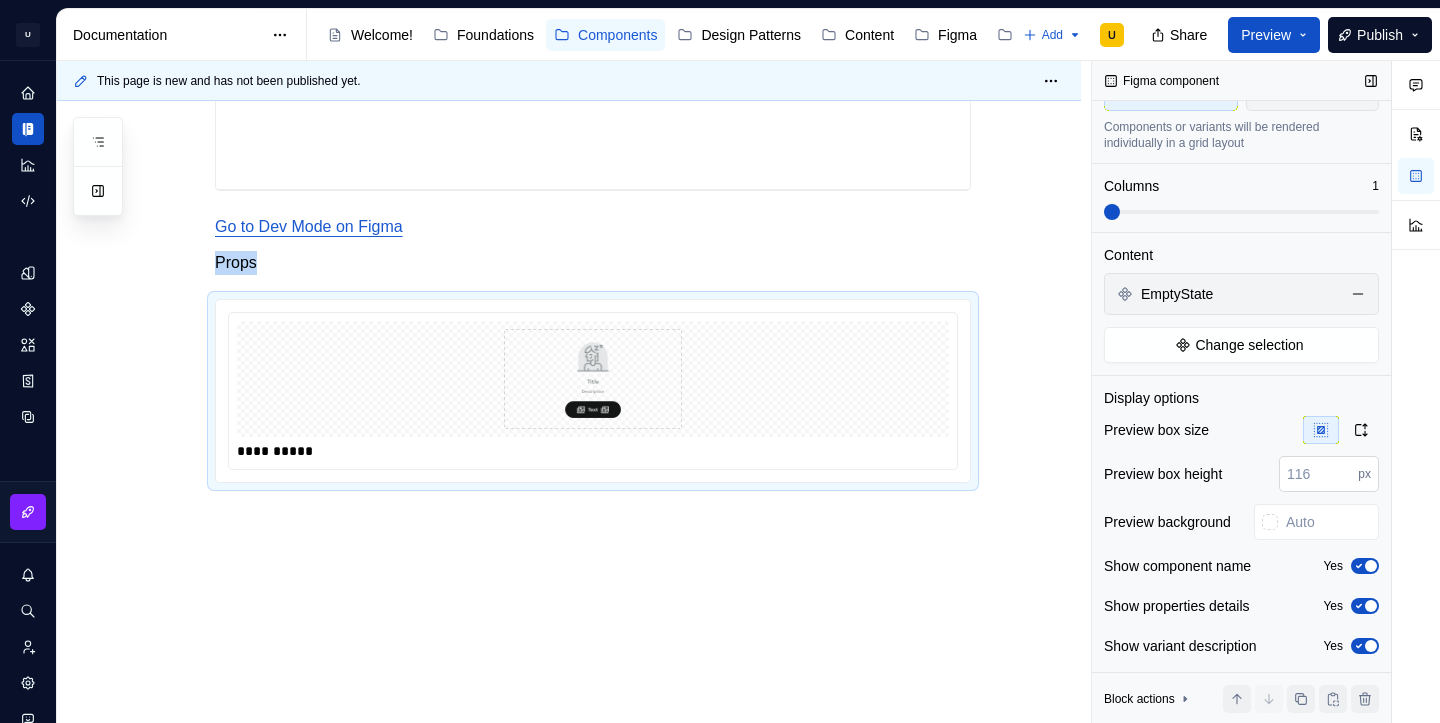 click at bounding box center [1318, 474] 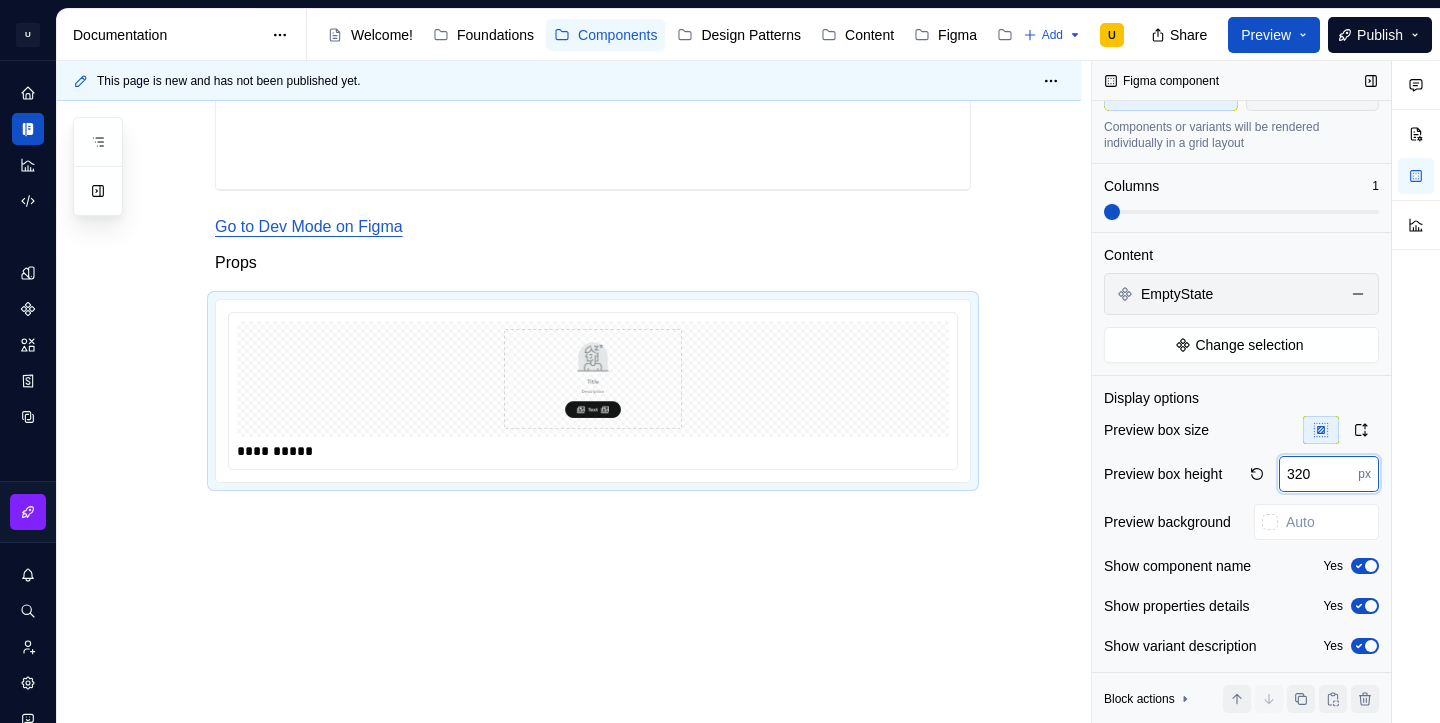 type on "320" 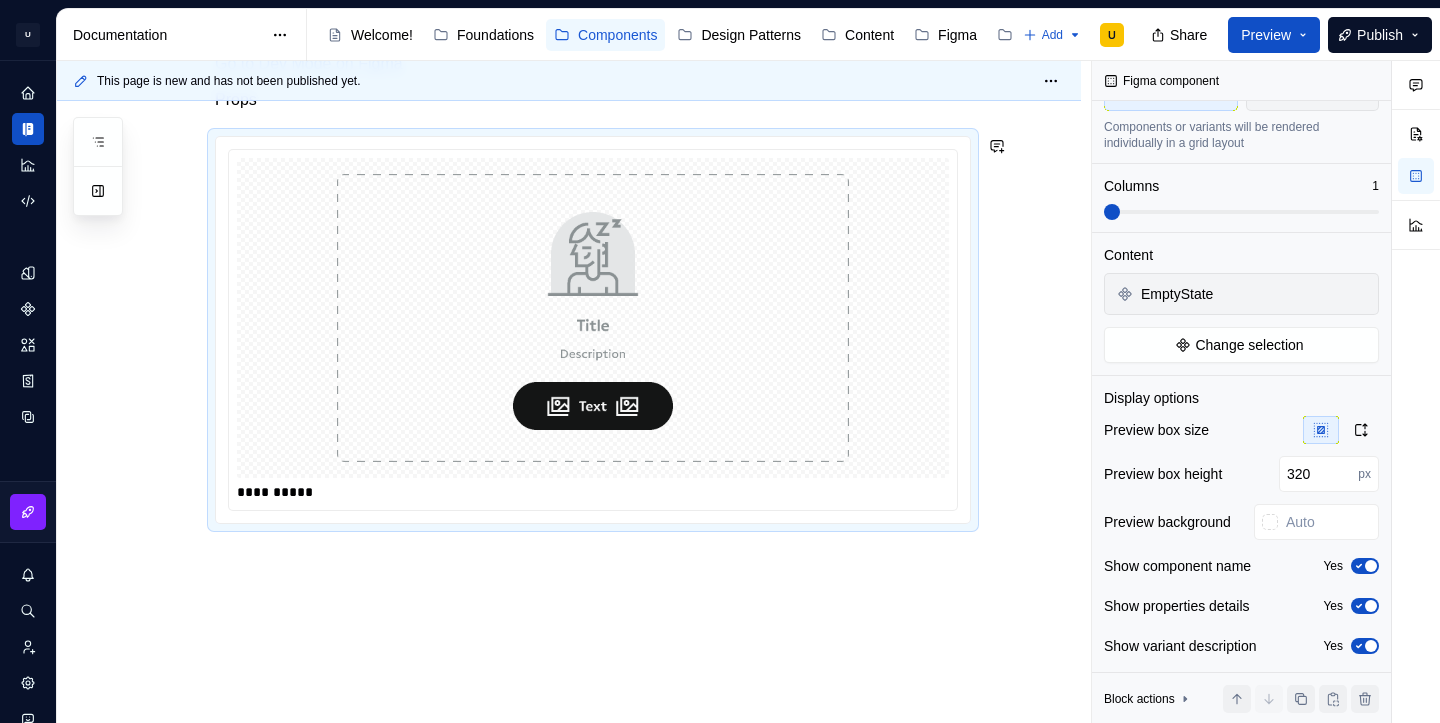scroll, scrollTop: 1339, scrollLeft: 0, axis: vertical 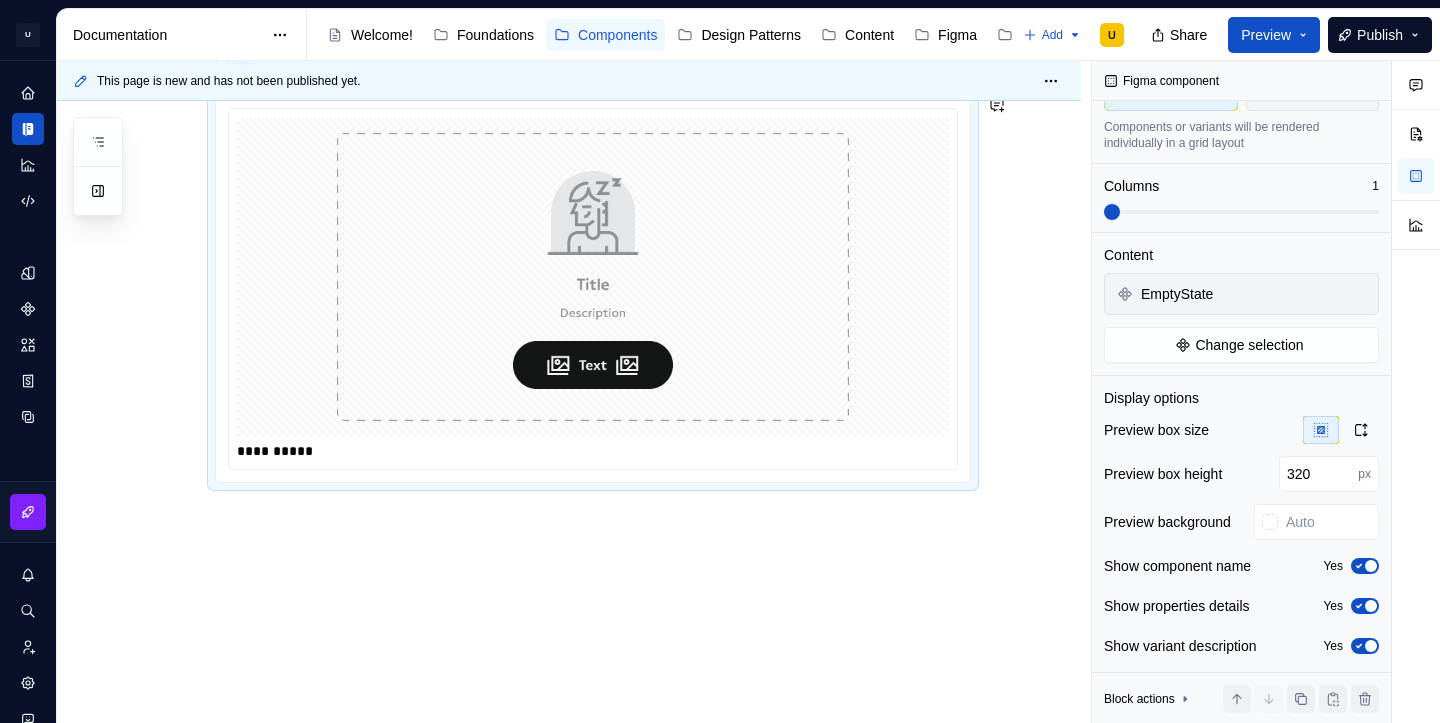 click on "**********" at bounding box center (569, -122) 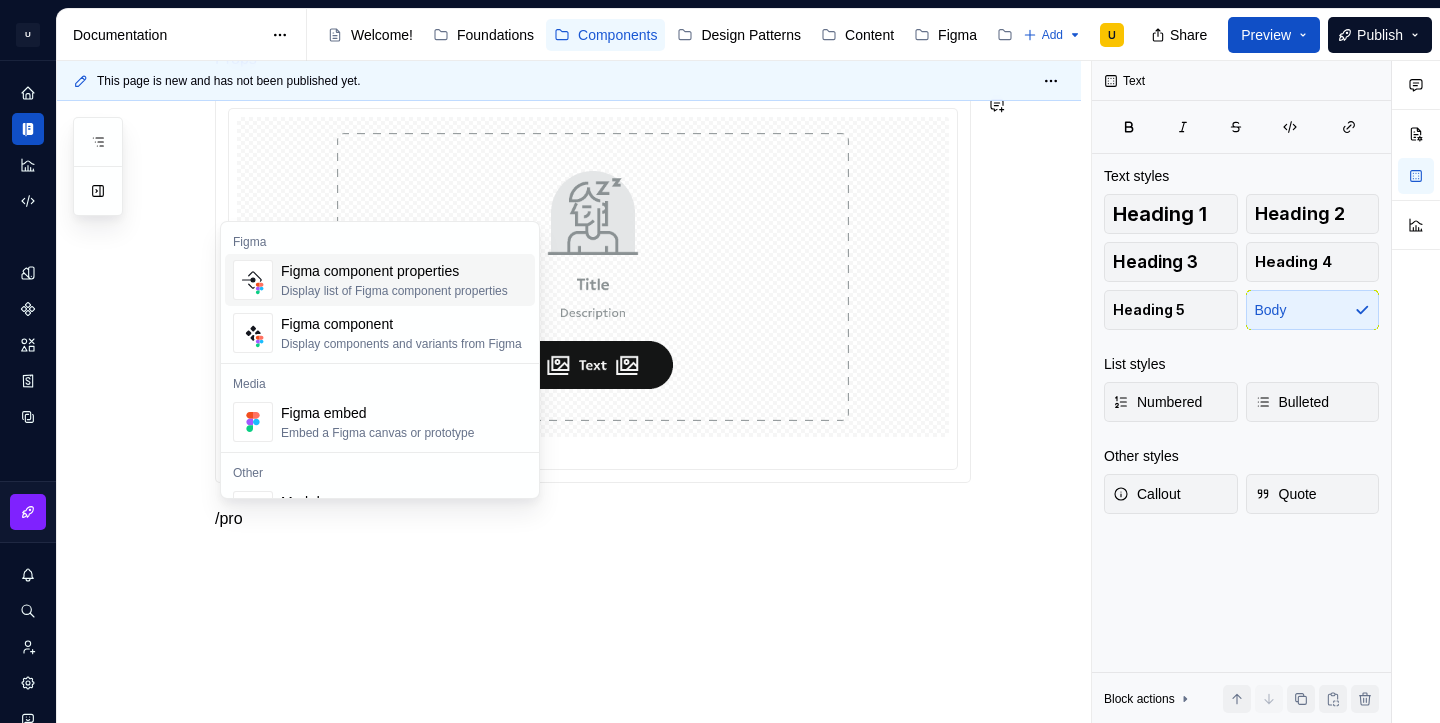 click on "Display list of Figma component properties" at bounding box center (394, 291) 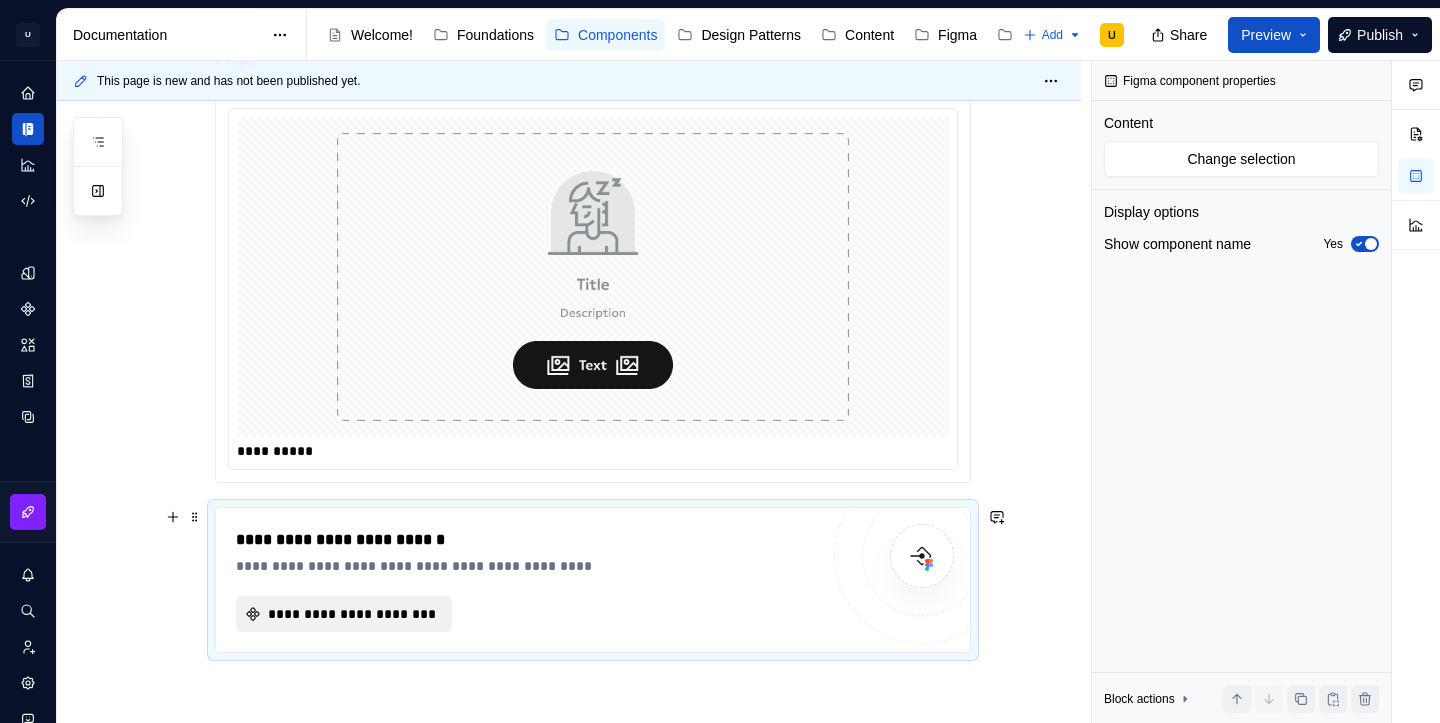 click on "**********" at bounding box center [352, 614] 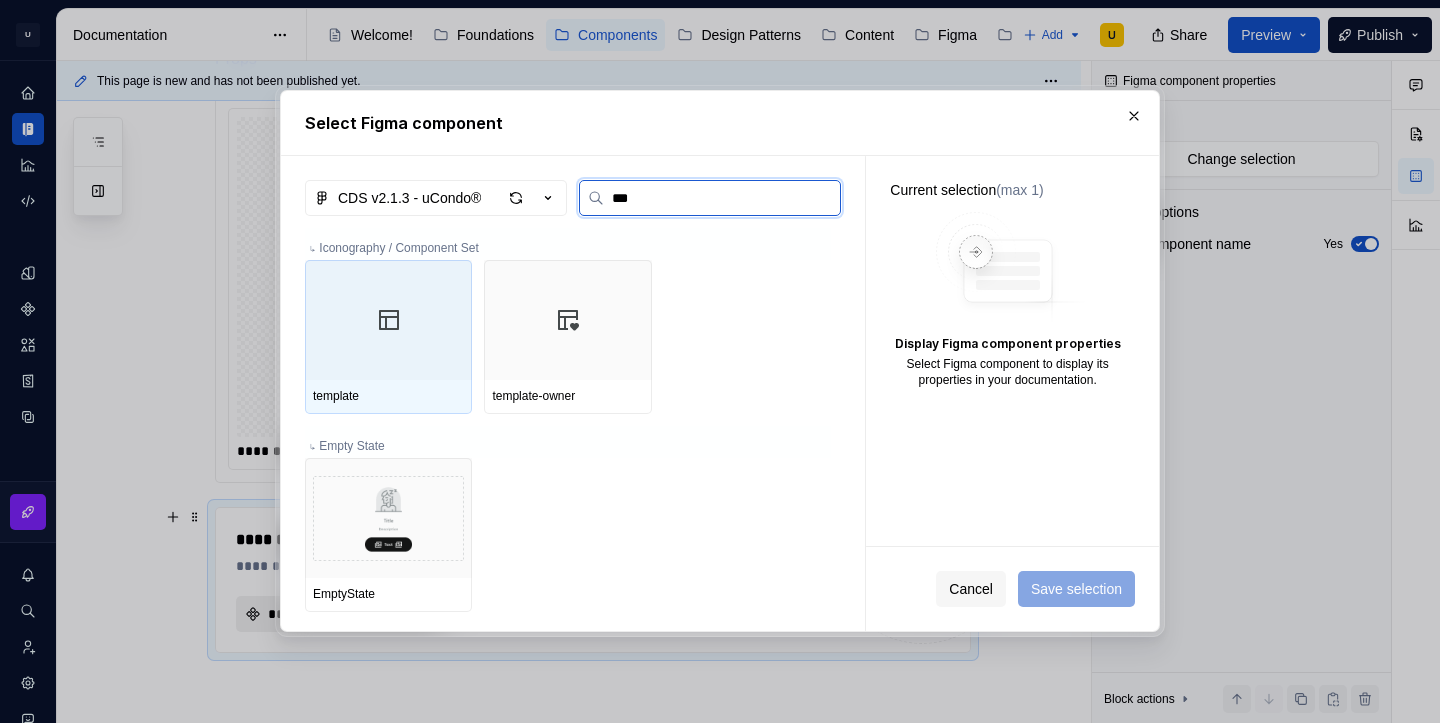 type on "****" 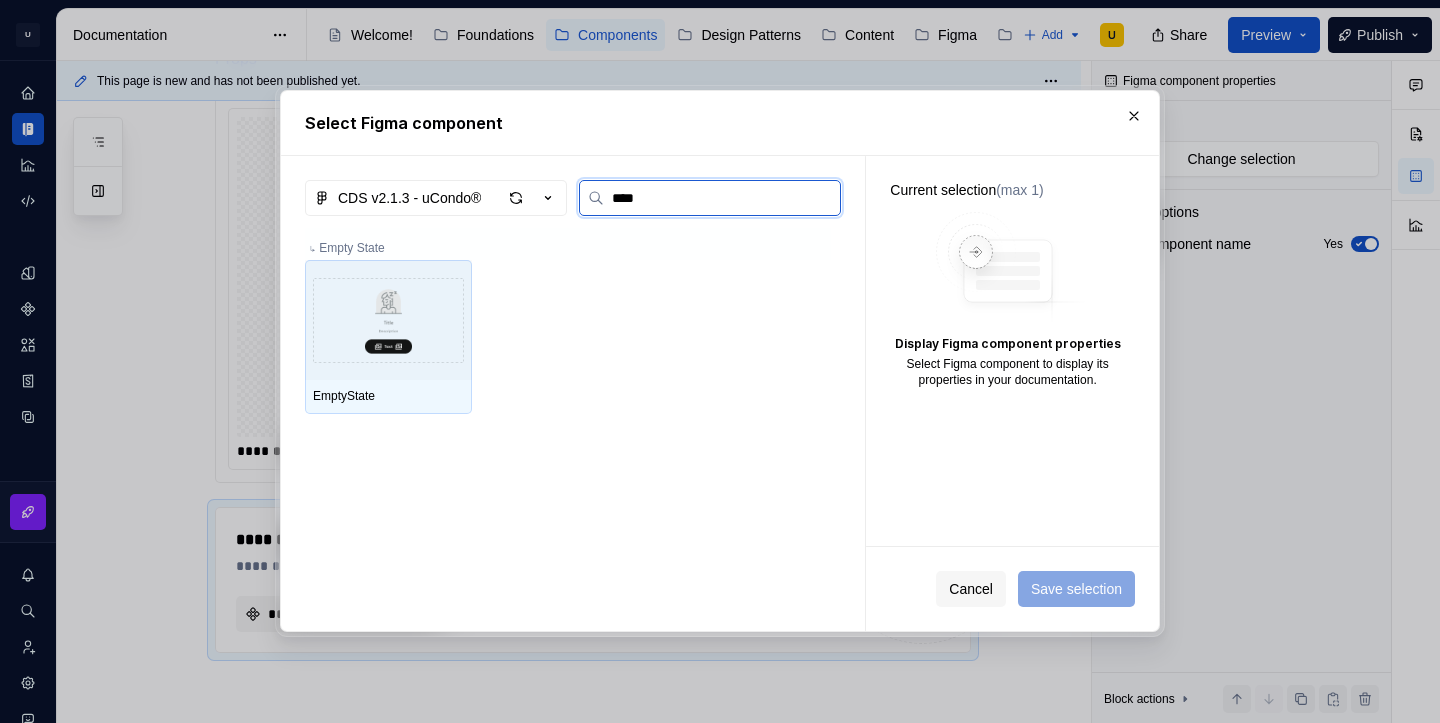 click at bounding box center [388, 320] 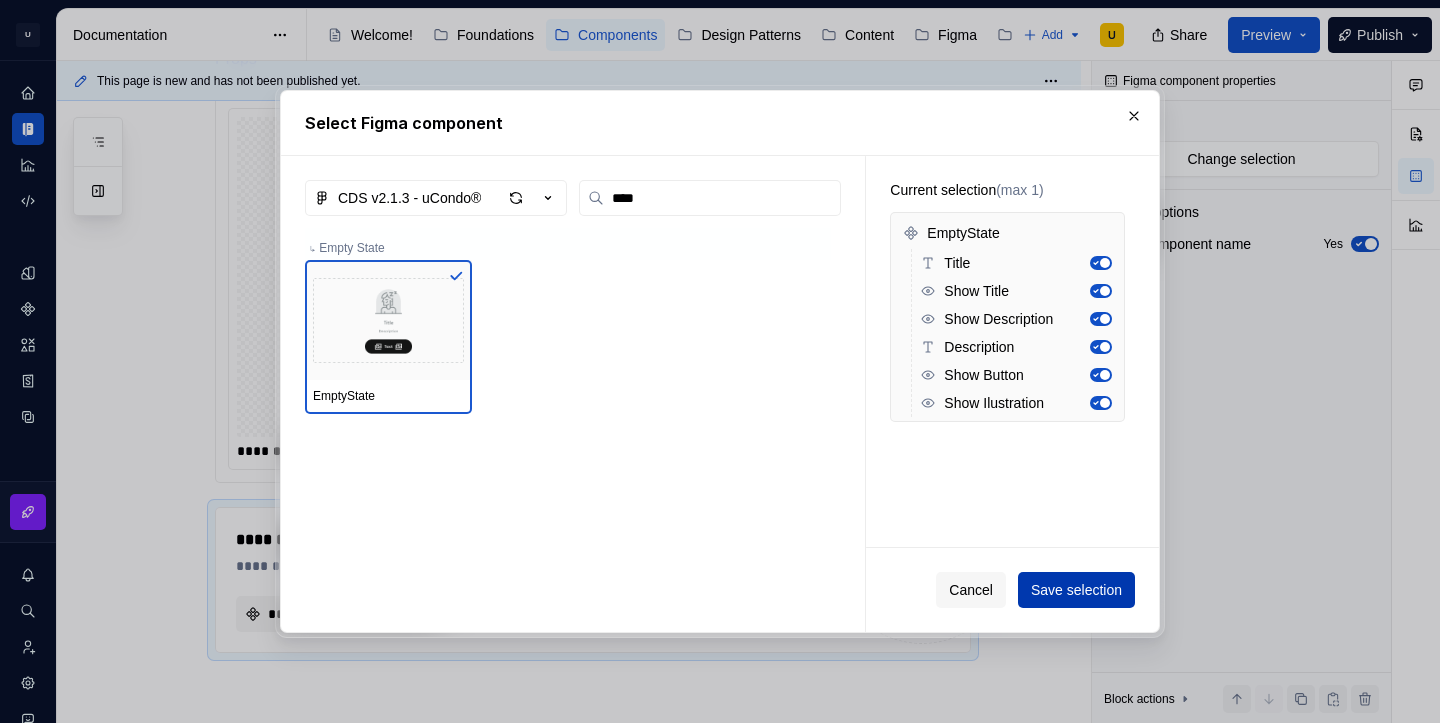 click on "Save selection" at bounding box center [1076, 590] 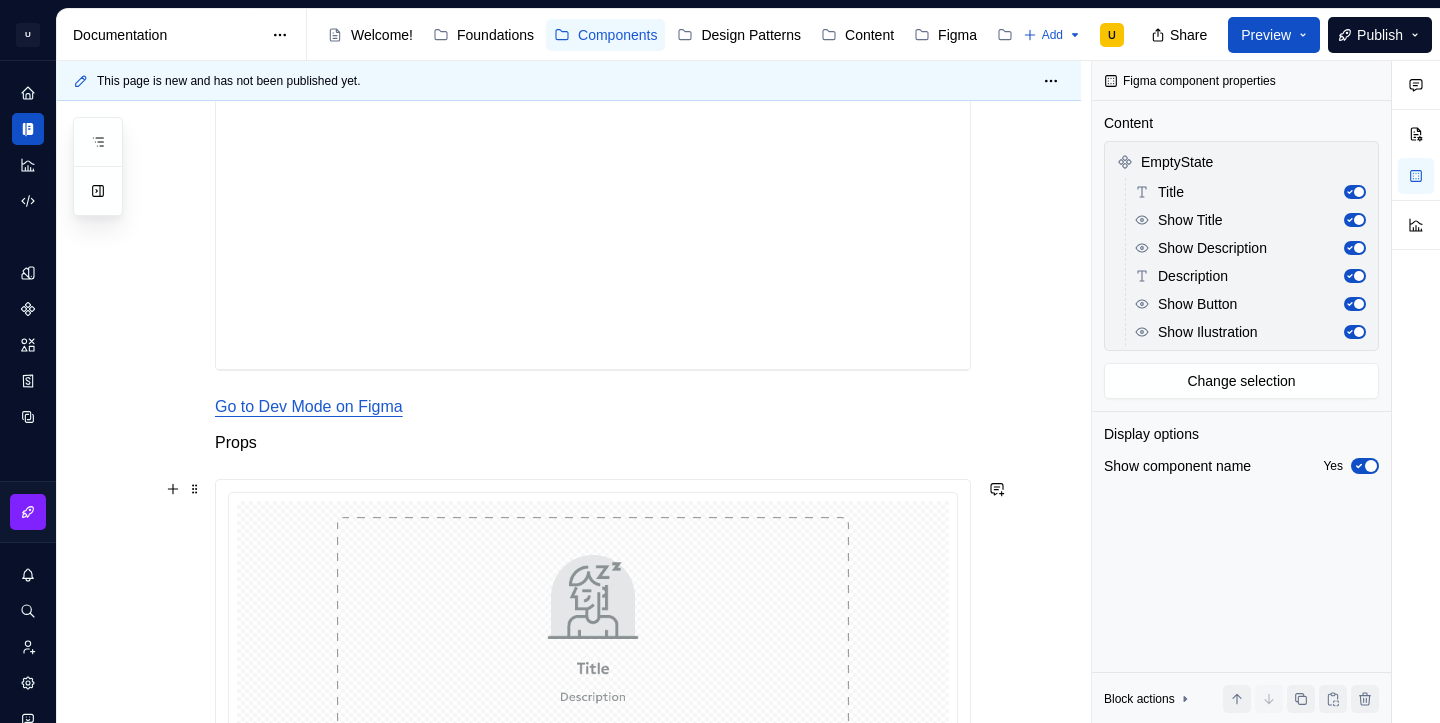 scroll, scrollTop: 941, scrollLeft: 0, axis: vertical 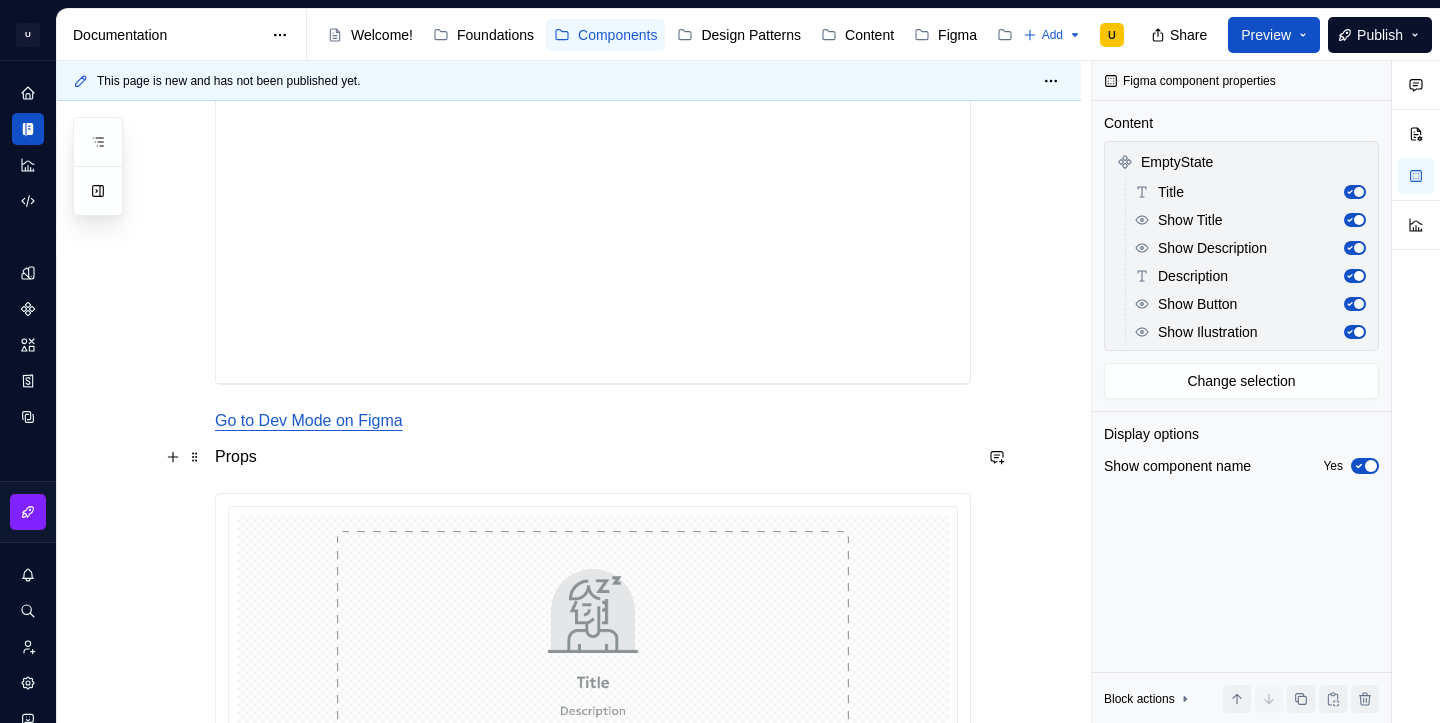 click on "Props" at bounding box center (593, 457) 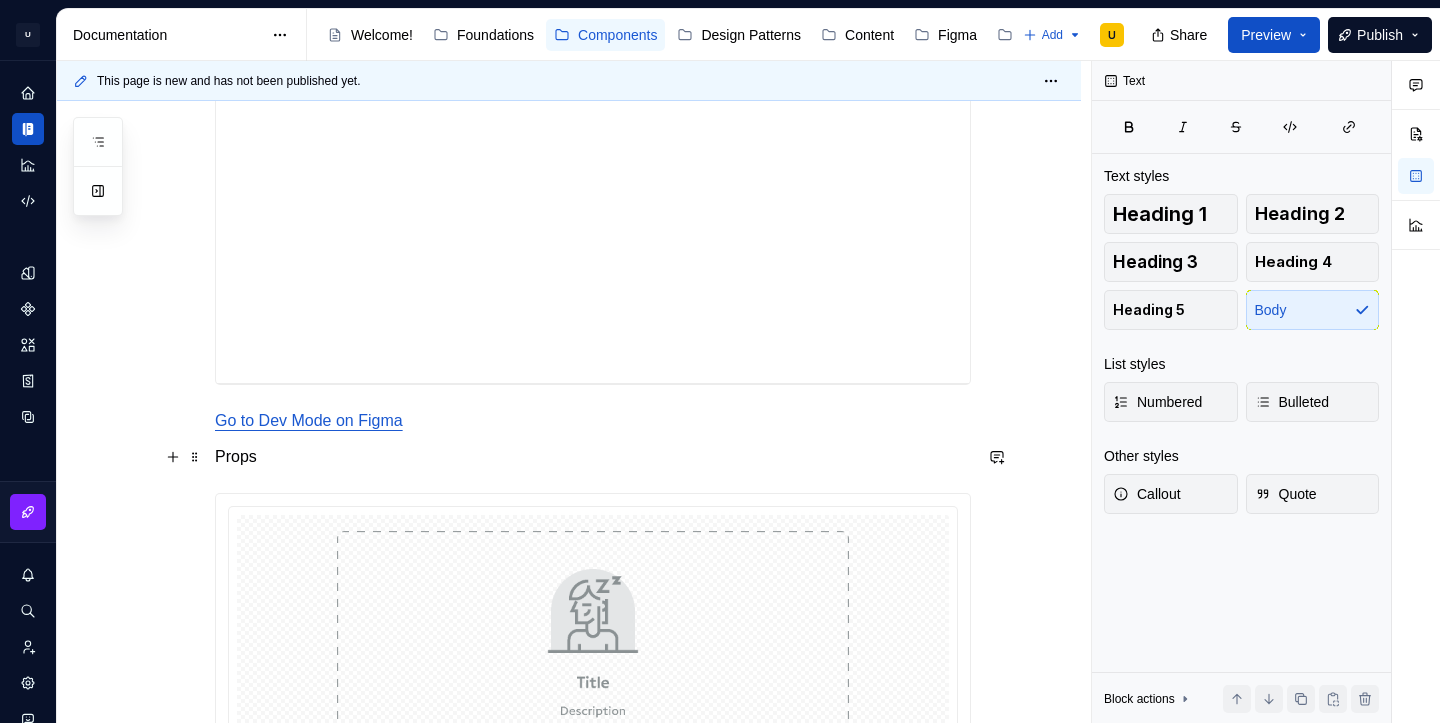 click on "Props" at bounding box center [593, 457] 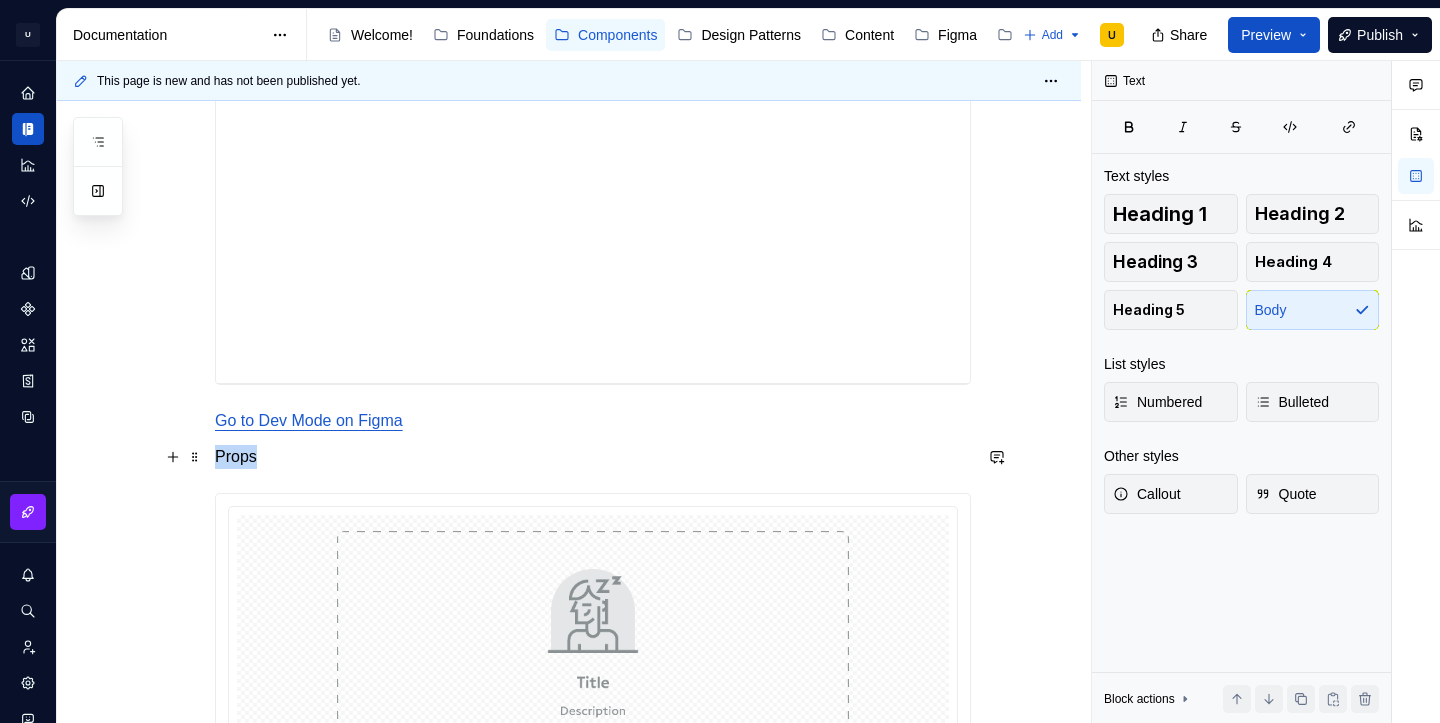 click on "Props" at bounding box center [593, 457] 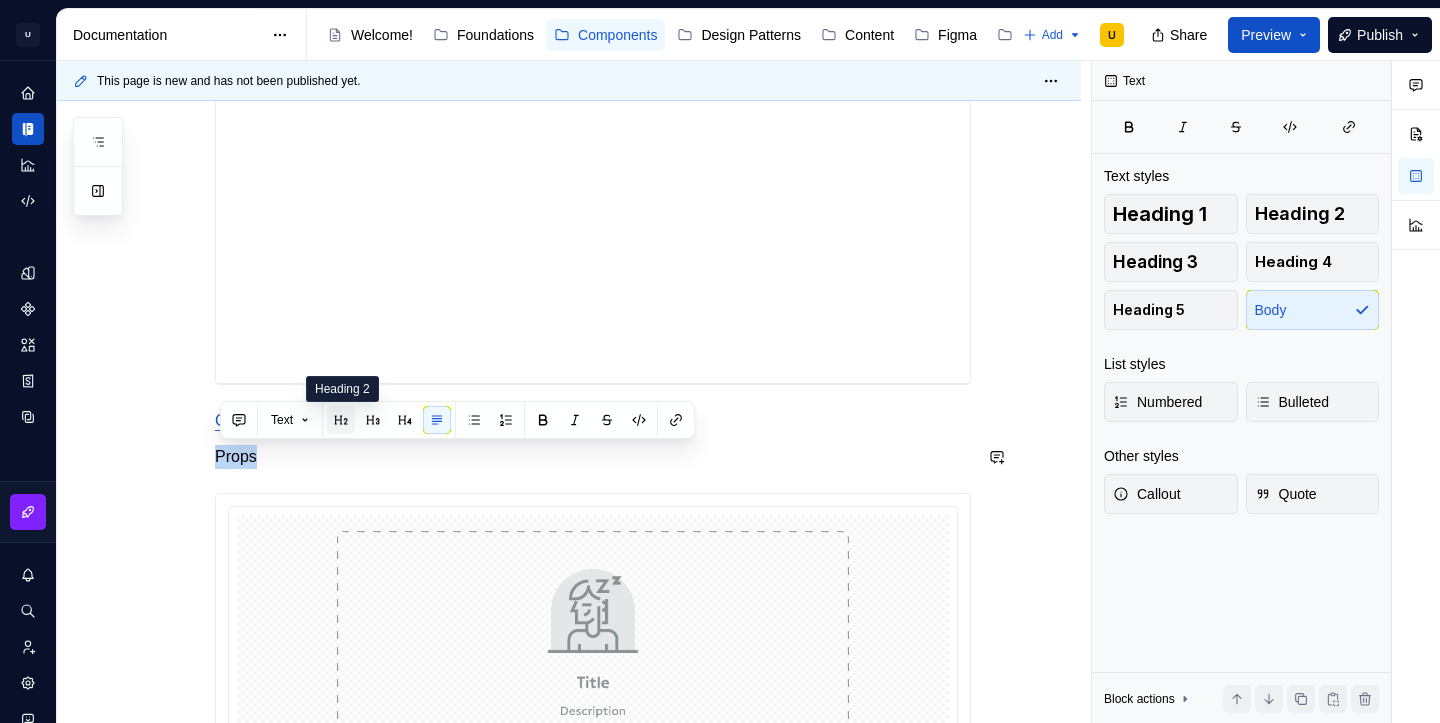 click at bounding box center [341, 420] 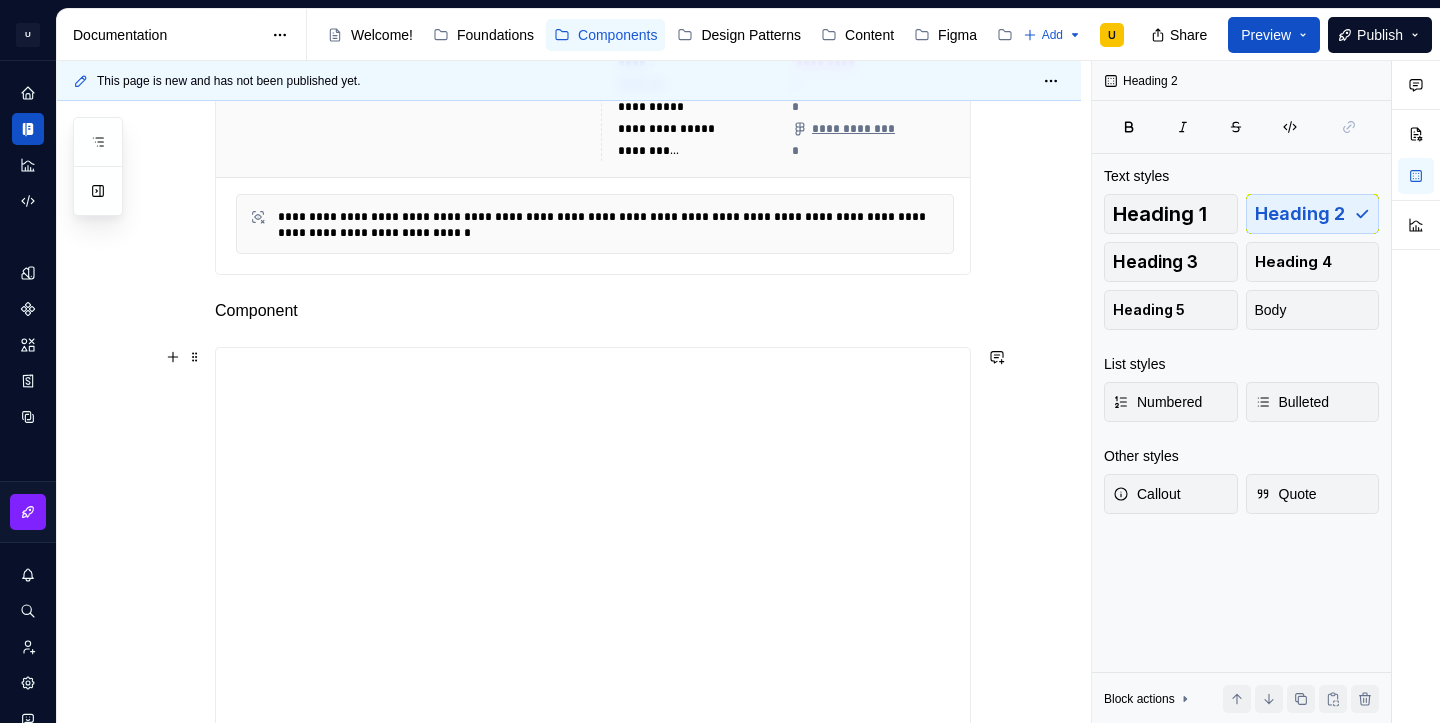 scroll, scrollTop: 406, scrollLeft: 0, axis: vertical 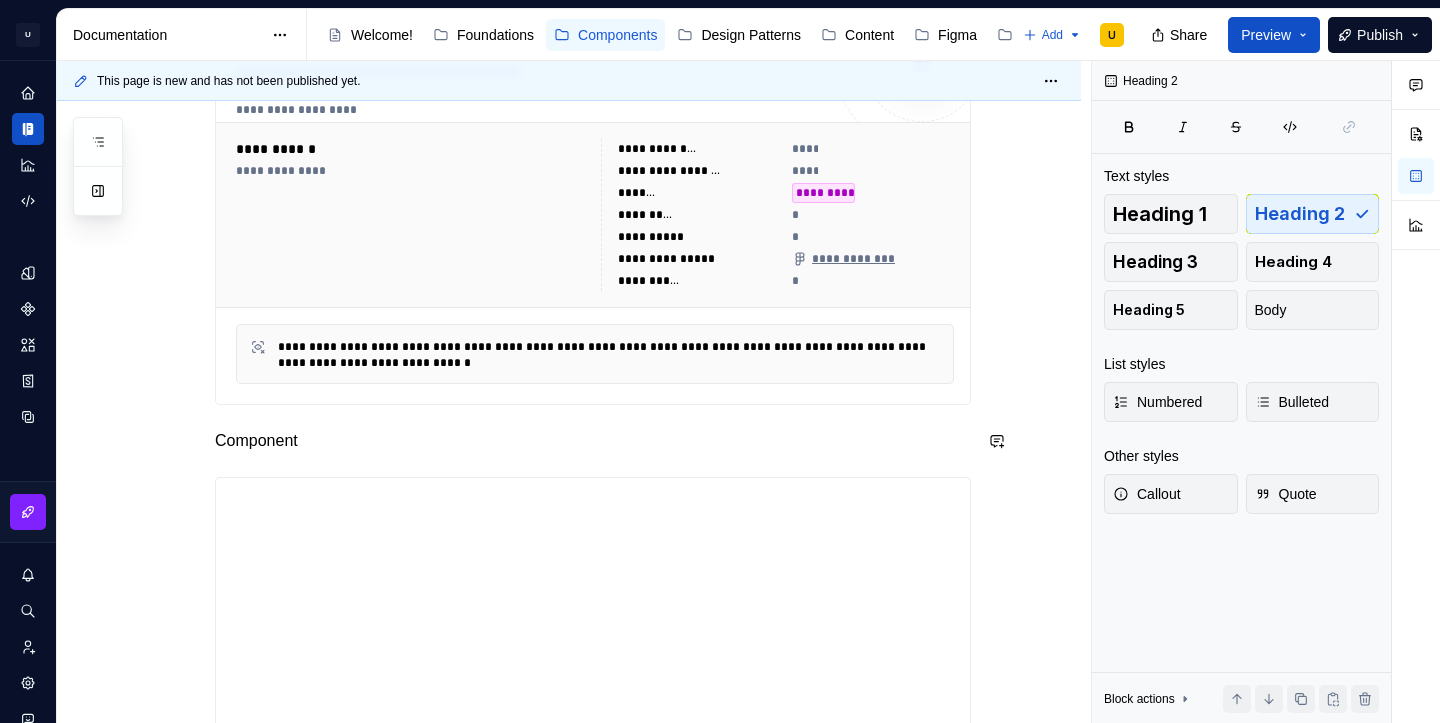 click on "**********" at bounding box center (593, 917) 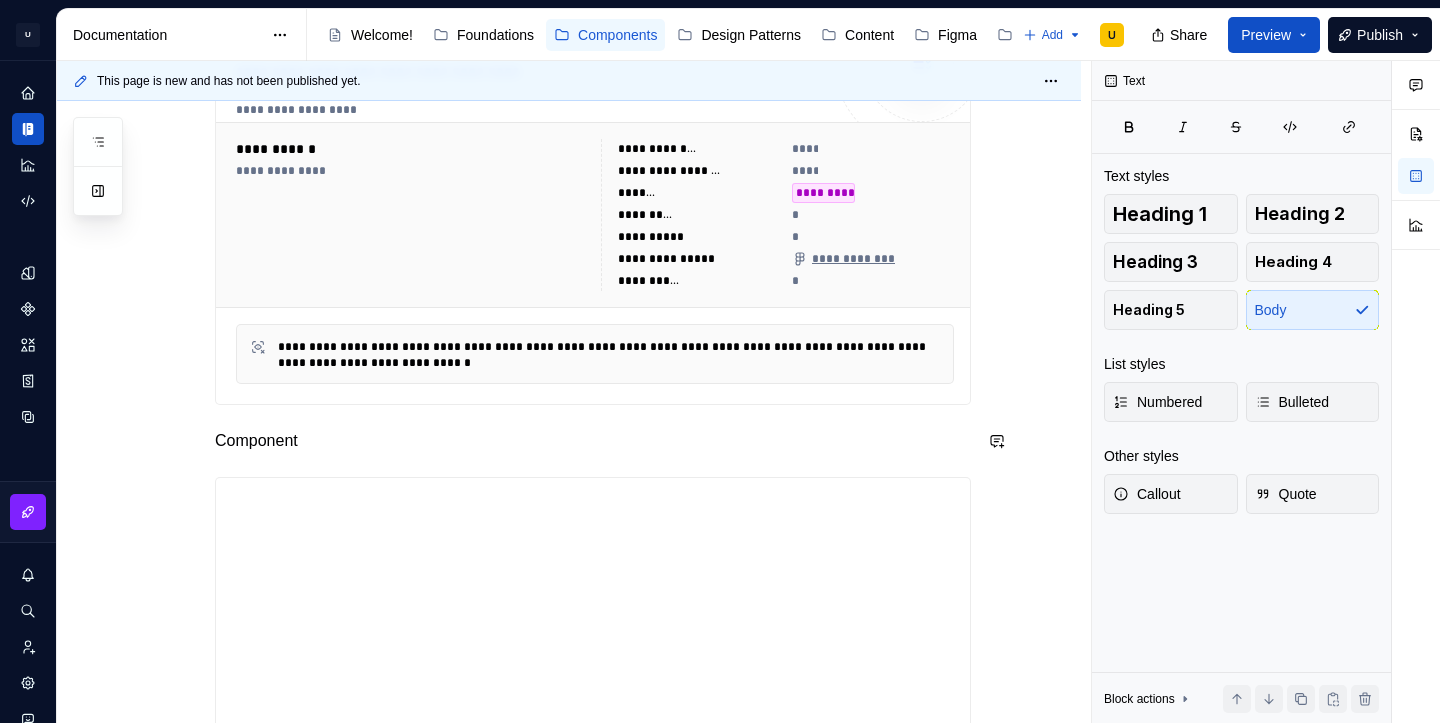 click on "**********" at bounding box center (593, 917) 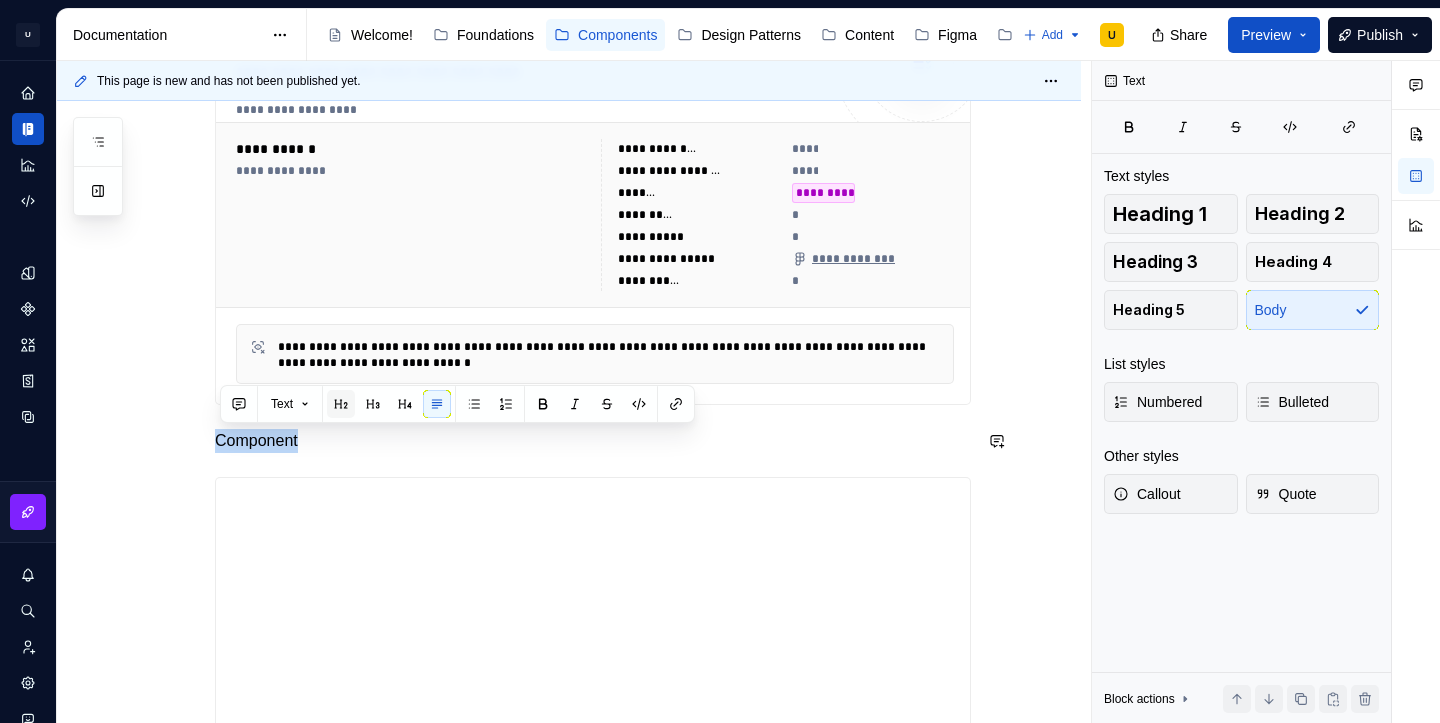 click at bounding box center [341, 404] 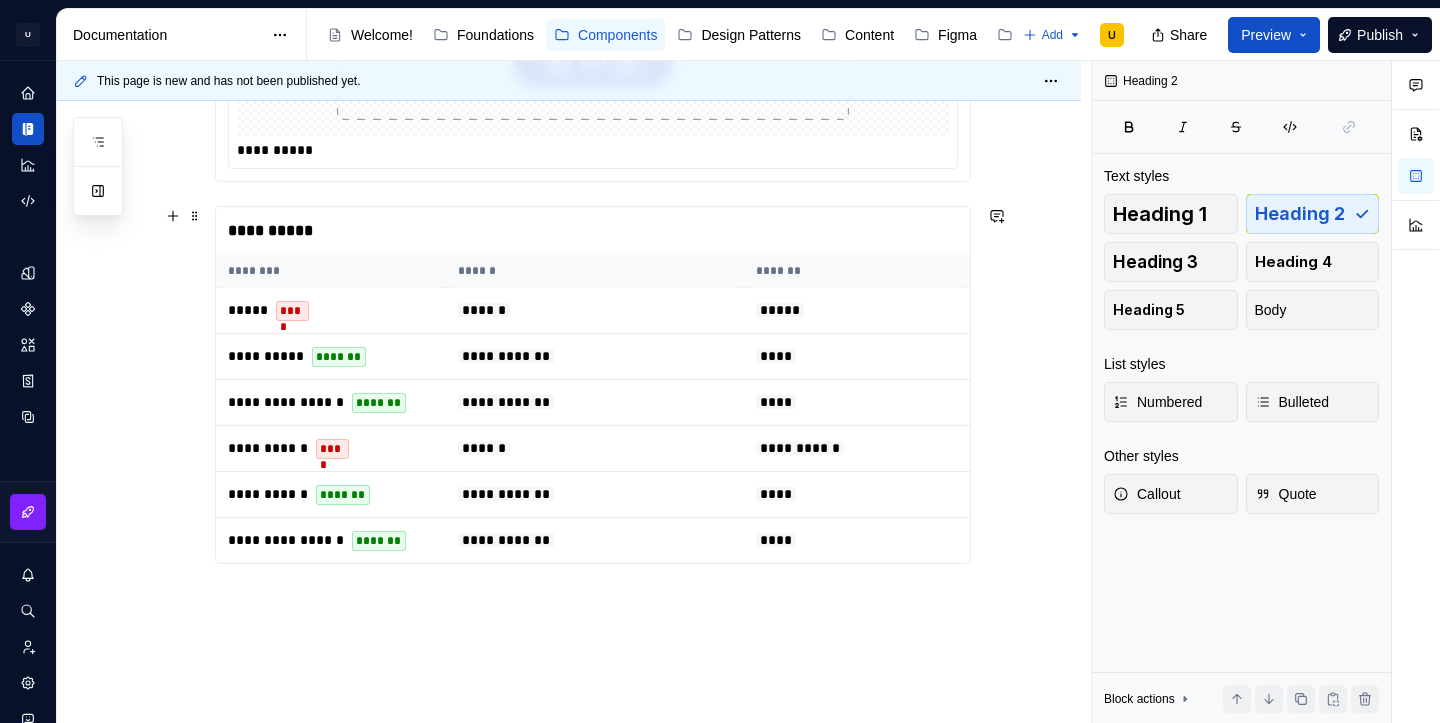 scroll, scrollTop: 1757, scrollLeft: 0, axis: vertical 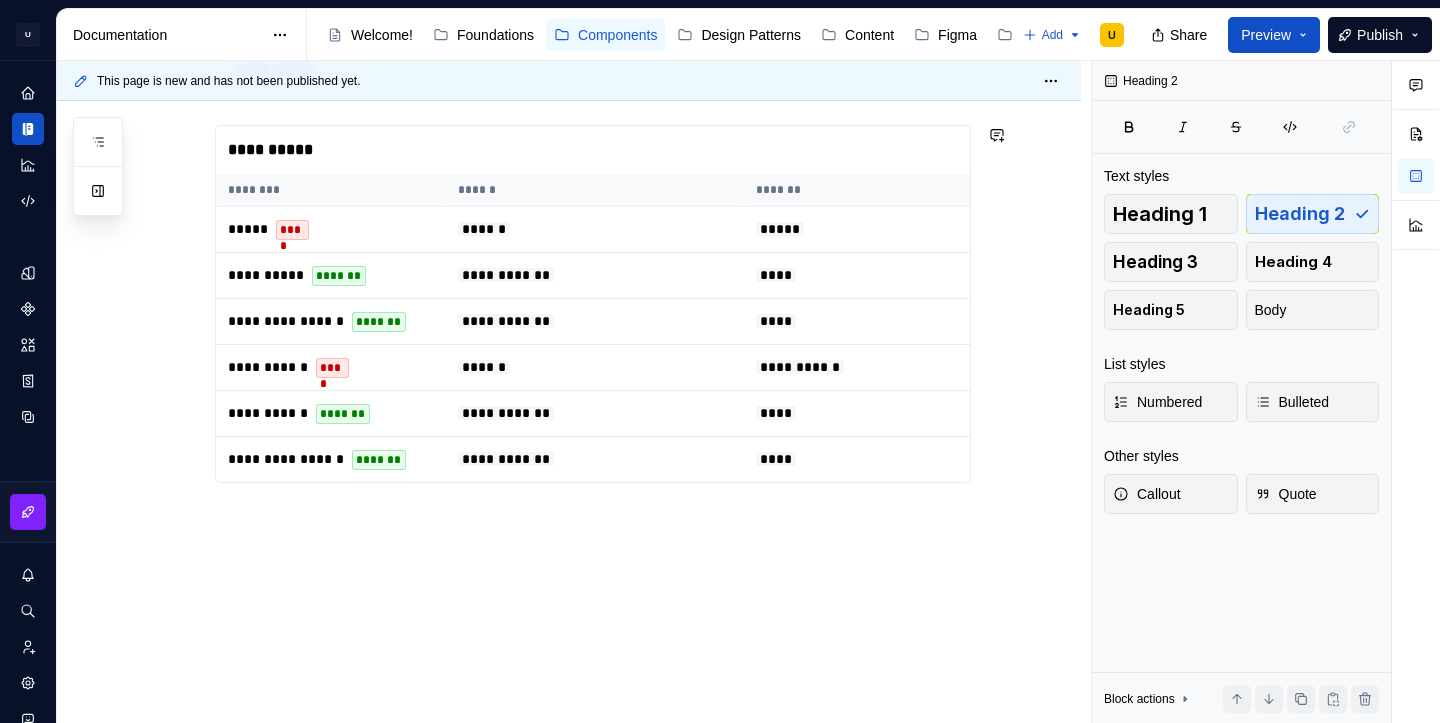 click on "**********" at bounding box center (569, -331) 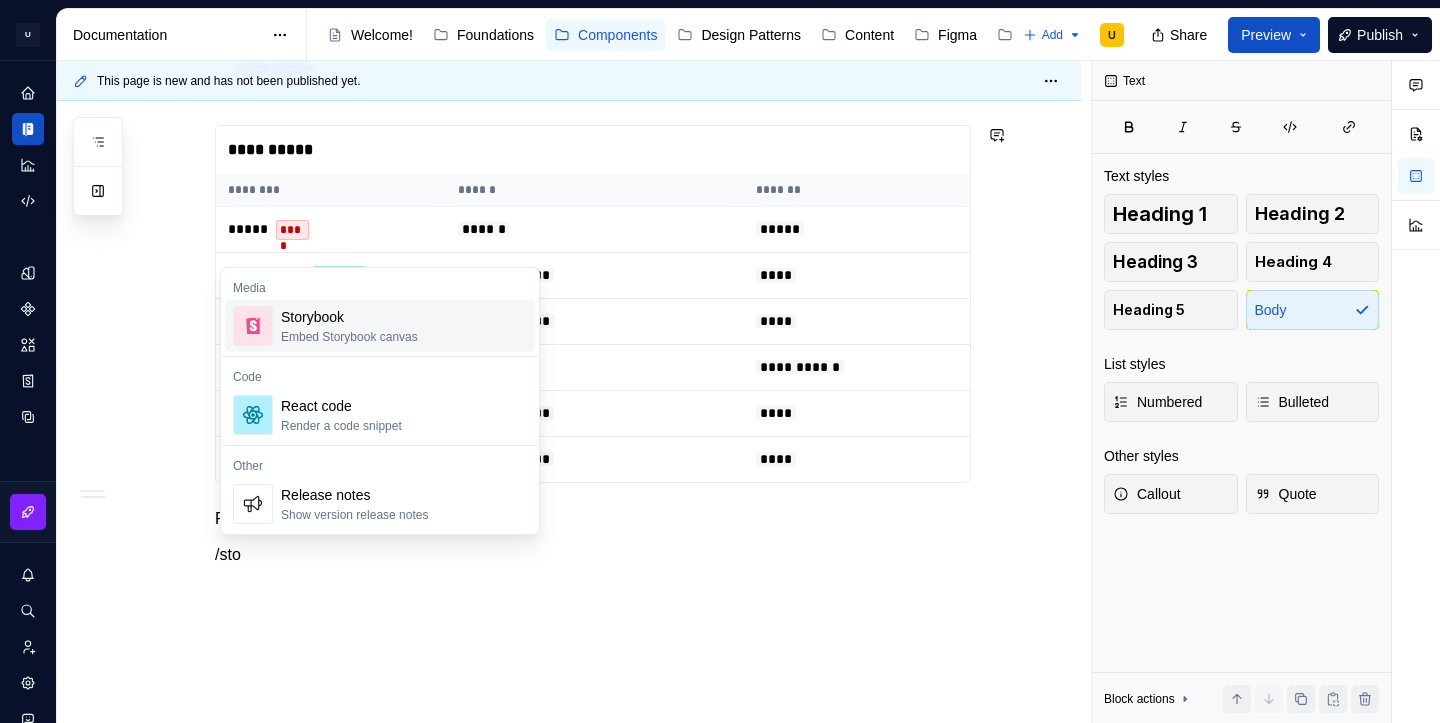 click on "Embed Storybook canvas" at bounding box center [349, 337] 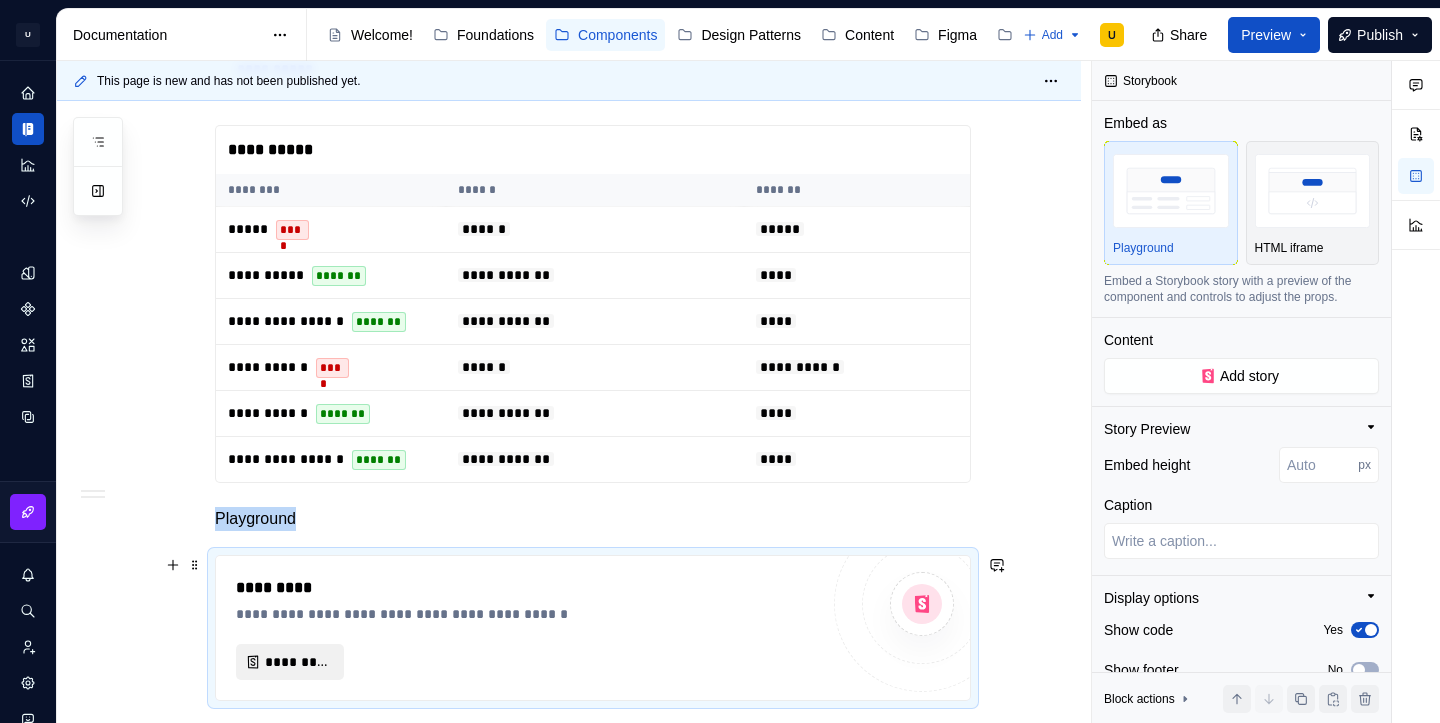 click on "*********" at bounding box center (298, 662) 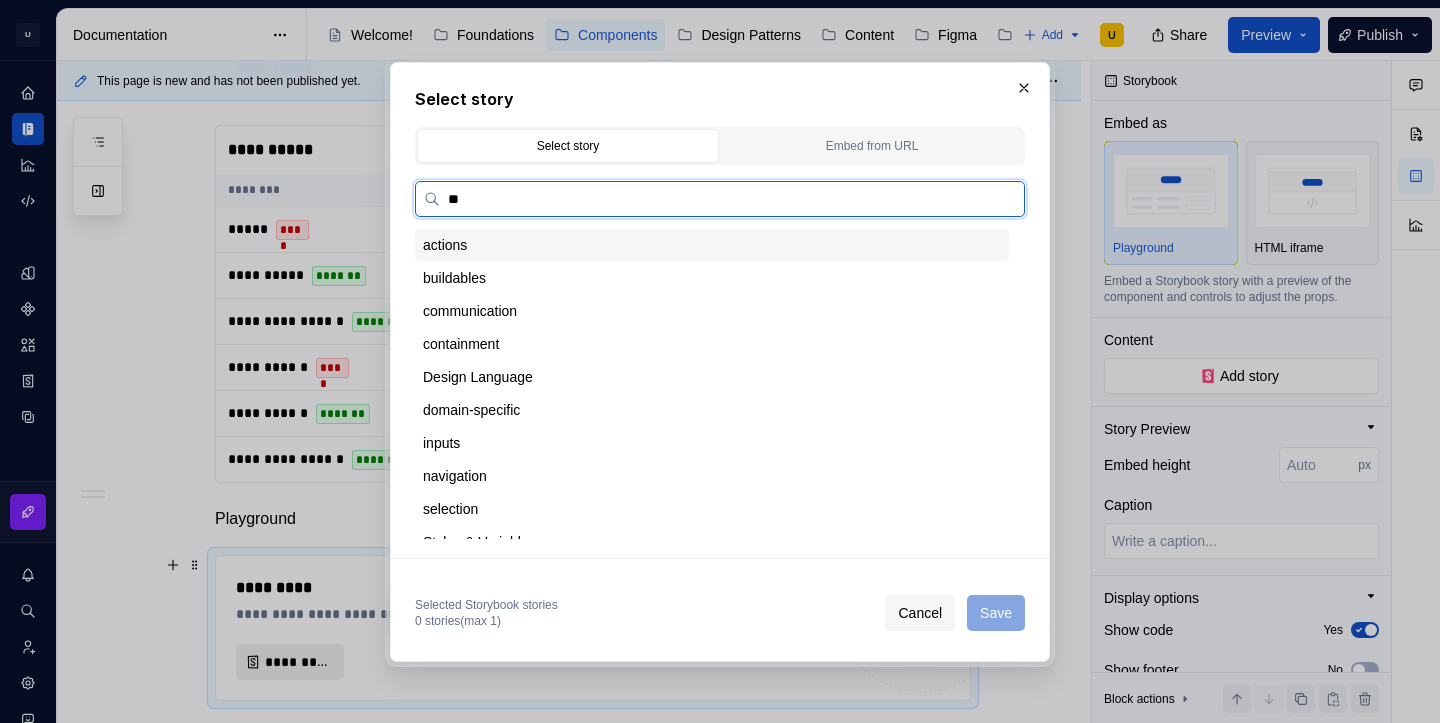 type on "***" 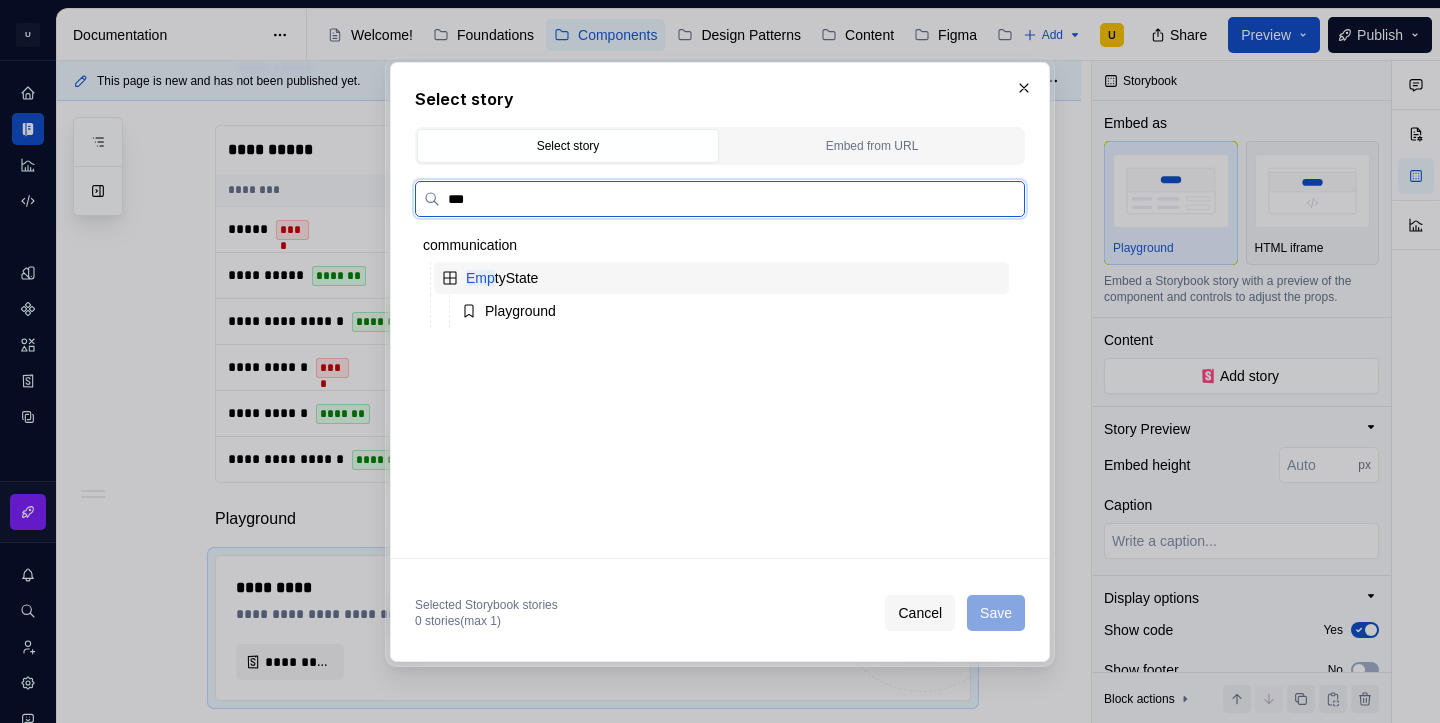click on "Emp tyState" at bounding box center (721, 278) 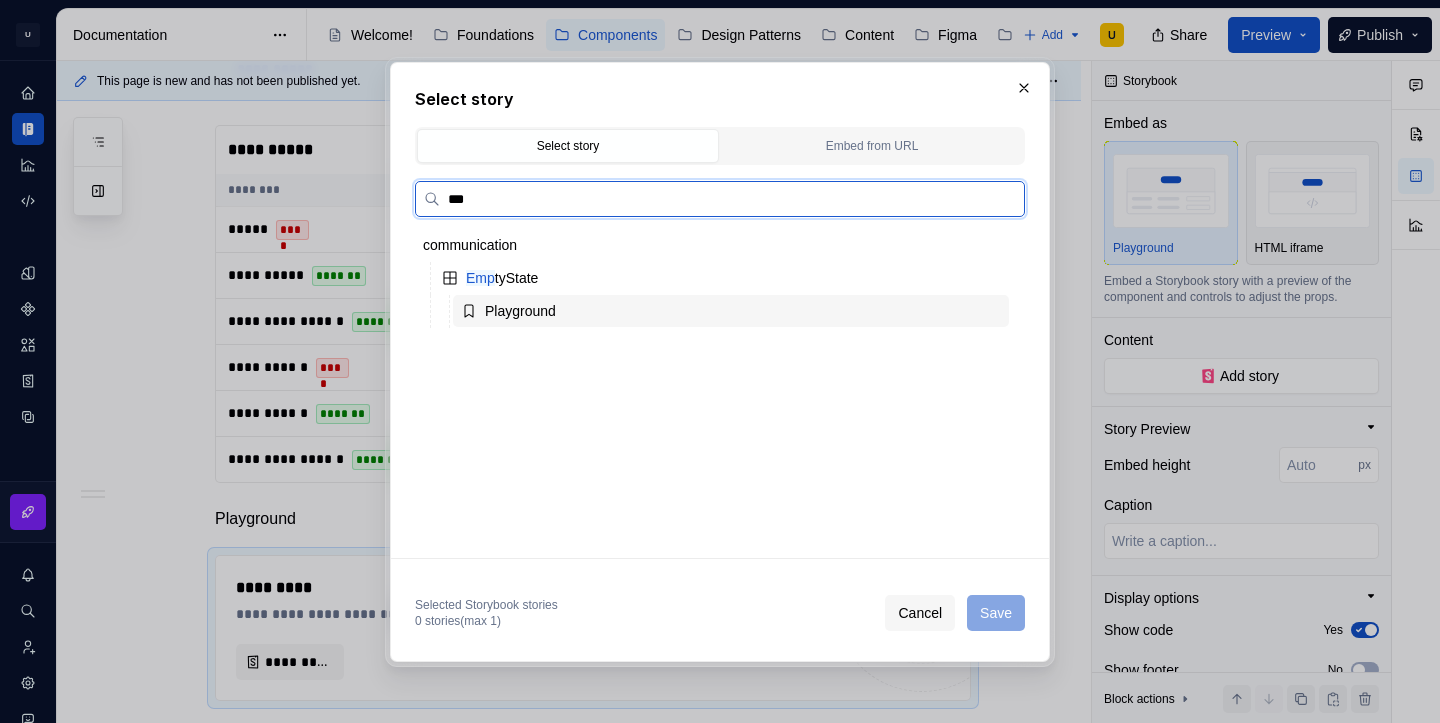 click on "Playground" at bounding box center [731, 311] 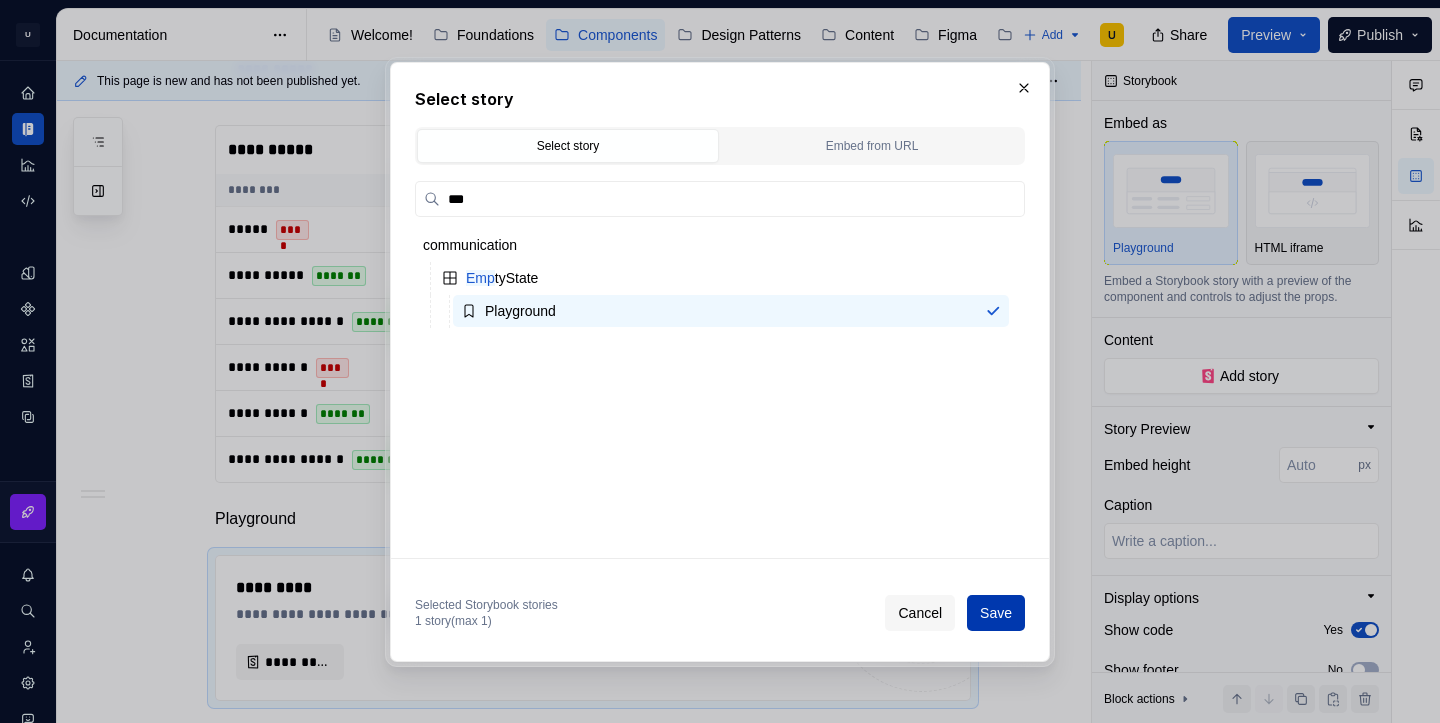 click on "Save" at bounding box center [996, 613] 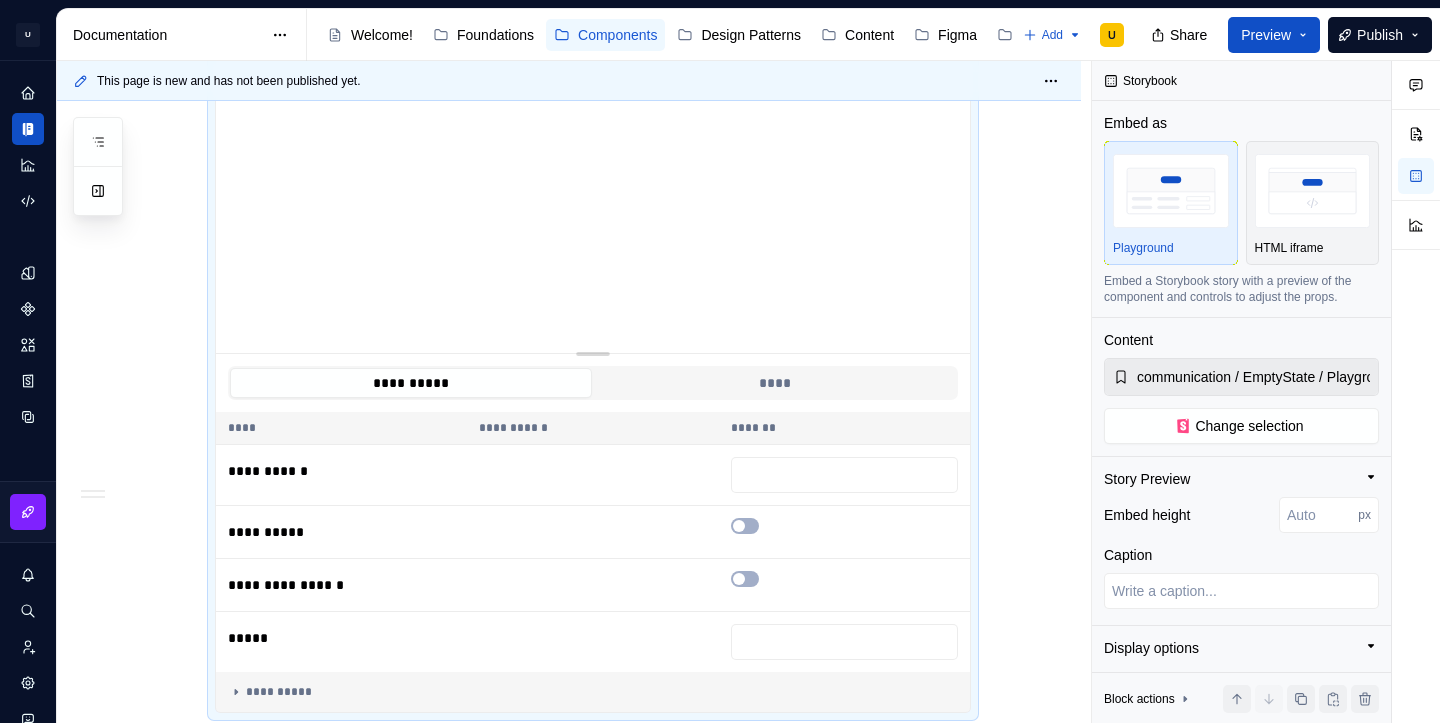 scroll, scrollTop: 2368, scrollLeft: 0, axis: vertical 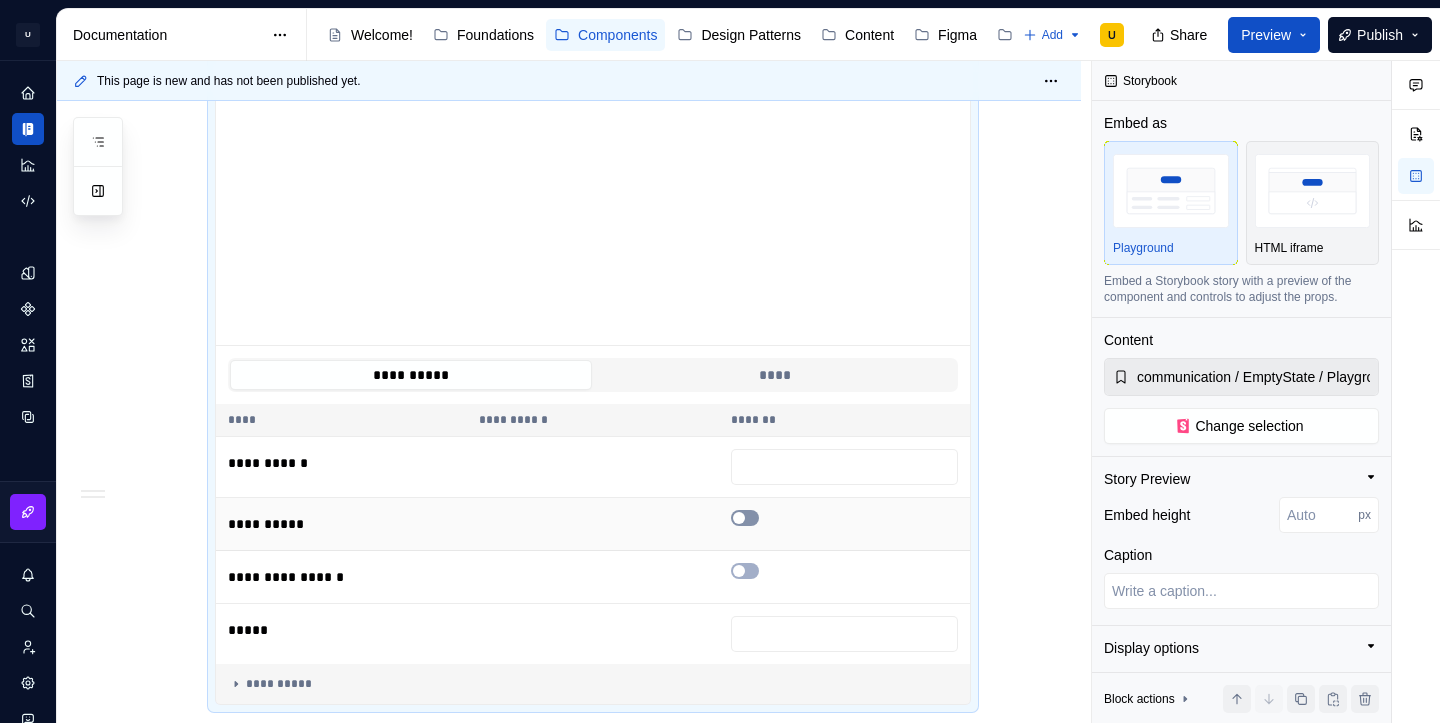 click 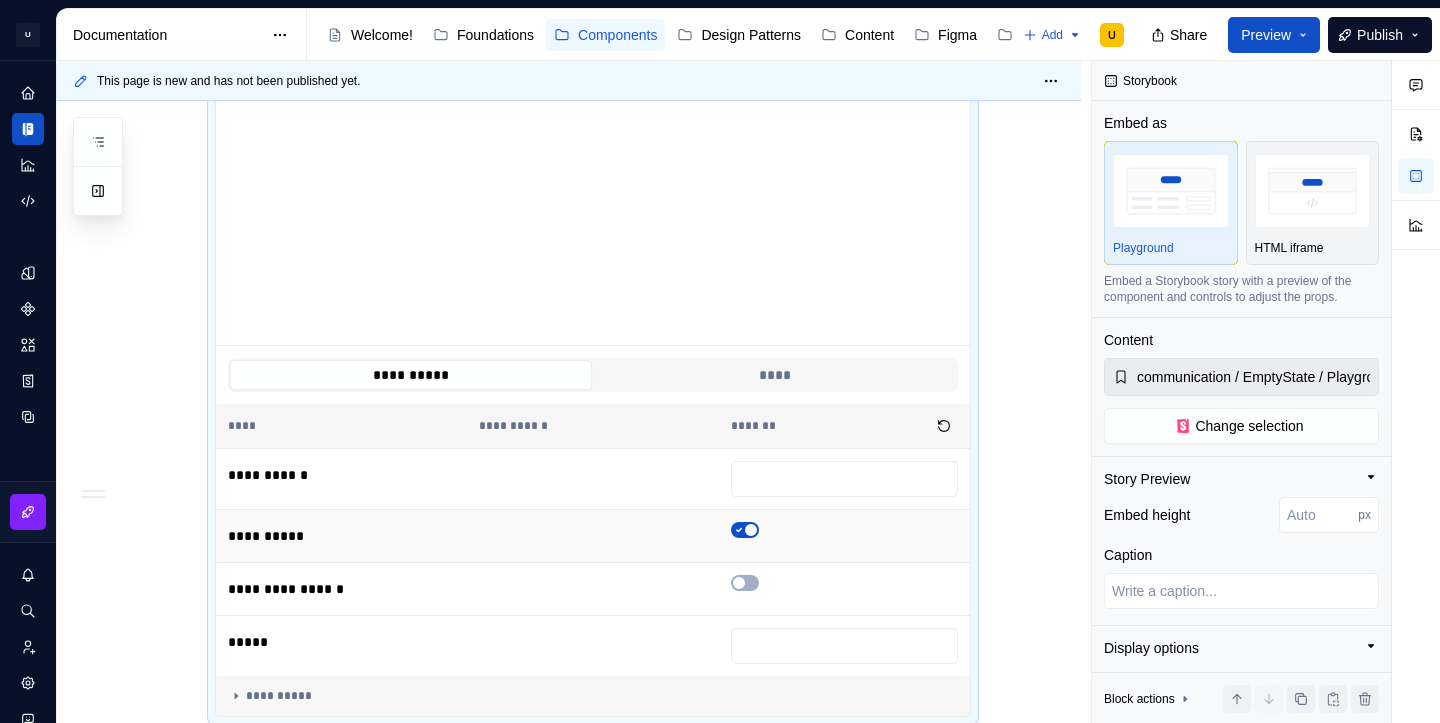 click at bounding box center (745, 530) 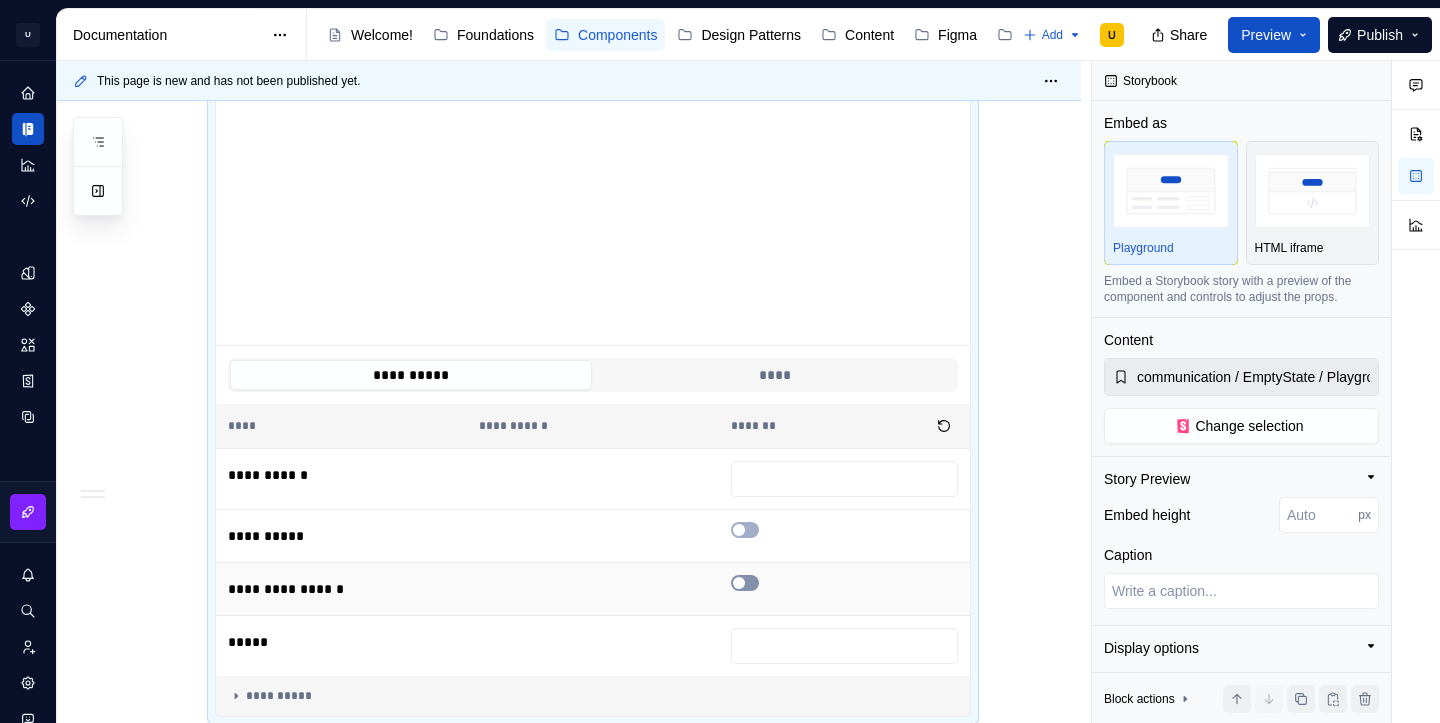 click 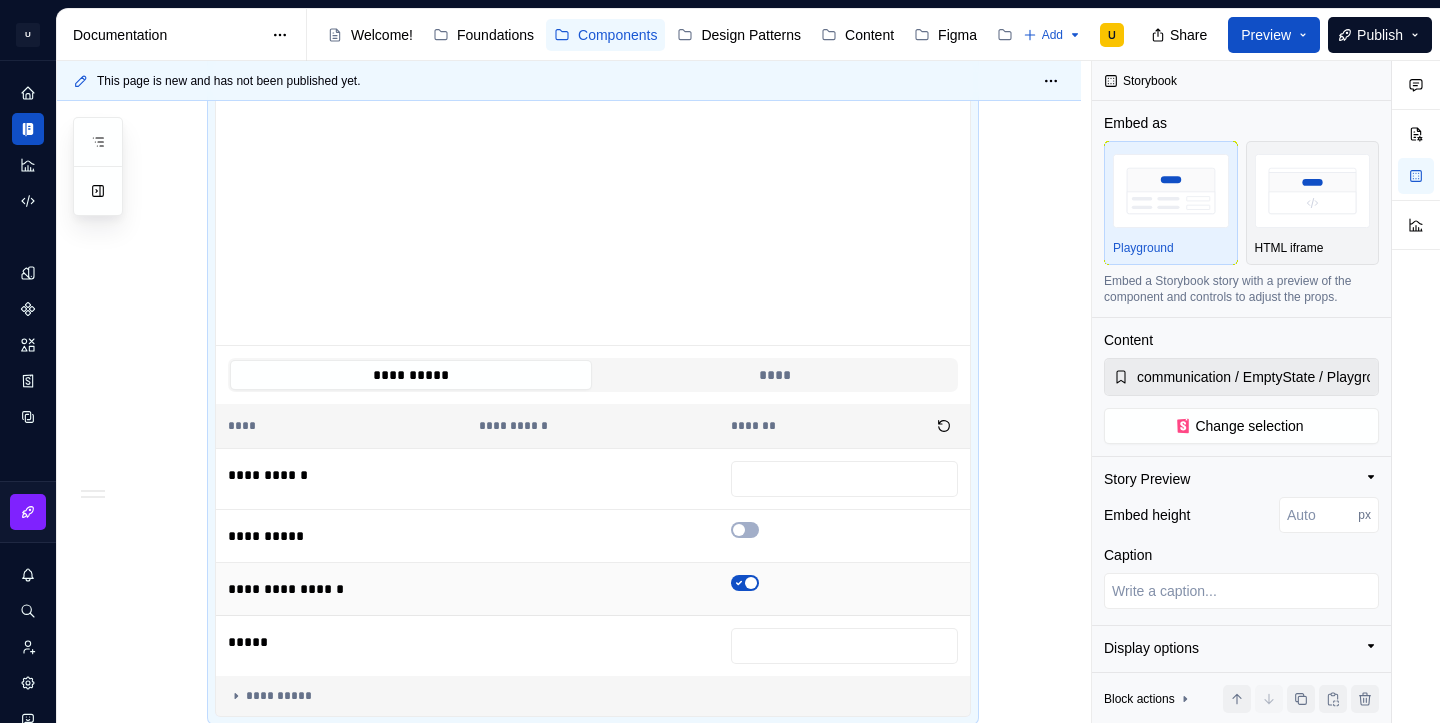 click 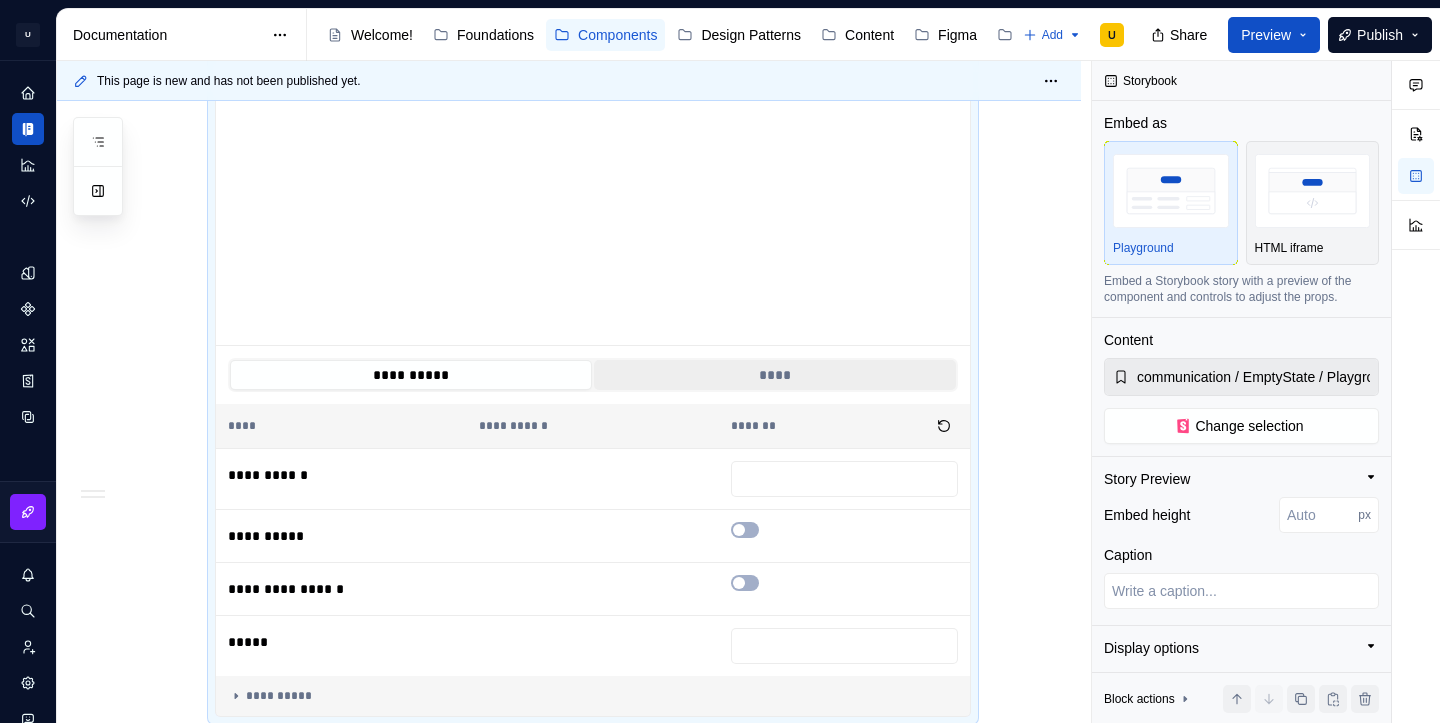 click on "****" at bounding box center [775, 375] 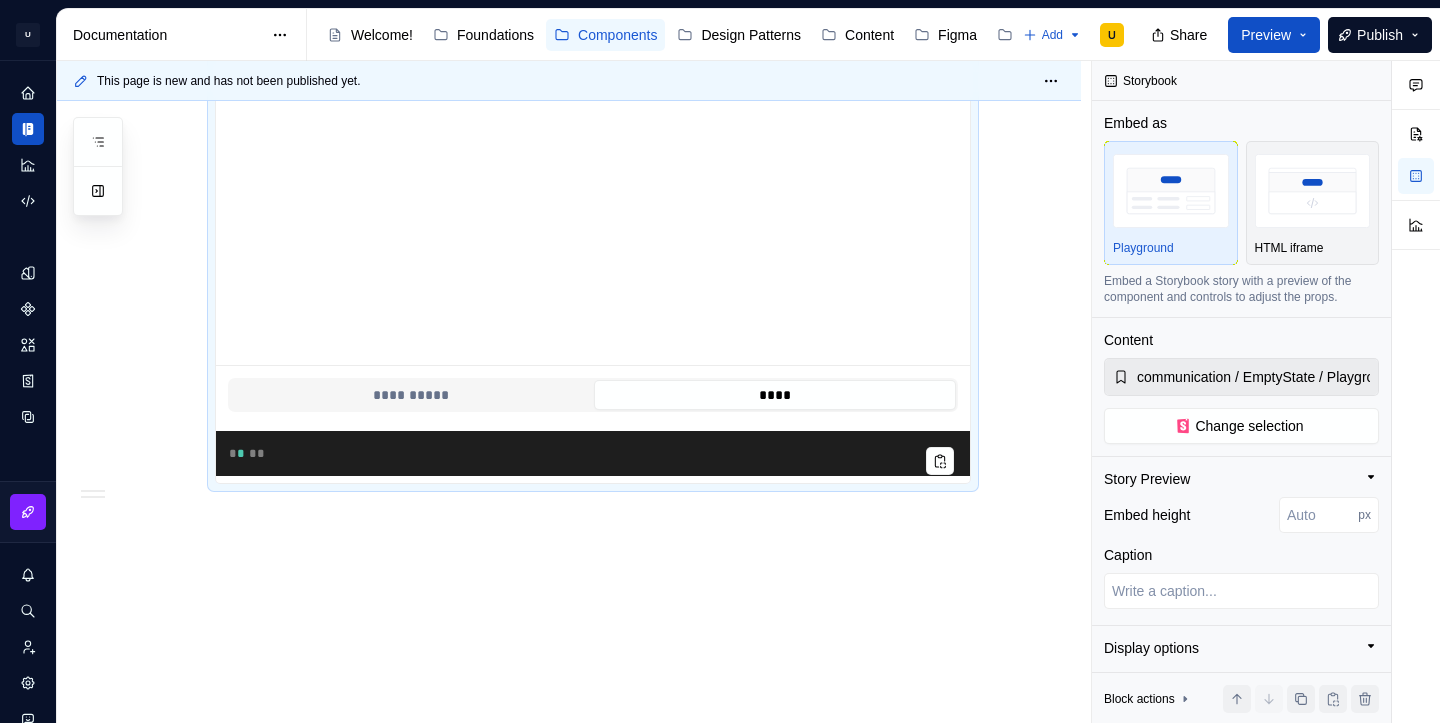 scroll, scrollTop: 2348, scrollLeft: 0, axis: vertical 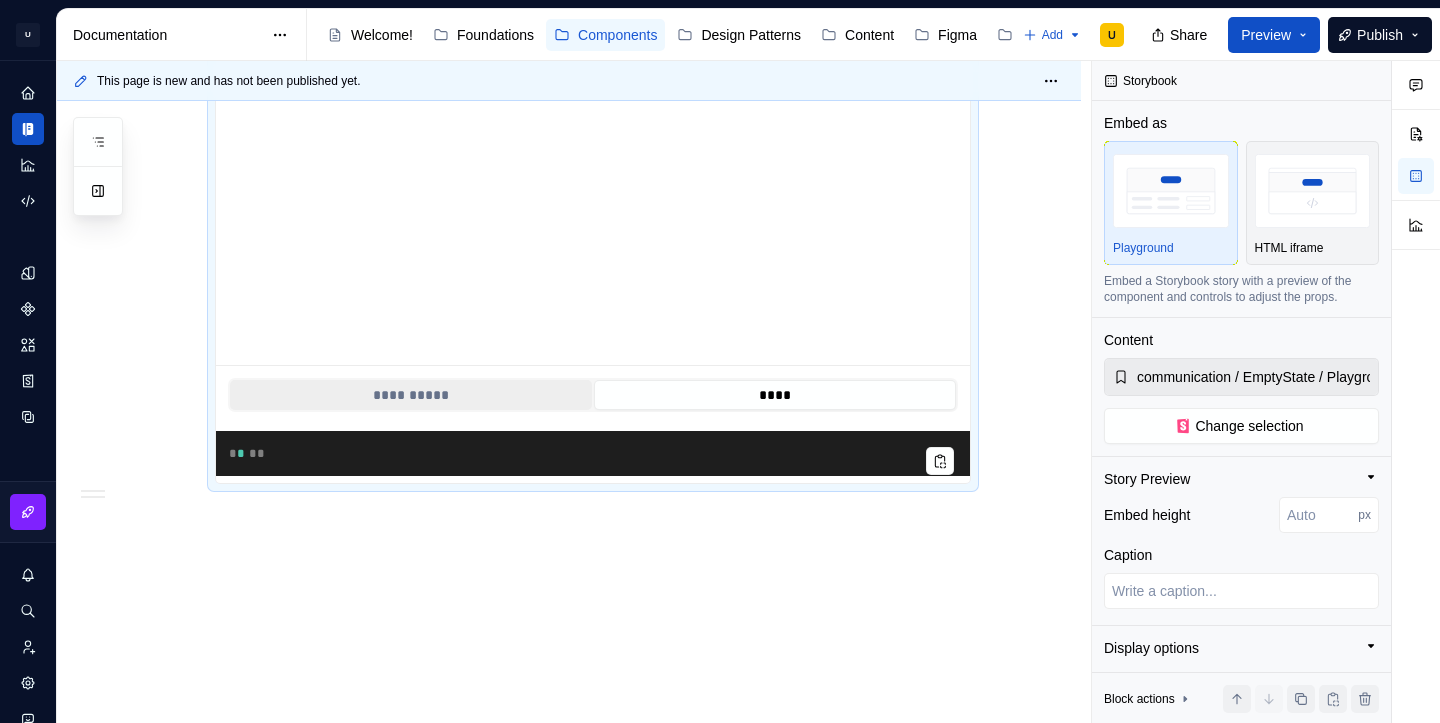 click on "**********" at bounding box center (411, 395) 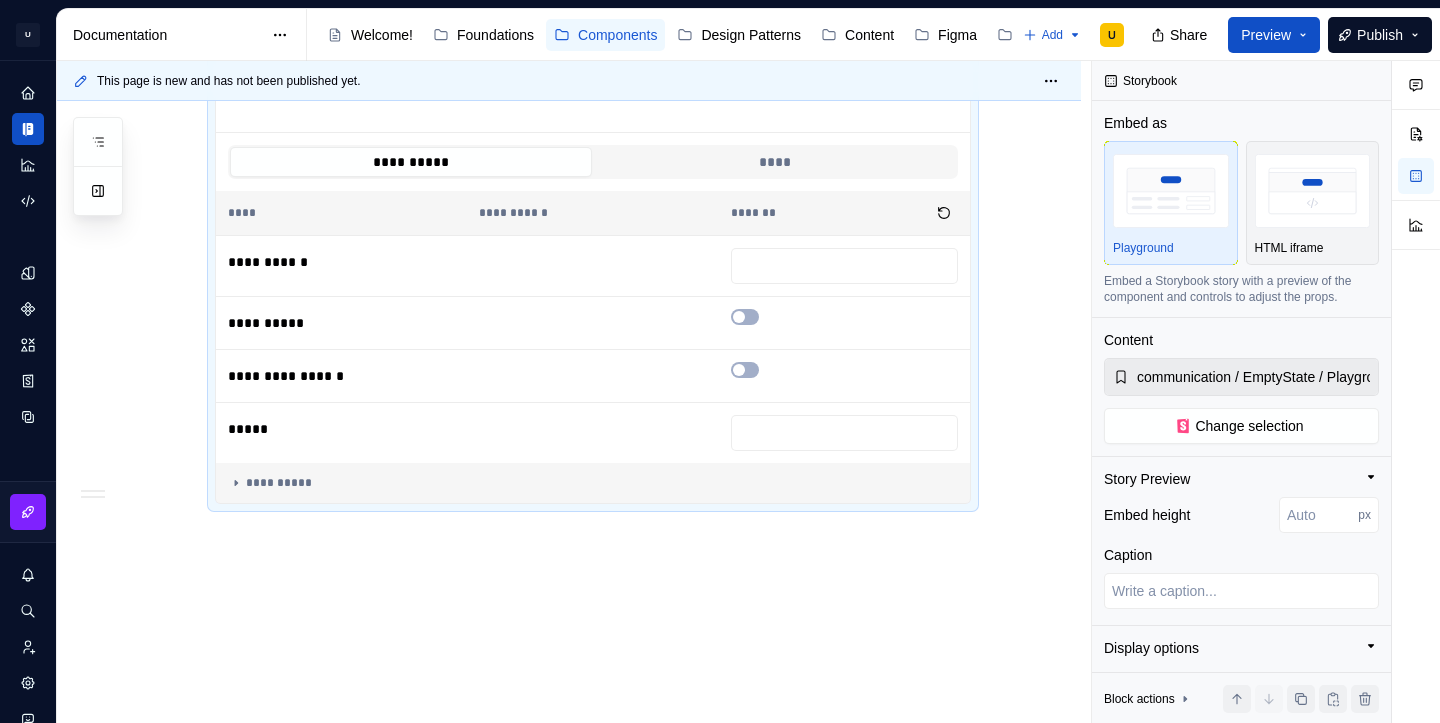 scroll, scrollTop: 2602, scrollLeft: 0, axis: vertical 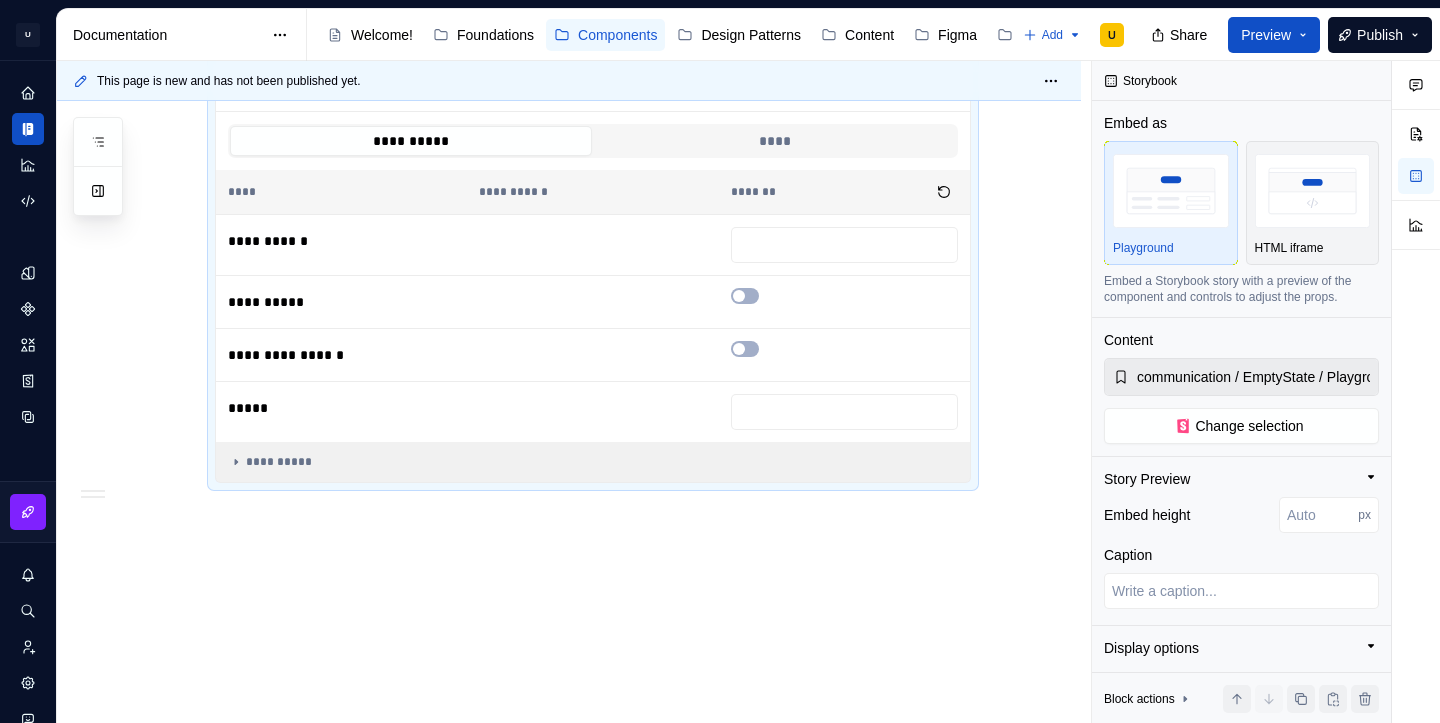 click on "**********" at bounding box center [593, 462] 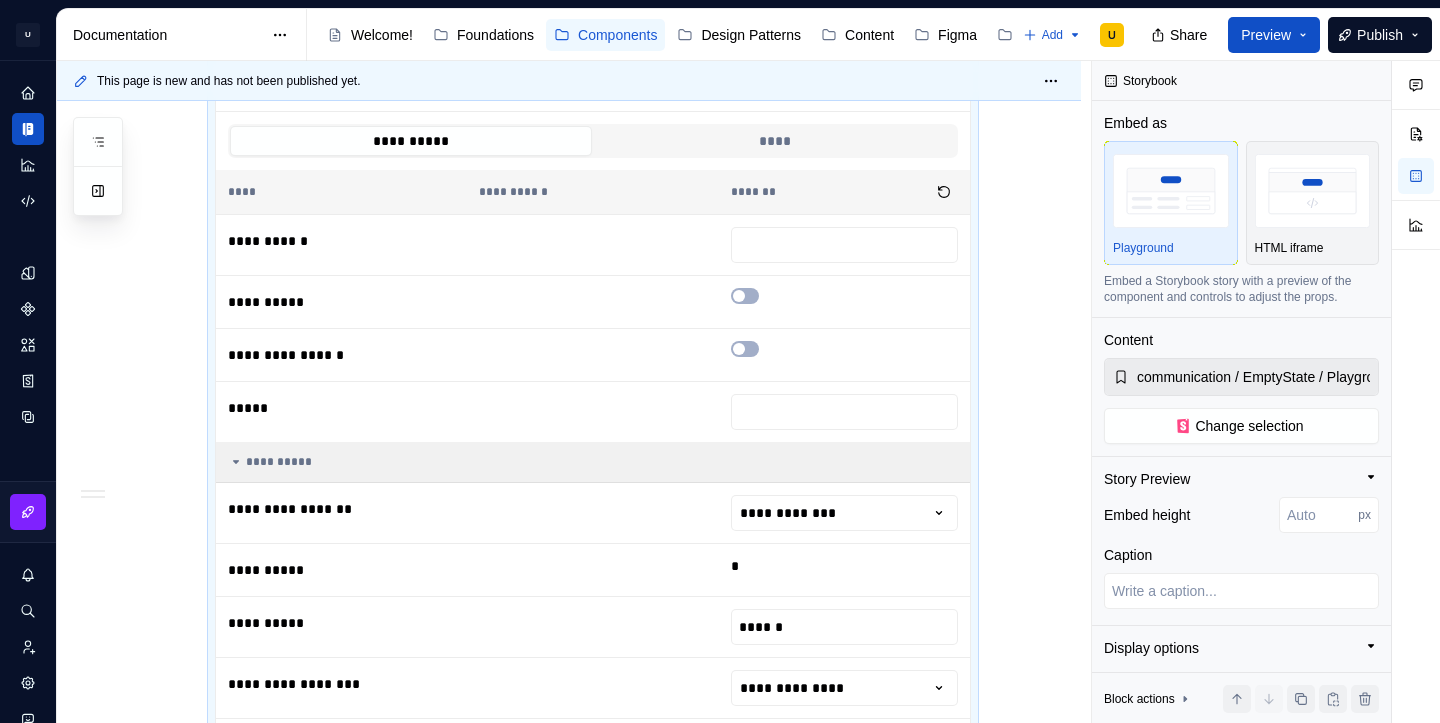click on "**********" at bounding box center (593, 462) 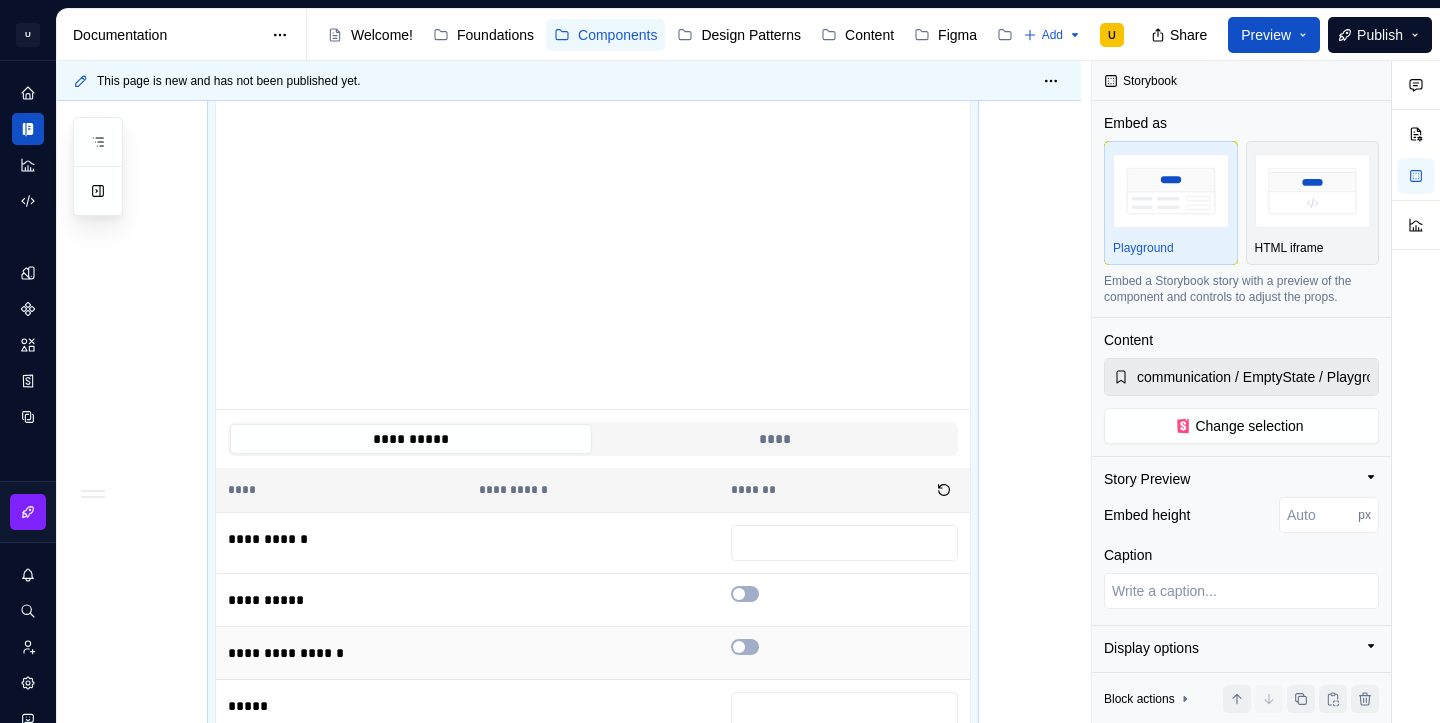 scroll, scrollTop: 2303, scrollLeft: 0, axis: vertical 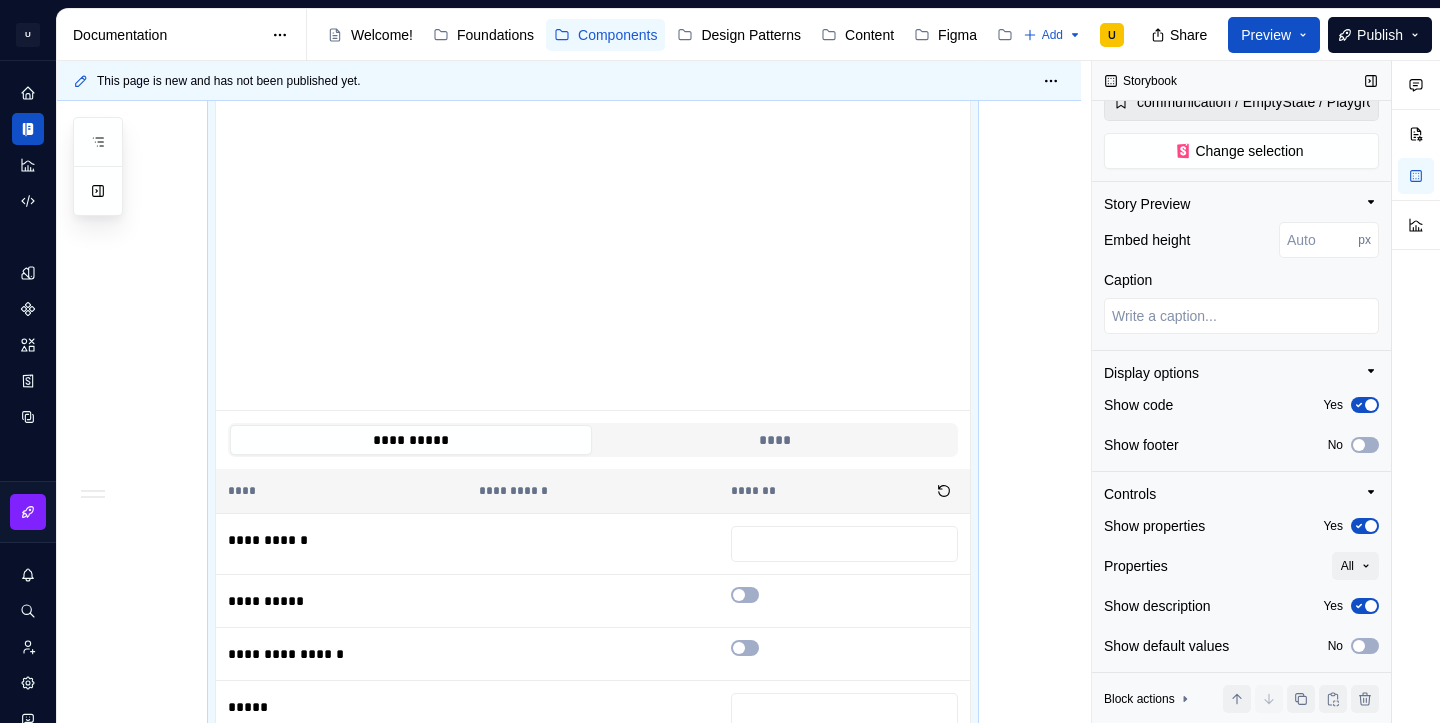 click 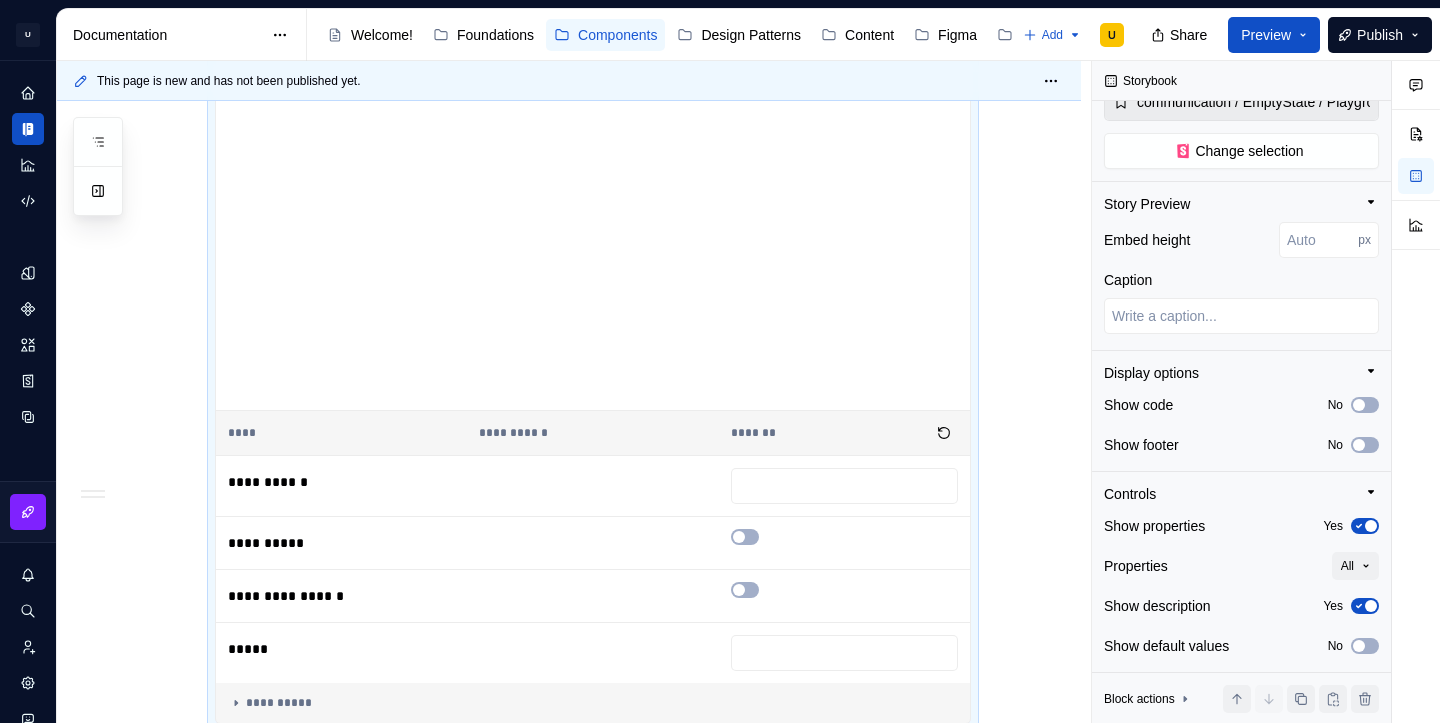 click on "**********" at bounding box center [592, 433] 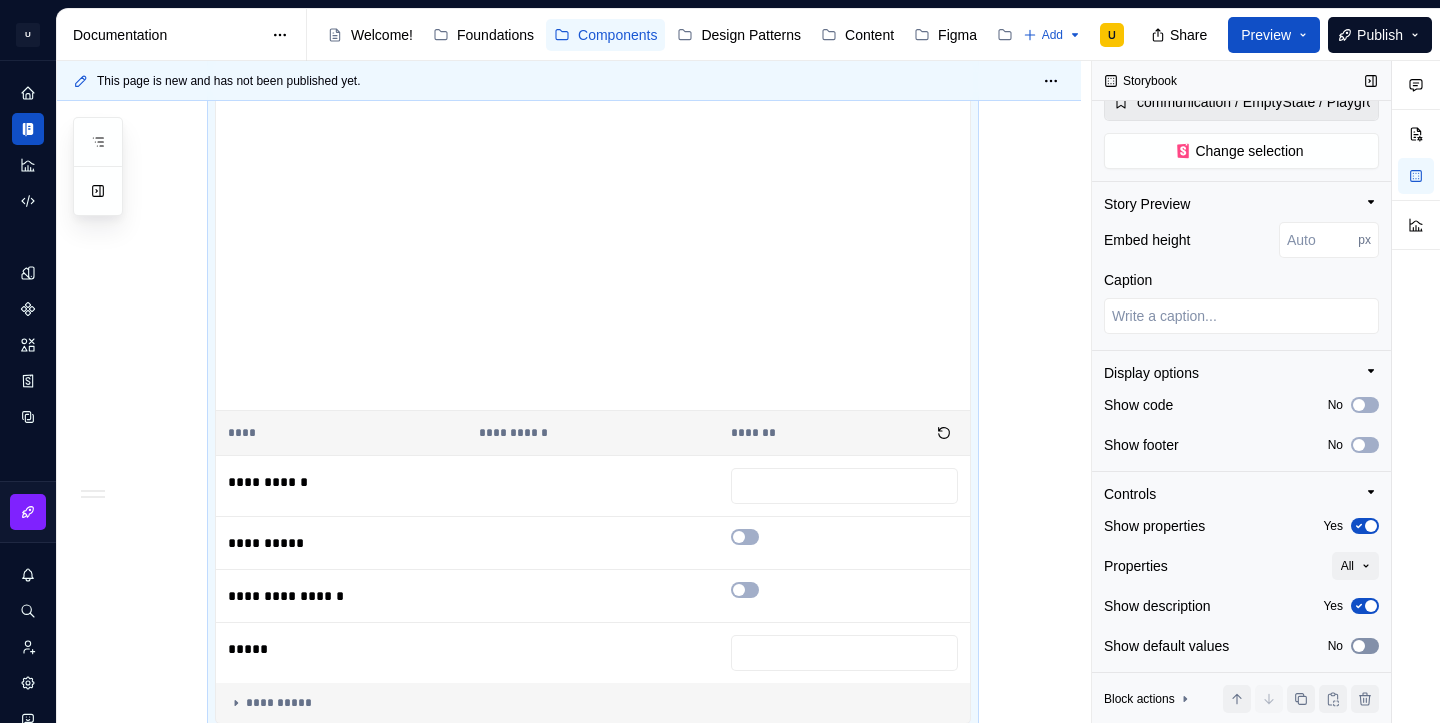 click at bounding box center [1359, 646] 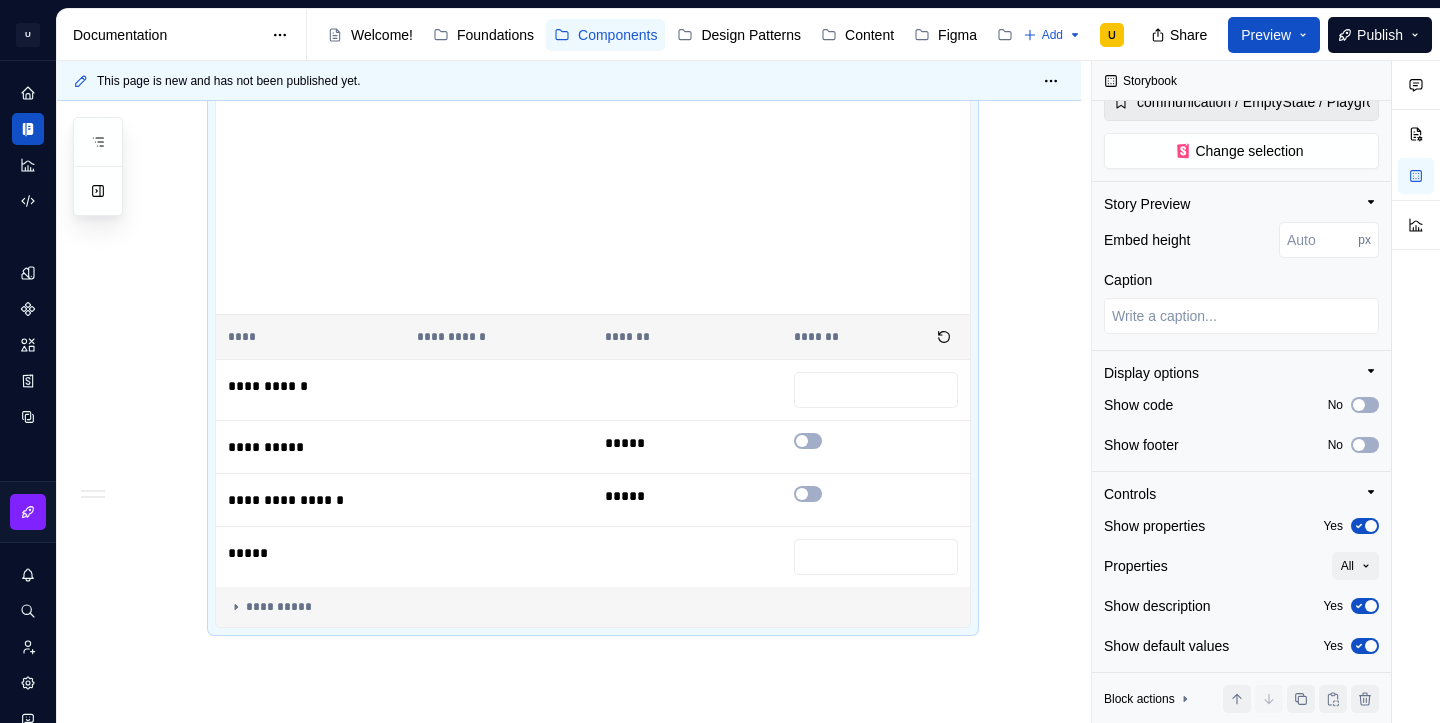 scroll, scrollTop: 2544, scrollLeft: 0, axis: vertical 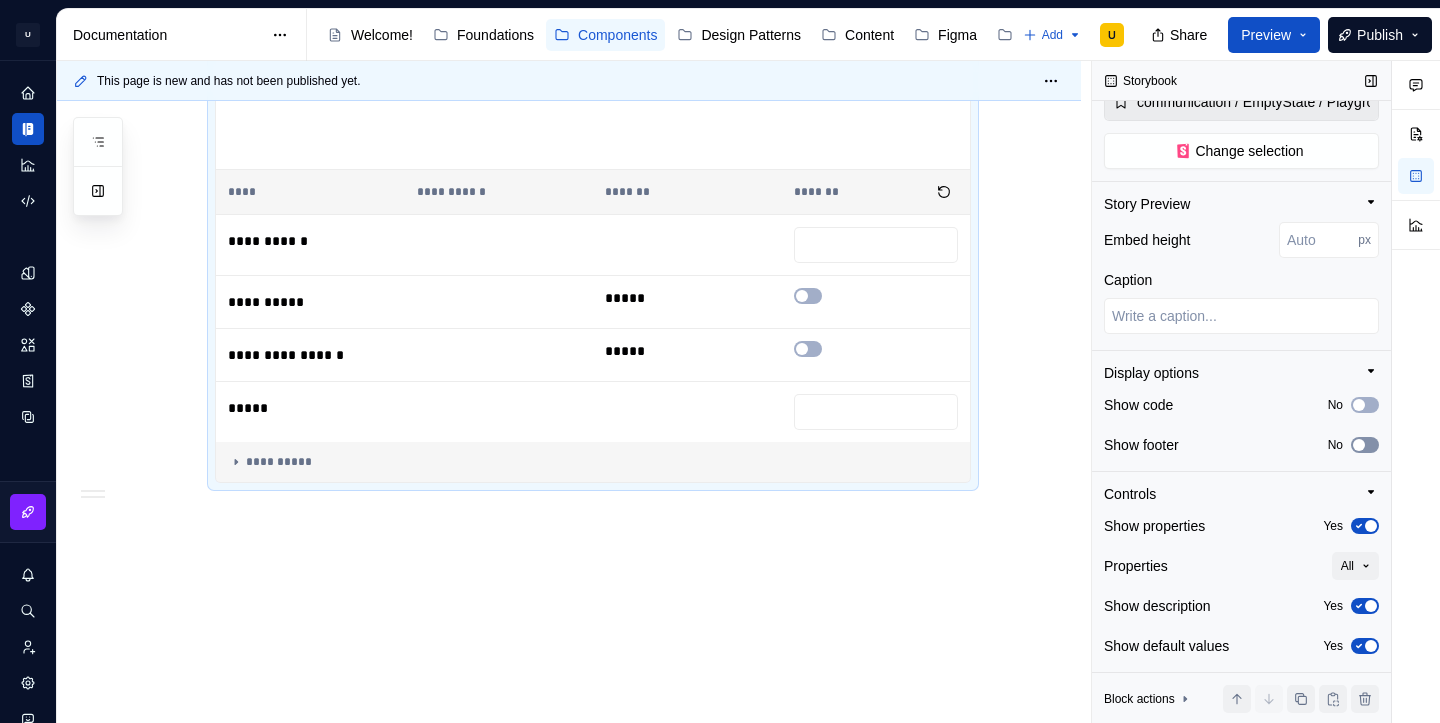 click at bounding box center (1359, 445) 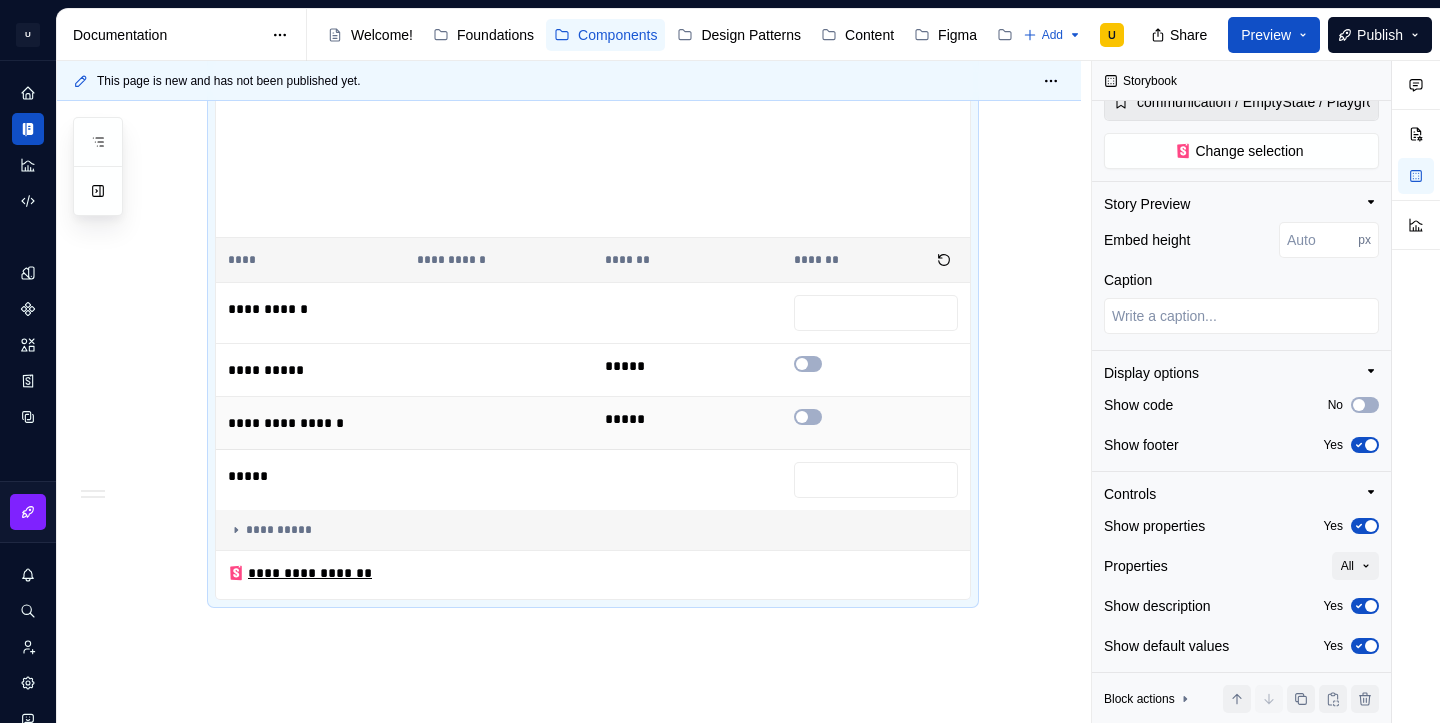 scroll, scrollTop: 2592, scrollLeft: 0, axis: vertical 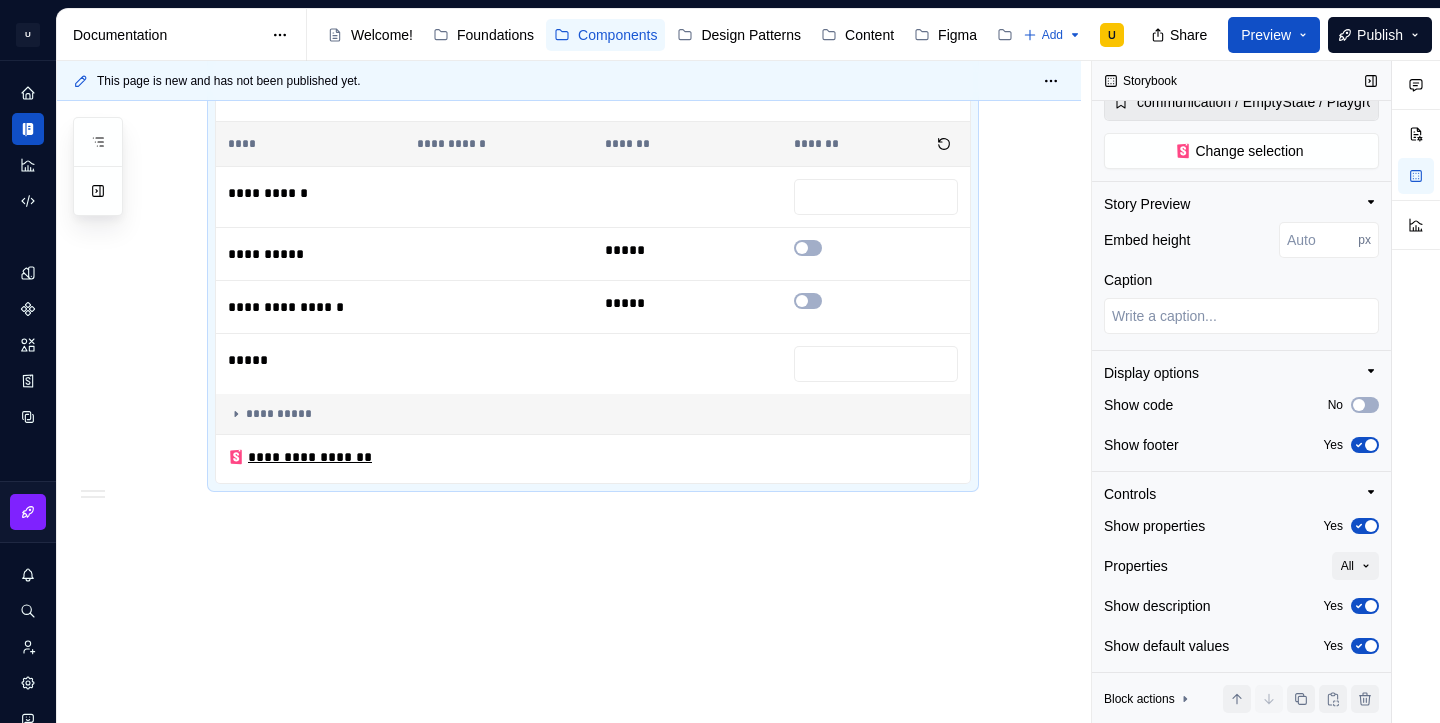 click at bounding box center [1371, 445] 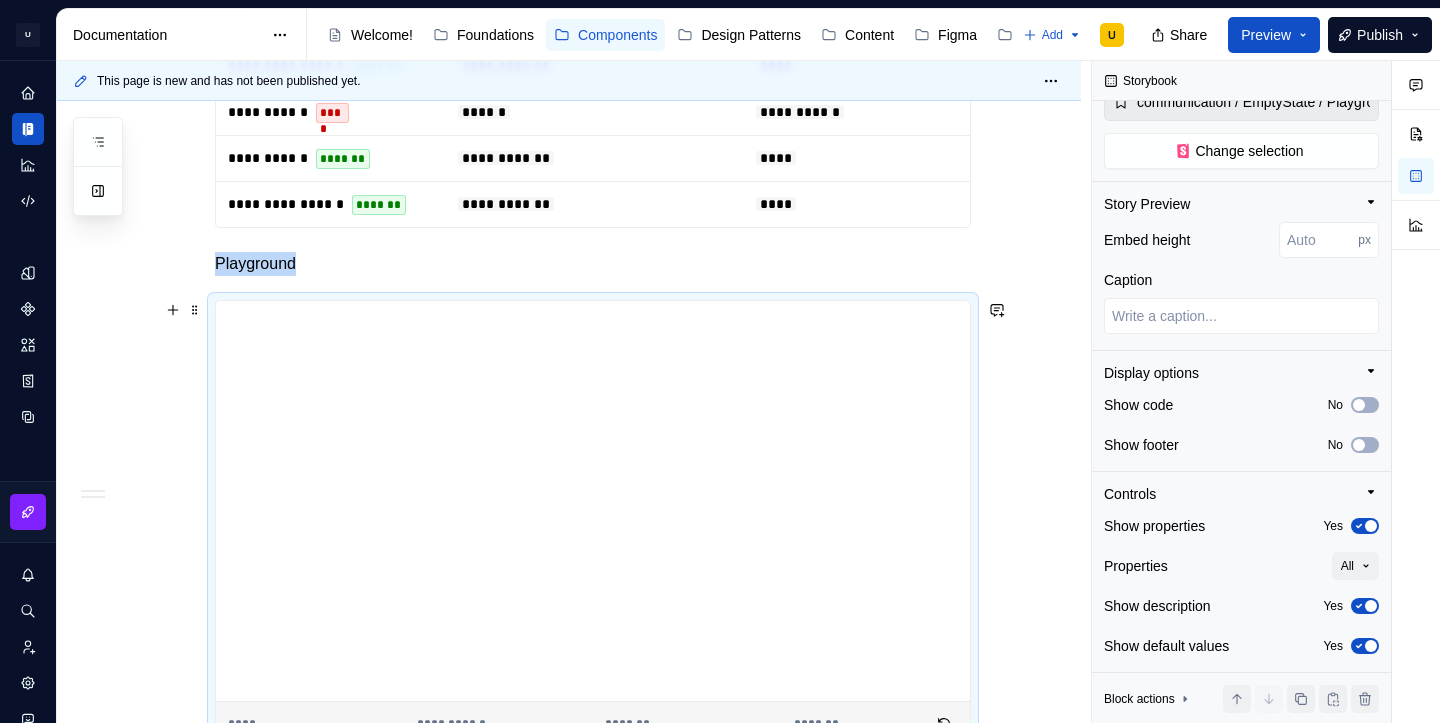 scroll, scrollTop: 1995, scrollLeft: 0, axis: vertical 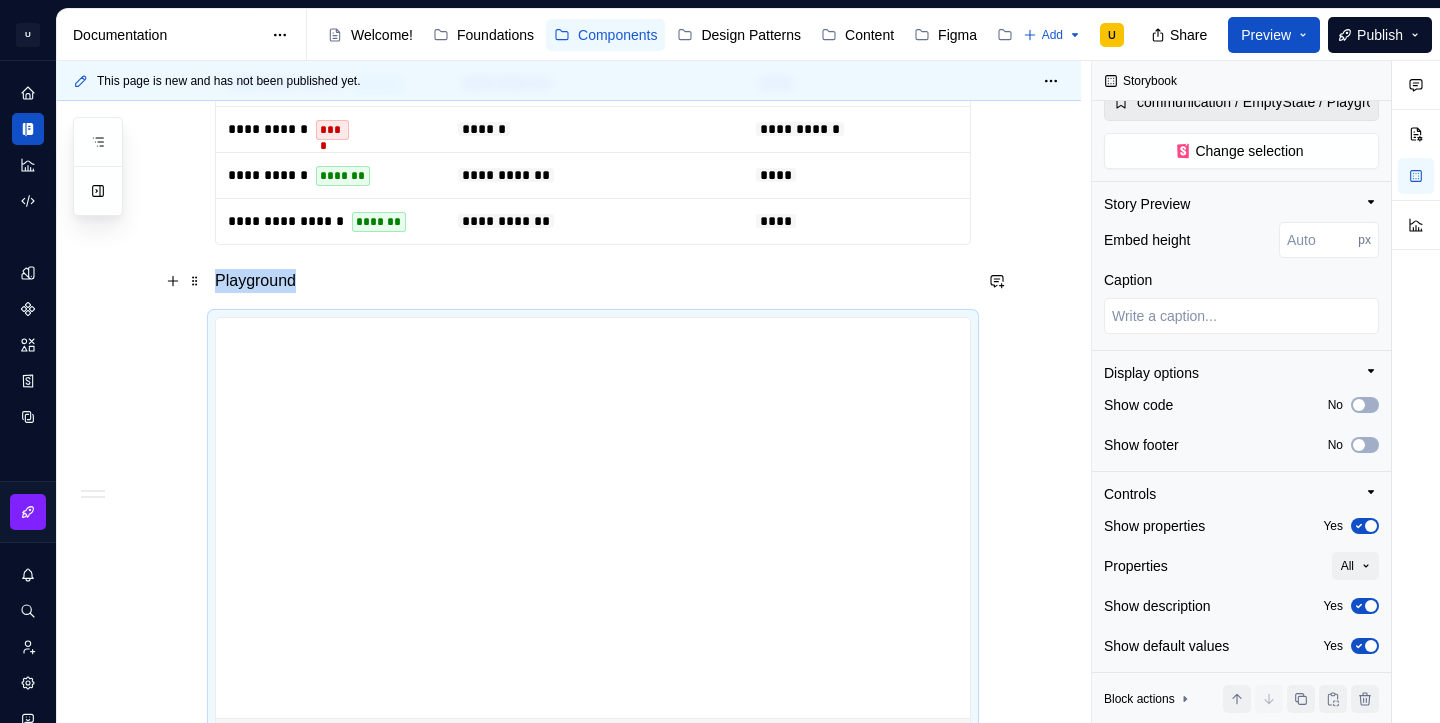 click on "Playground" at bounding box center [593, 281] 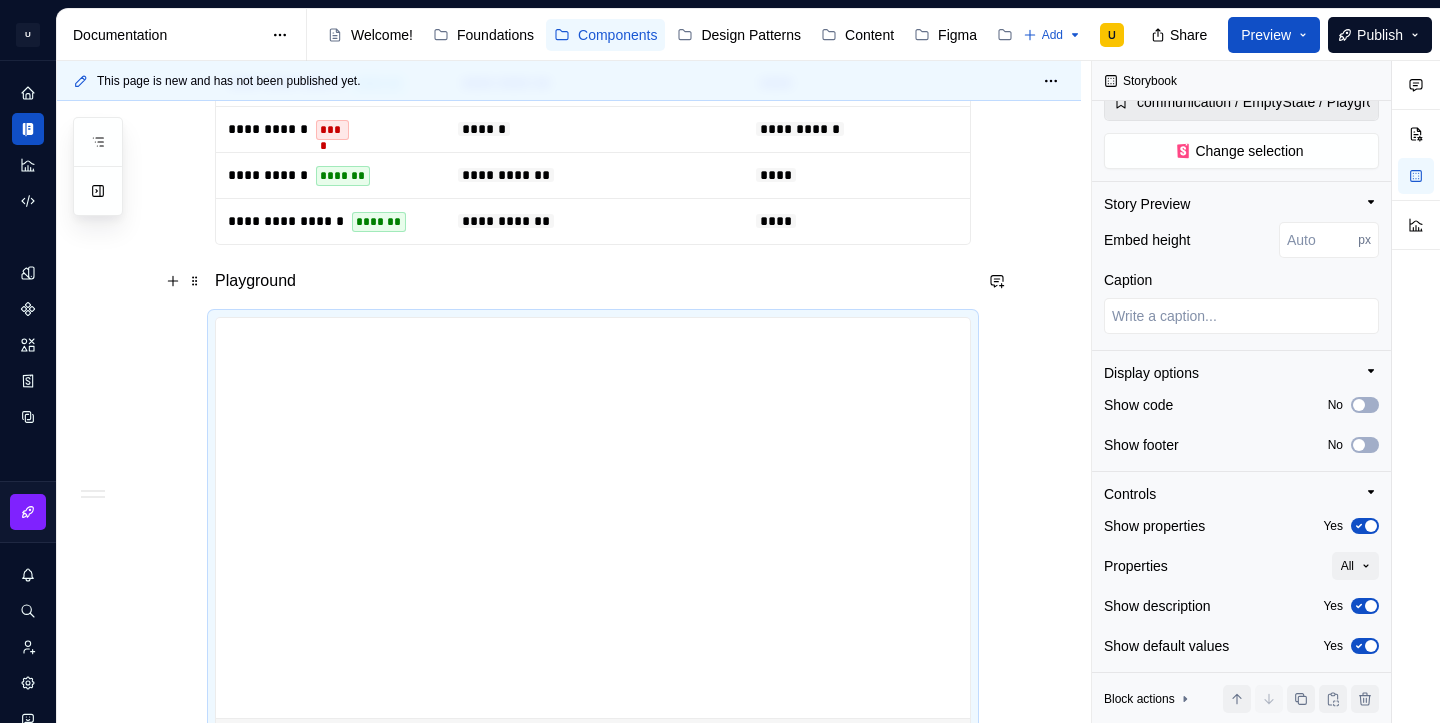 scroll, scrollTop: 0, scrollLeft: 0, axis: both 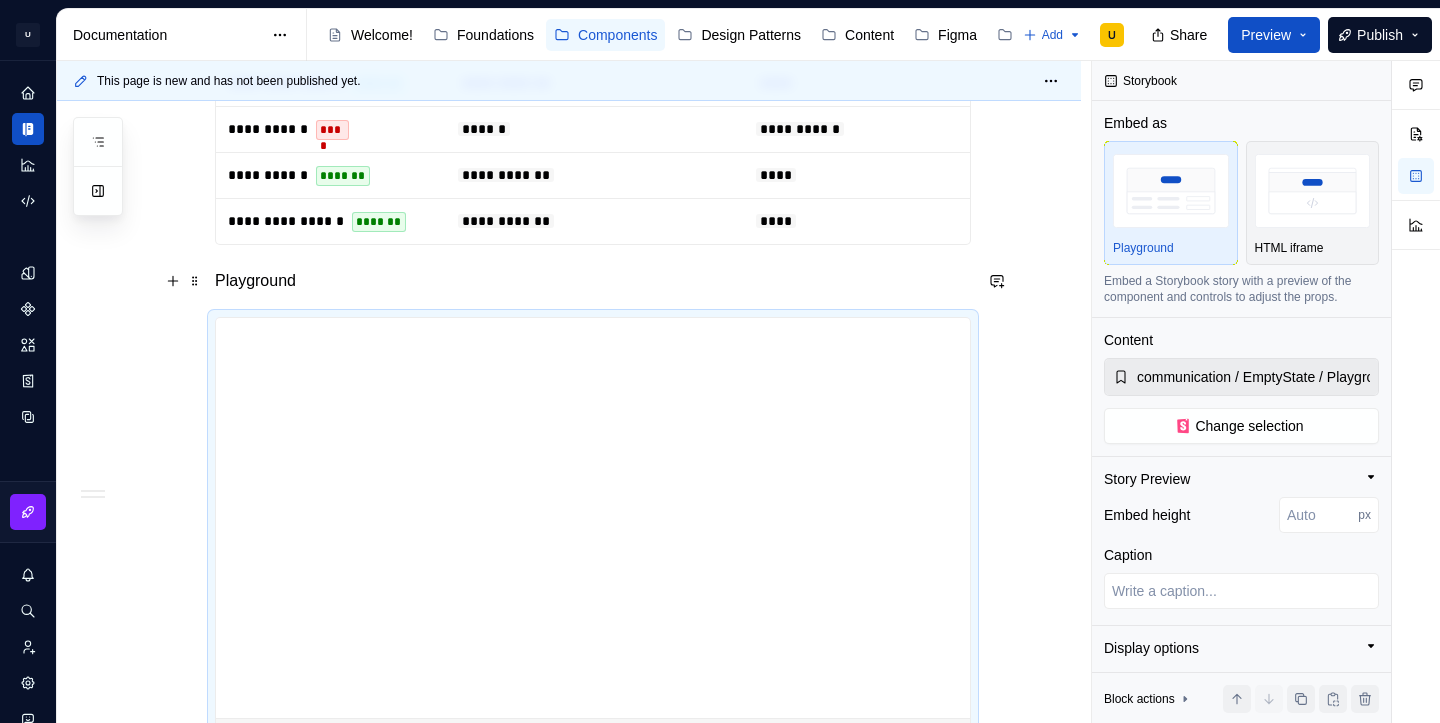 click on "Playground" at bounding box center [593, 281] 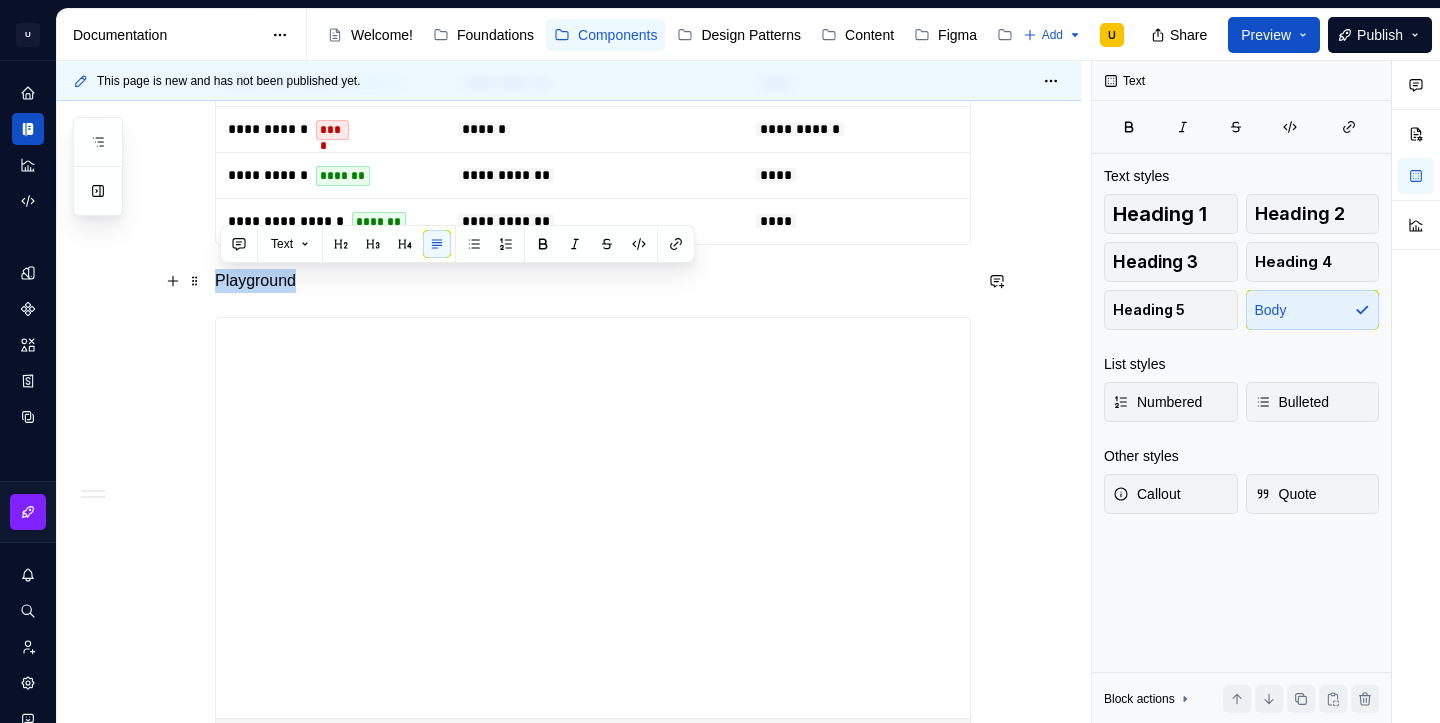 click on "Playground" at bounding box center (593, 281) 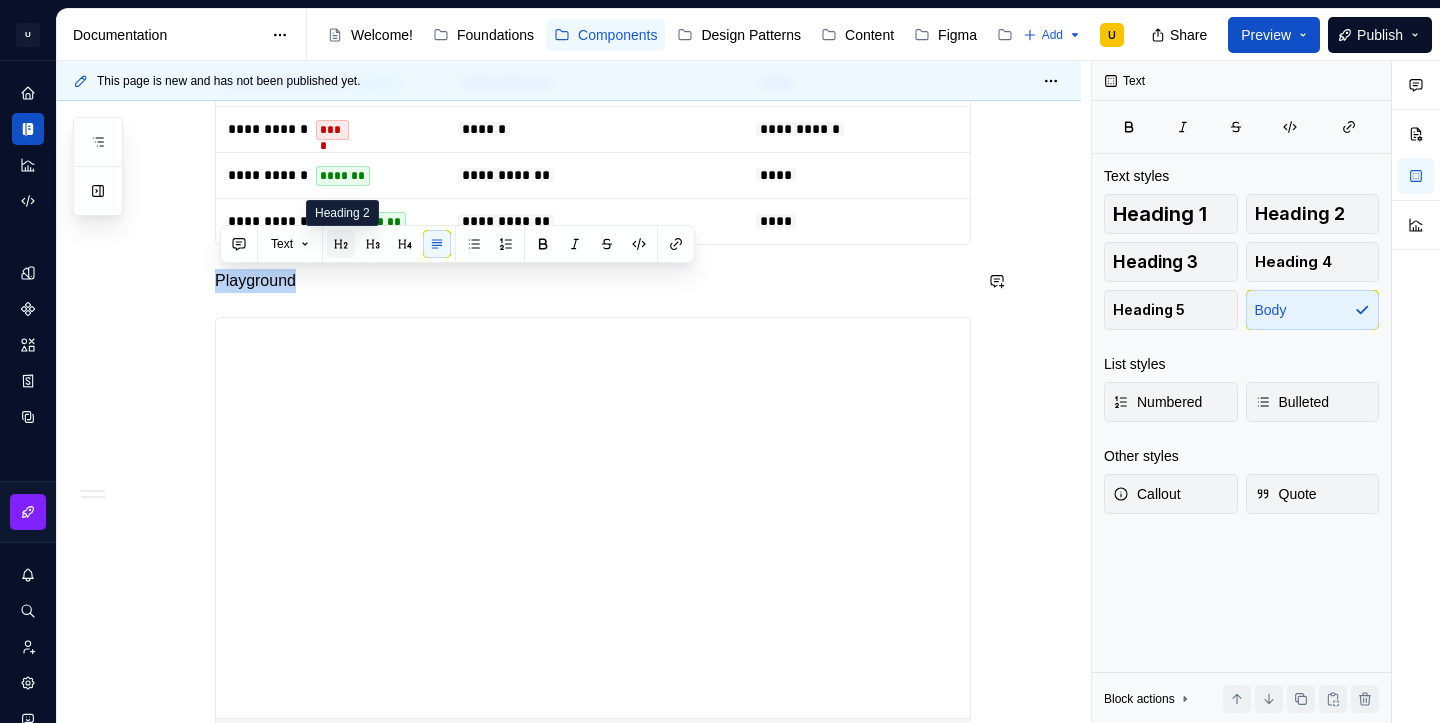 click at bounding box center [341, 244] 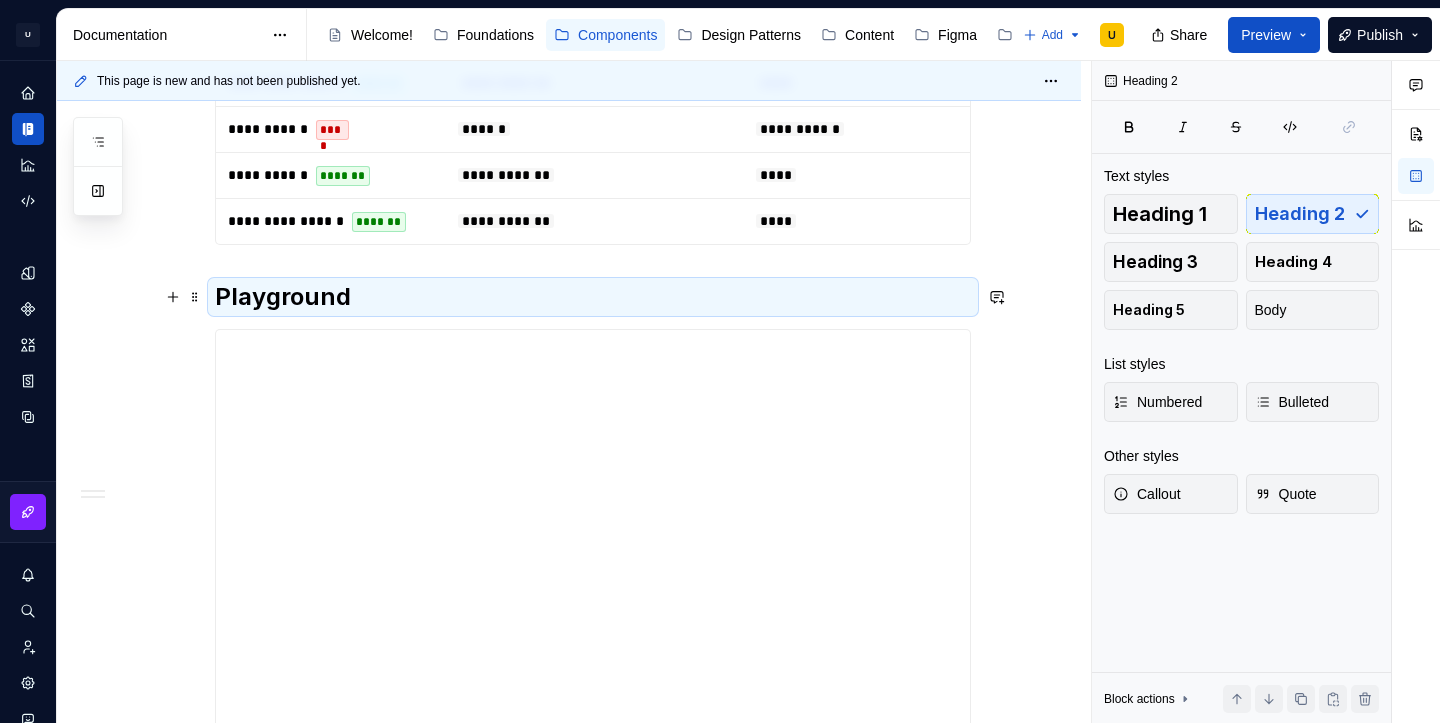 click on "Playground" at bounding box center (593, 297) 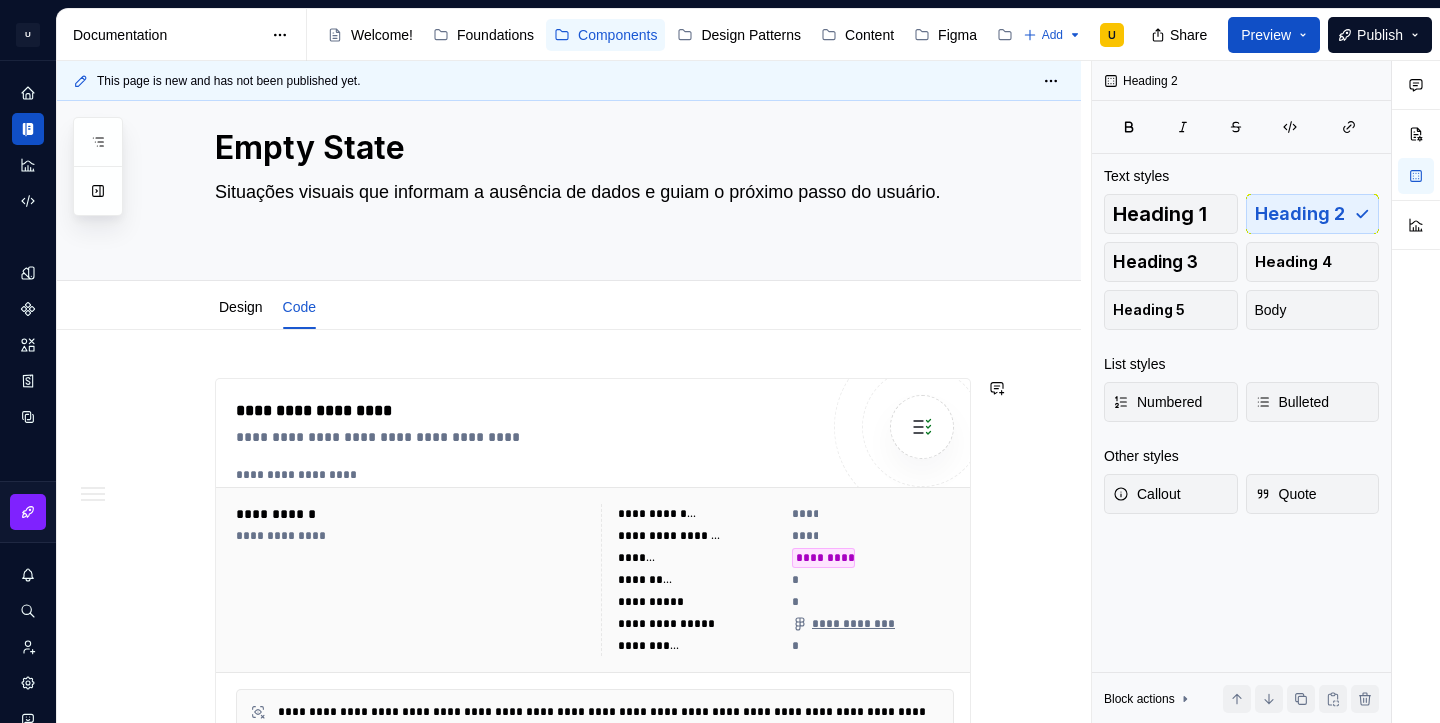 scroll, scrollTop: 0, scrollLeft: 0, axis: both 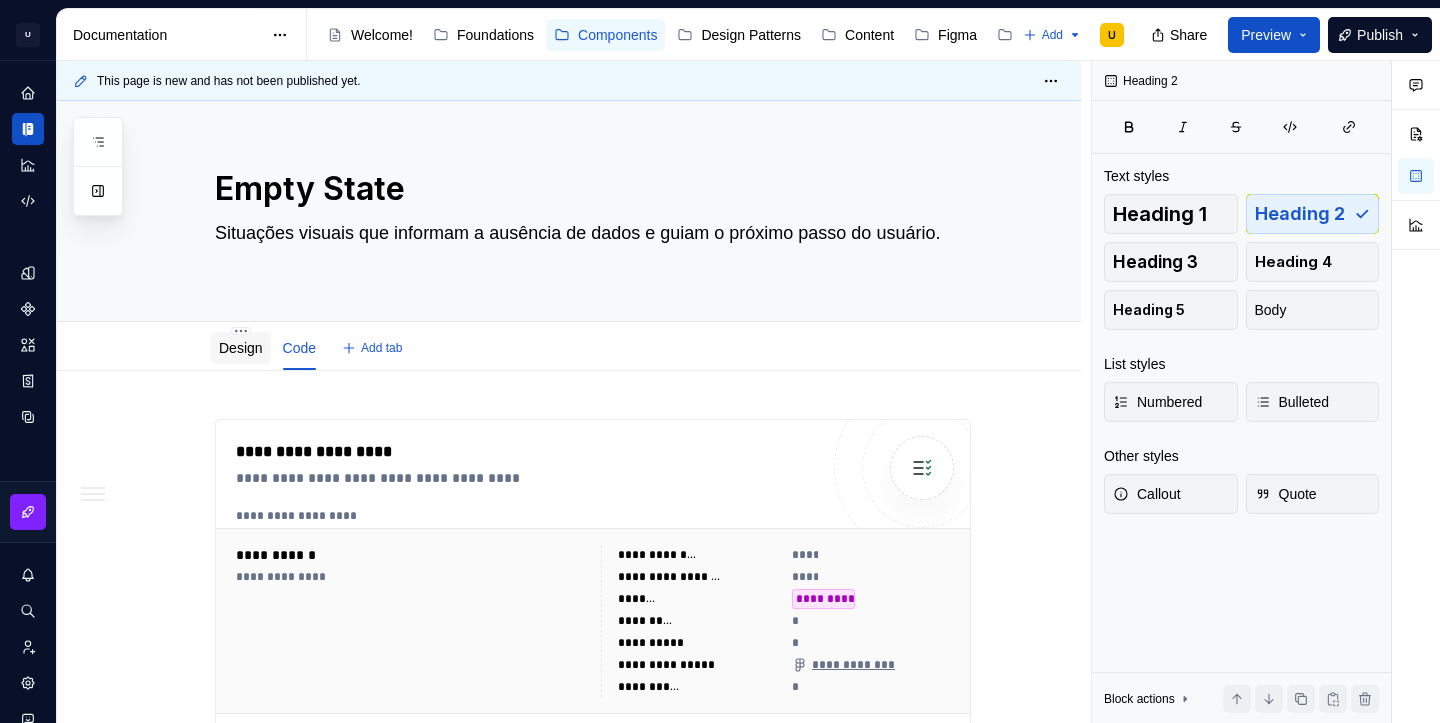 click at bounding box center [241, 367] 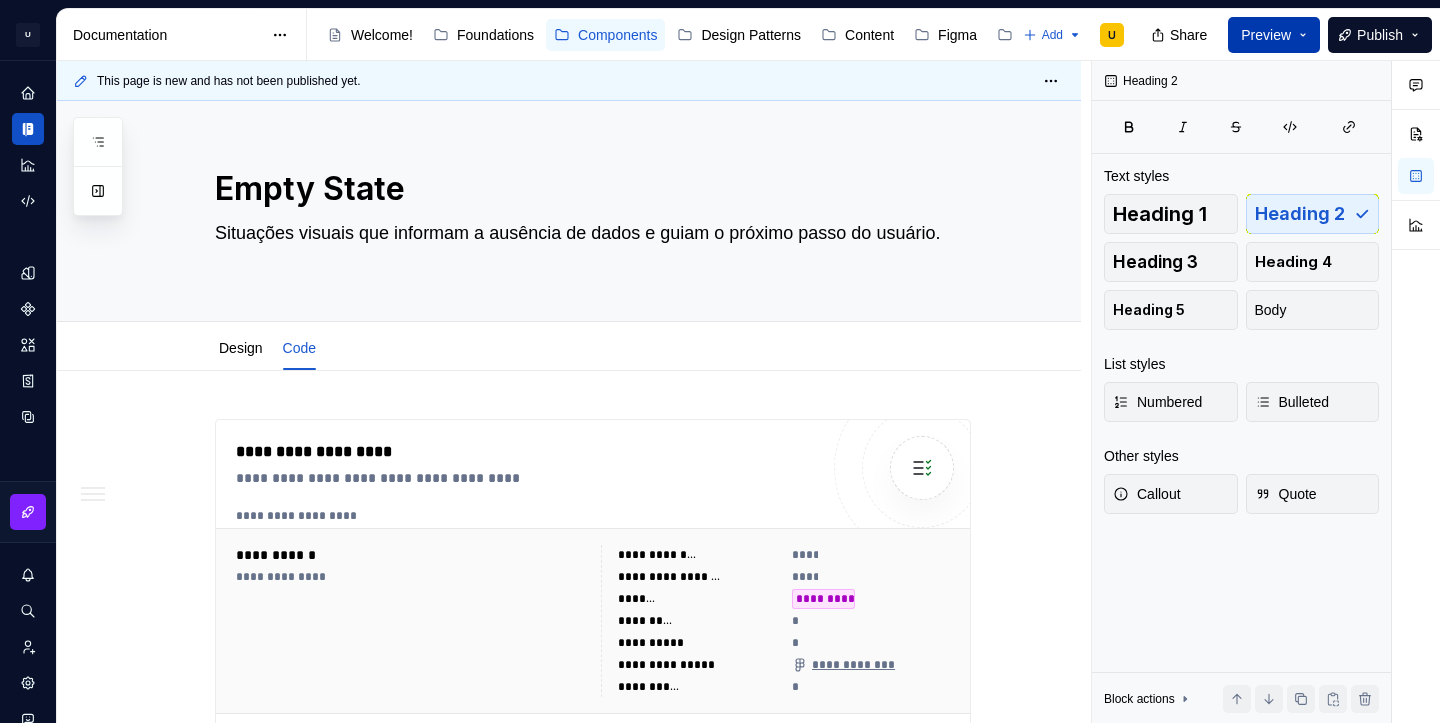 click on "Preview" at bounding box center [1266, 35] 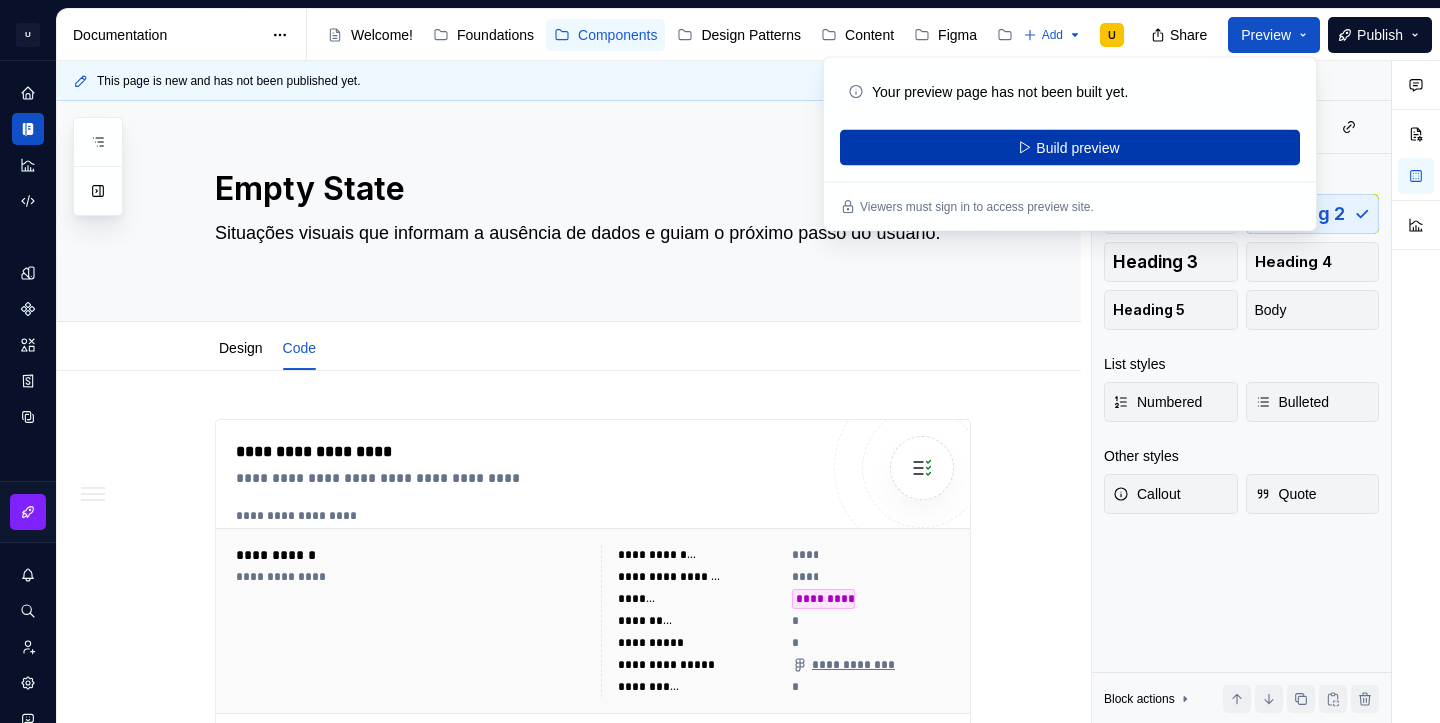 click on "Build preview" at bounding box center (1070, 148) 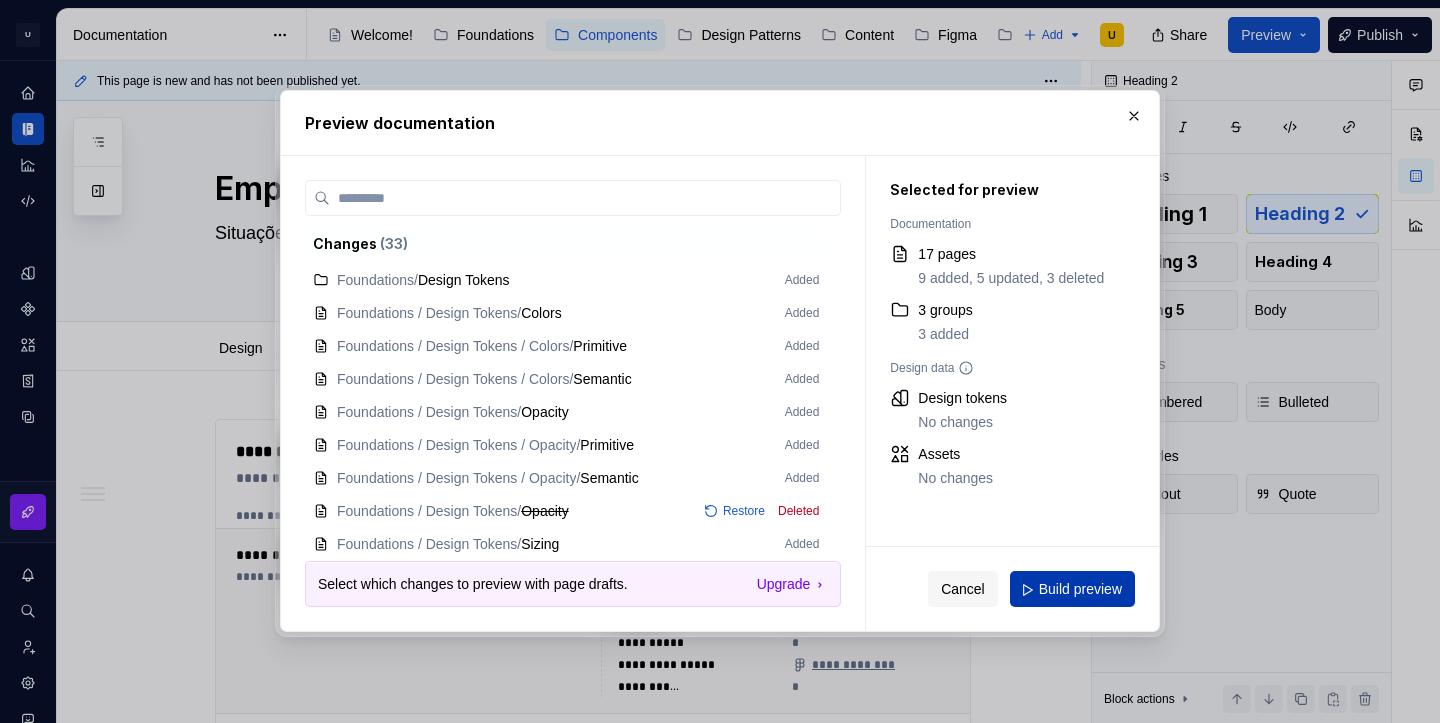 click on "Build preview" at bounding box center (1080, 590) 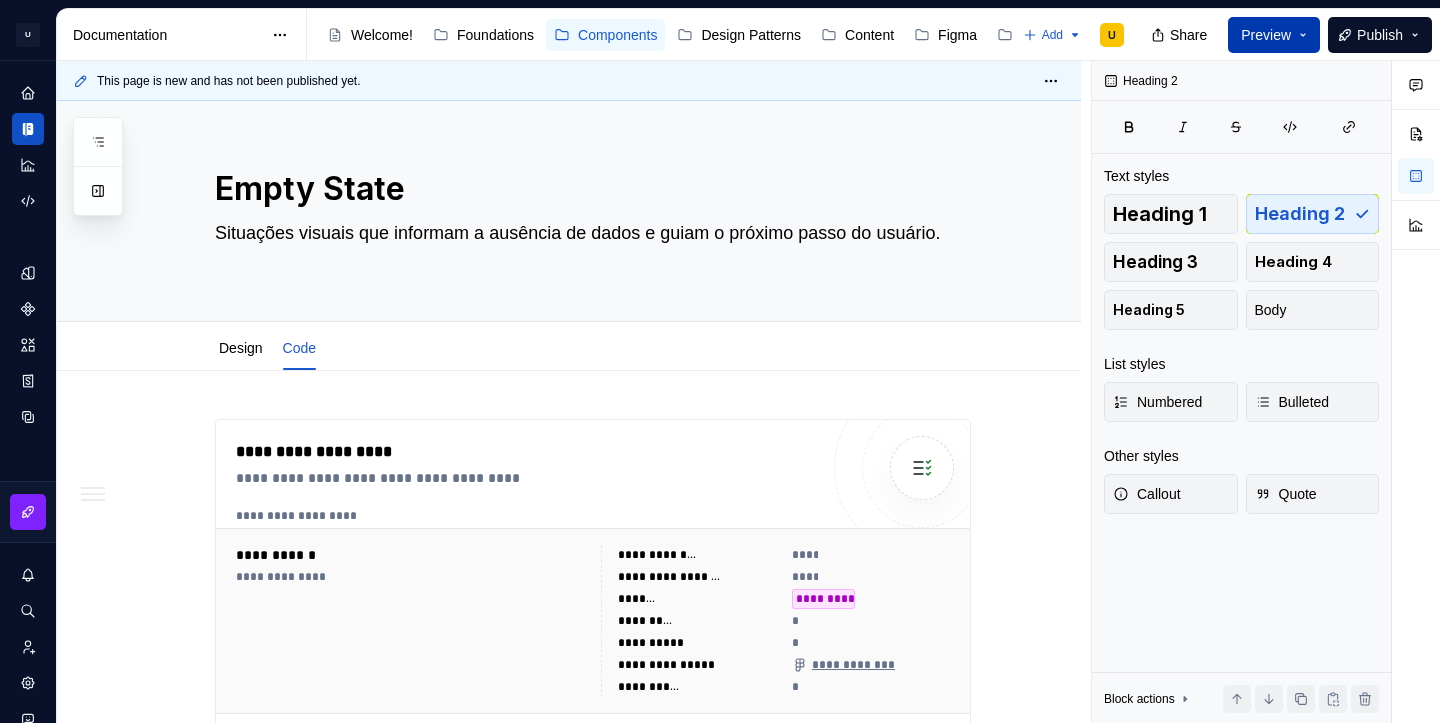 click on "Preview" at bounding box center [1274, 35] 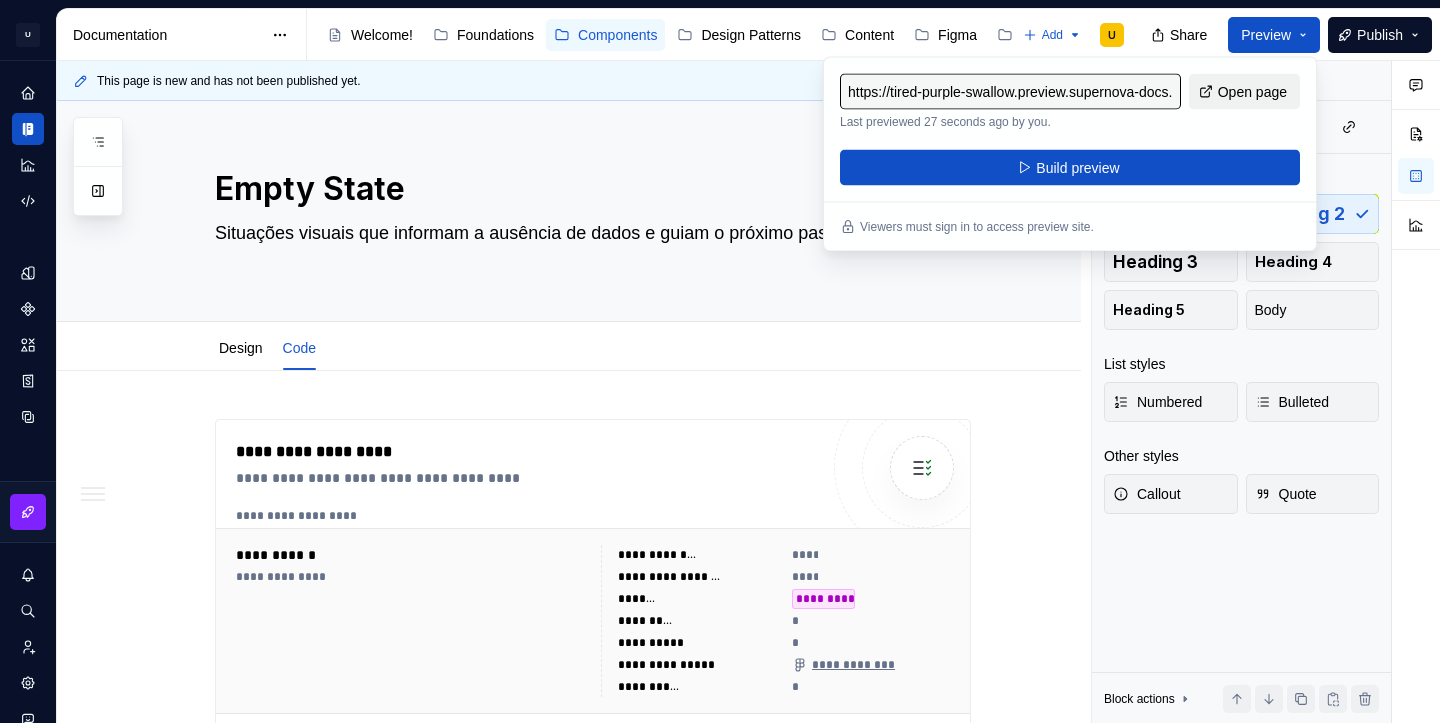 click on "Open page" at bounding box center (1252, 92) 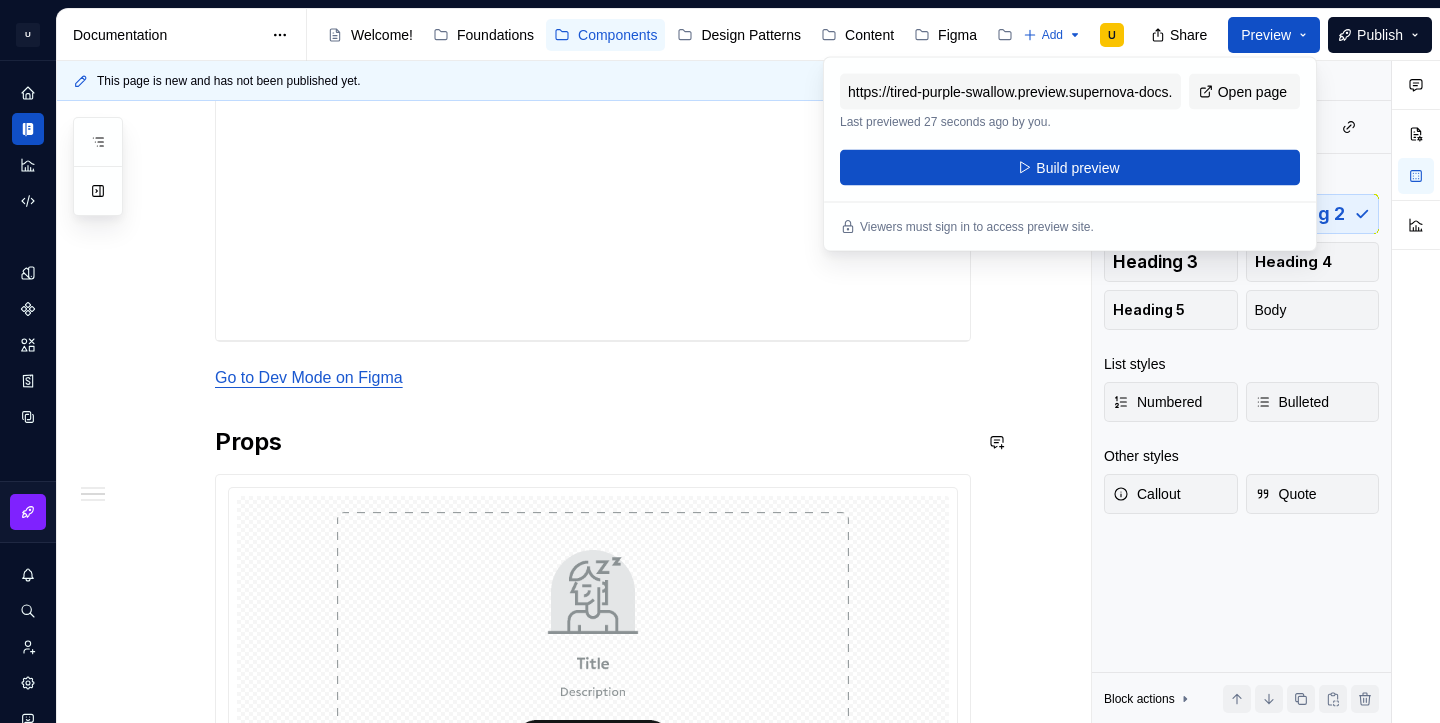 scroll, scrollTop: 986, scrollLeft: 0, axis: vertical 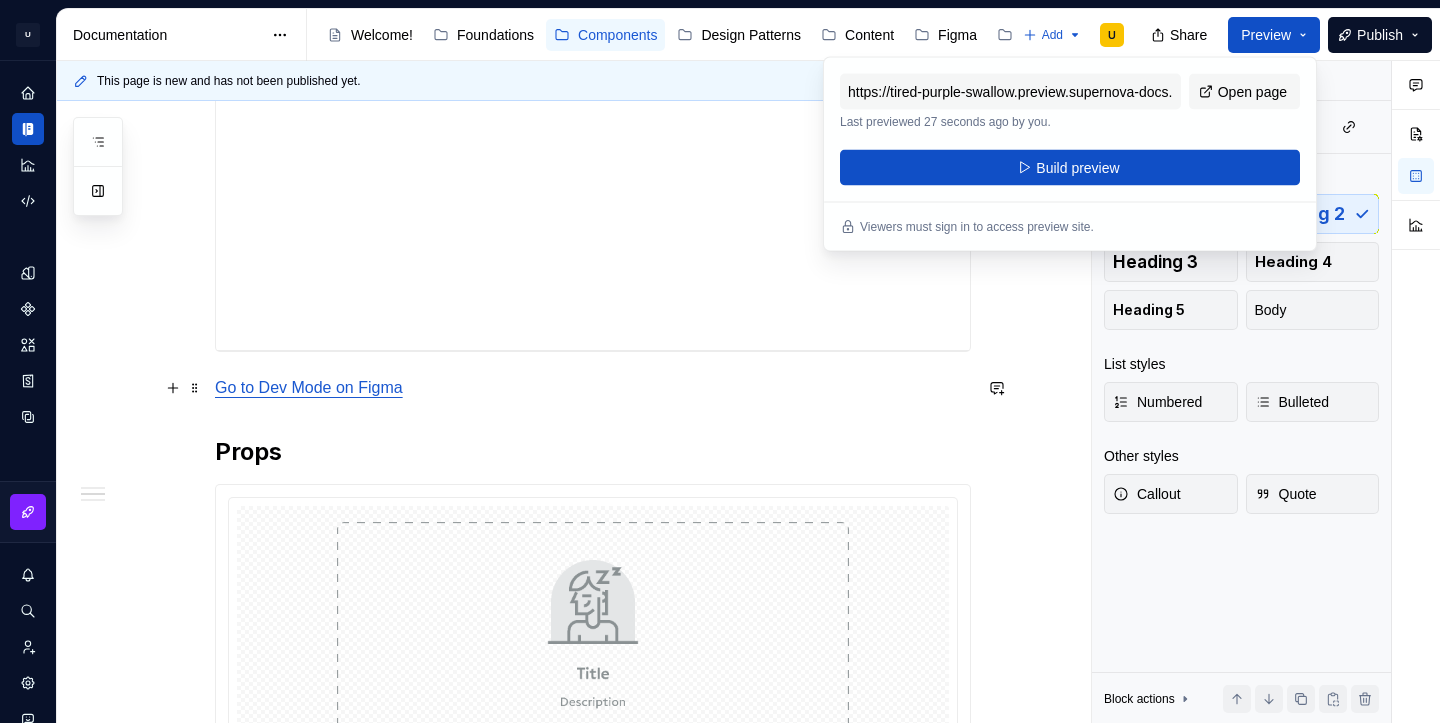 click on "Go to Dev Mode on Figma" at bounding box center [593, 388] 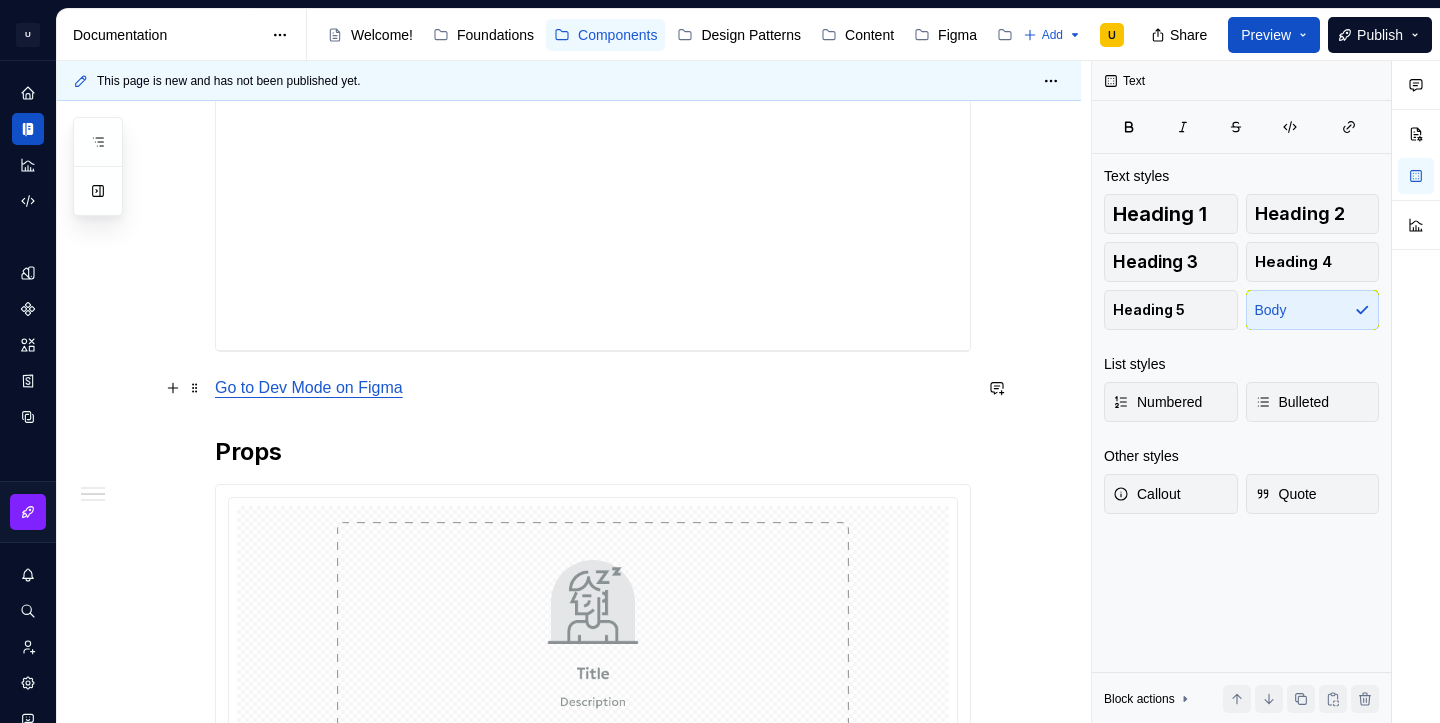 click on "Go to Dev Mode on Figma" at bounding box center (593, 388) 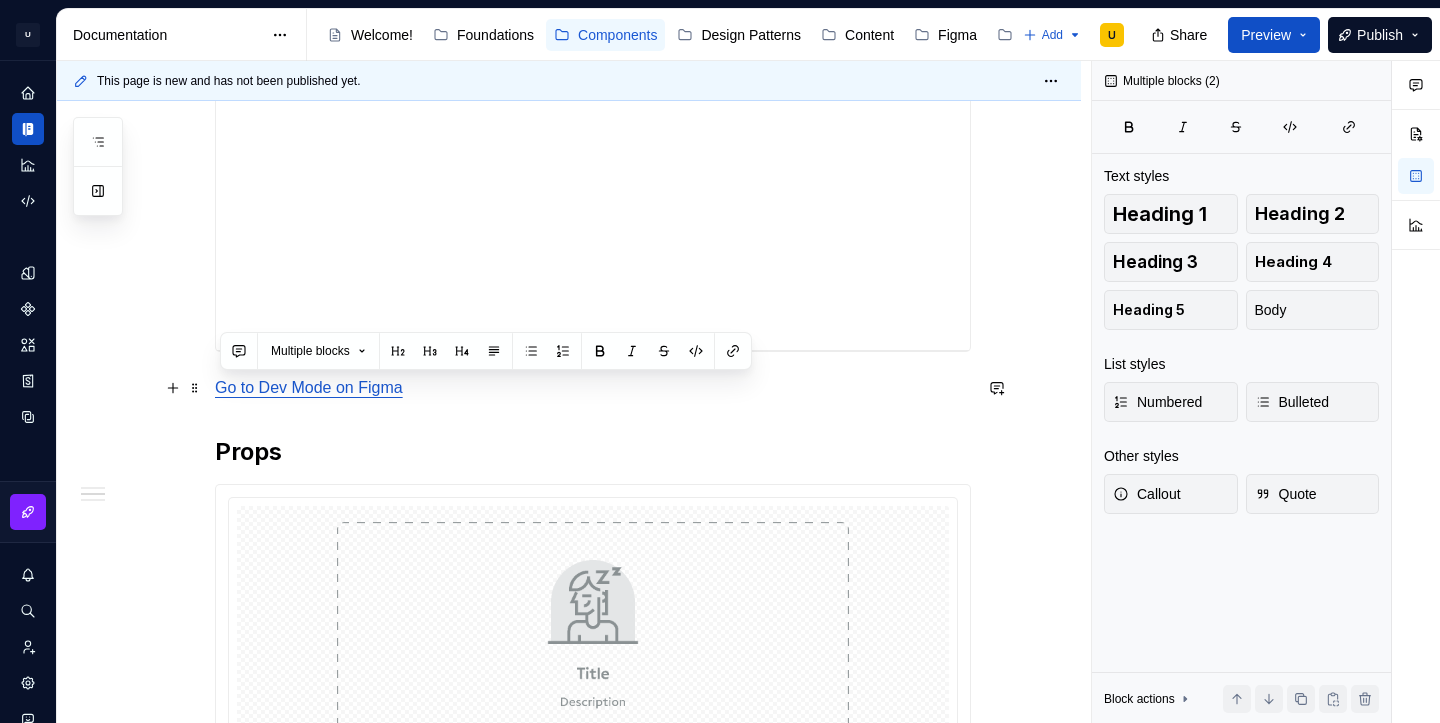 click on "Go to Dev Mode on Figma" at bounding box center [593, 388] 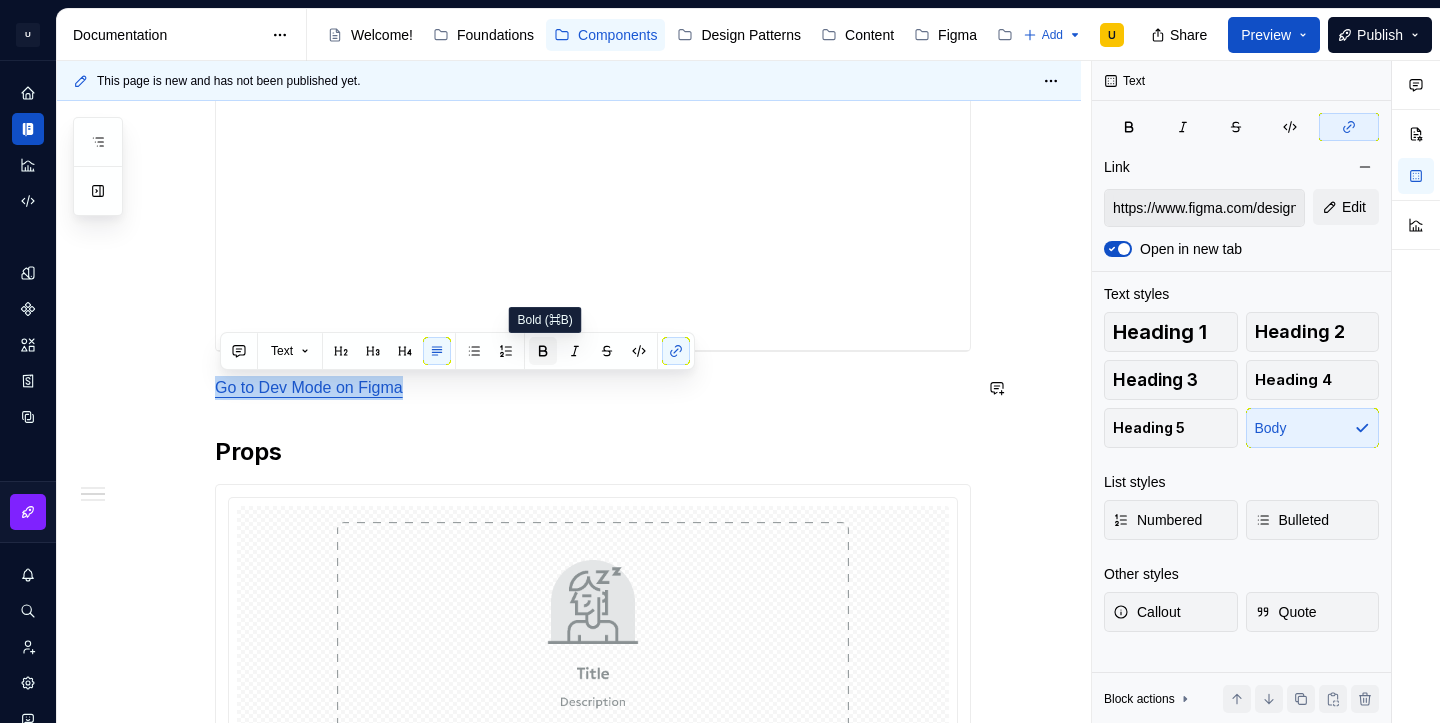 click at bounding box center (543, 351) 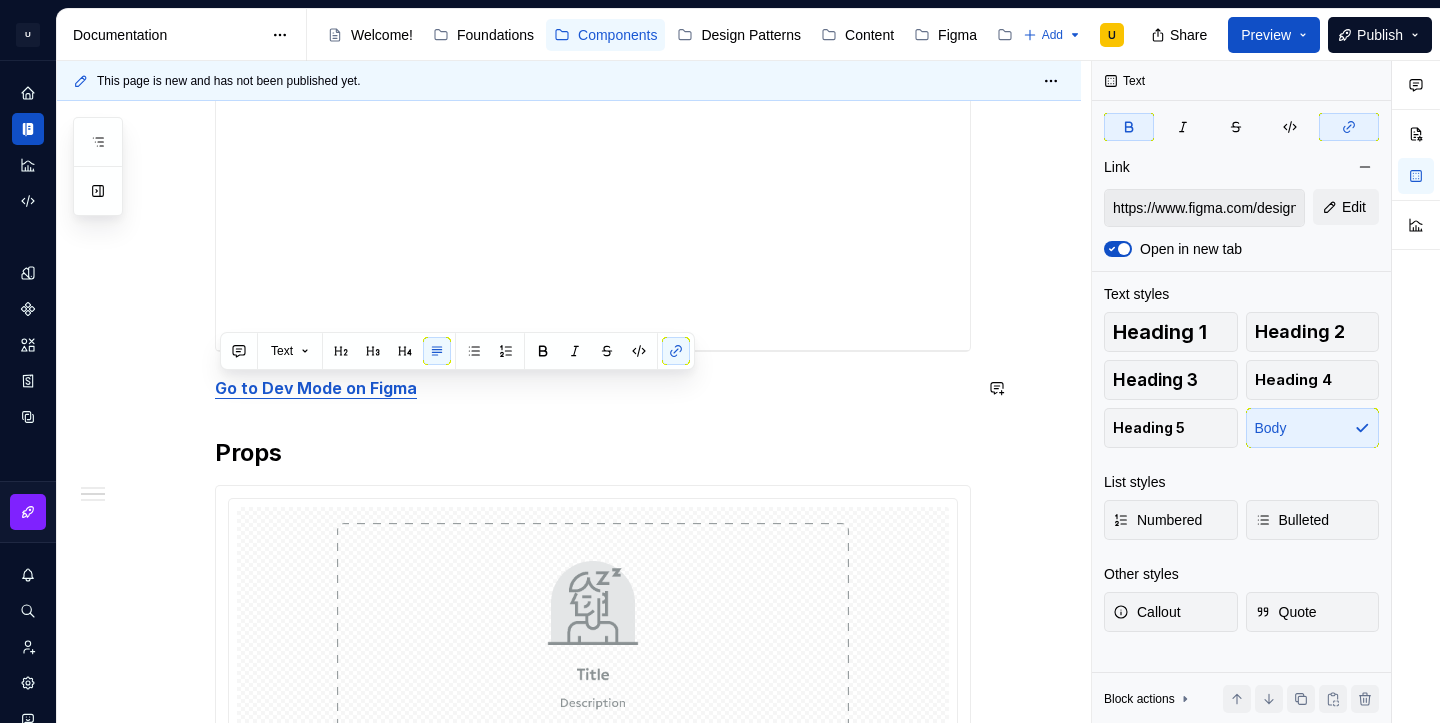 click on "**********" at bounding box center (593, 743) 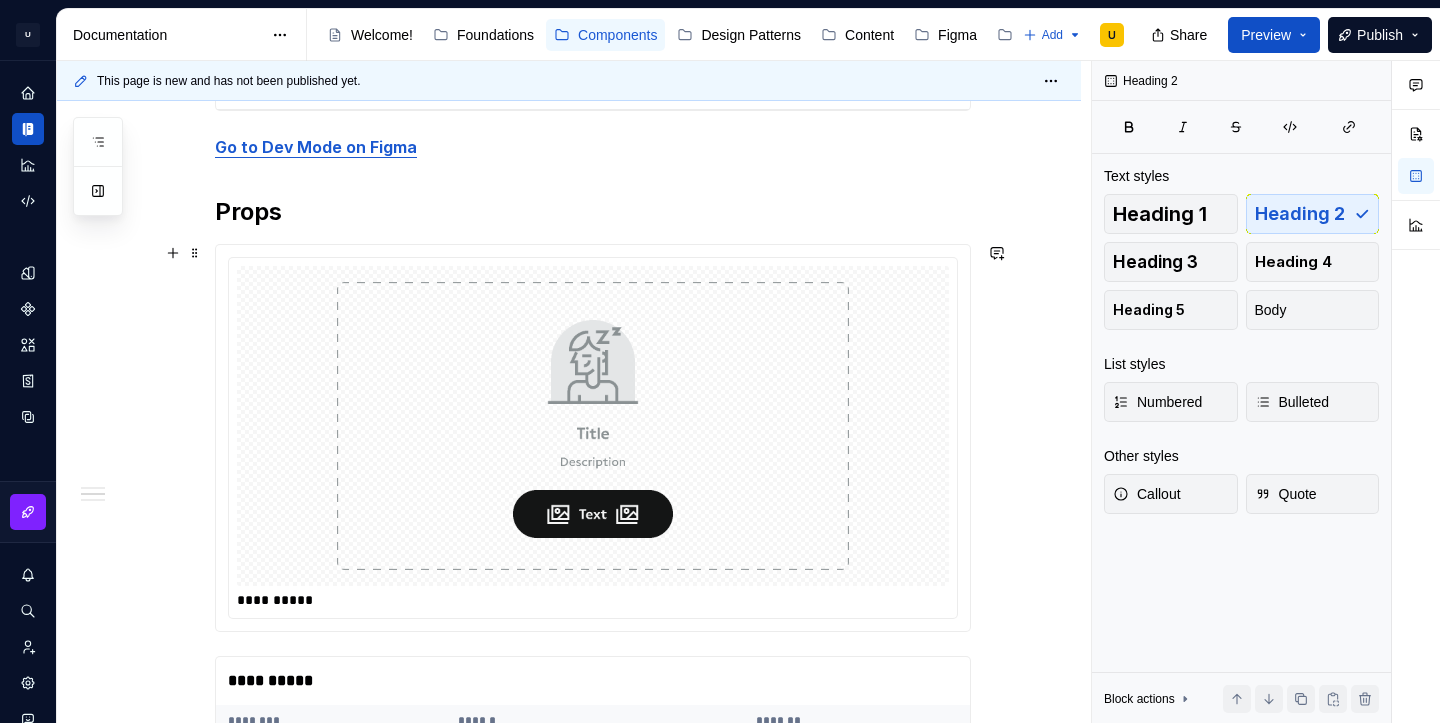 scroll, scrollTop: 1215, scrollLeft: 0, axis: vertical 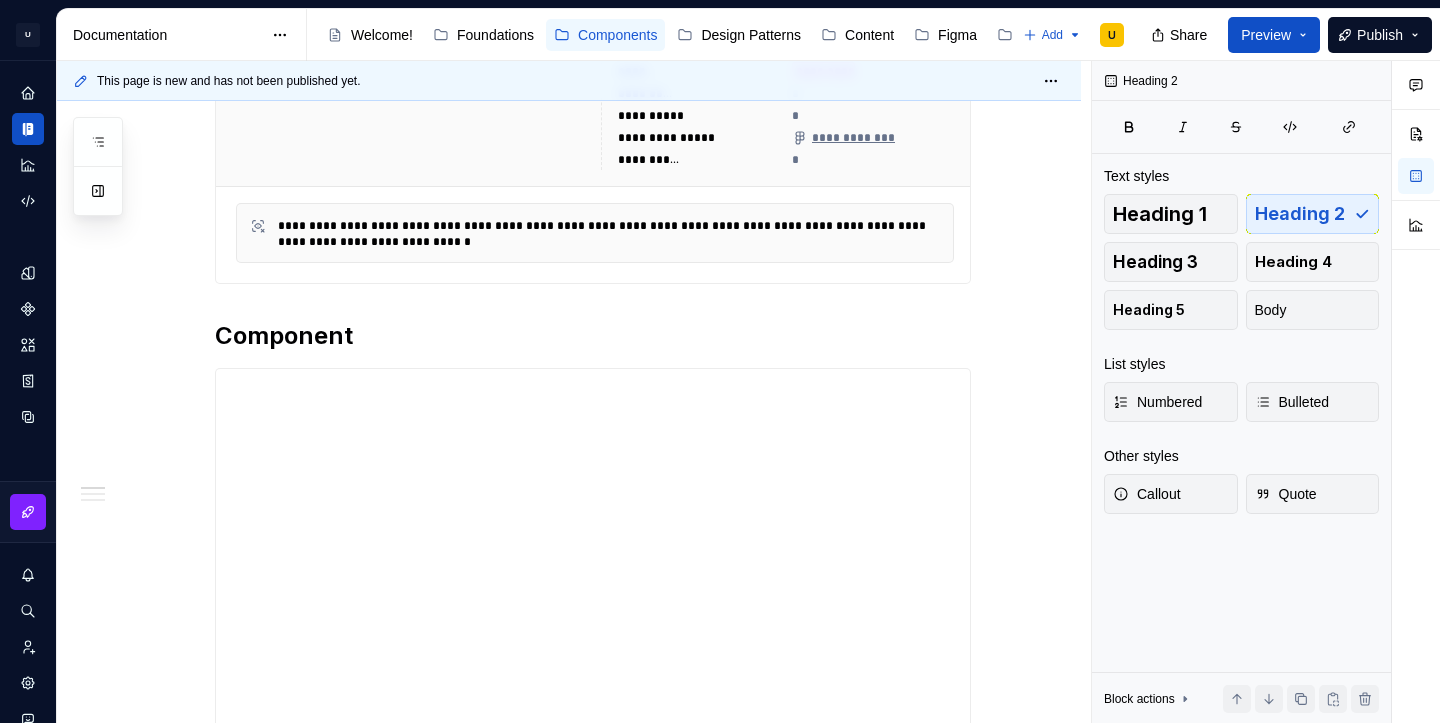 type on "*" 